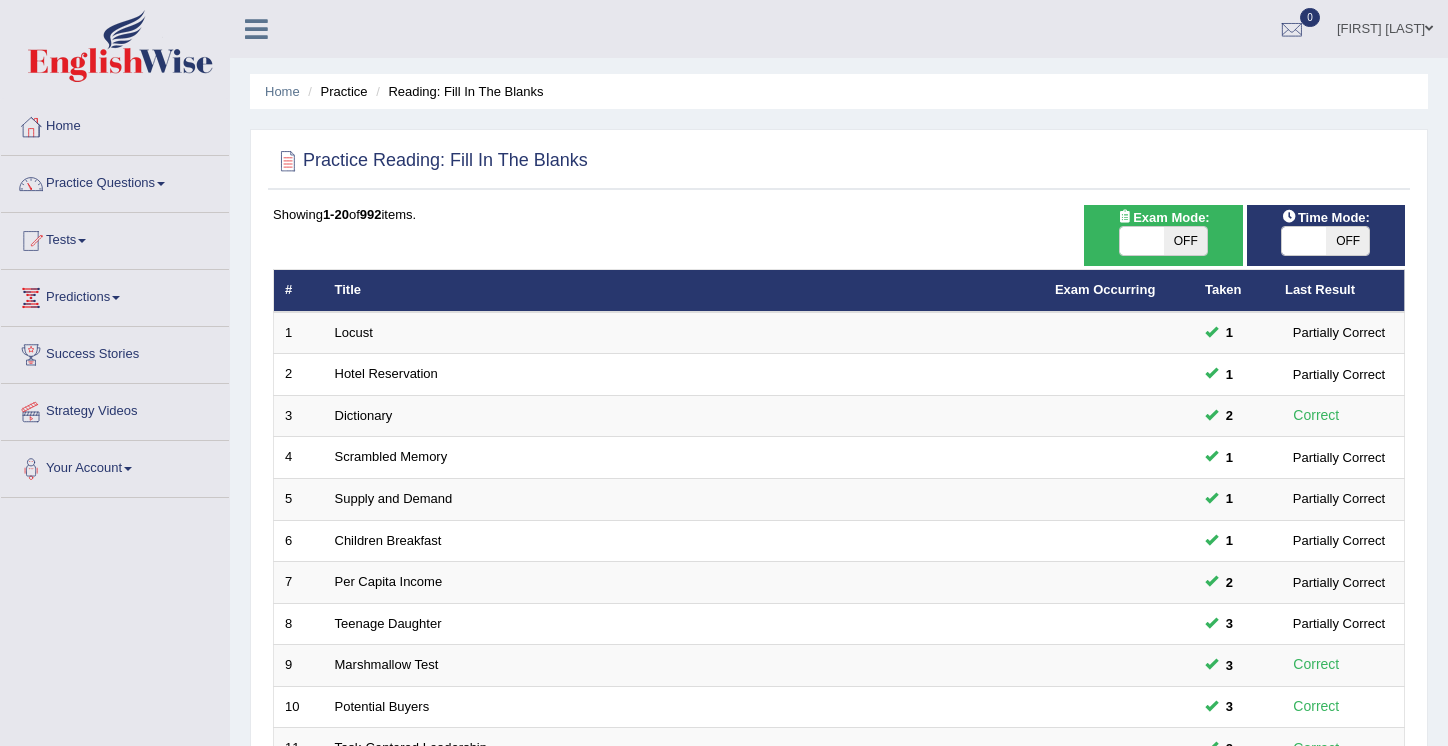 scroll, scrollTop: 0, scrollLeft: 0, axis: both 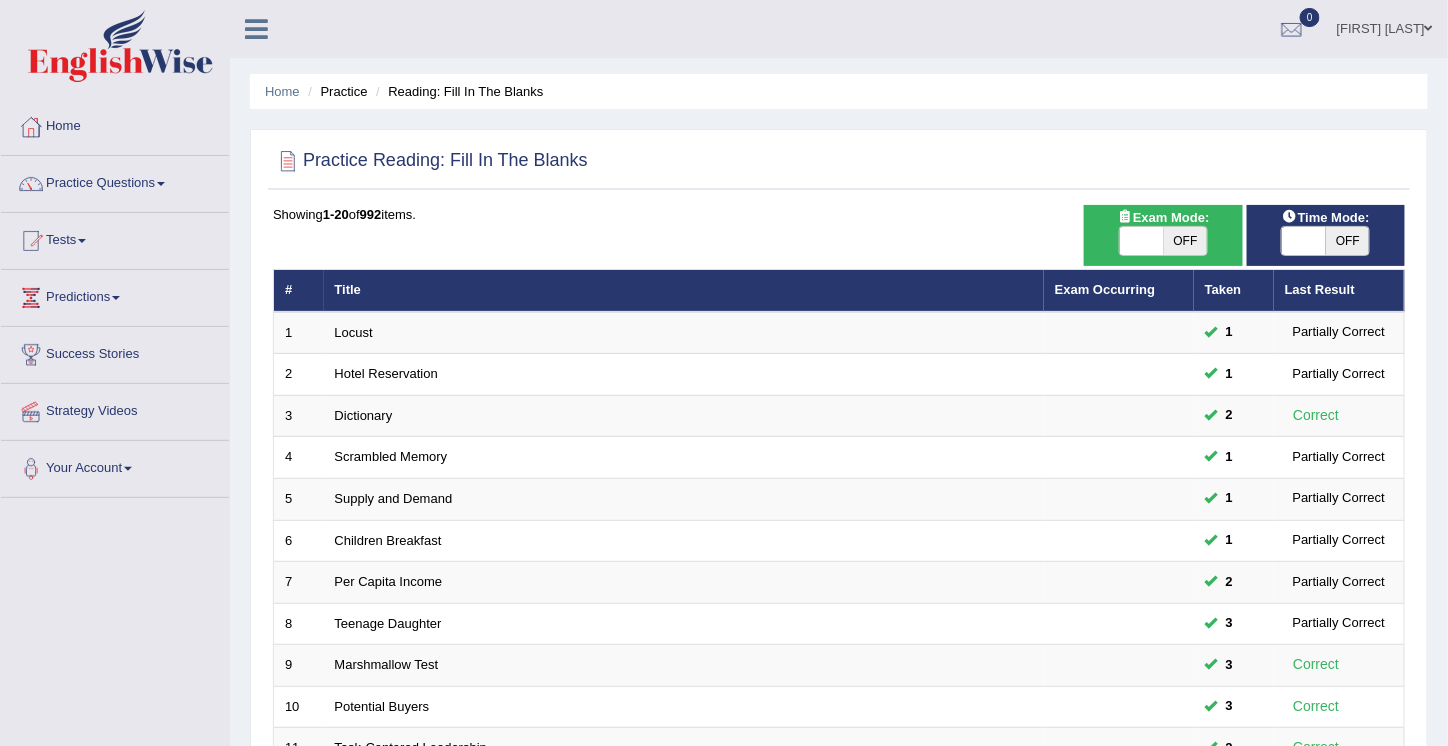 click on "Practice Questions" at bounding box center [115, 181] 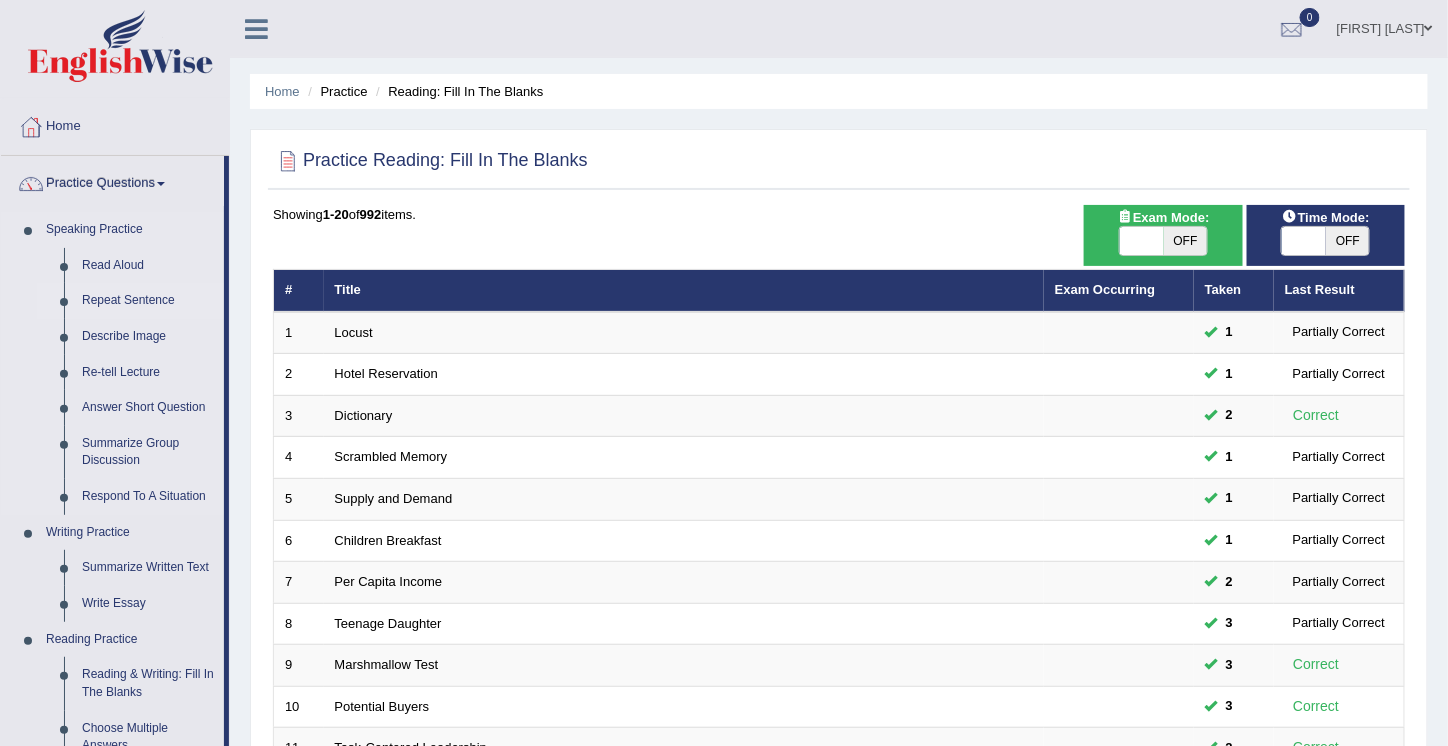 click on "Repeat Sentence" at bounding box center [148, 301] 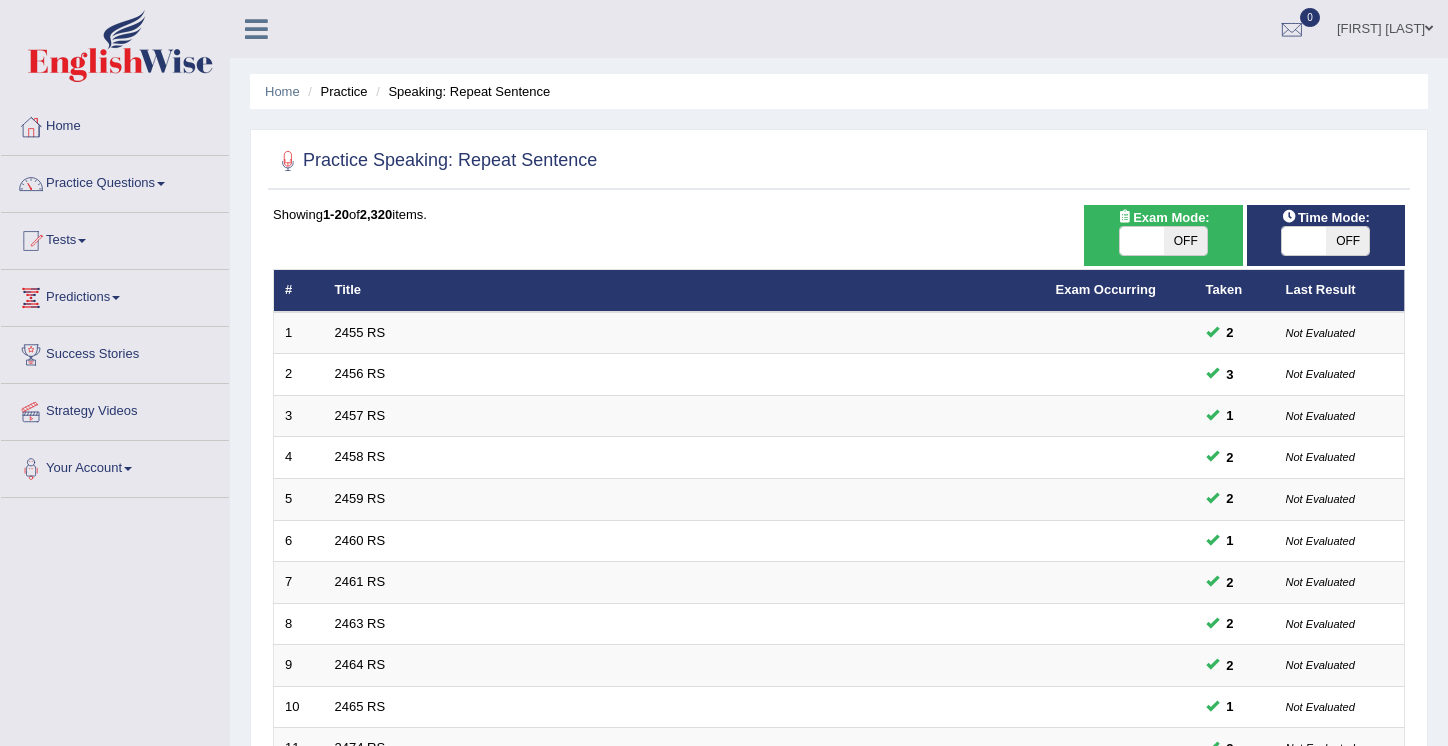 scroll, scrollTop: 0, scrollLeft: 0, axis: both 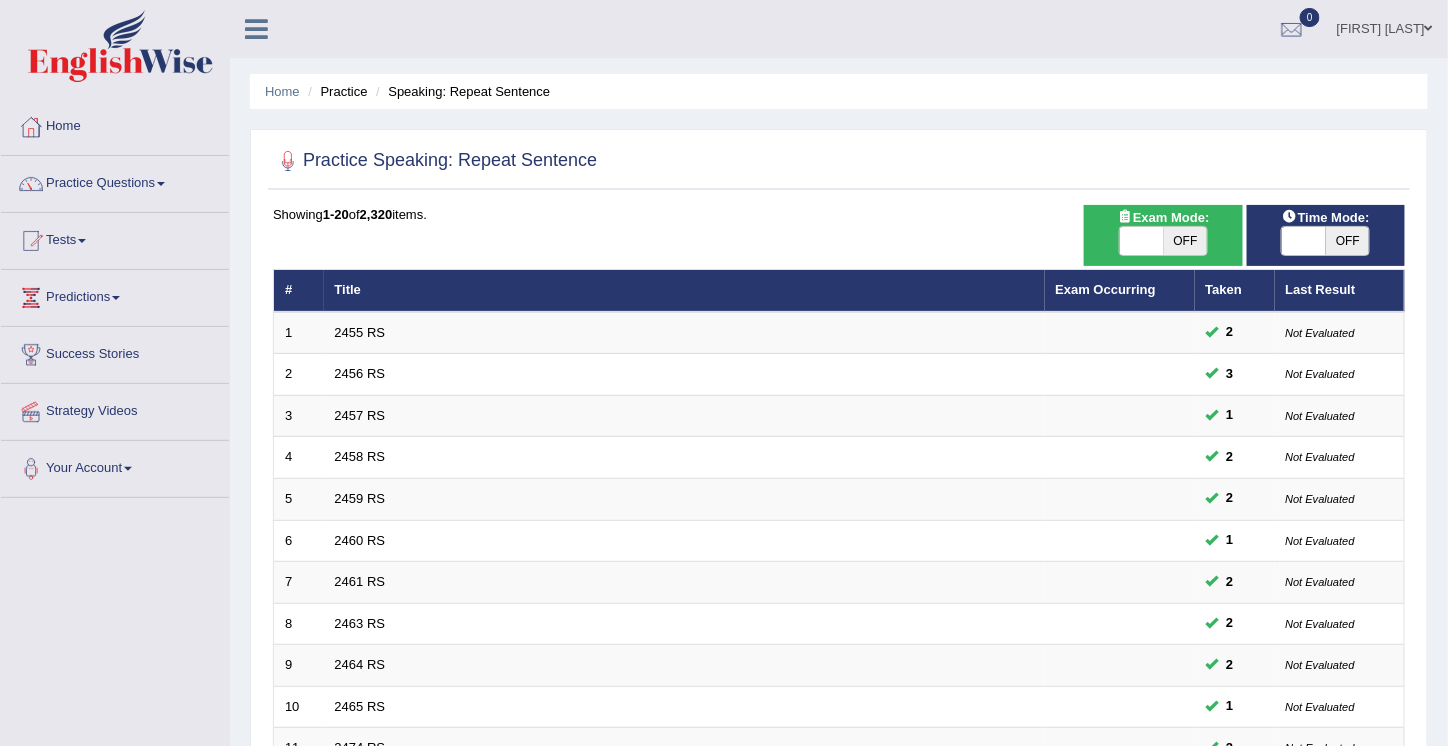 click on "OFF" at bounding box center (1186, 241) 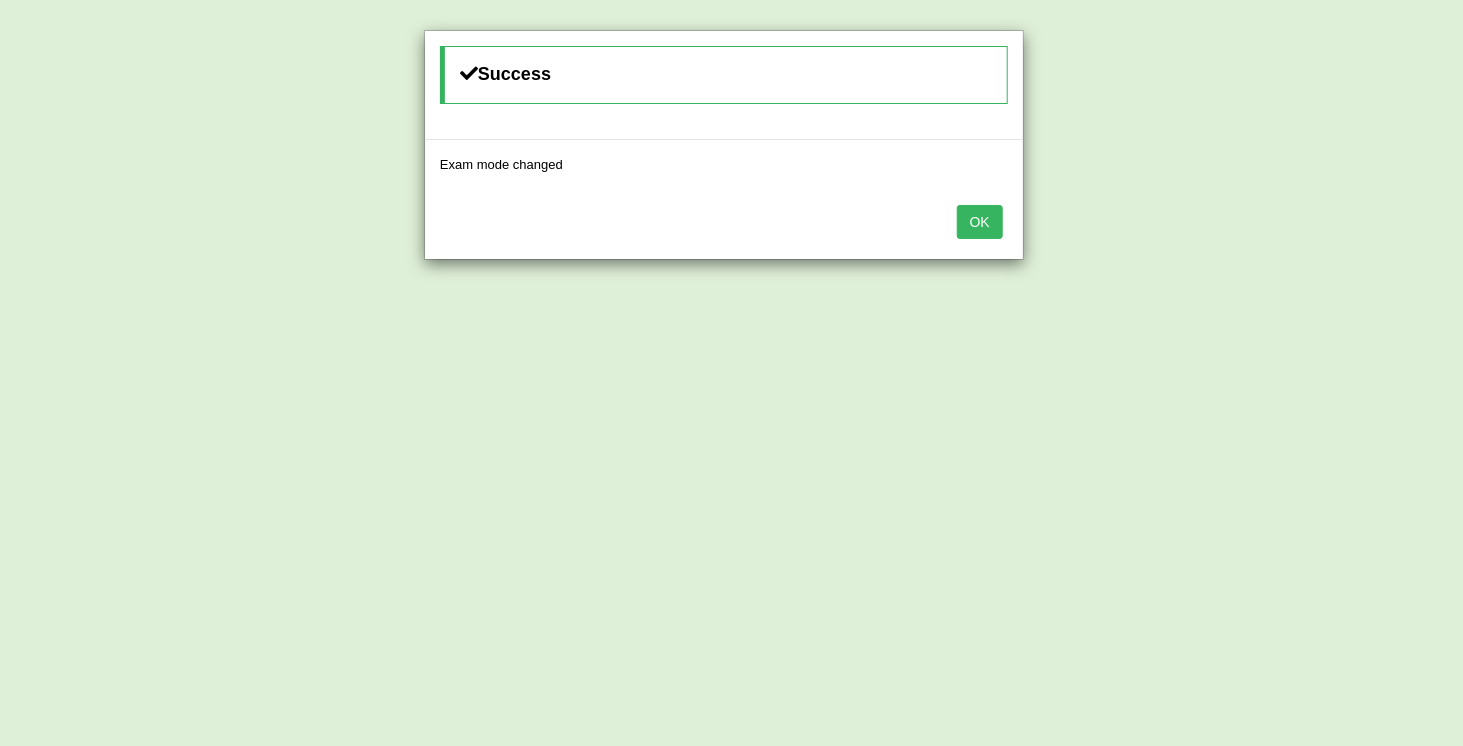 click on "OK" at bounding box center (980, 222) 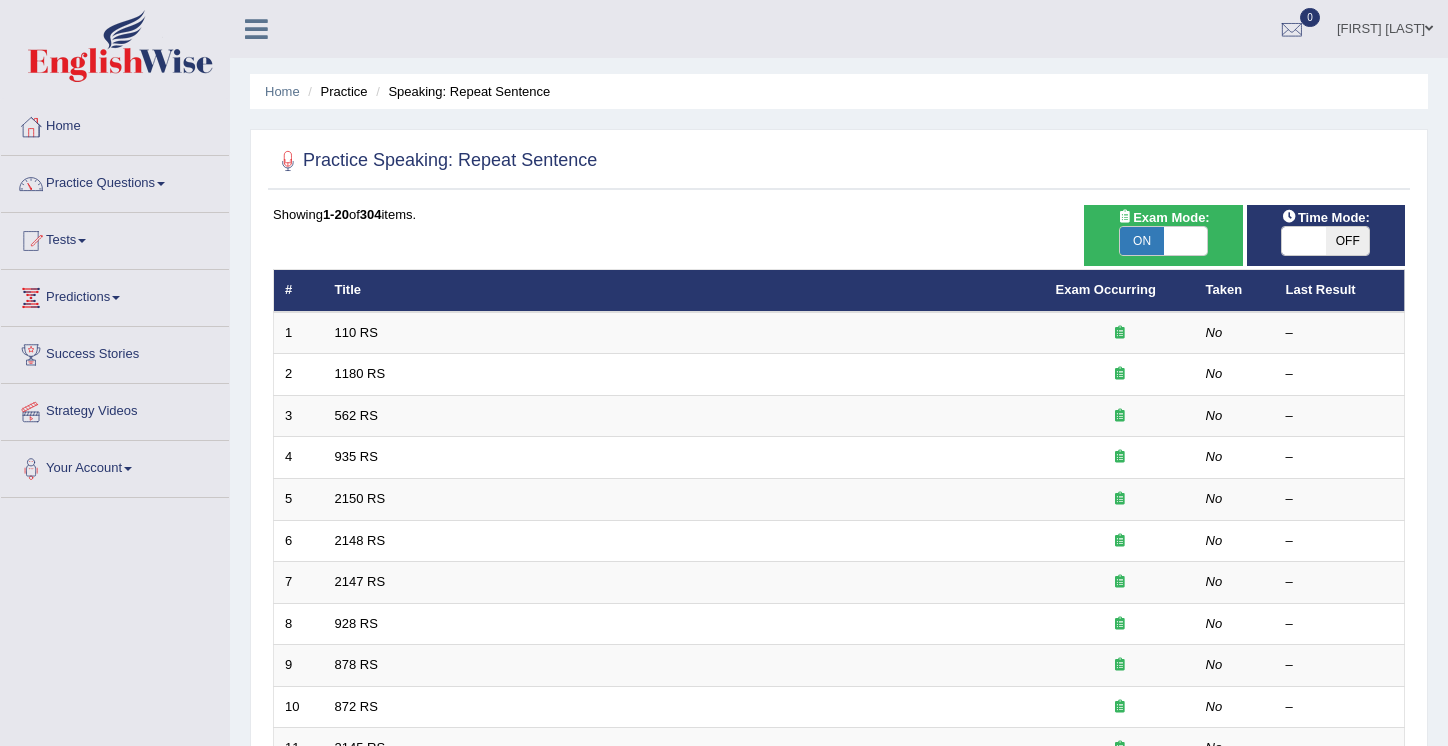 scroll, scrollTop: 0, scrollLeft: 0, axis: both 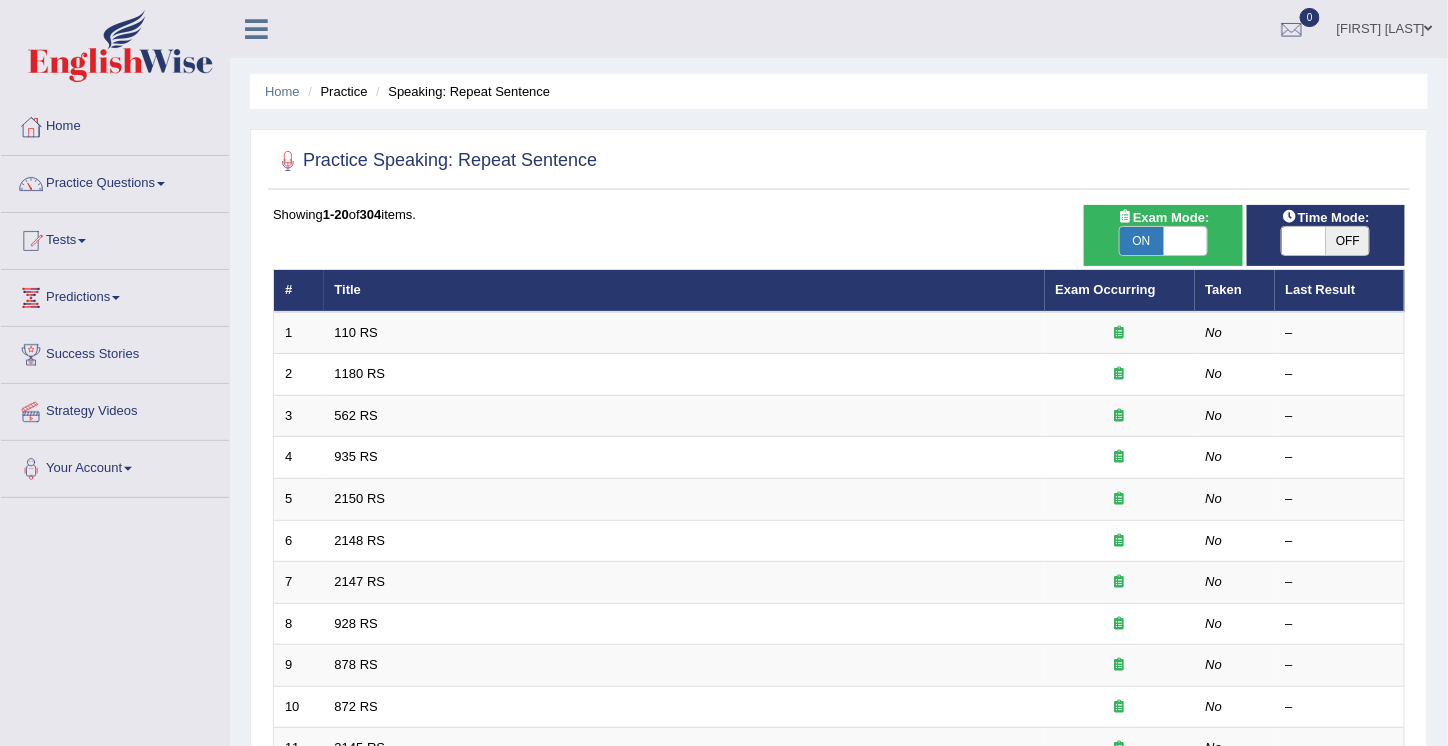 click on "OFF" at bounding box center (1348, 241) 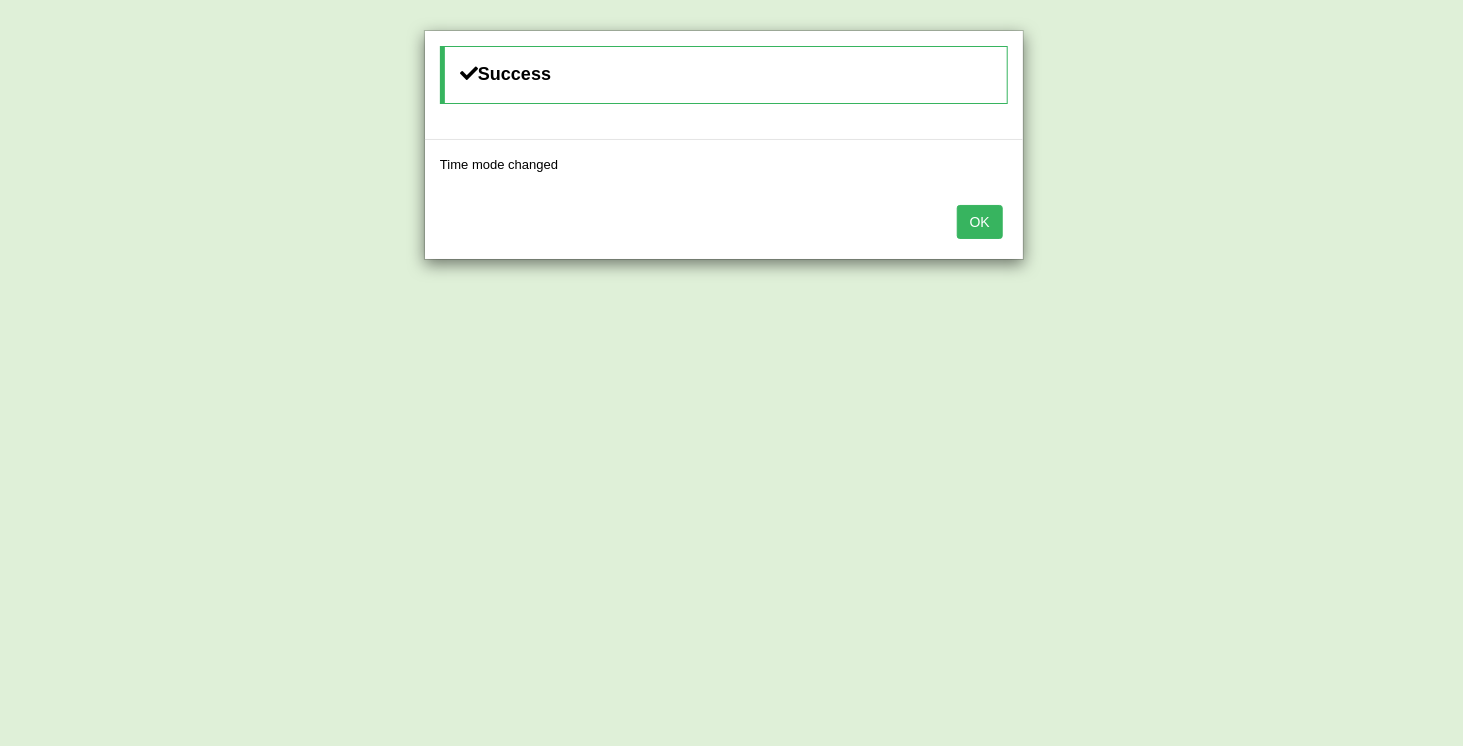 click on "OK" at bounding box center (980, 222) 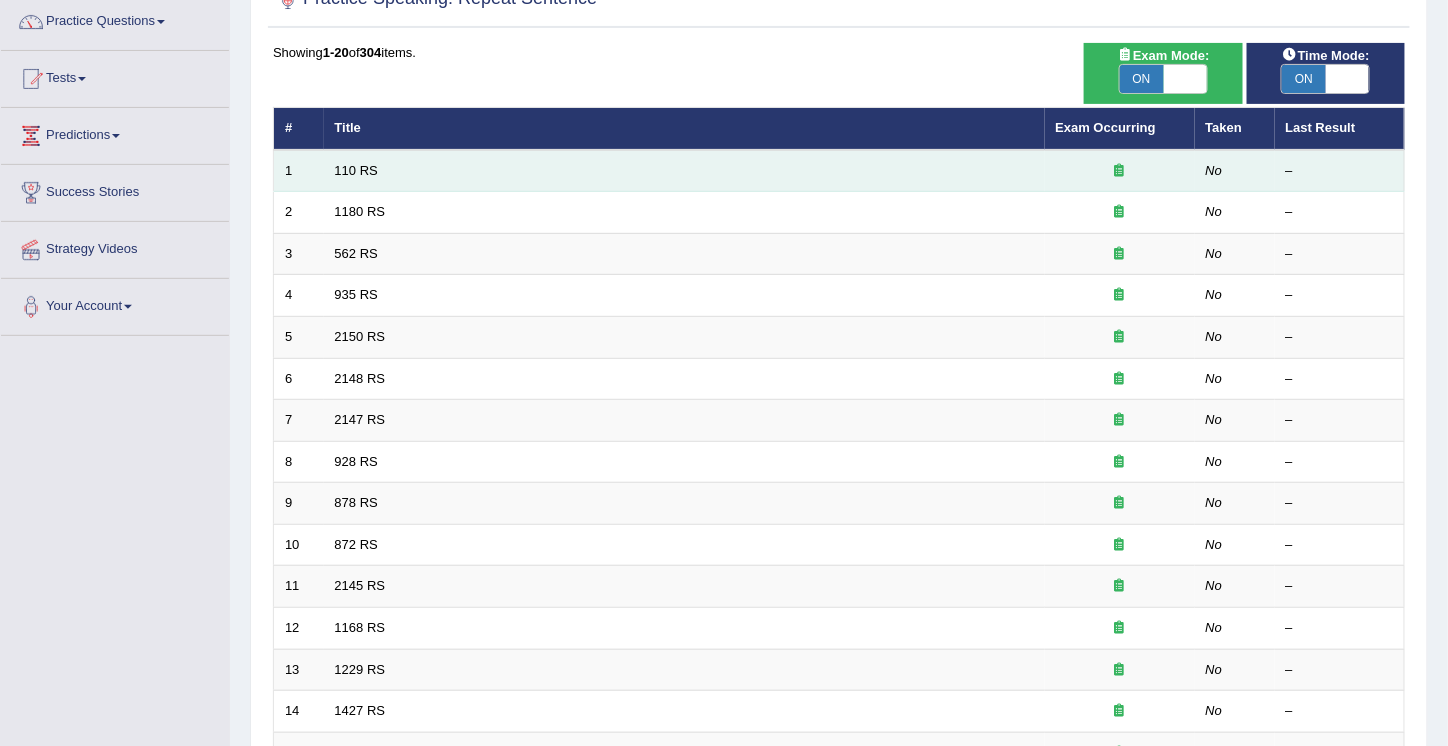 scroll, scrollTop: 0, scrollLeft: 0, axis: both 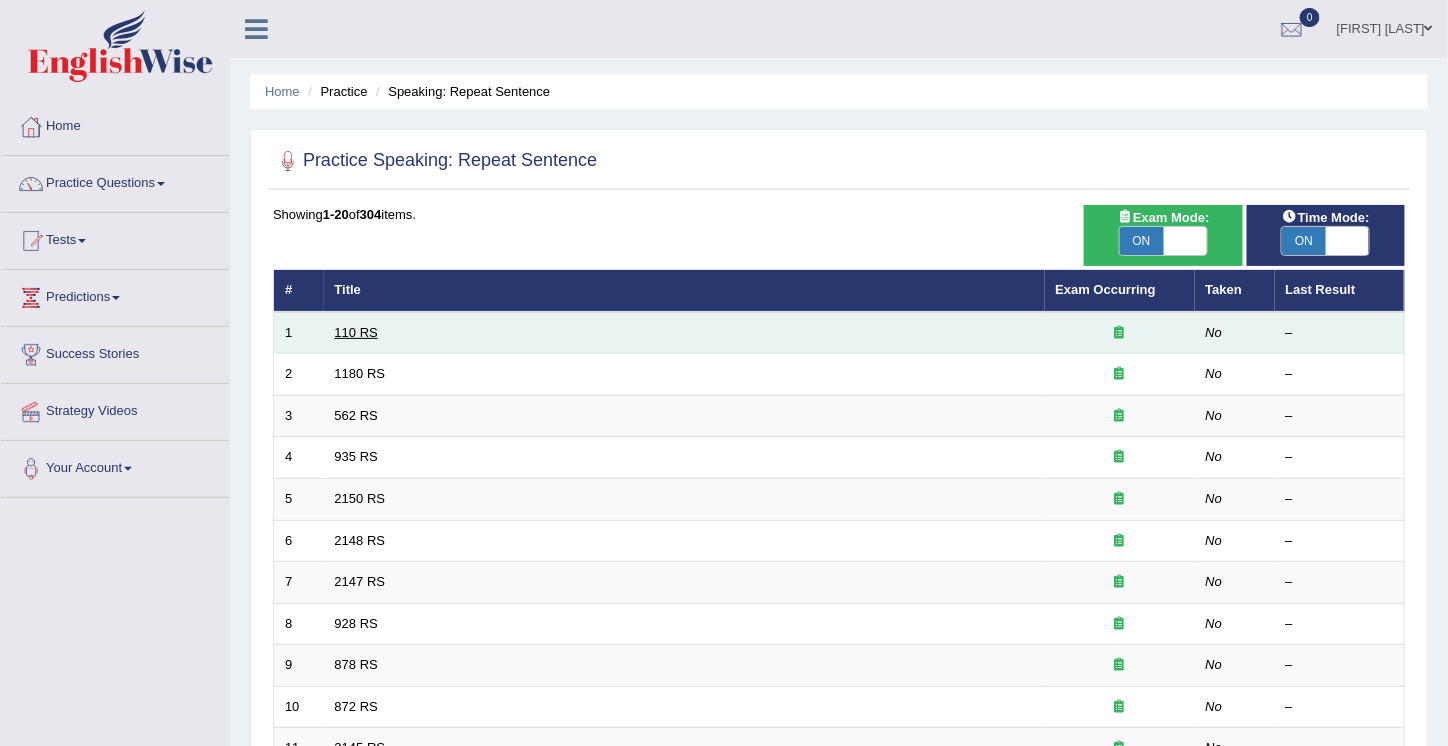 click on "110 RS" at bounding box center [356, 332] 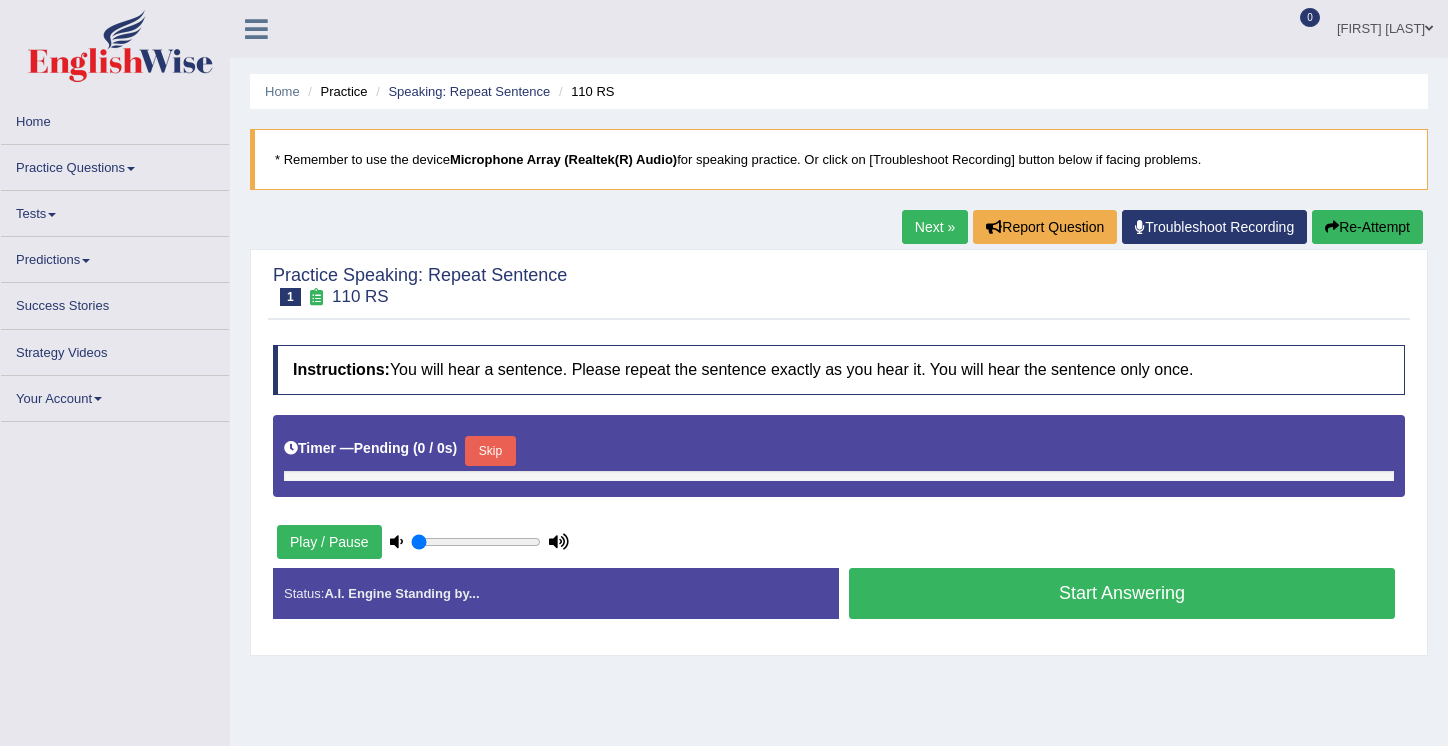 scroll, scrollTop: 0, scrollLeft: 0, axis: both 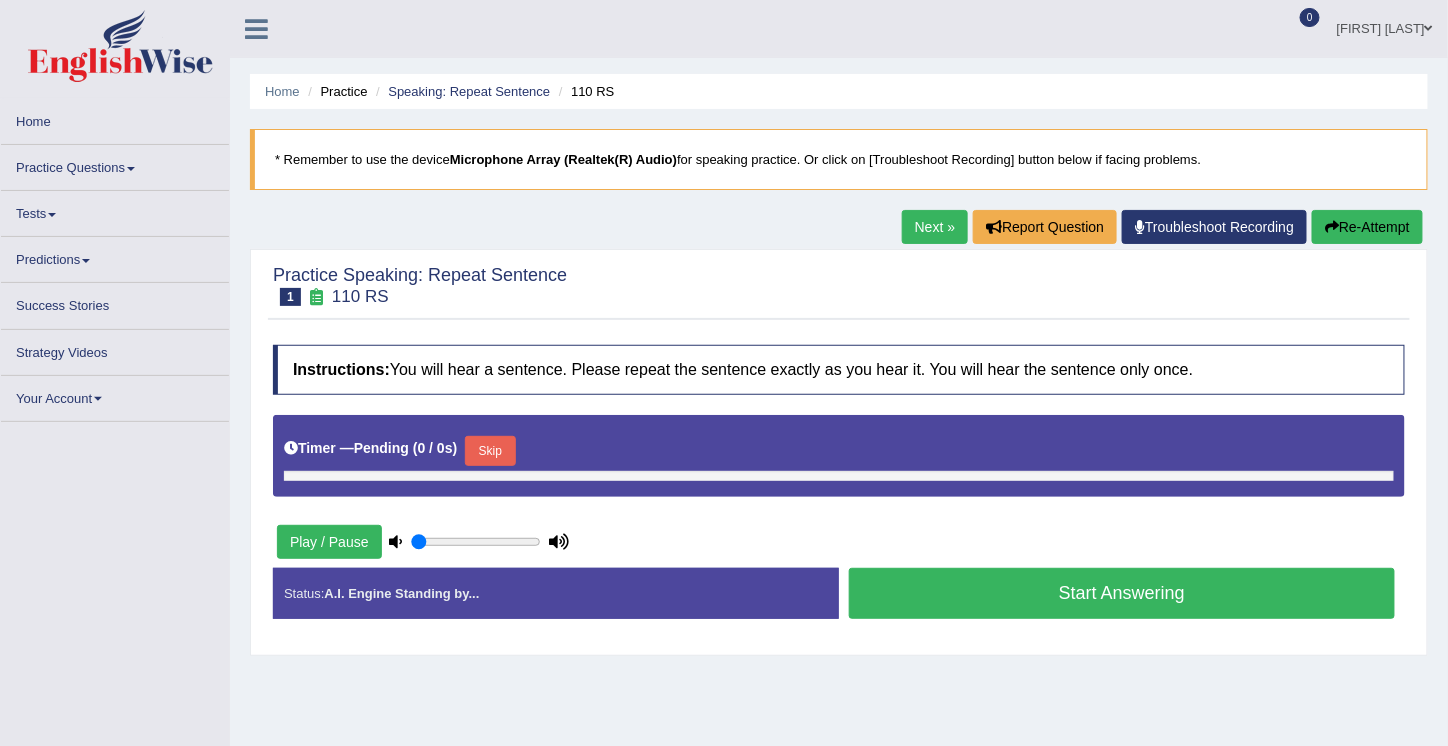 type on "1" 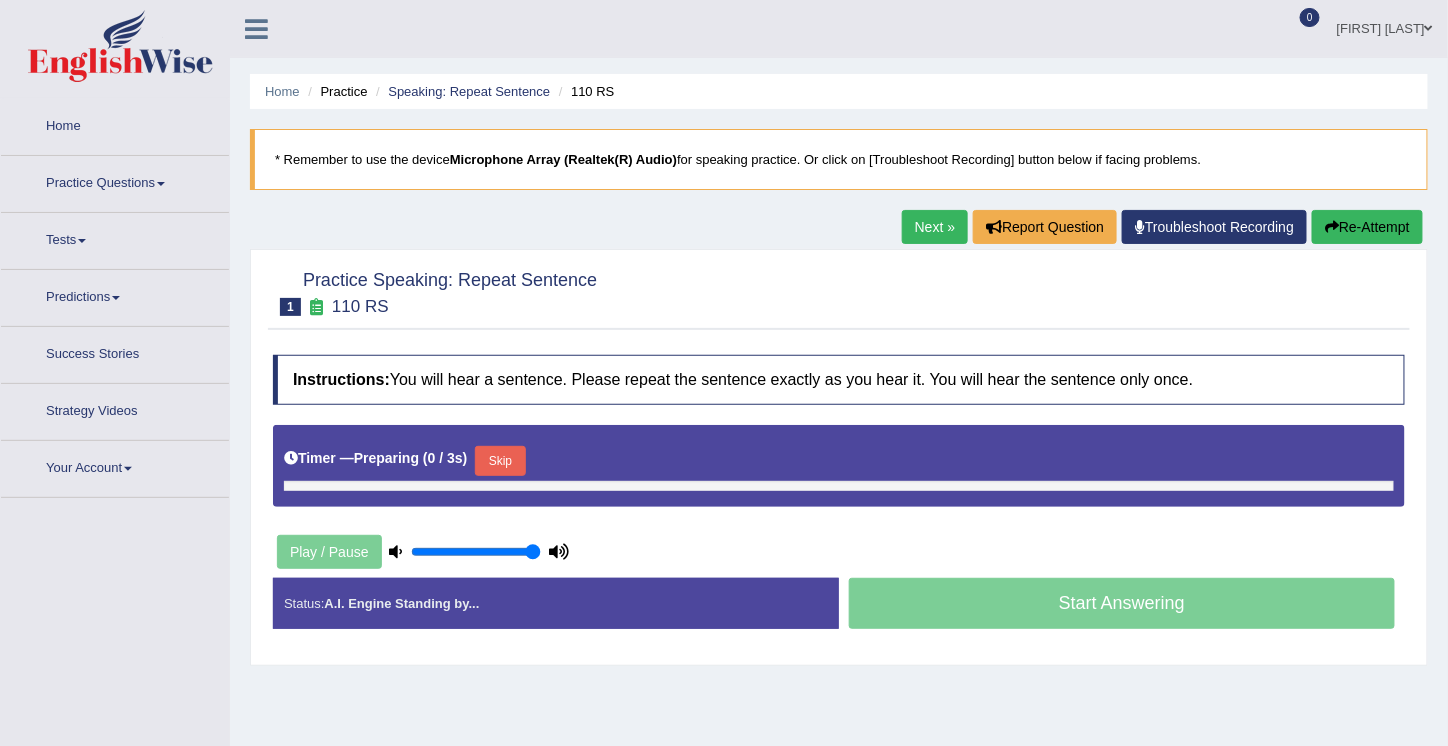 scroll, scrollTop: 0, scrollLeft: 0, axis: both 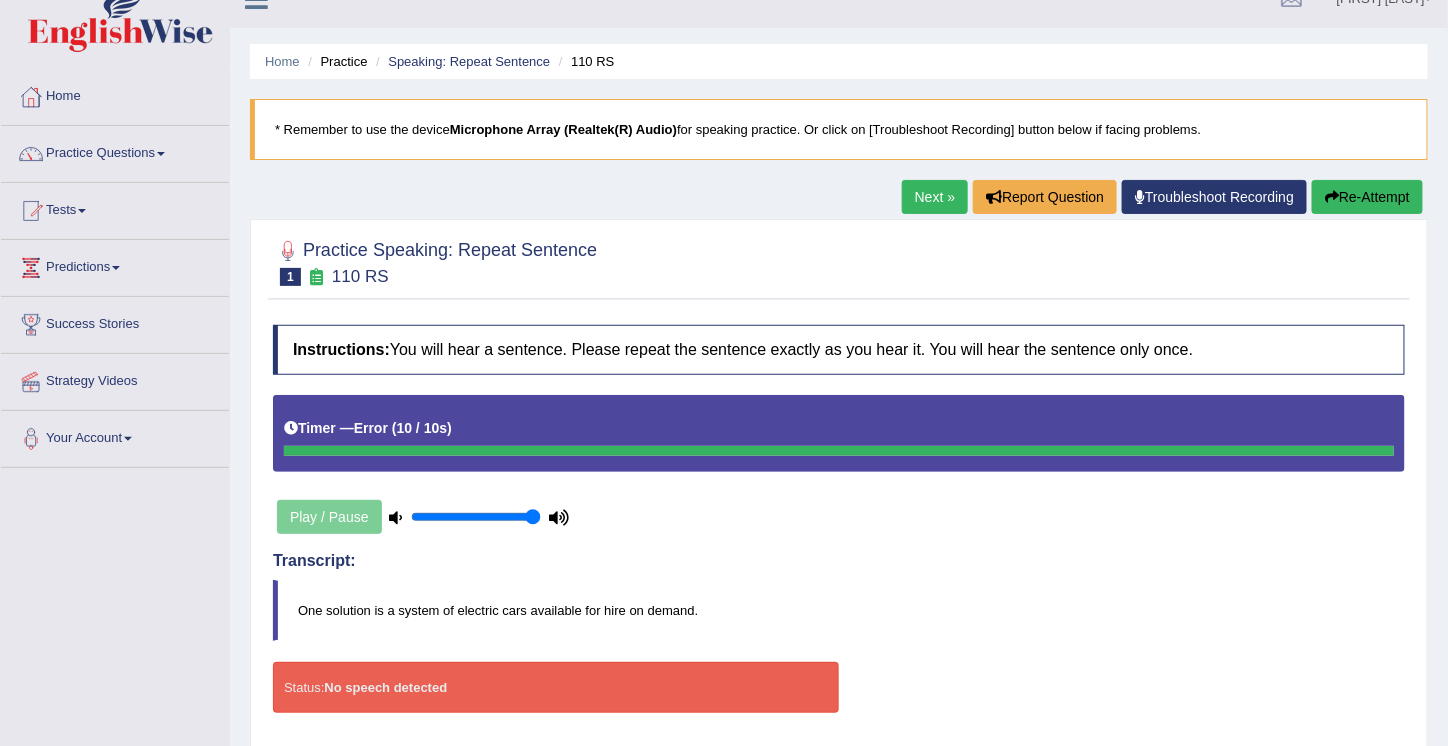 click on "Play / Pause" at bounding box center (423, 517) 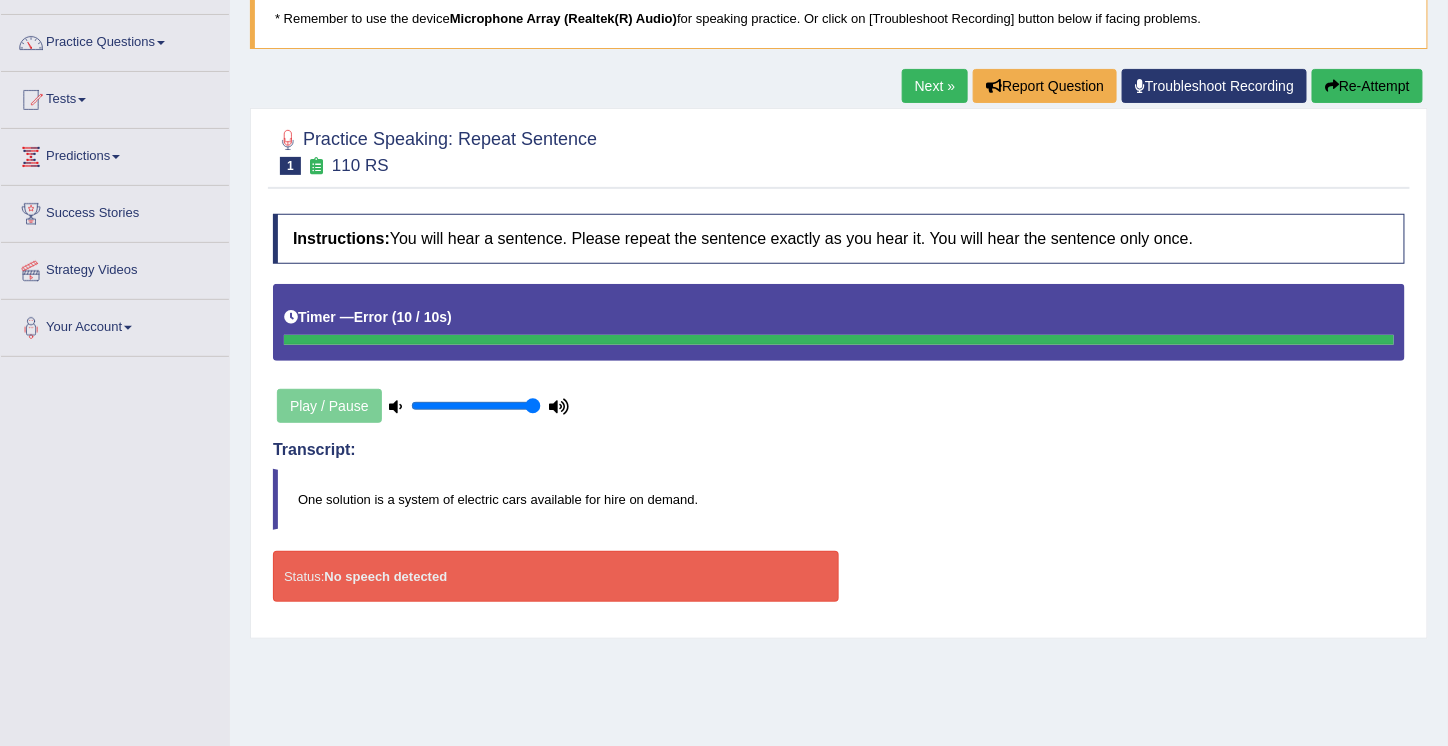 scroll, scrollTop: 142, scrollLeft: 0, axis: vertical 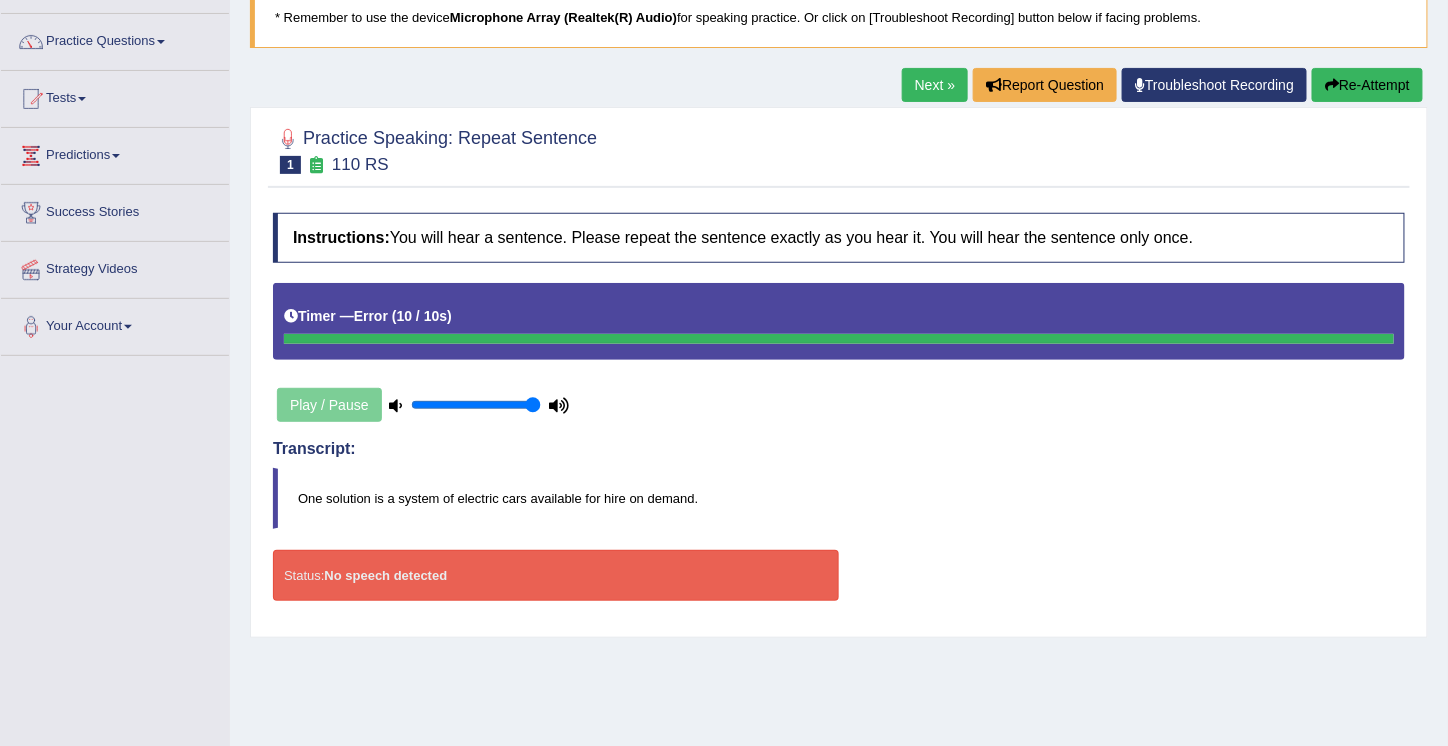 click on "Re-Attempt" at bounding box center (1367, 85) 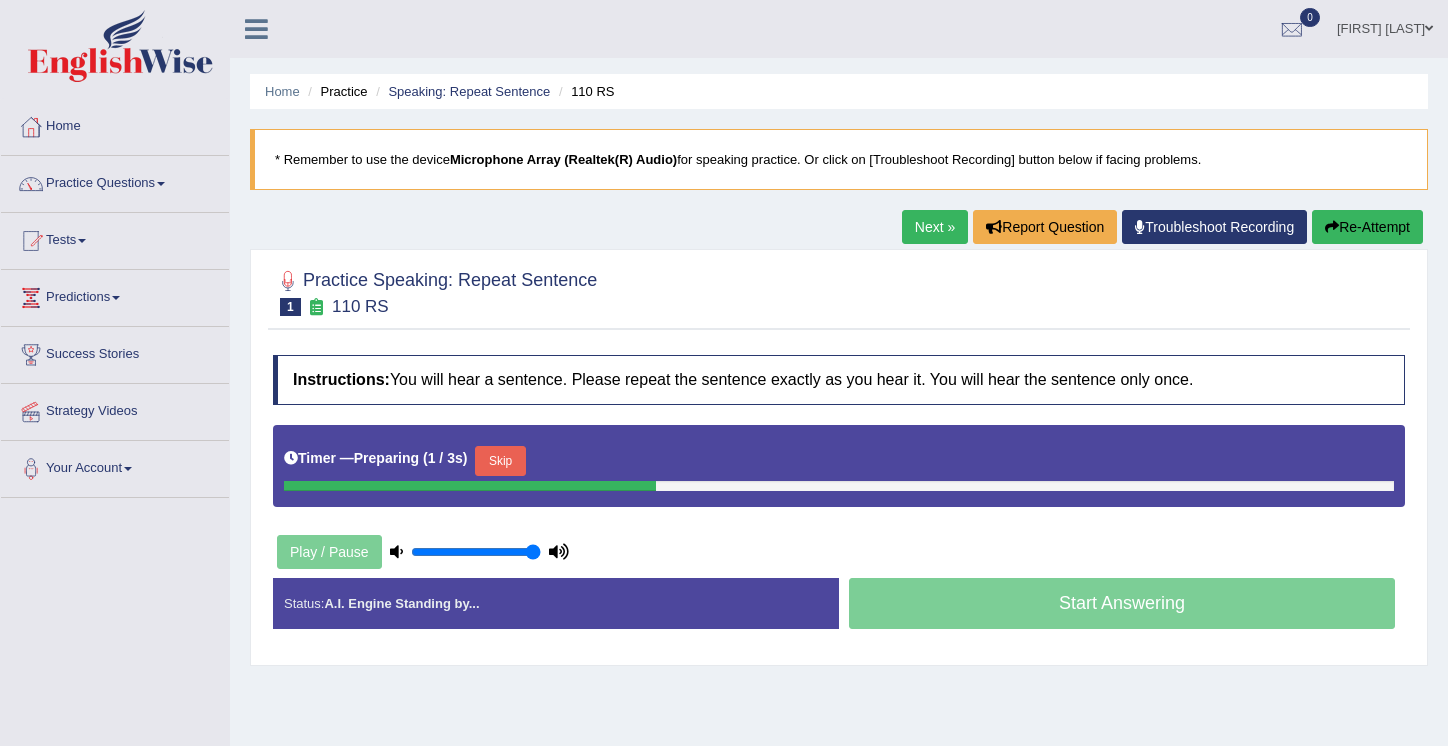 scroll, scrollTop: 142, scrollLeft: 0, axis: vertical 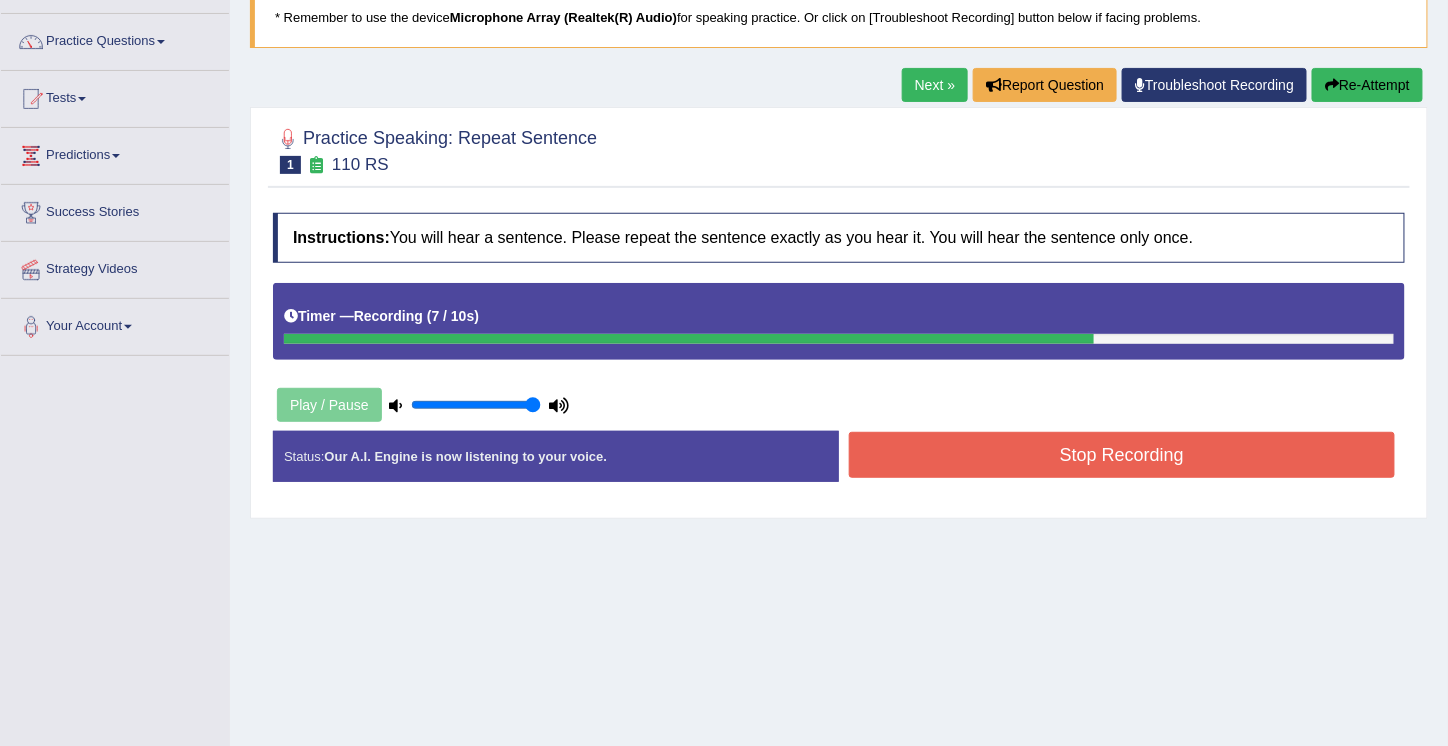 click on "Stop Recording" at bounding box center (1122, 455) 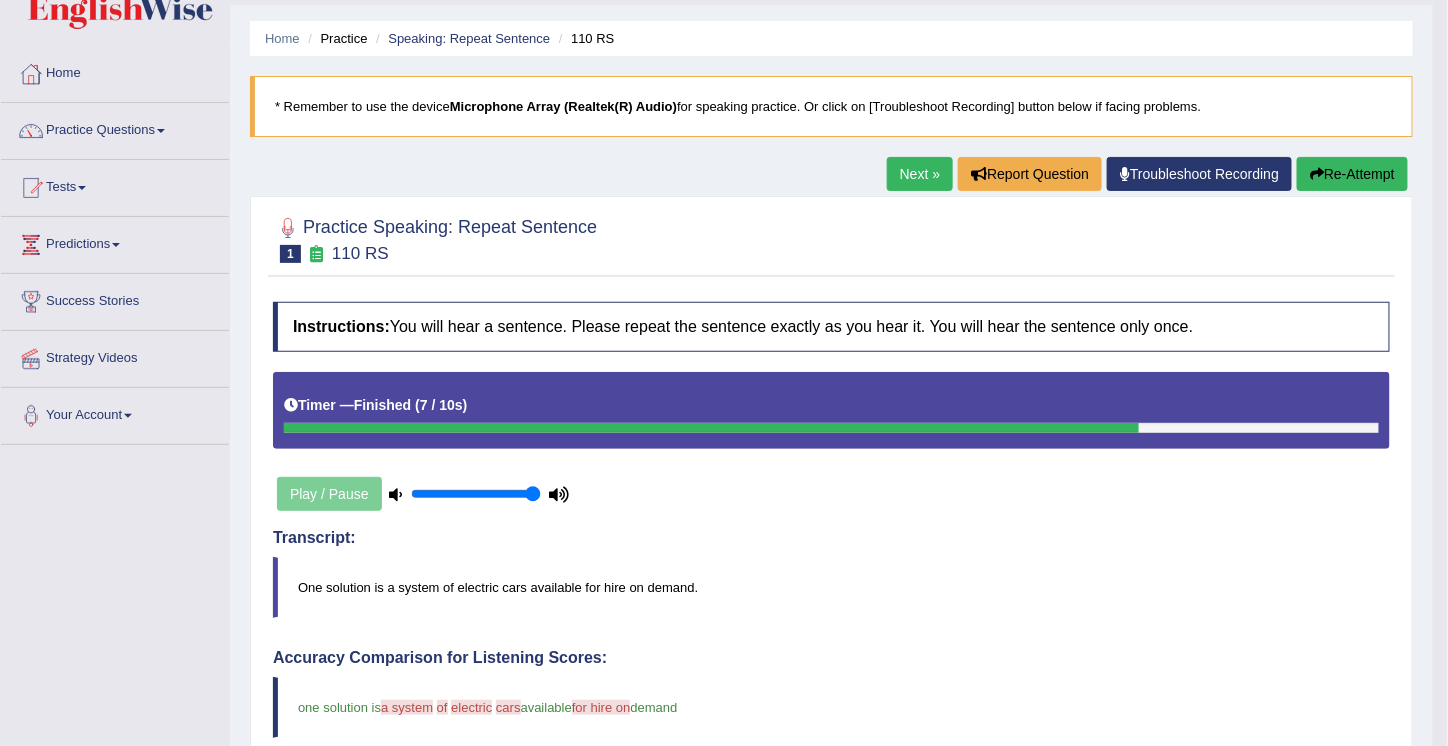 scroll, scrollTop: 50, scrollLeft: 0, axis: vertical 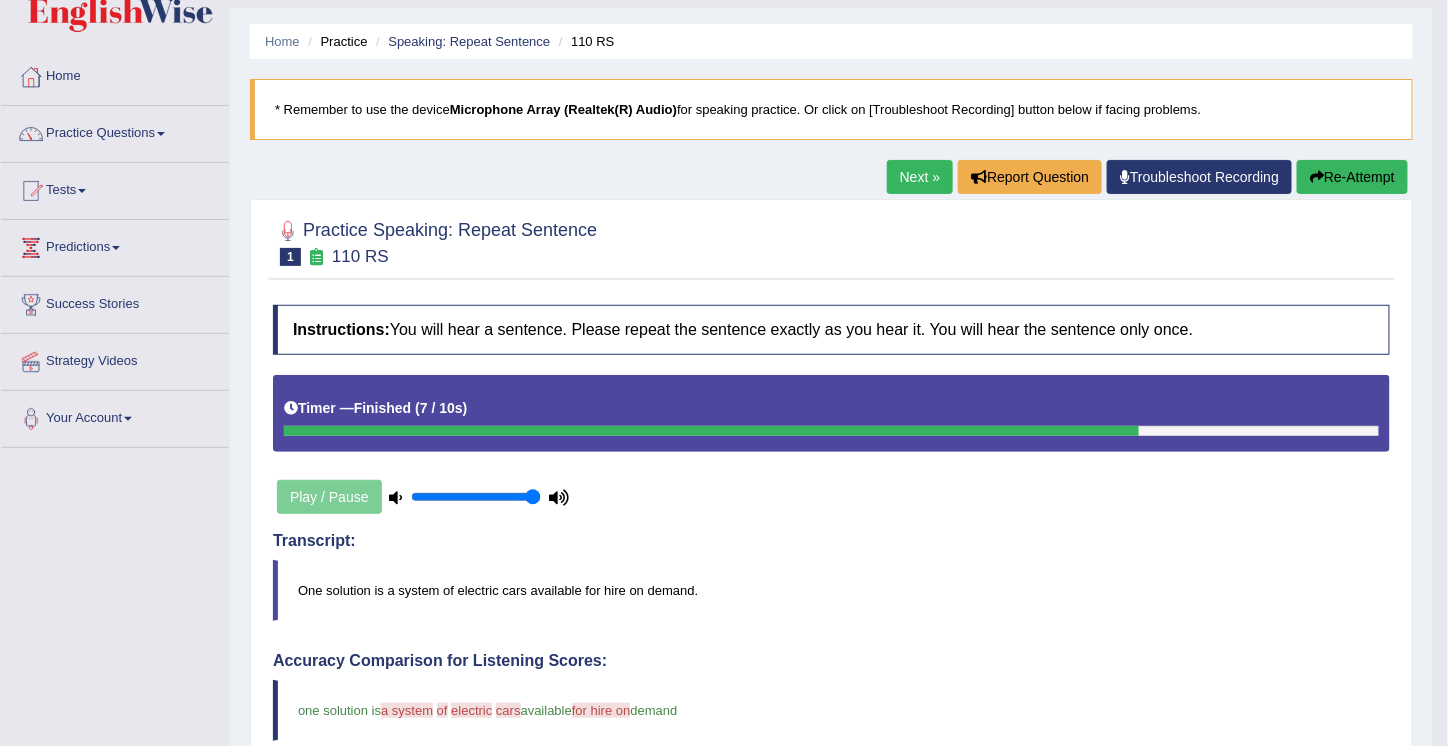 click on "Next »" at bounding box center [920, 177] 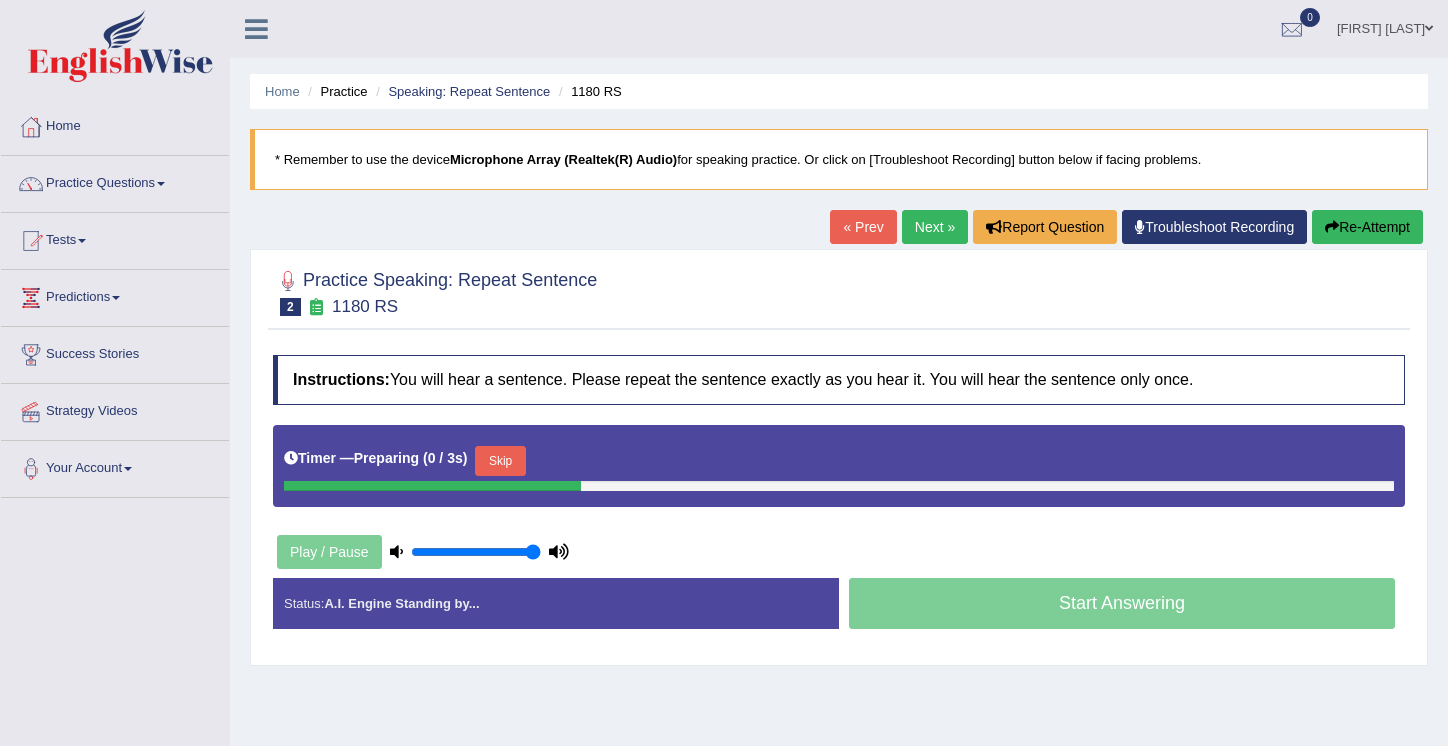 scroll, scrollTop: 0, scrollLeft: 0, axis: both 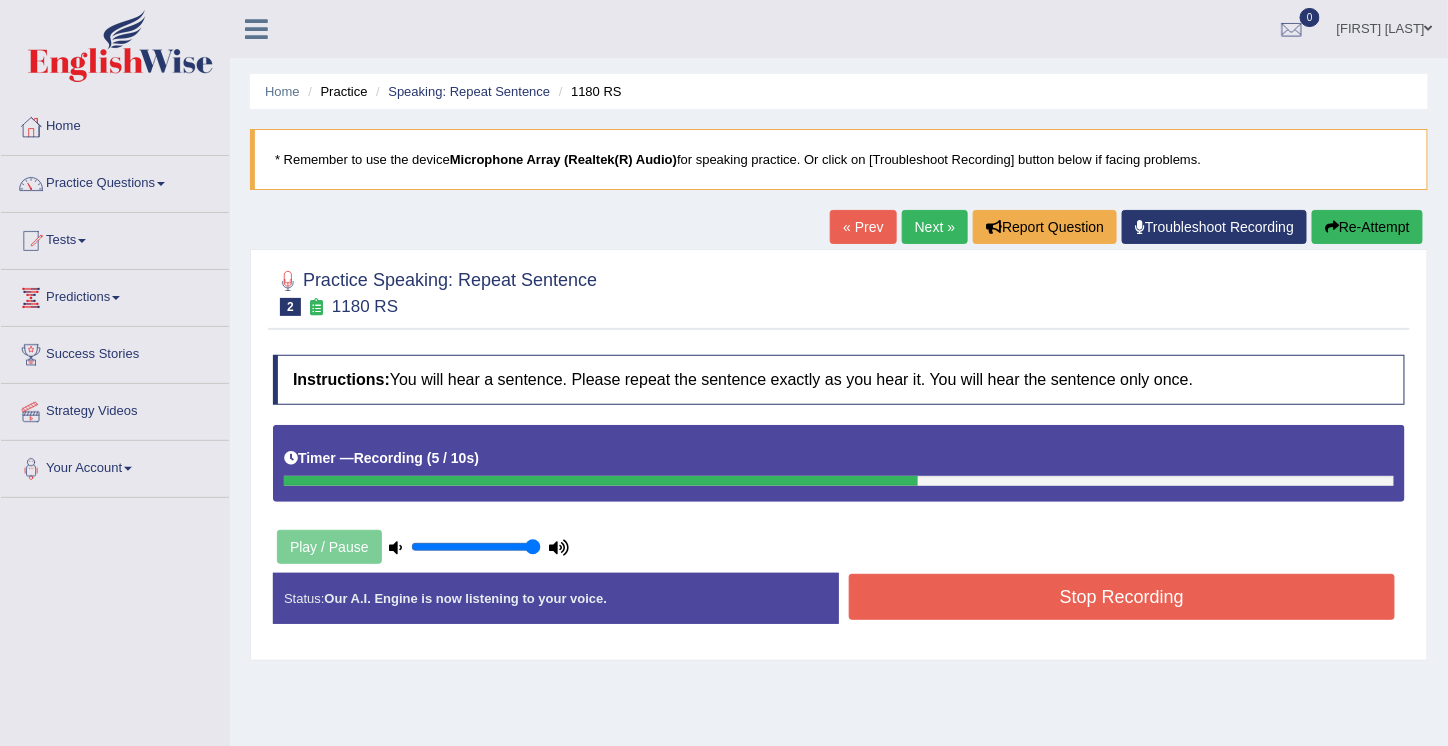 click on "Stop Recording" at bounding box center [1122, 597] 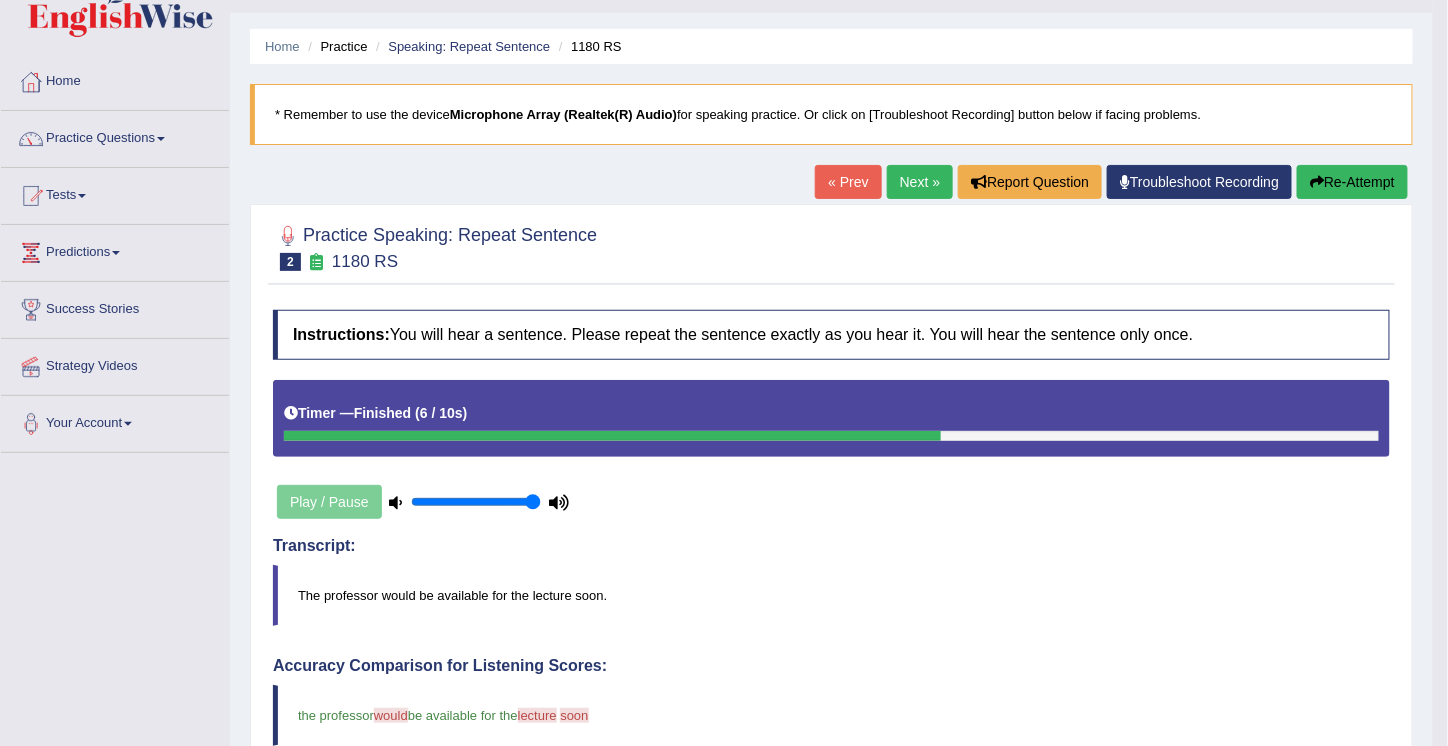 scroll, scrollTop: 0, scrollLeft: 0, axis: both 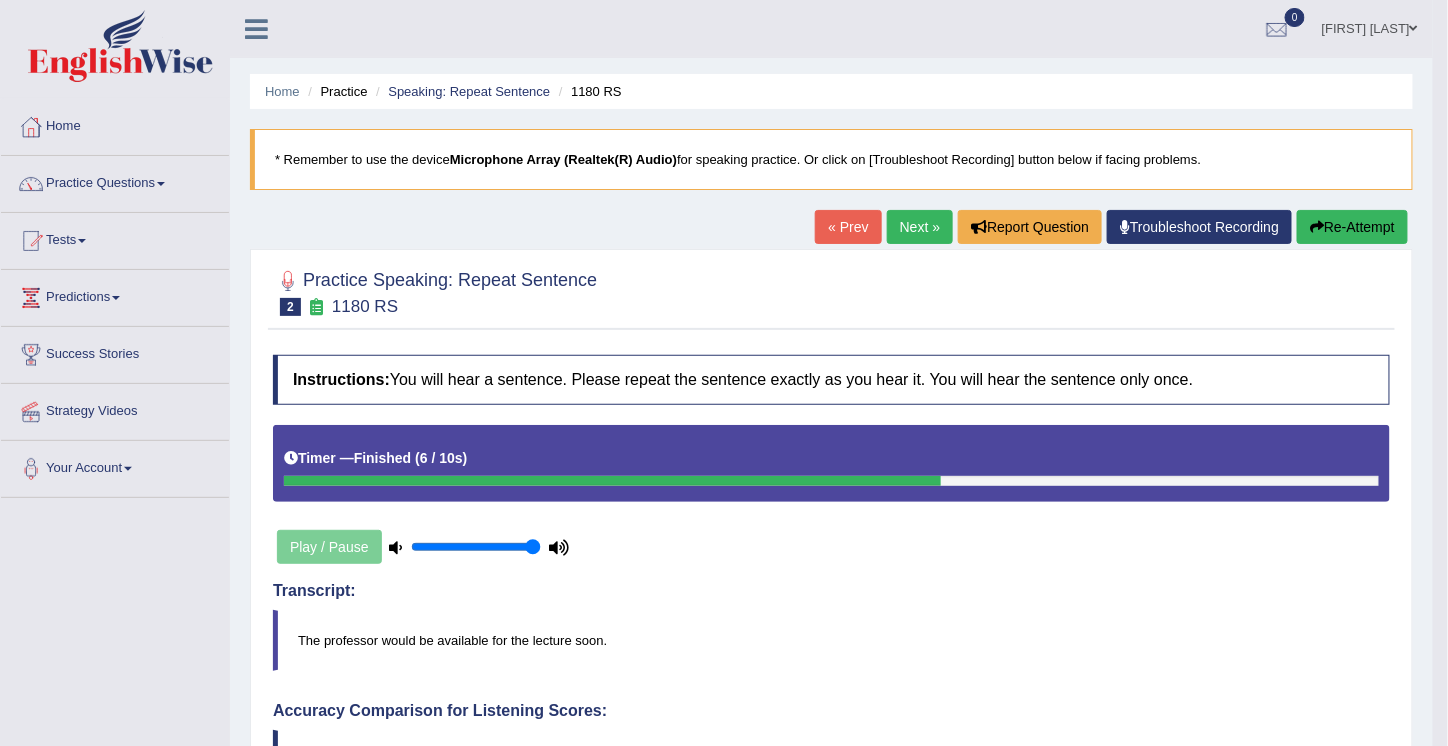 click on "Re-Attempt" at bounding box center (1352, 227) 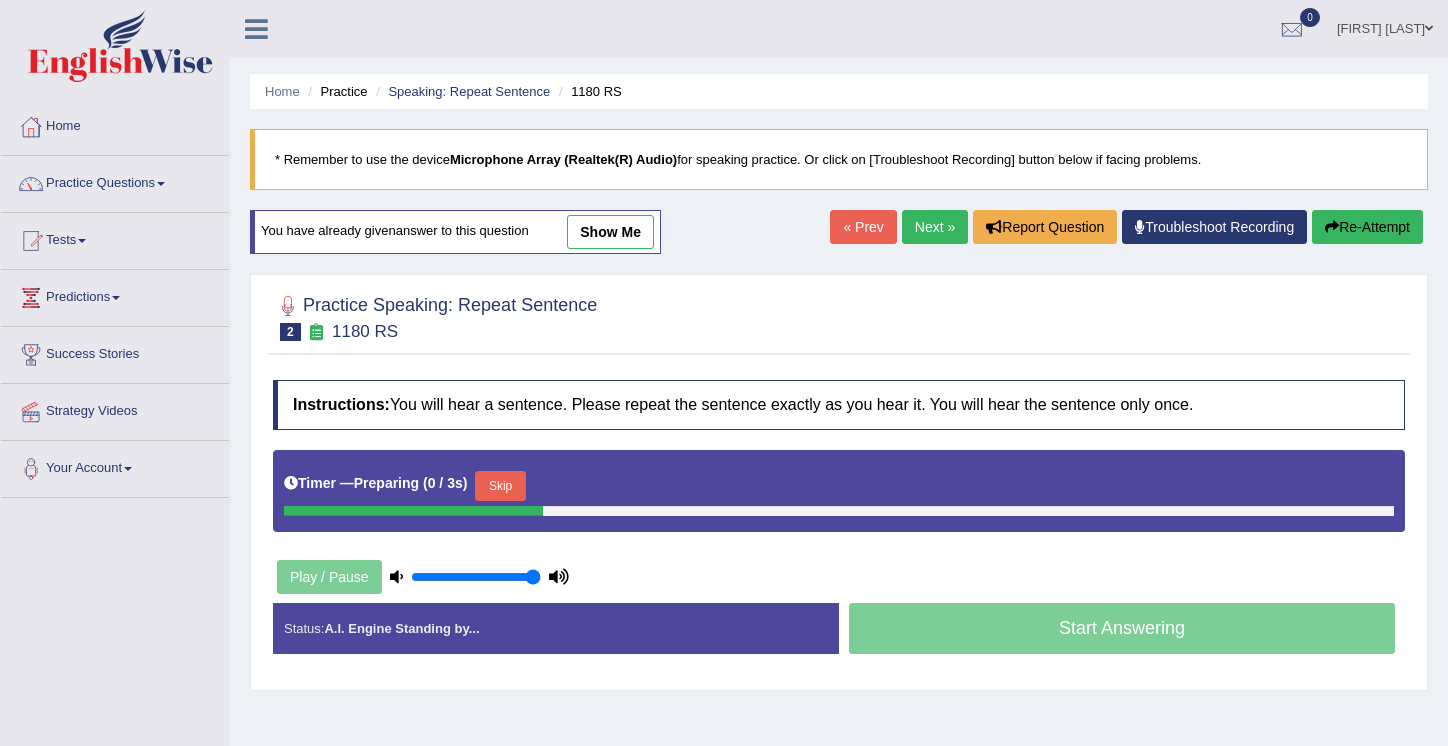 scroll, scrollTop: 0, scrollLeft: 0, axis: both 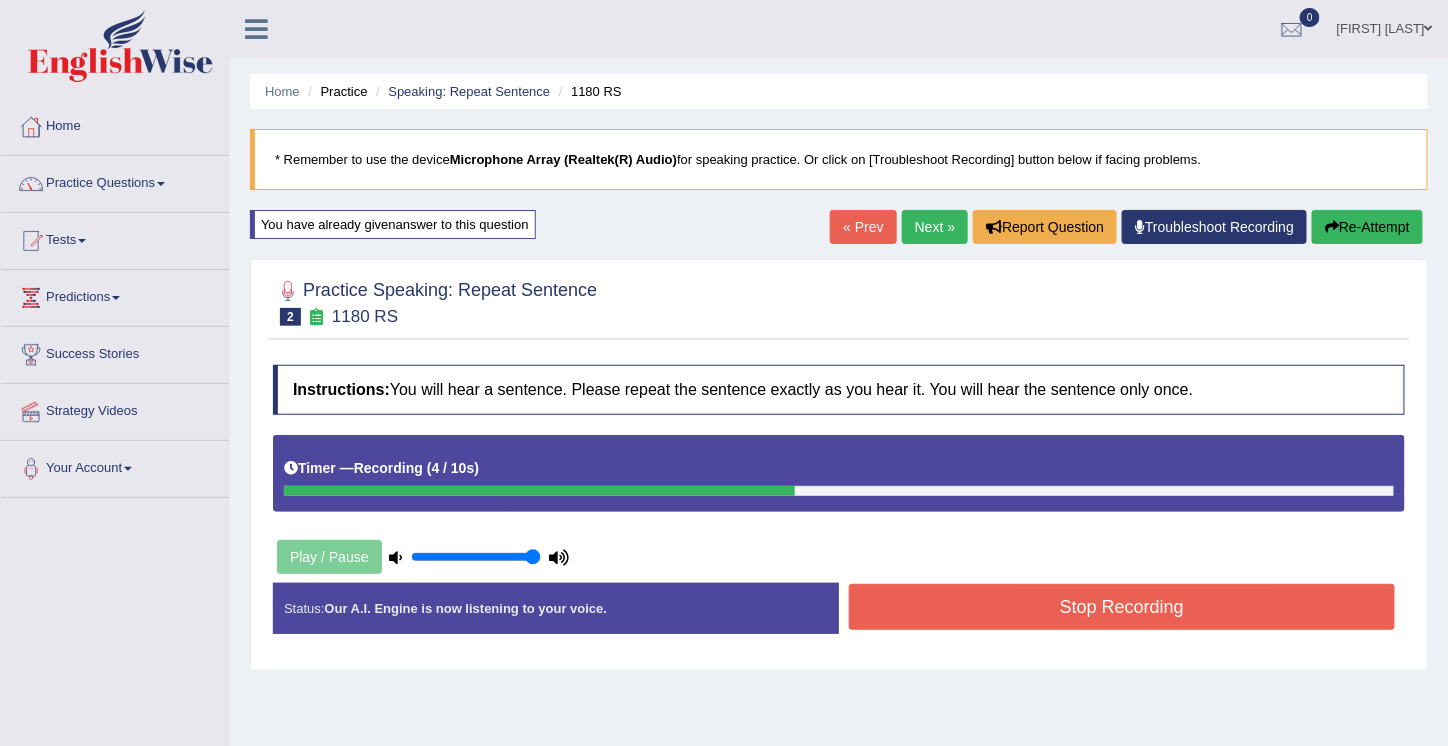 click on "Stop Recording" at bounding box center [1122, 607] 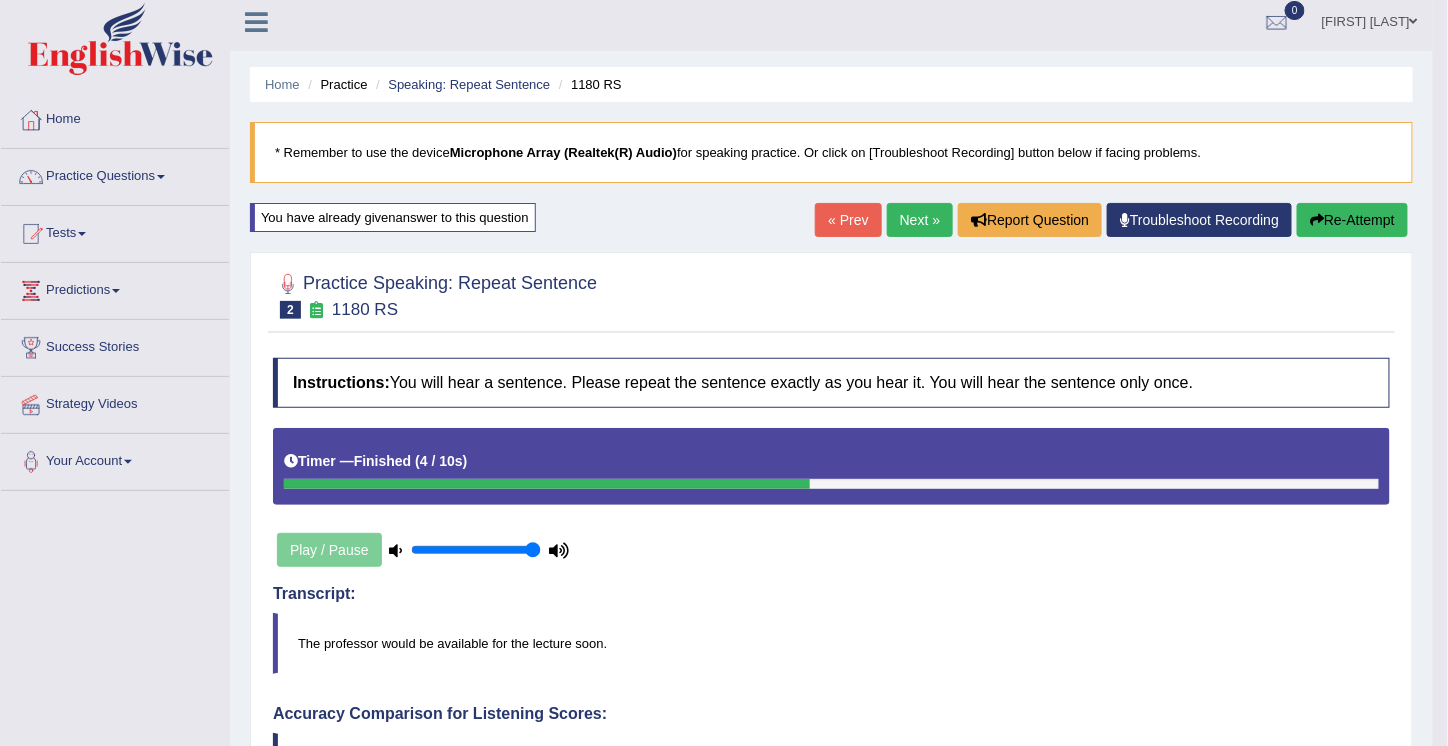 scroll, scrollTop: 0, scrollLeft: 0, axis: both 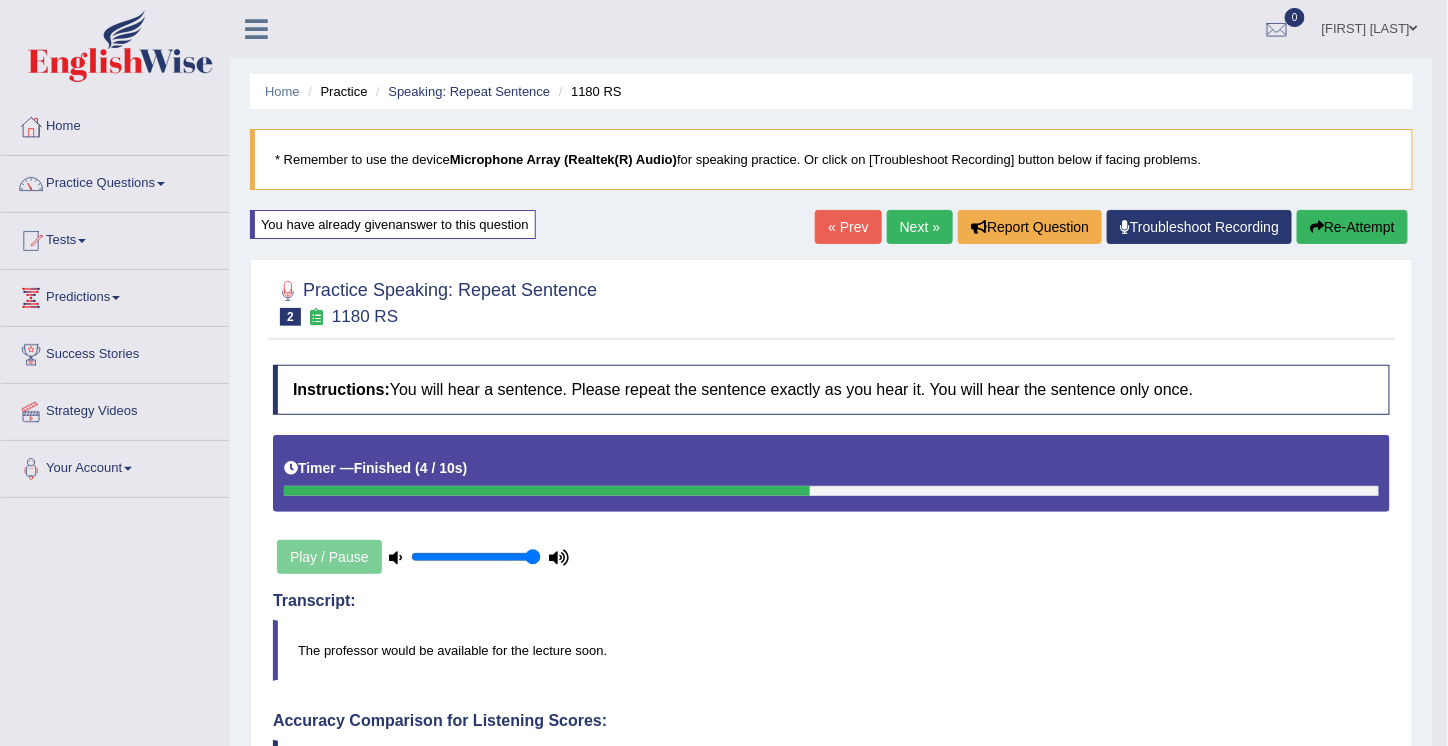 click on "Next »" at bounding box center [920, 227] 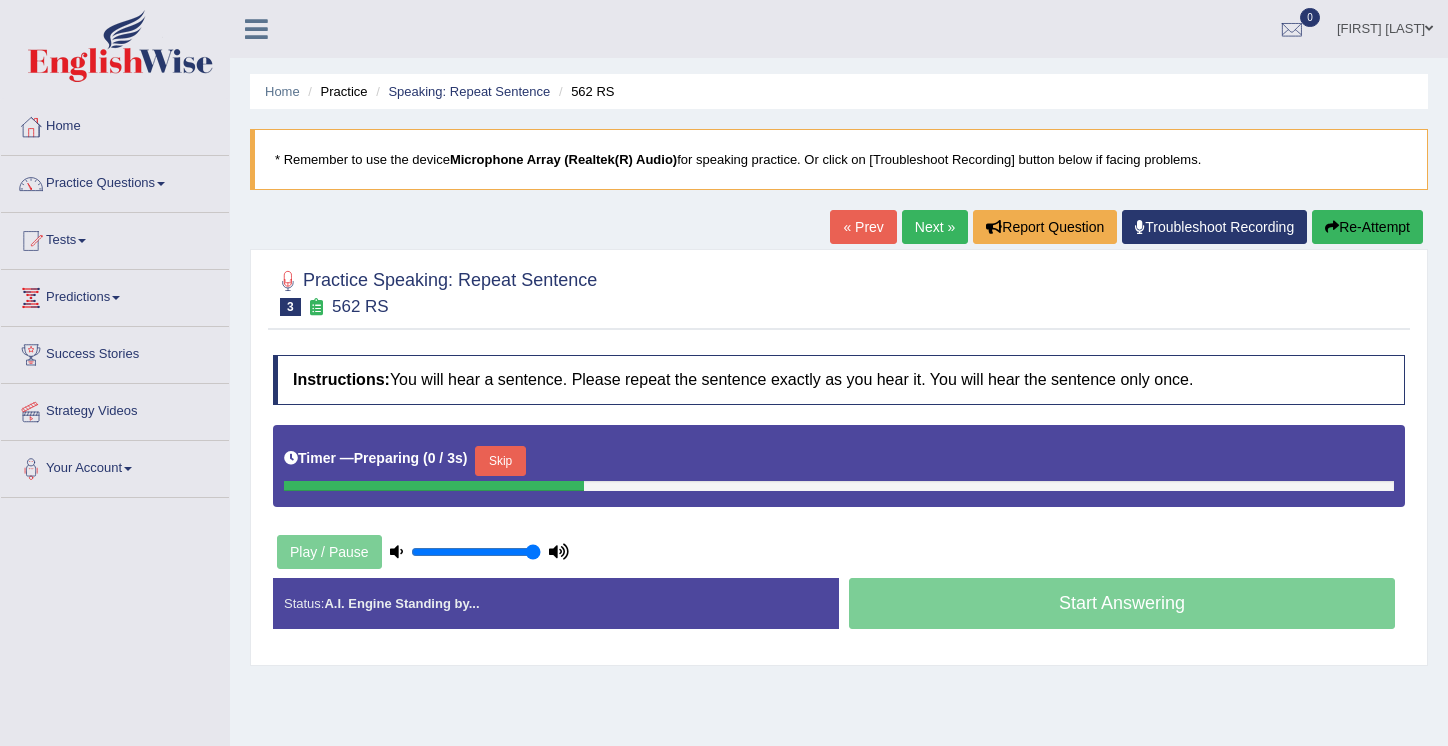 scroll, scrollTop: 0, scrollLeft: 0, axis: both 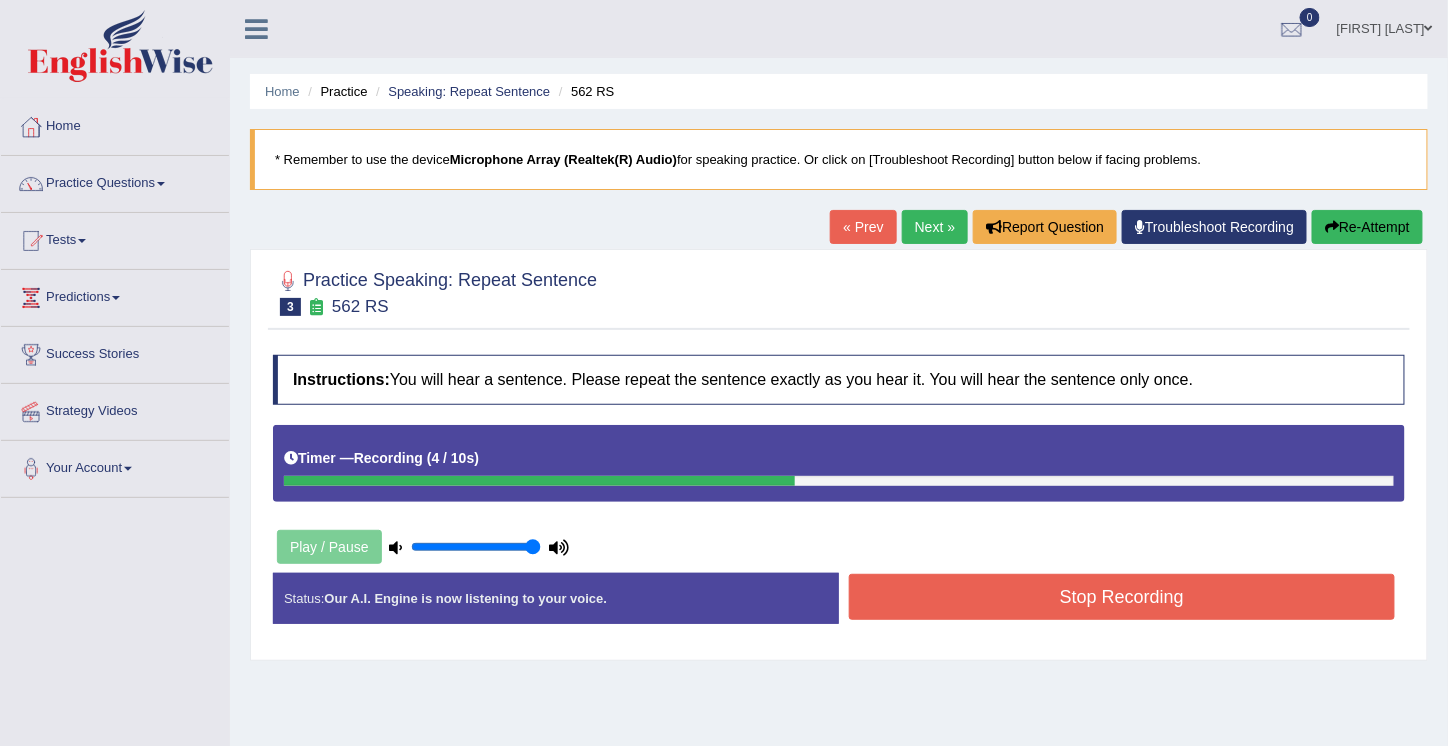 click on "Stop Recording" at bounding box center [1122, 597] 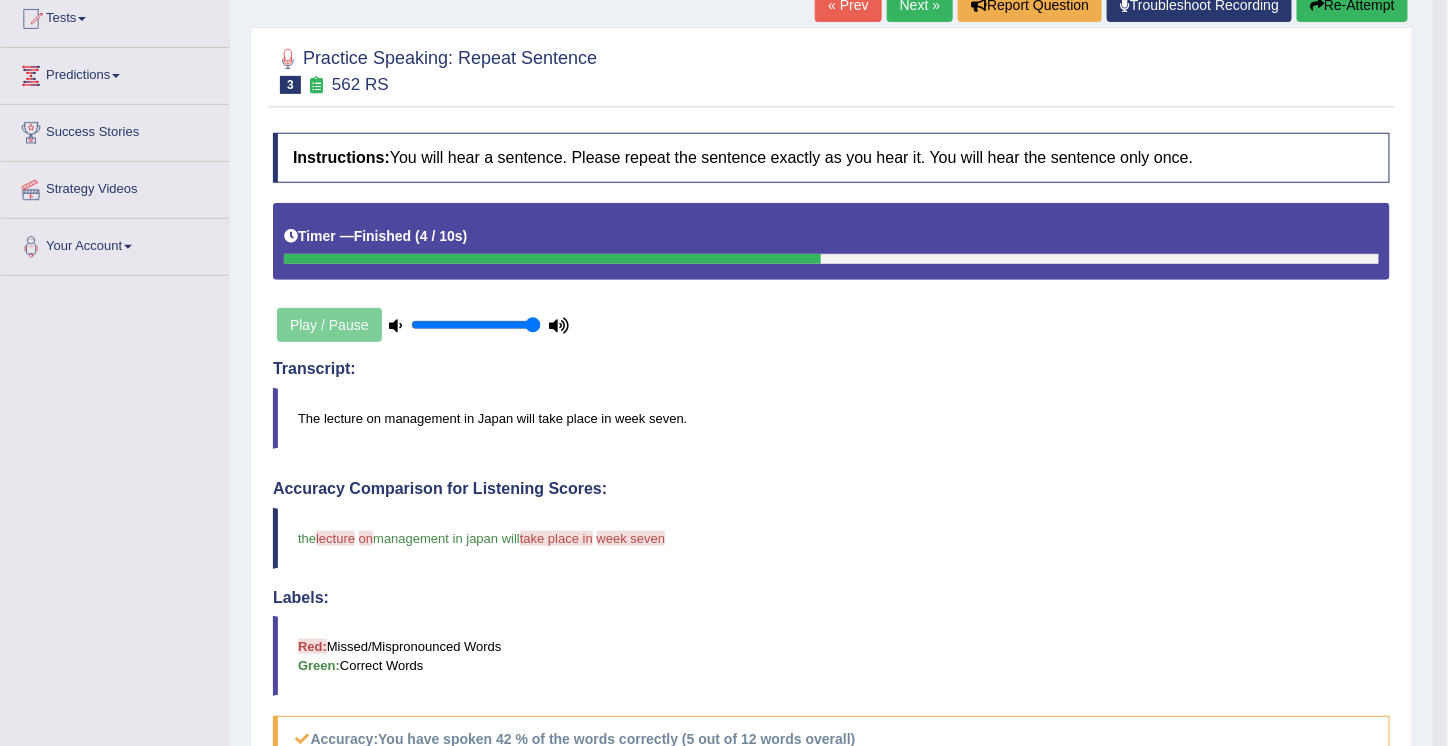 scroll, scrollTop: 206, scrollLeft: 0, axis: vertical 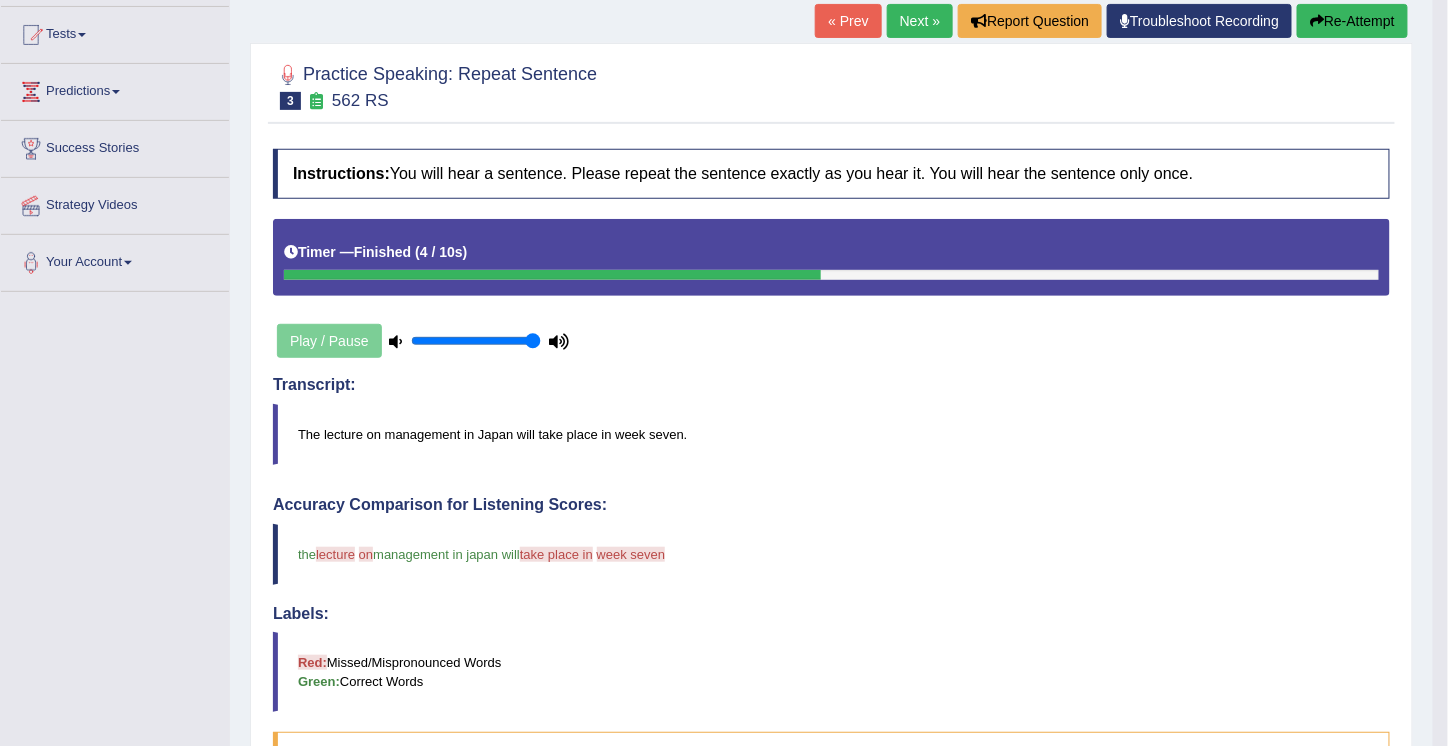 click on "Re-Attempt" at bounding box center (1352, 21) 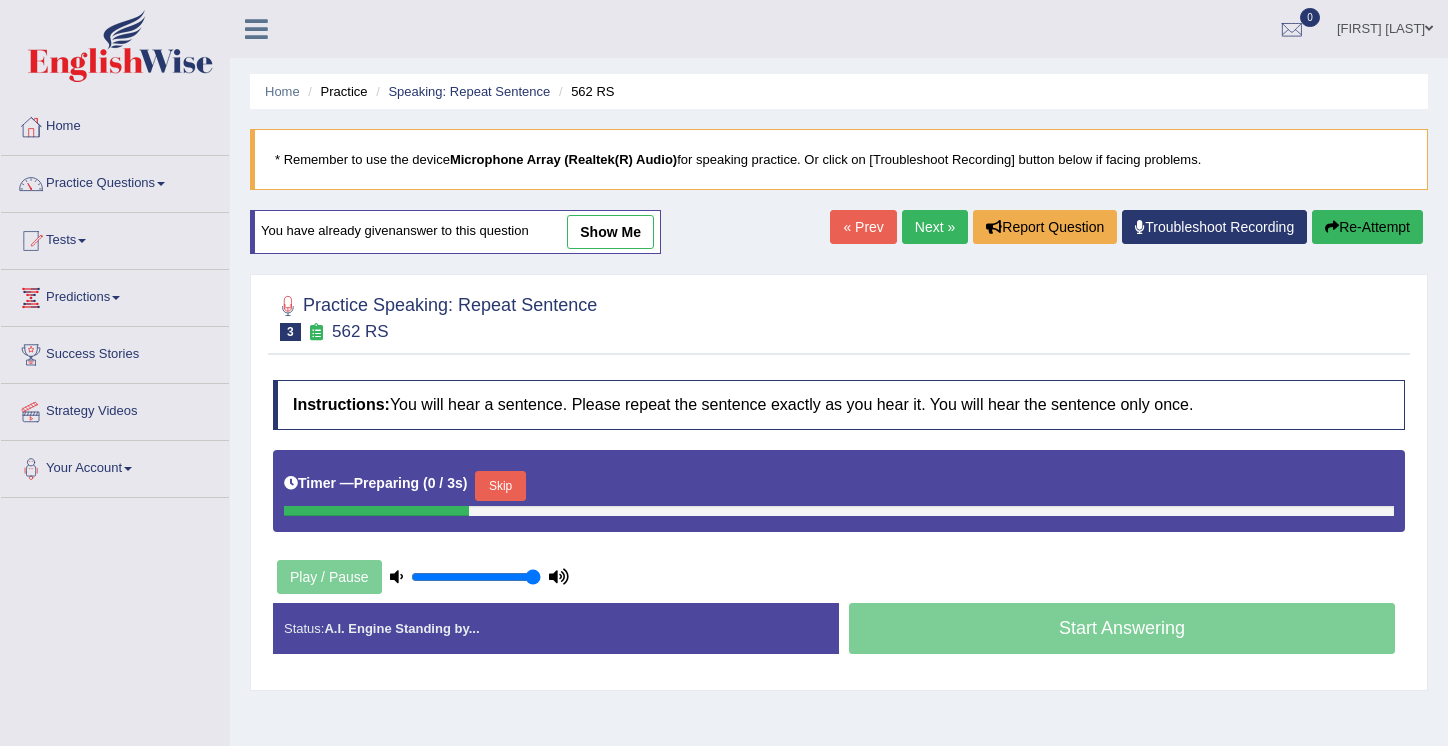 scroll, scrollTop: 221, scrollLeft: 0, axis: vertical 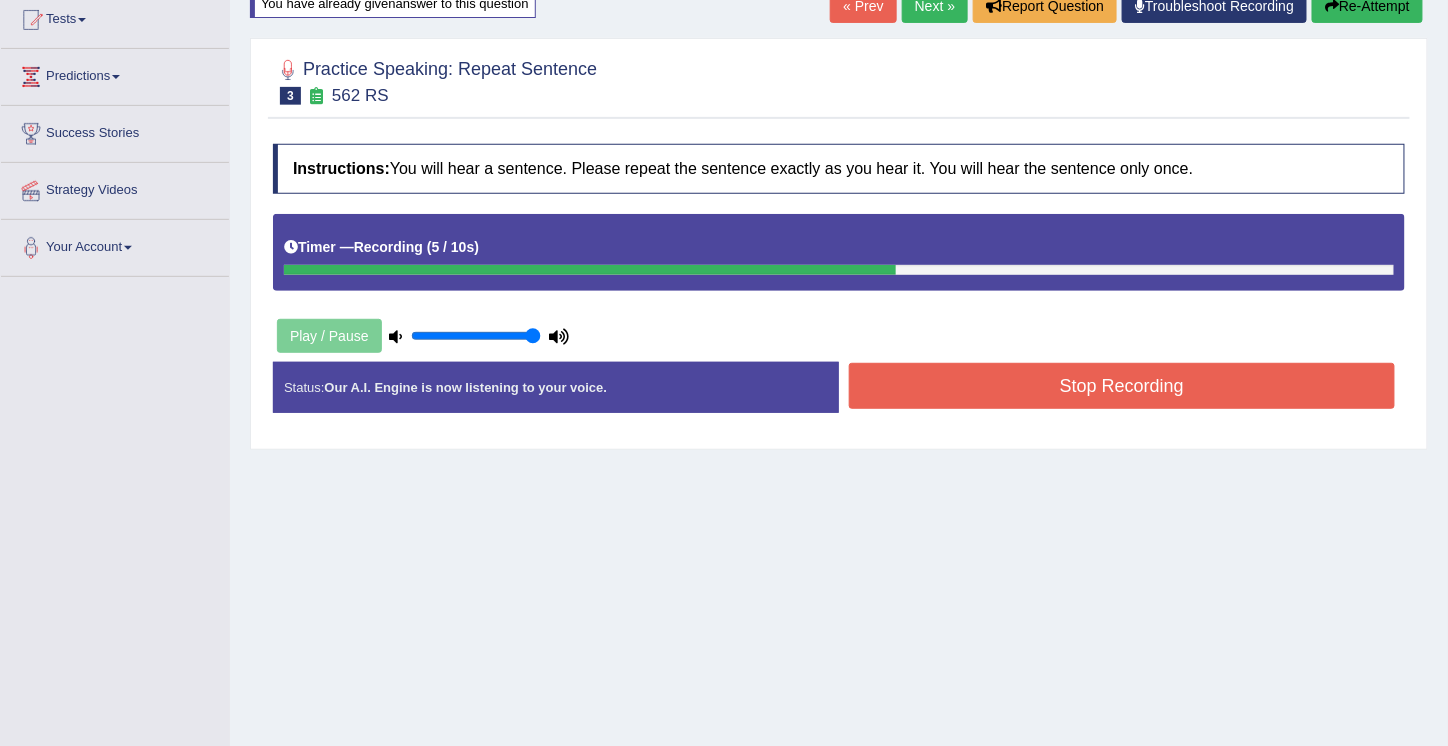 click on "Stop Recording" at bounding box center (1122, 386) 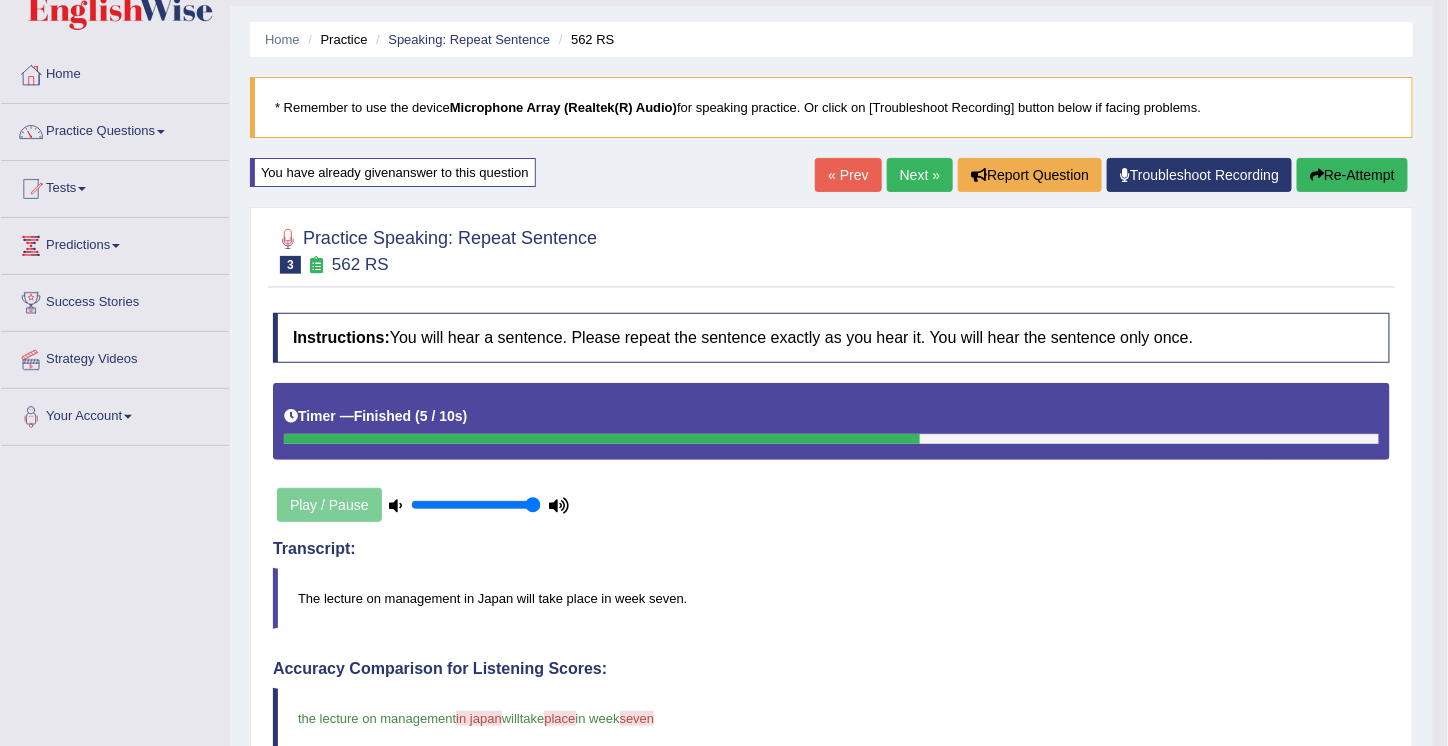 scroll, scrollTop: 0, scrollLeft: 0, axis: both 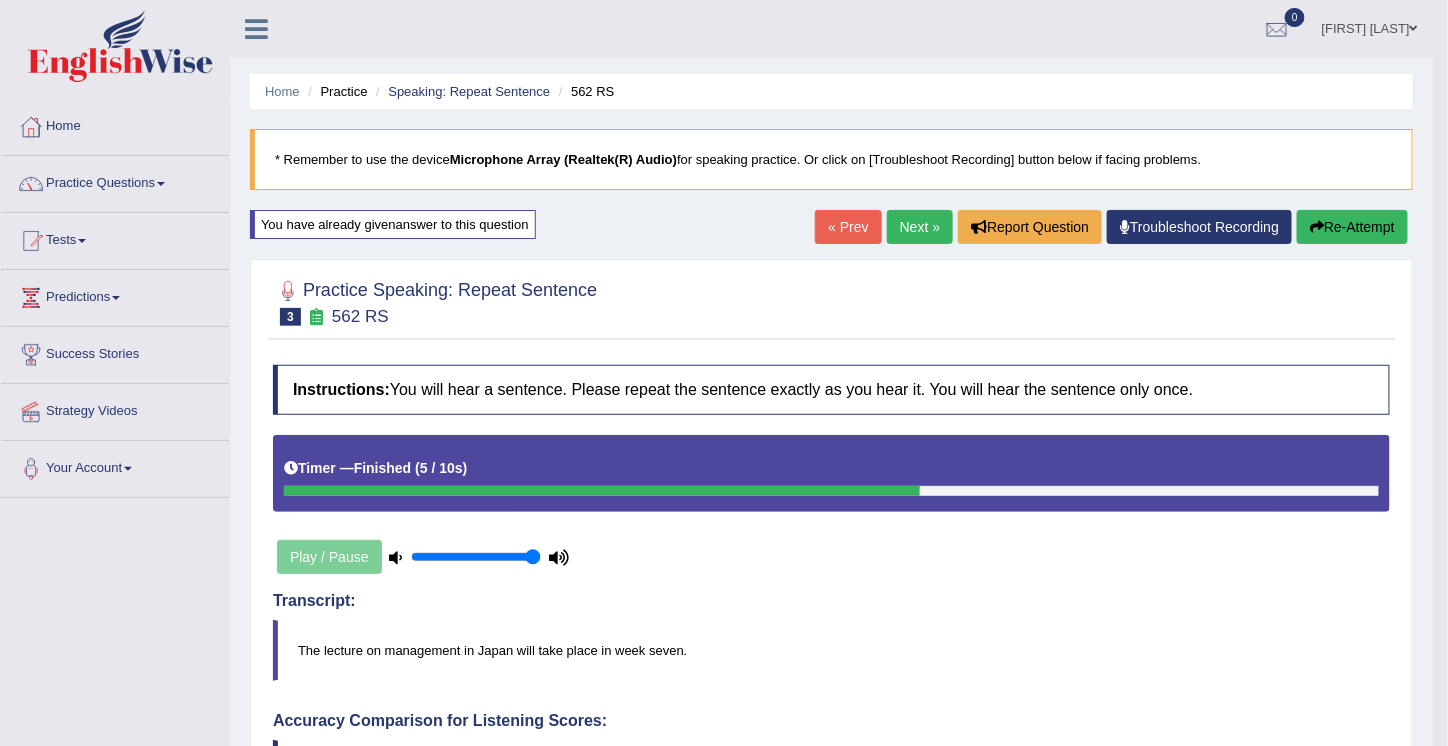 click on "Next »" at bounding box center (920, 227) 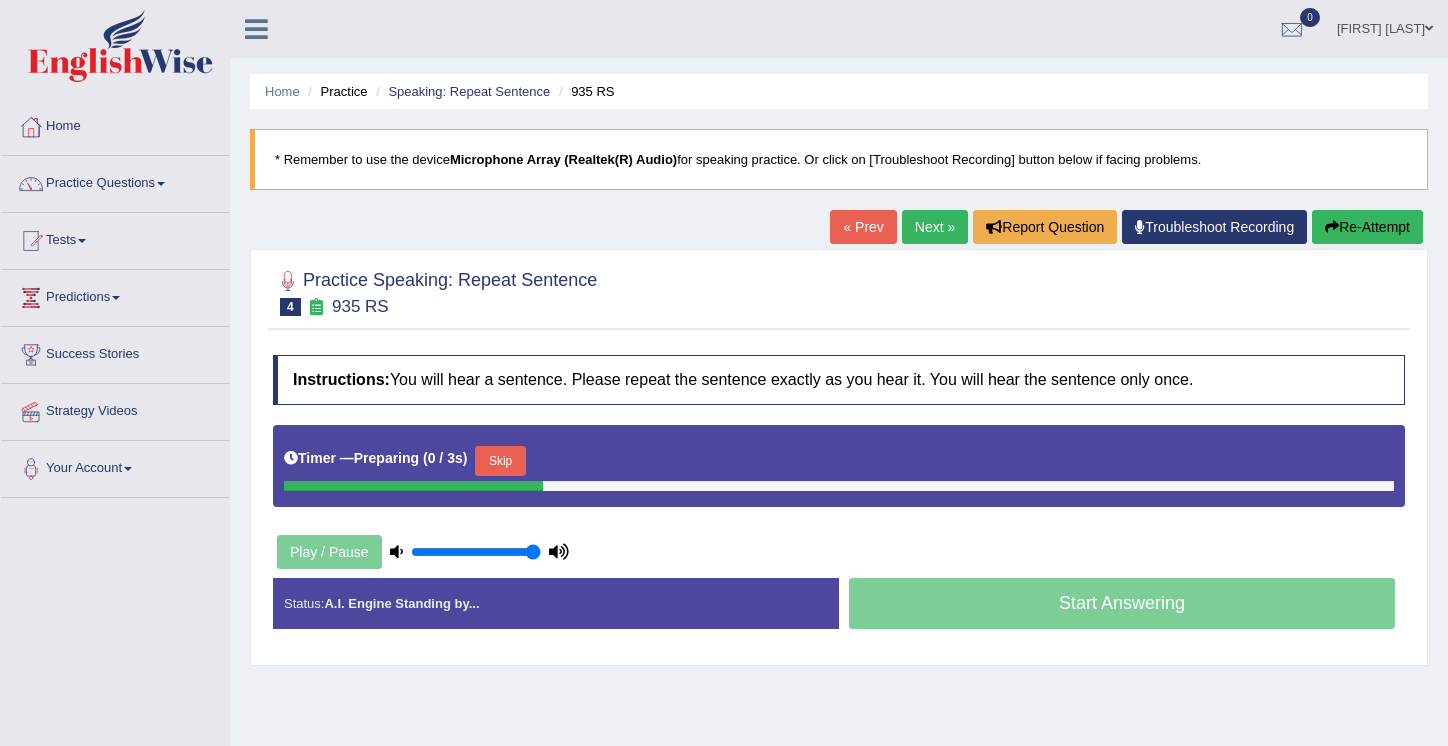 scroll, scrollTop: 0, scrollLeft: 0, axis: both 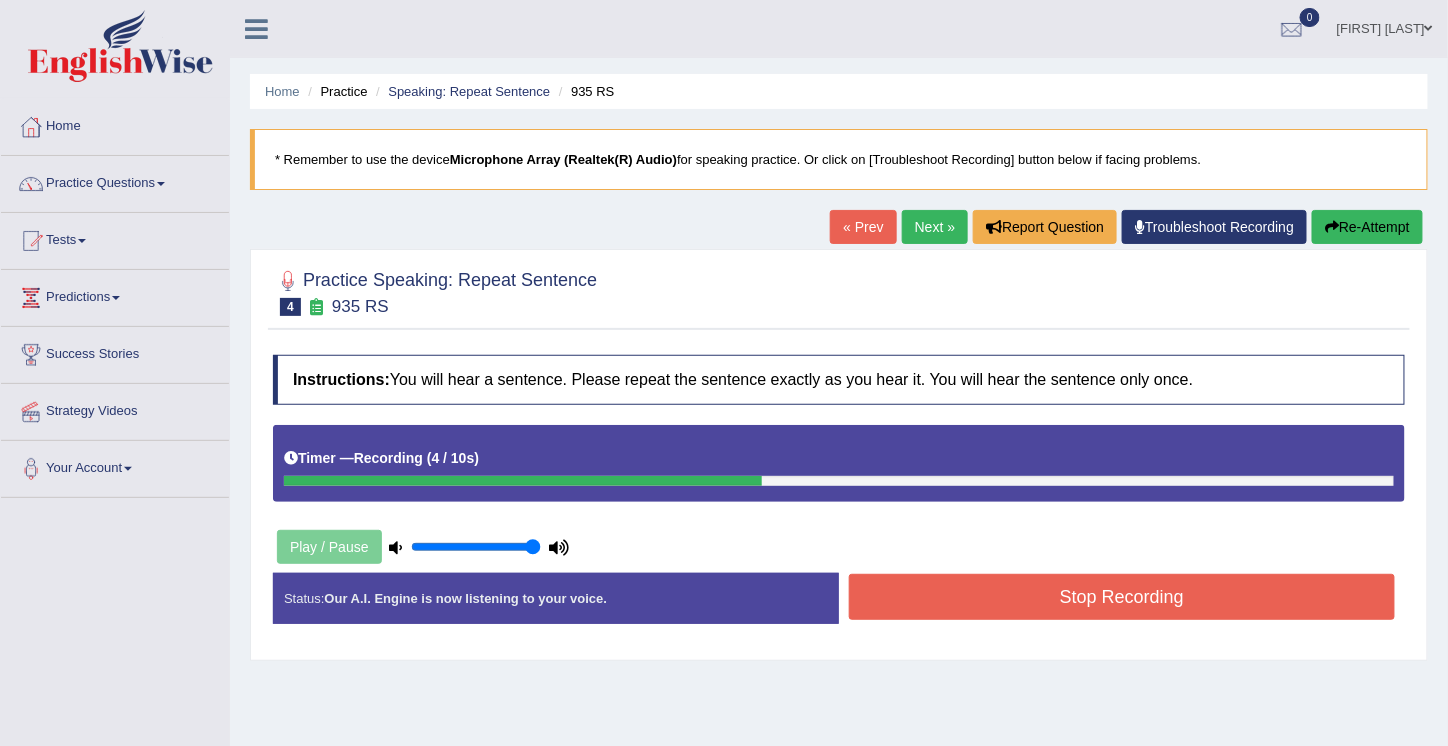 click on "Stop Recording" at bounding box center [1122, 597] 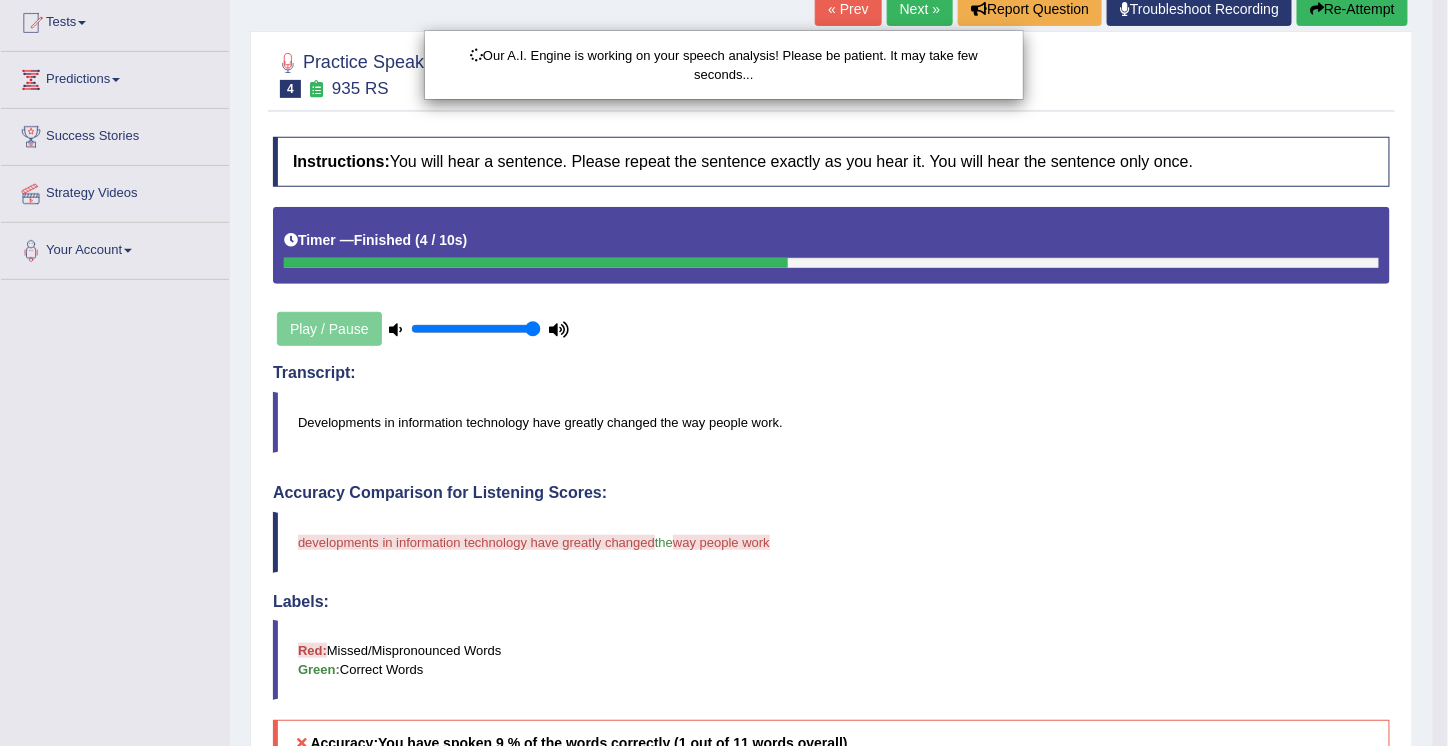 scroll, scrollTop: 273, scrollLeft: 0, axis: vertical 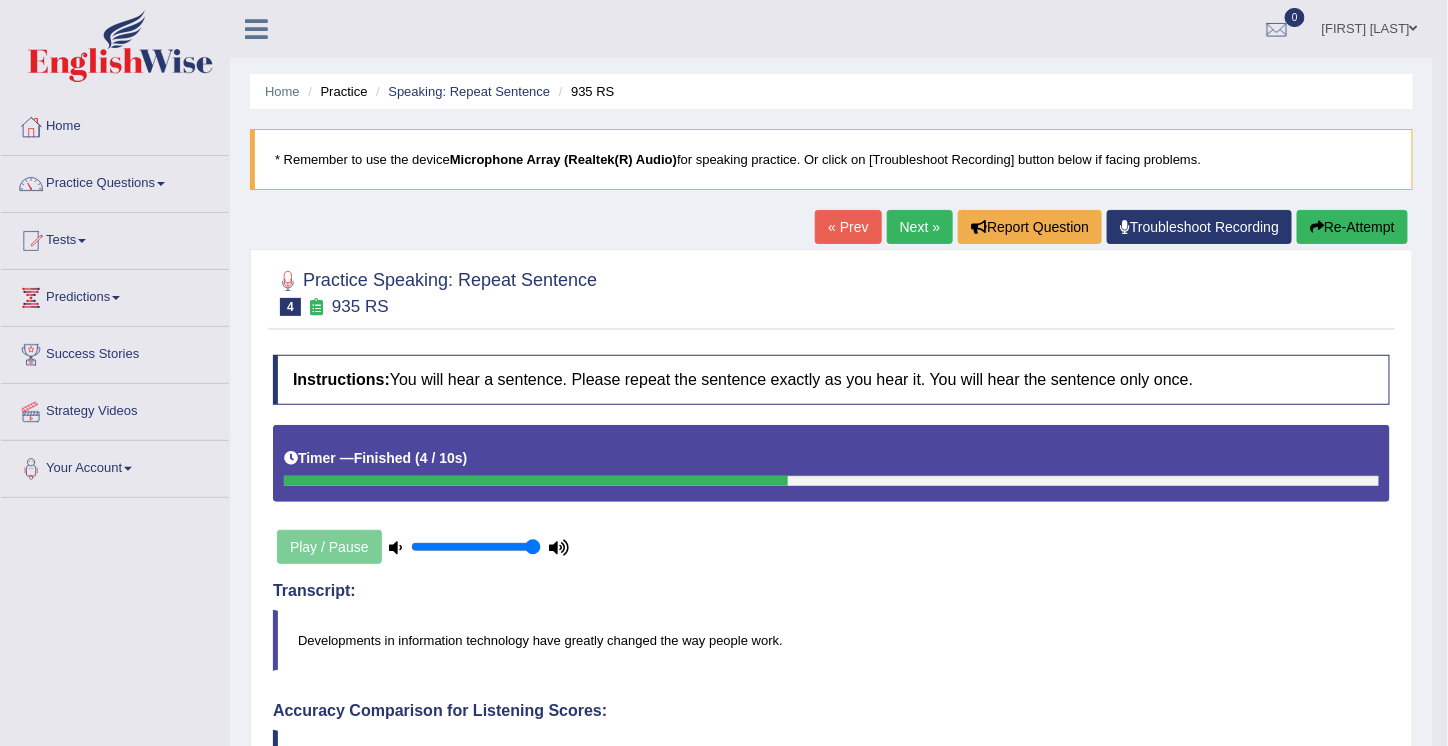 click on "Re-Attempt" at bounding box center [1352, 227] 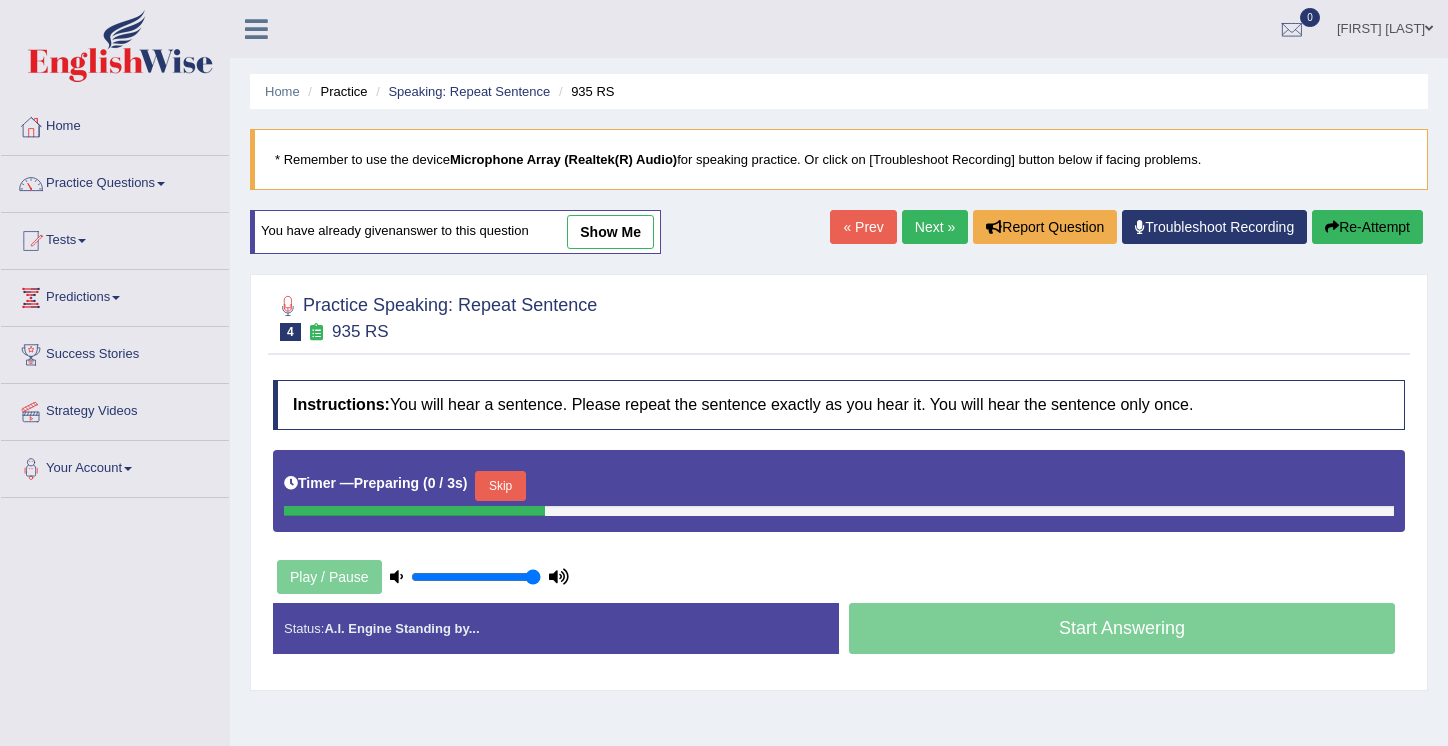 scroll, scrollTop: 0, scrollLeft: 0, axis: both 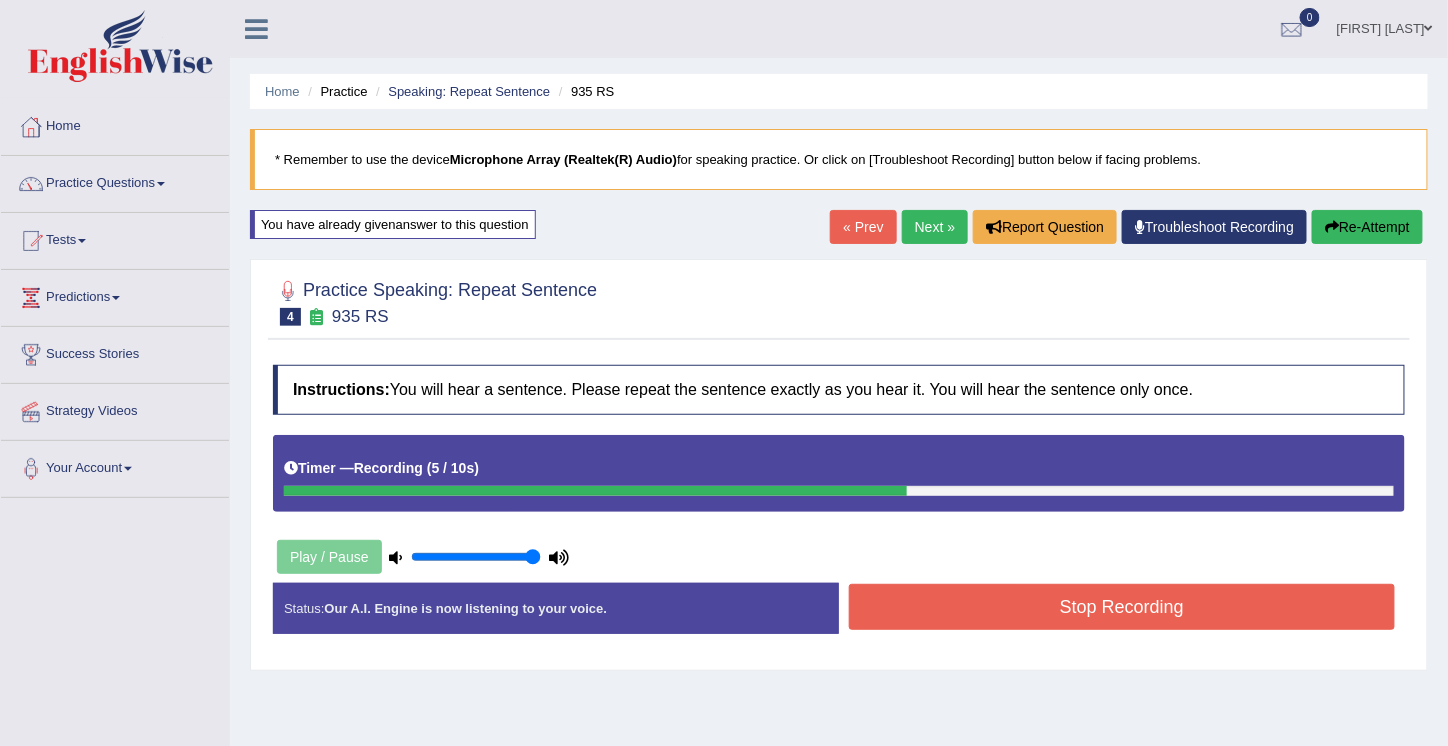 click on "Stop Recording" at bounding box center [1122, 607] 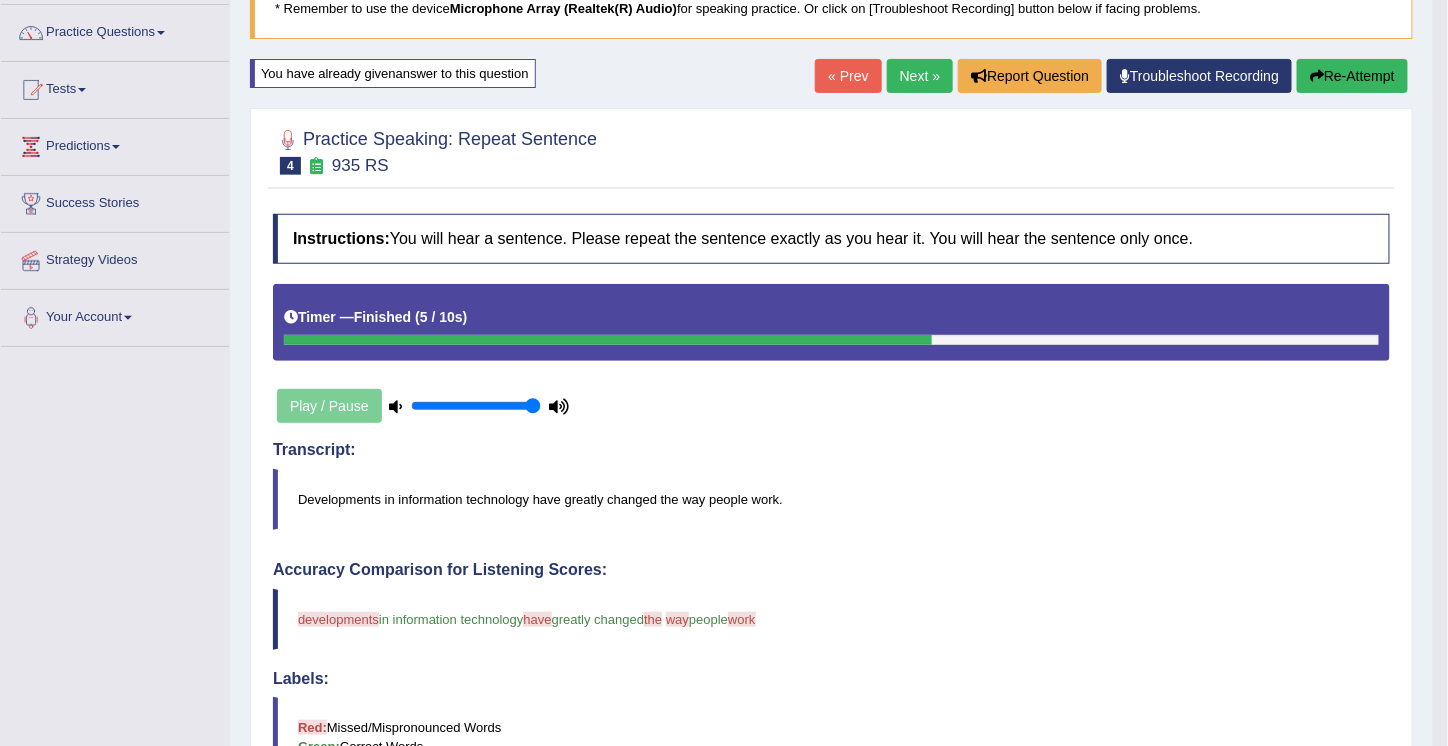 scroll, scrollTop: 0, scrollLeft: 0, axis: both 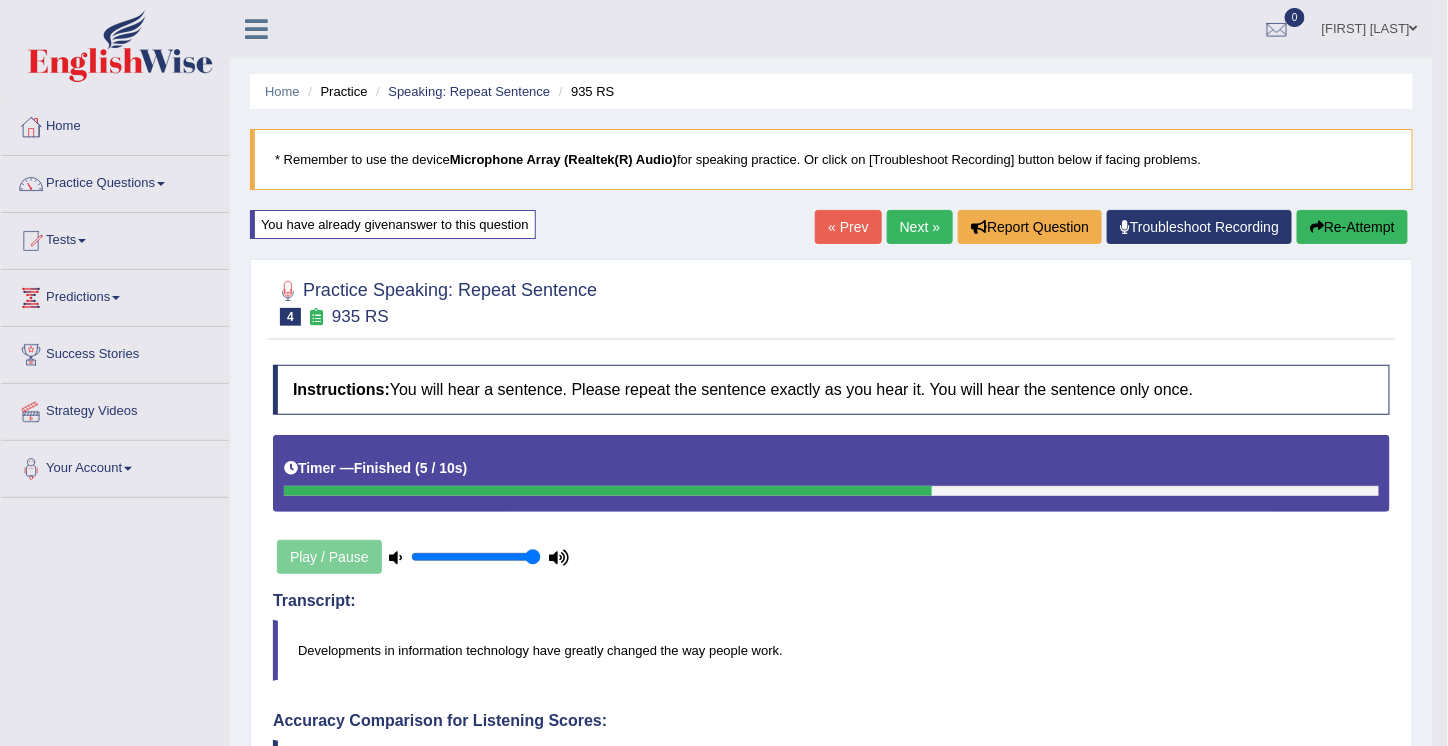 click on "Re-Attempt" at bounding box center (1352, 227) 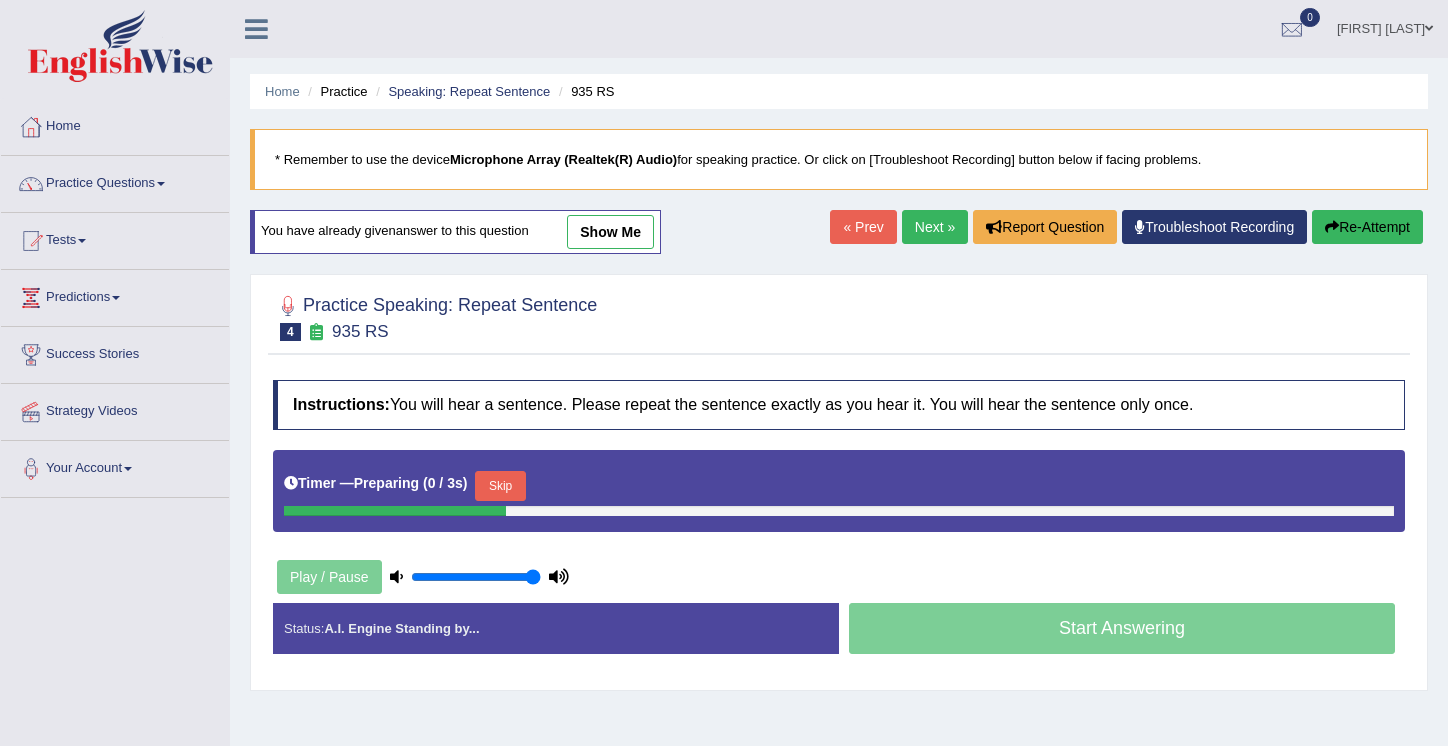 scroll, scrollTop: 0, scrollLeft: 0, axis: both 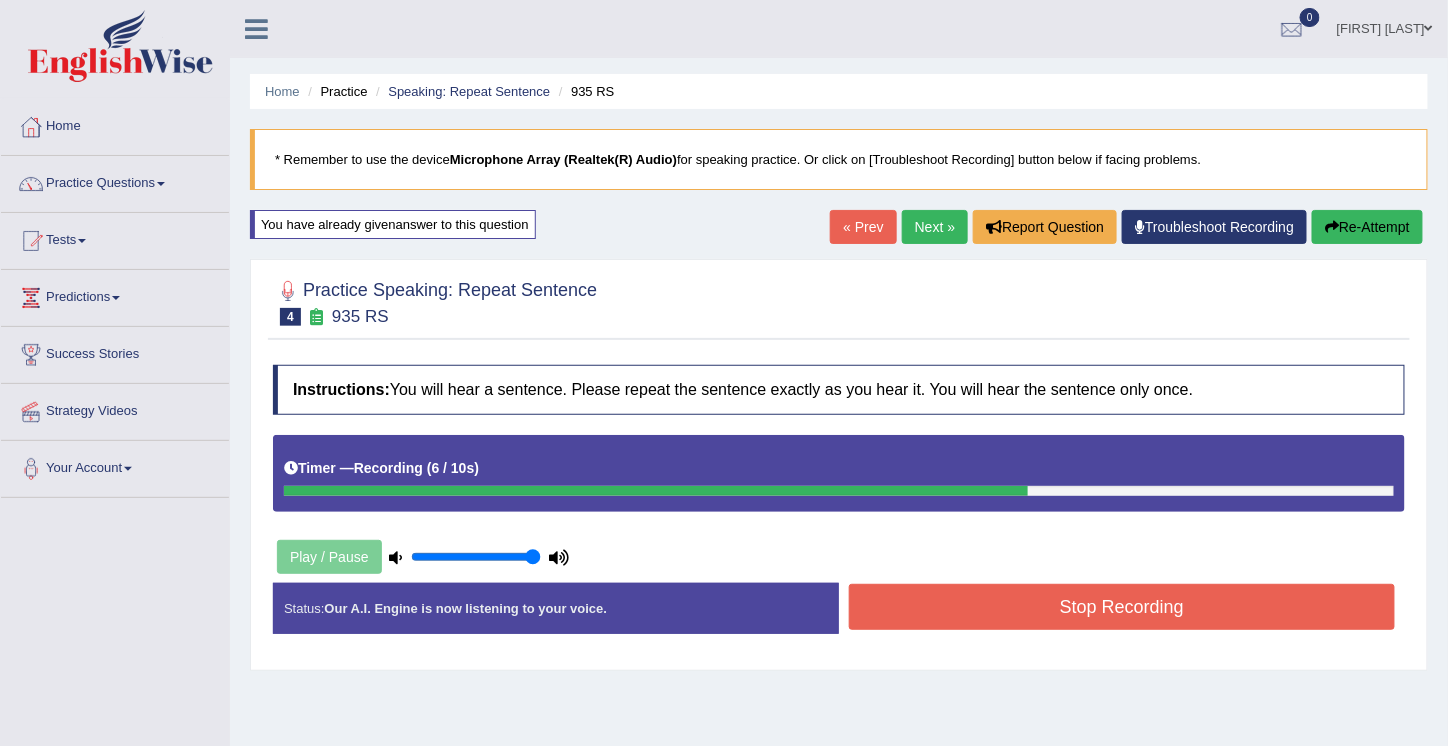 click on "Stop Recording" at bounding box center (1122, 607) 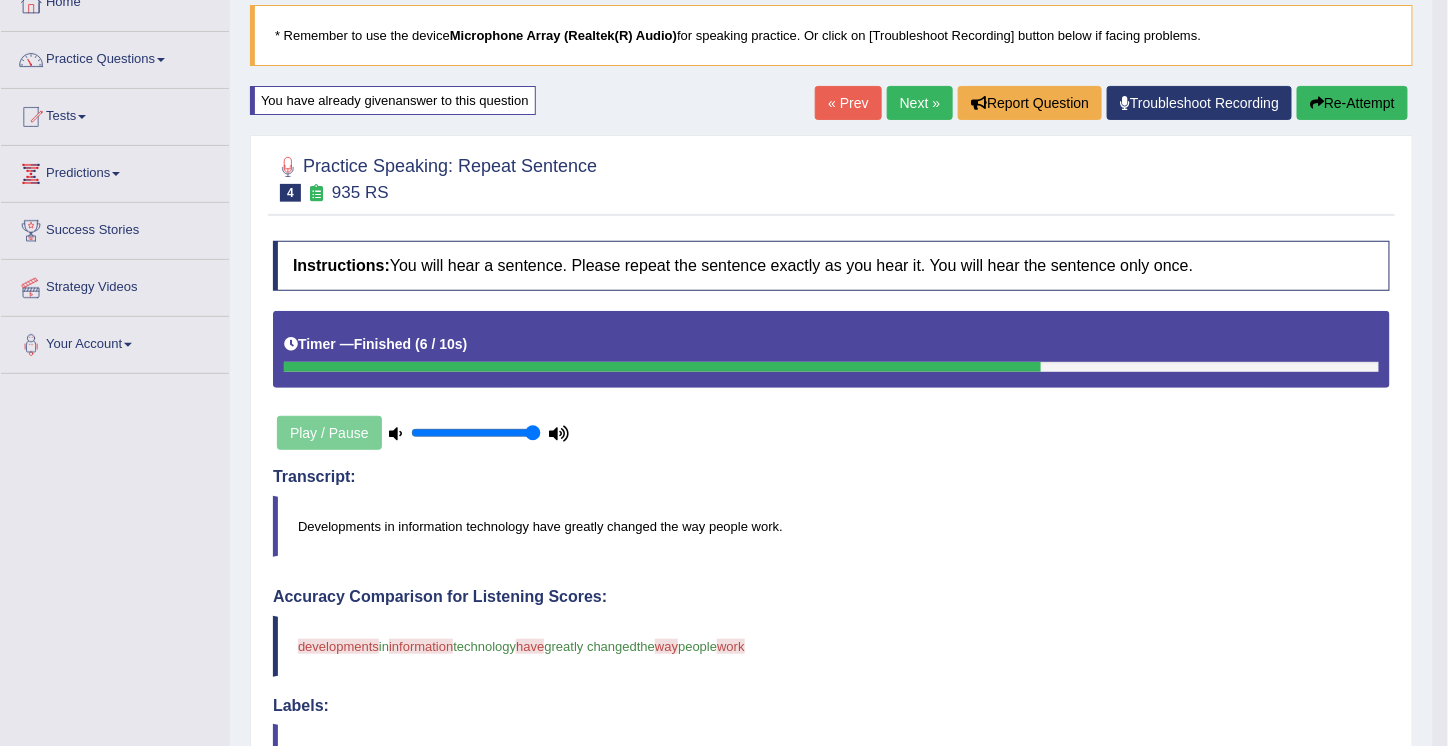 scroll, scrollTop: 129, scrollLeft: 0, axis: vertical 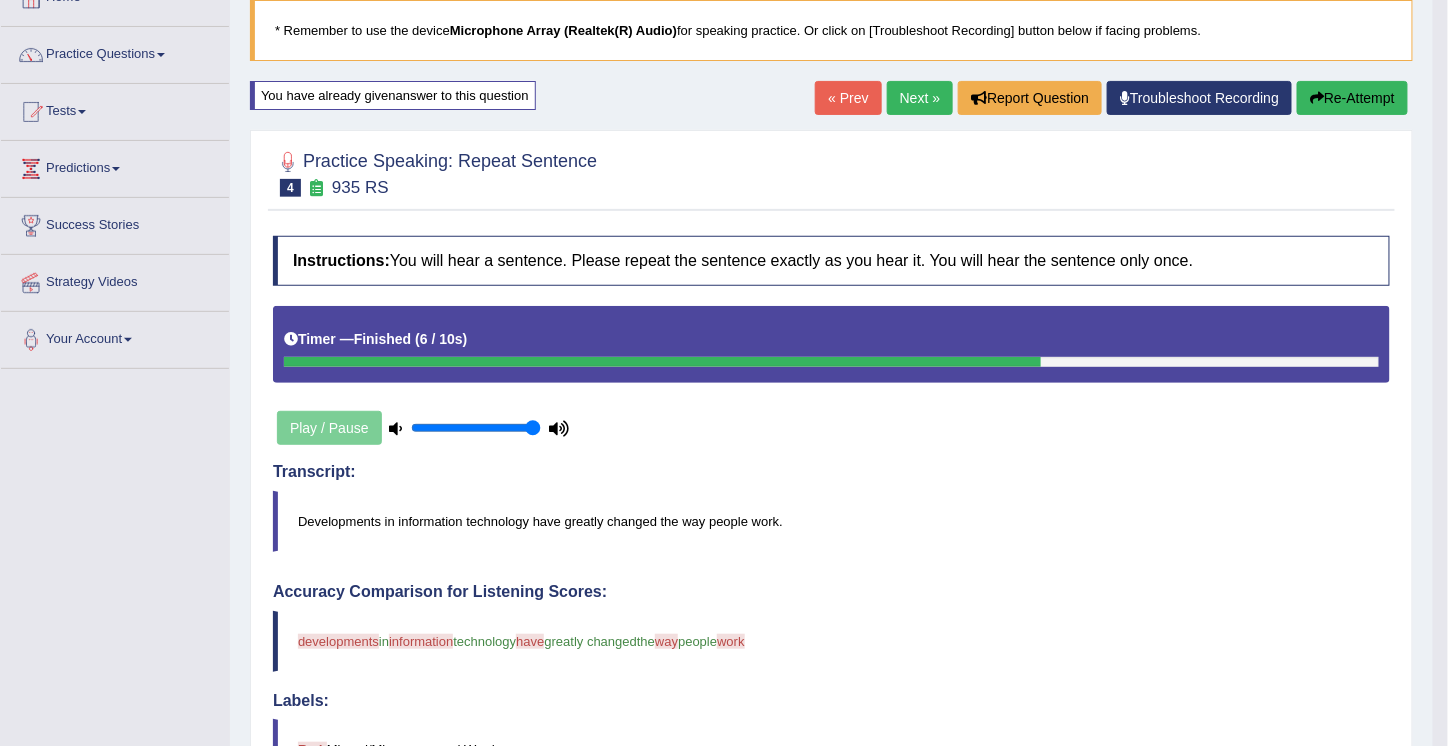 click on "Re-Attempt" at bounding box center (1352, 98) 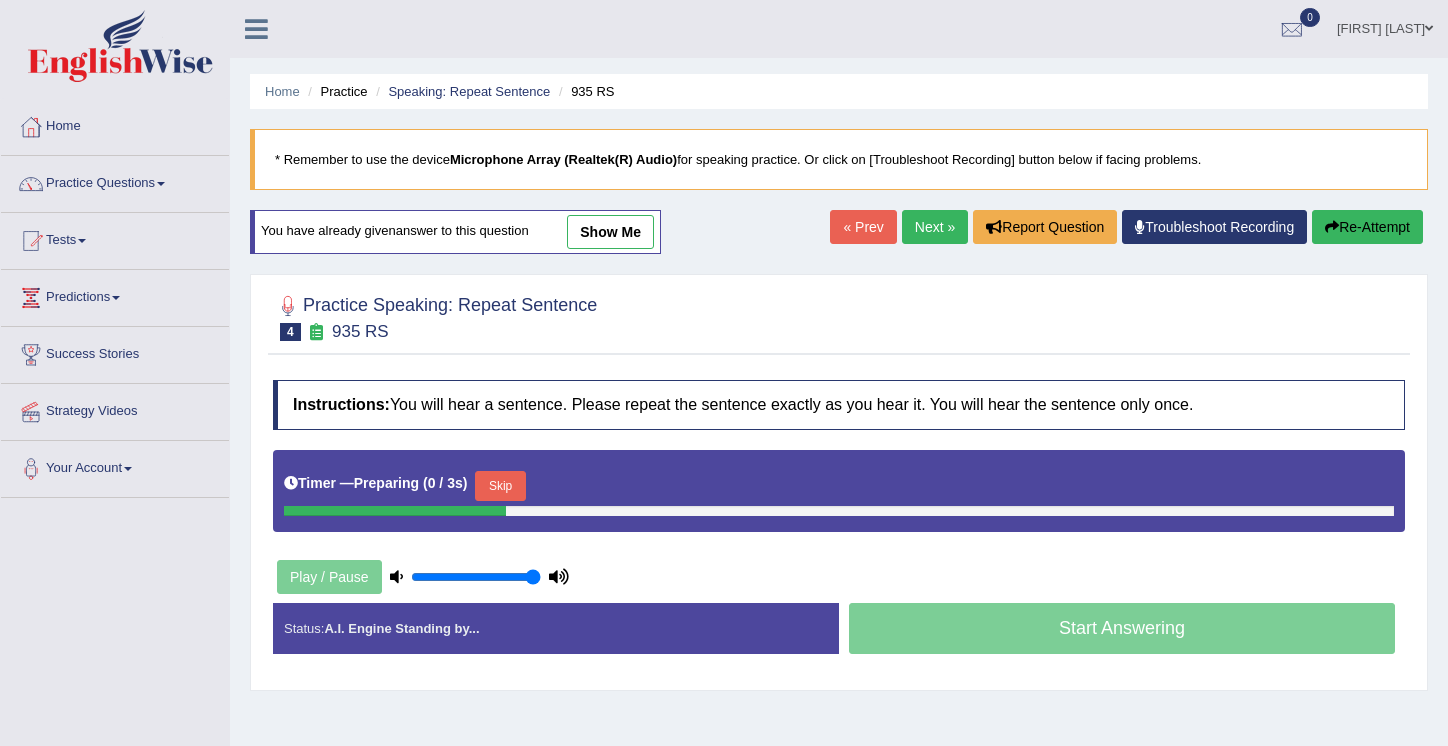 scroll, scrollTop: 129, scrollLeft: 0, axis: vertical 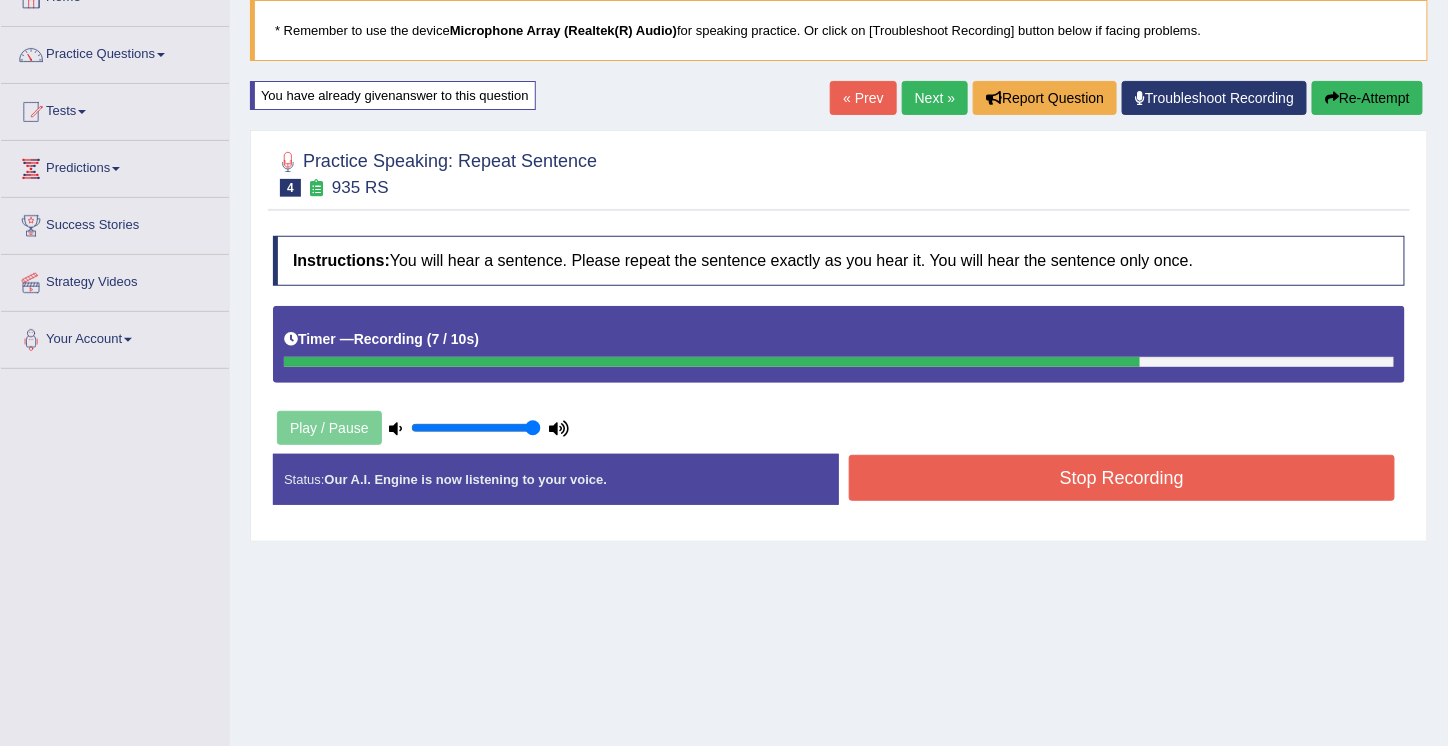 click on "Stop Recording" at bounding box center (1122, 478) 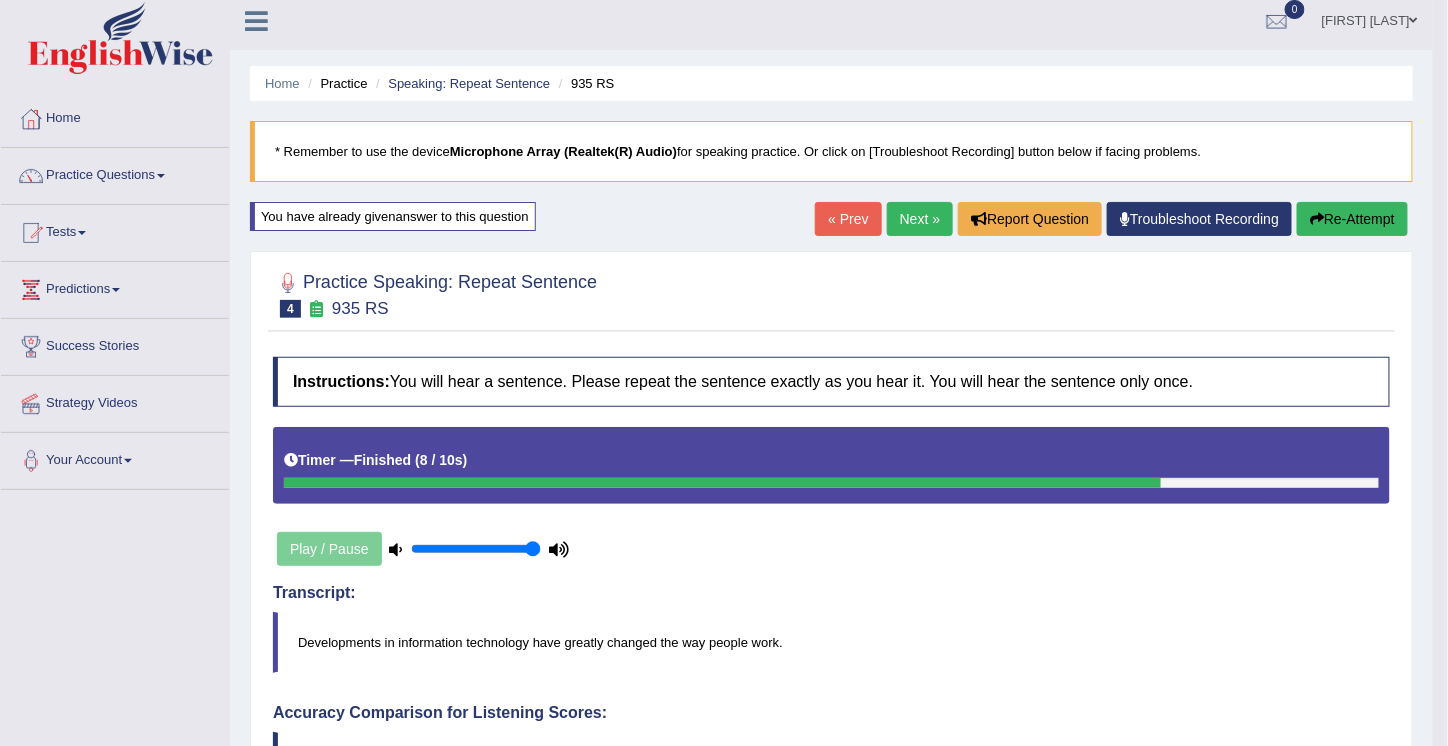 scroll, scrollTop: 0, scrollLeft: 0, axis: both 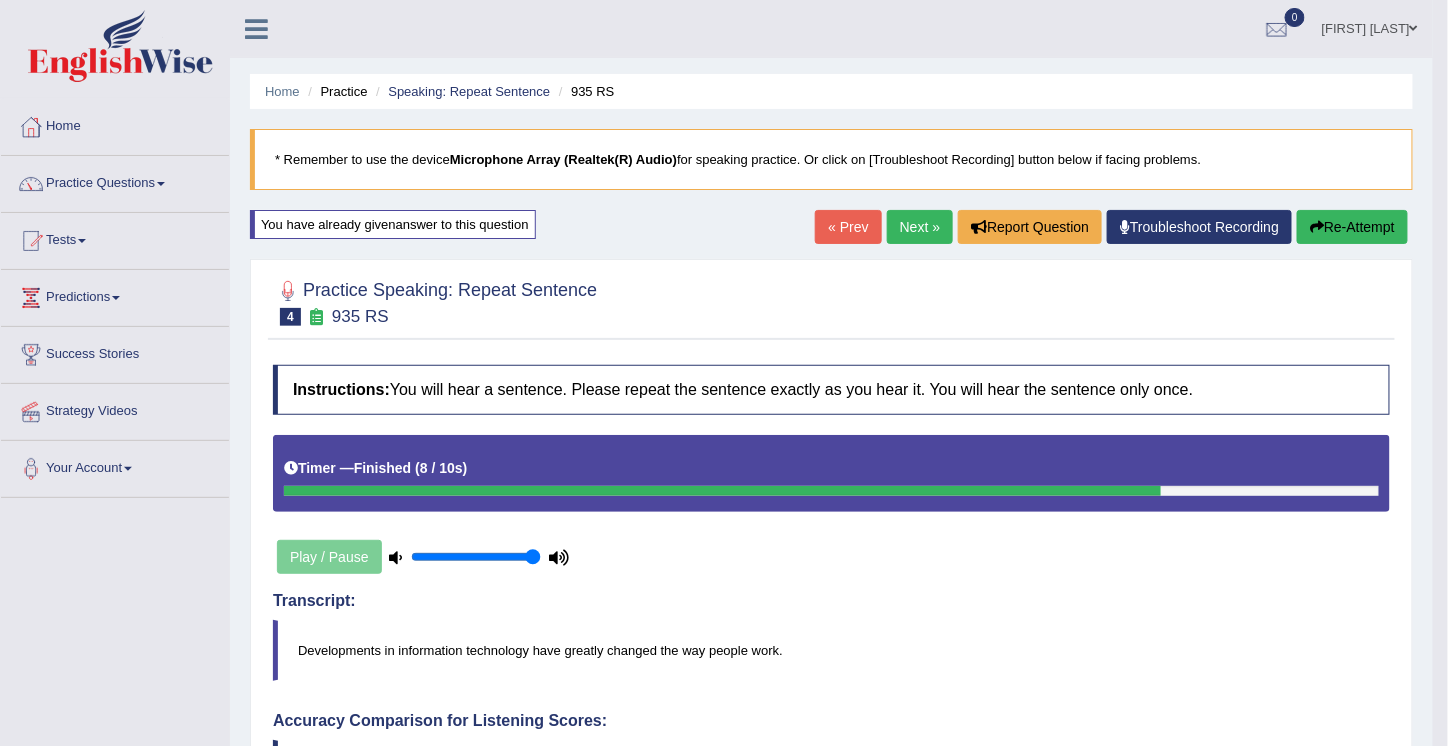 click on "« Prev" at bounding box center (848, 227) 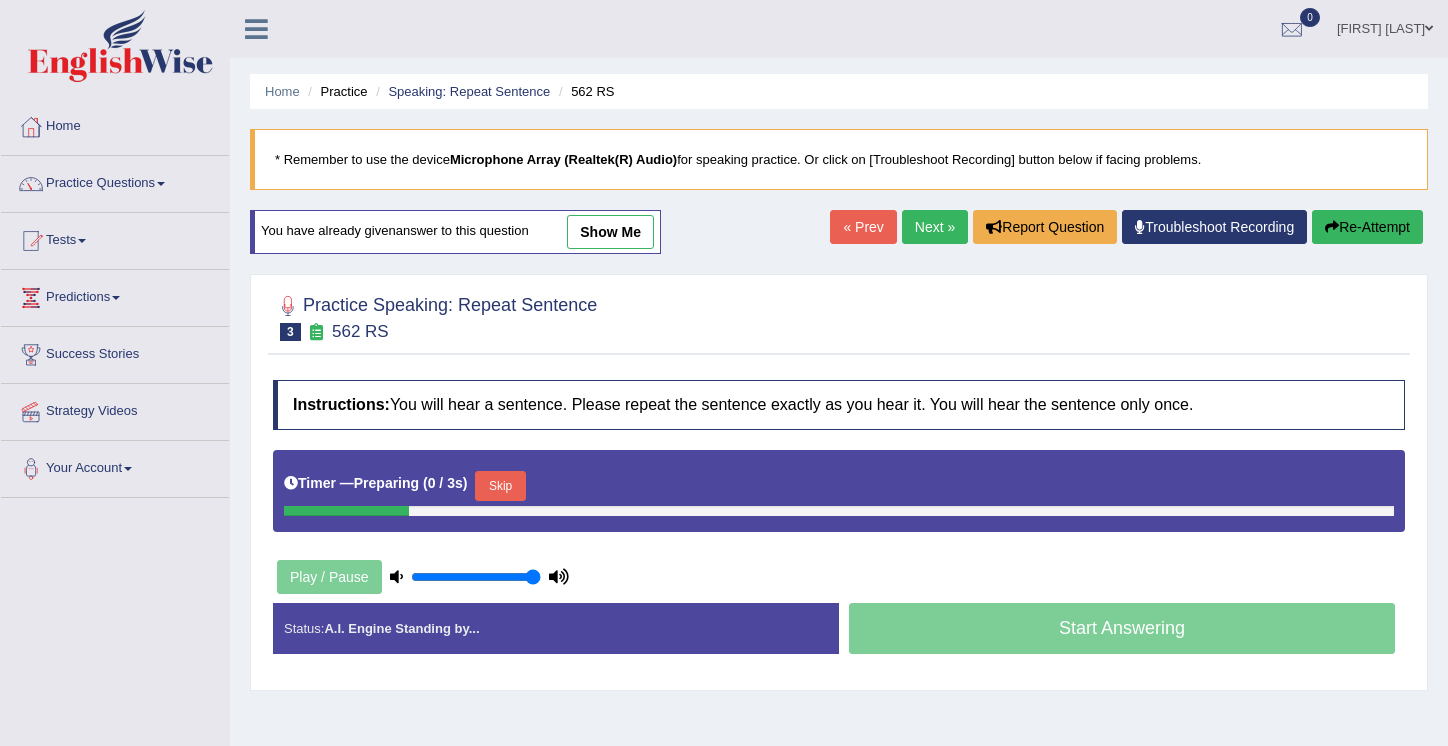 scroll, scrollTop: 0, scrollLeft: 0, axis: both 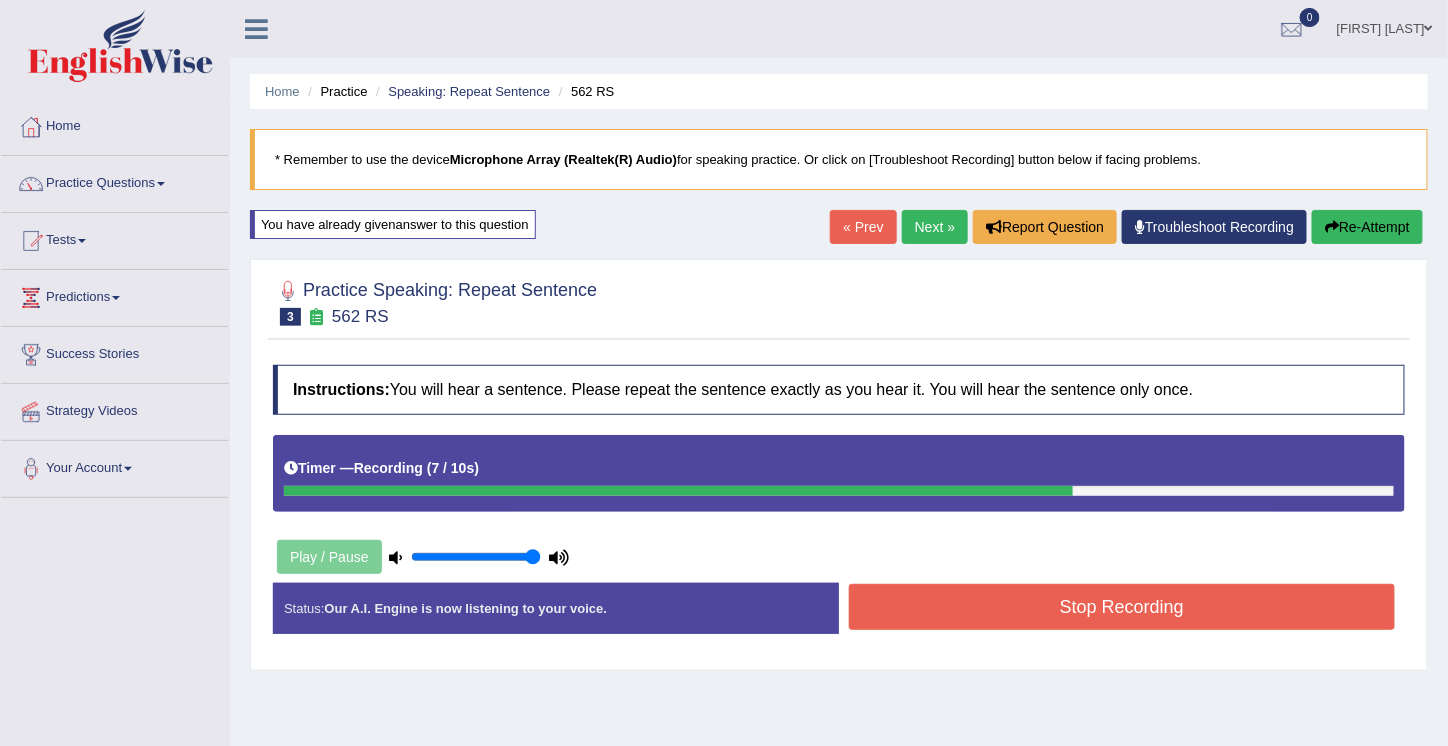 click on "Stop Recording" at bounding box center [1122, 607] 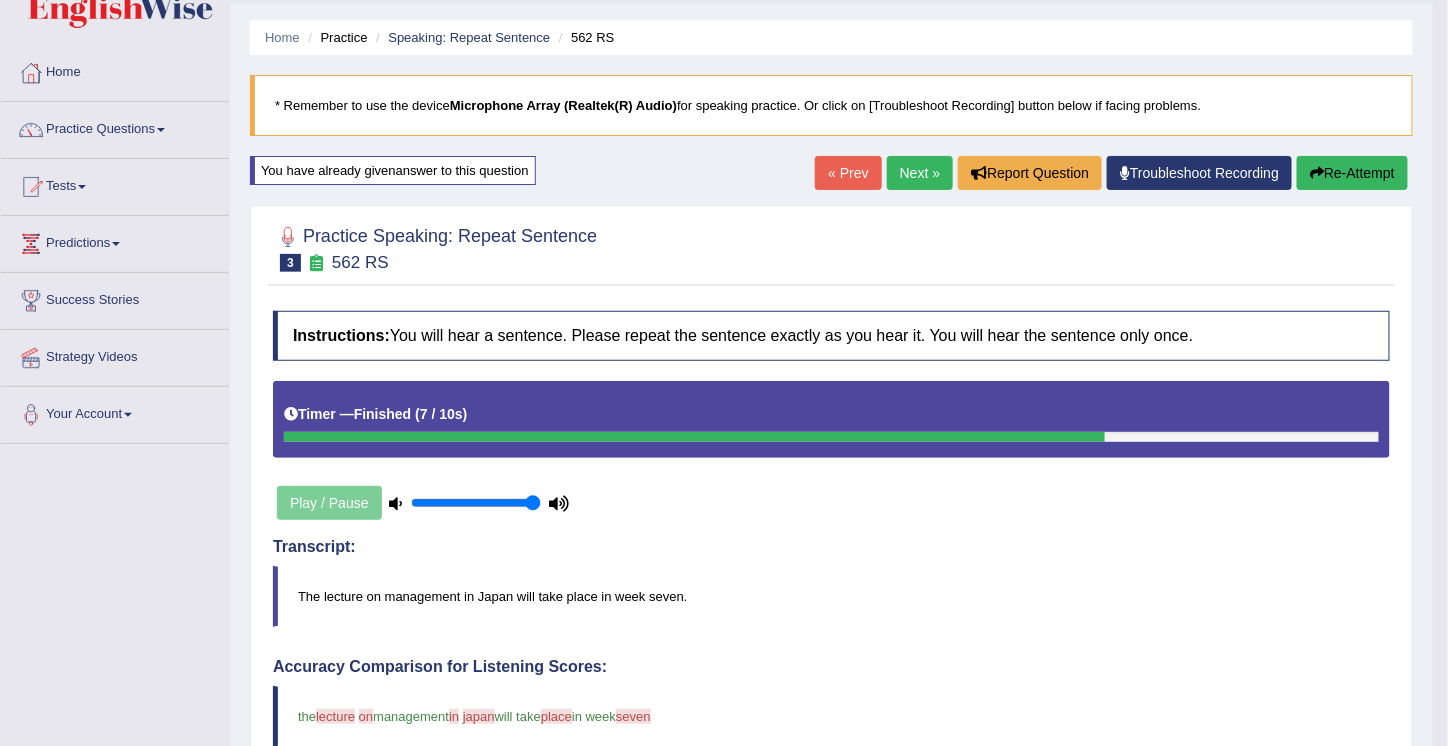 scroll, scrollTop: 0, scrollLeft: 0, axis: both 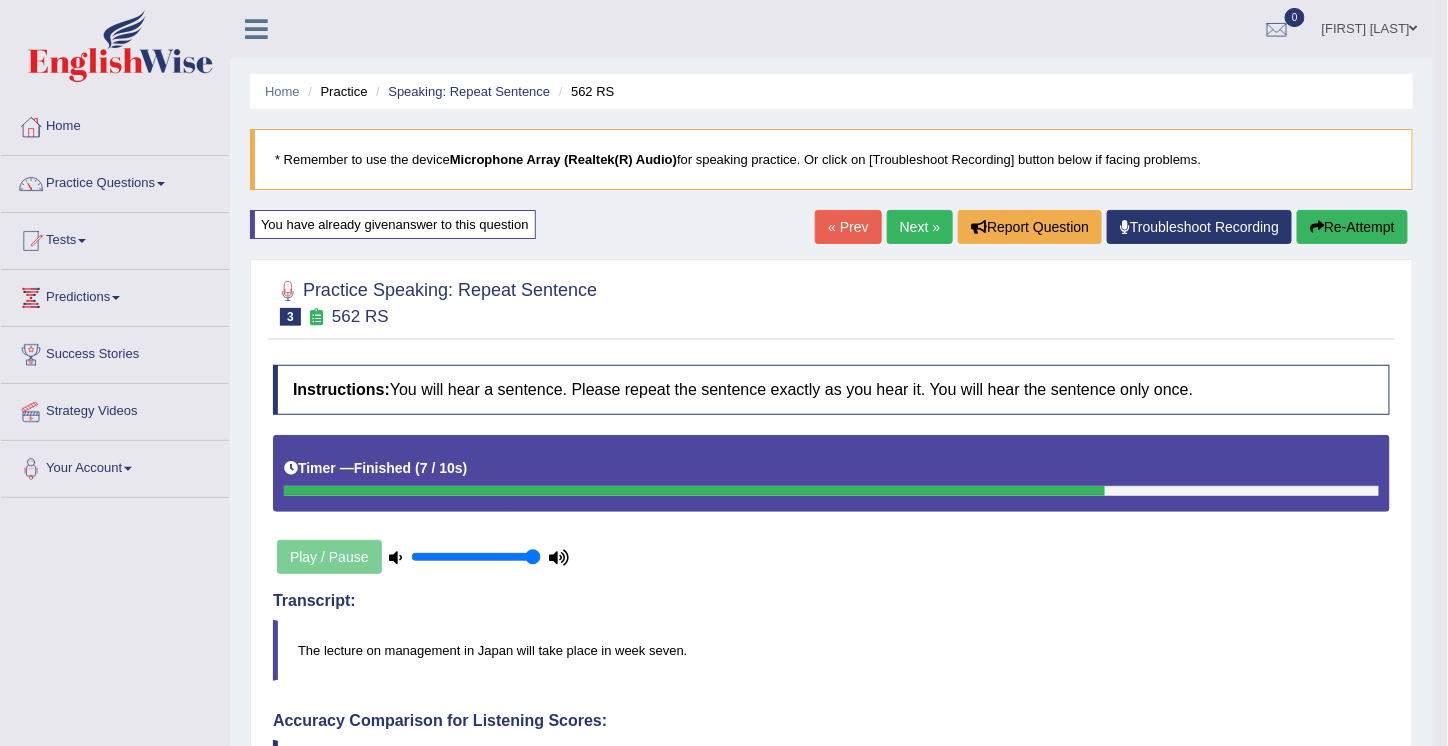 click on "« Prev" at bounding box center (848, 227) 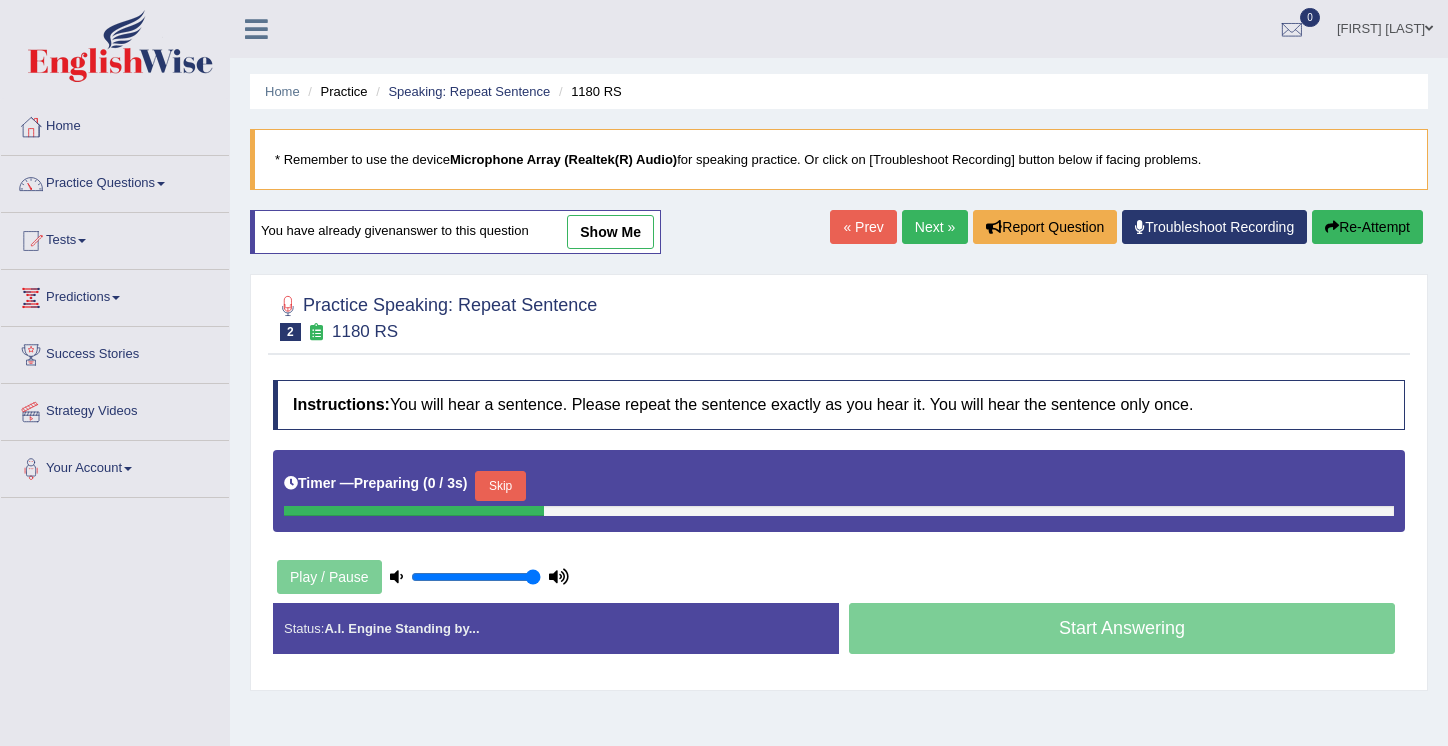 scroll, scrollTop: 0, scrollLeft: 0, axis: both 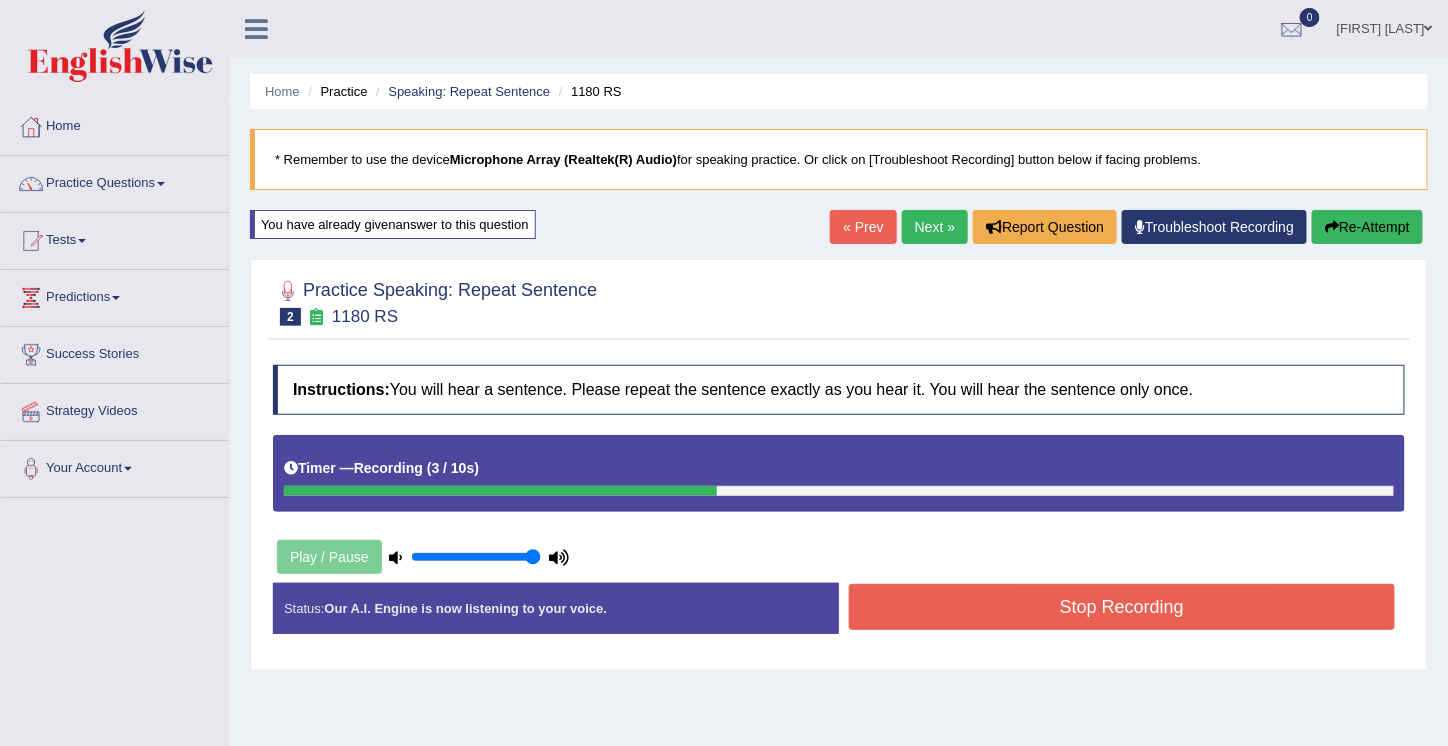click on "Stop Recording" at bounding box center [1122, 607] 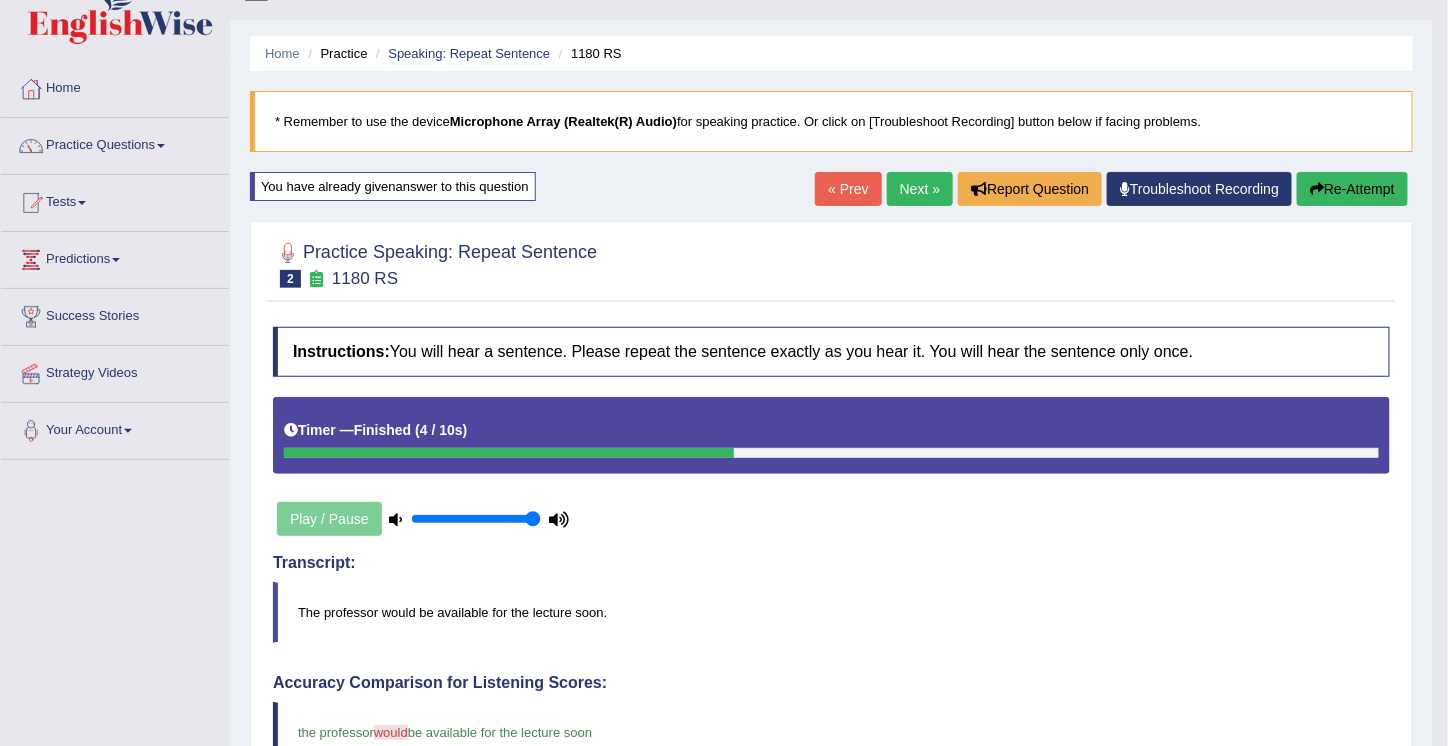 scroll, scrollTop: 0, scrollLeft: 0, axis: both 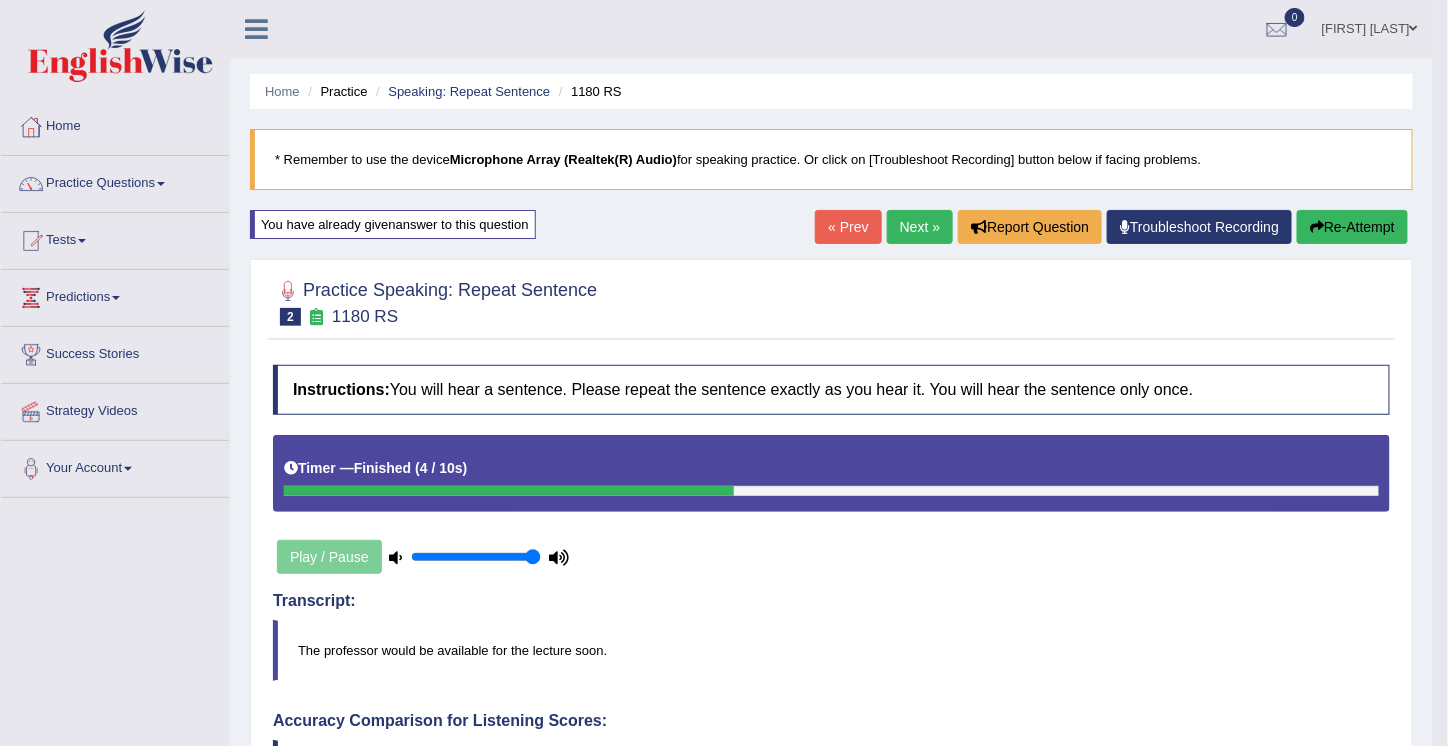 click on "« Prev" at bounding box center [848, 227] 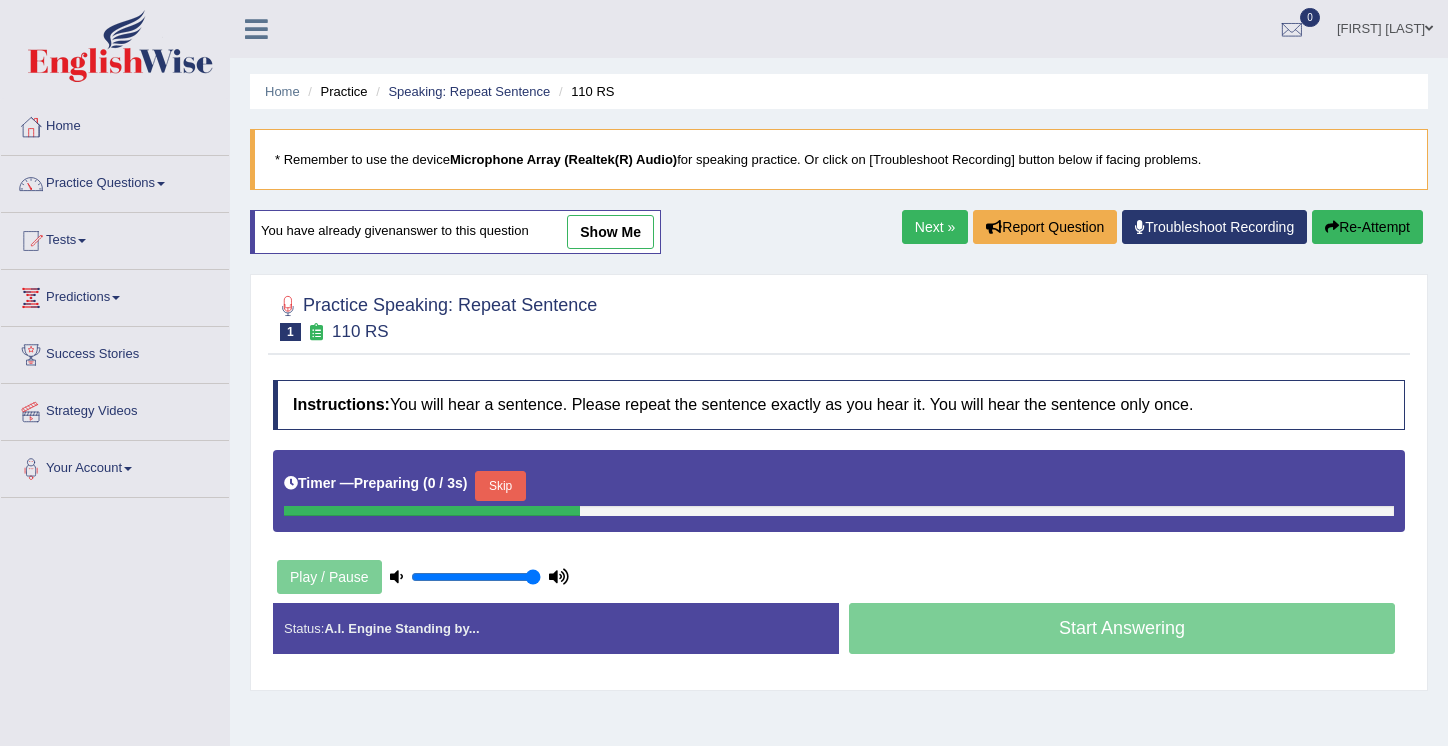 scroll, scrollTop: 0, scrollLeft: 0, axis: both 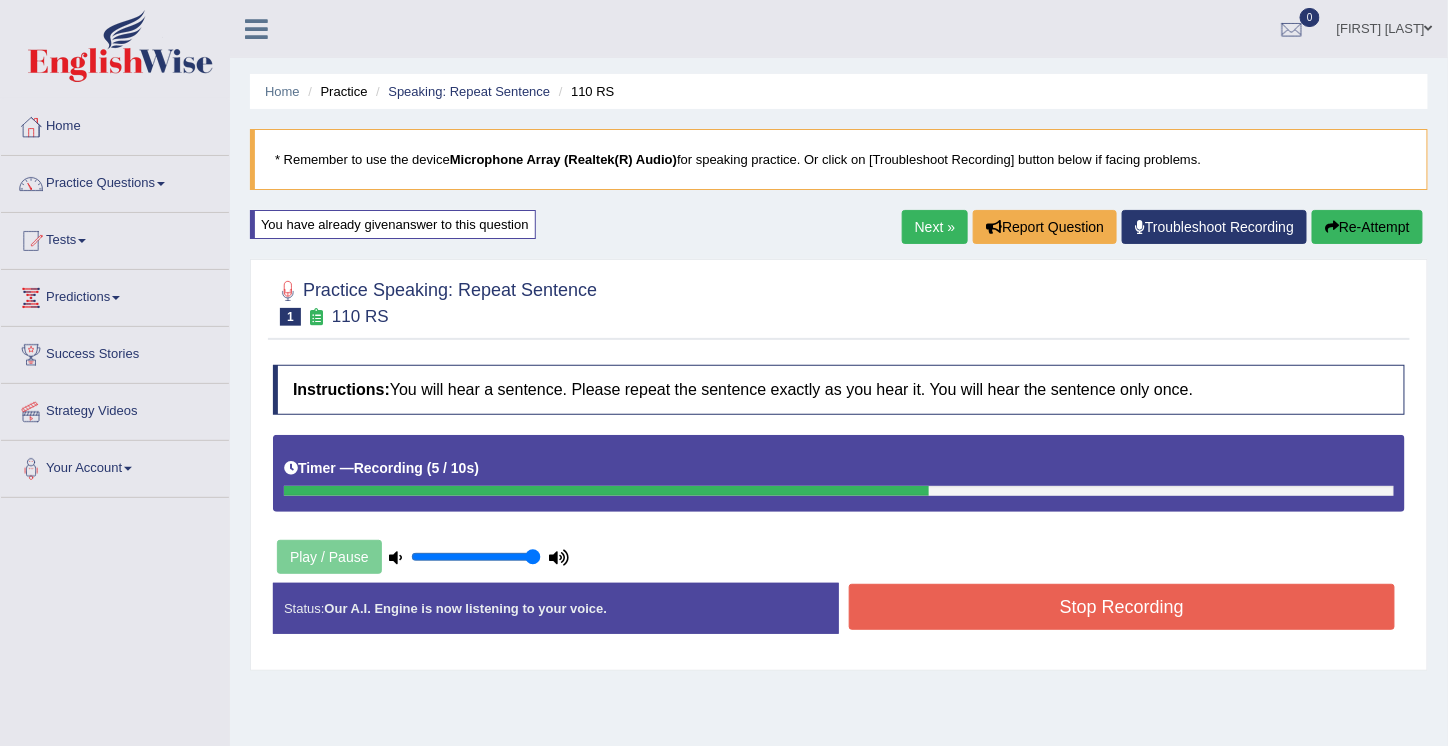 click on "Stop Recording" at bounding box center (1122, 607) 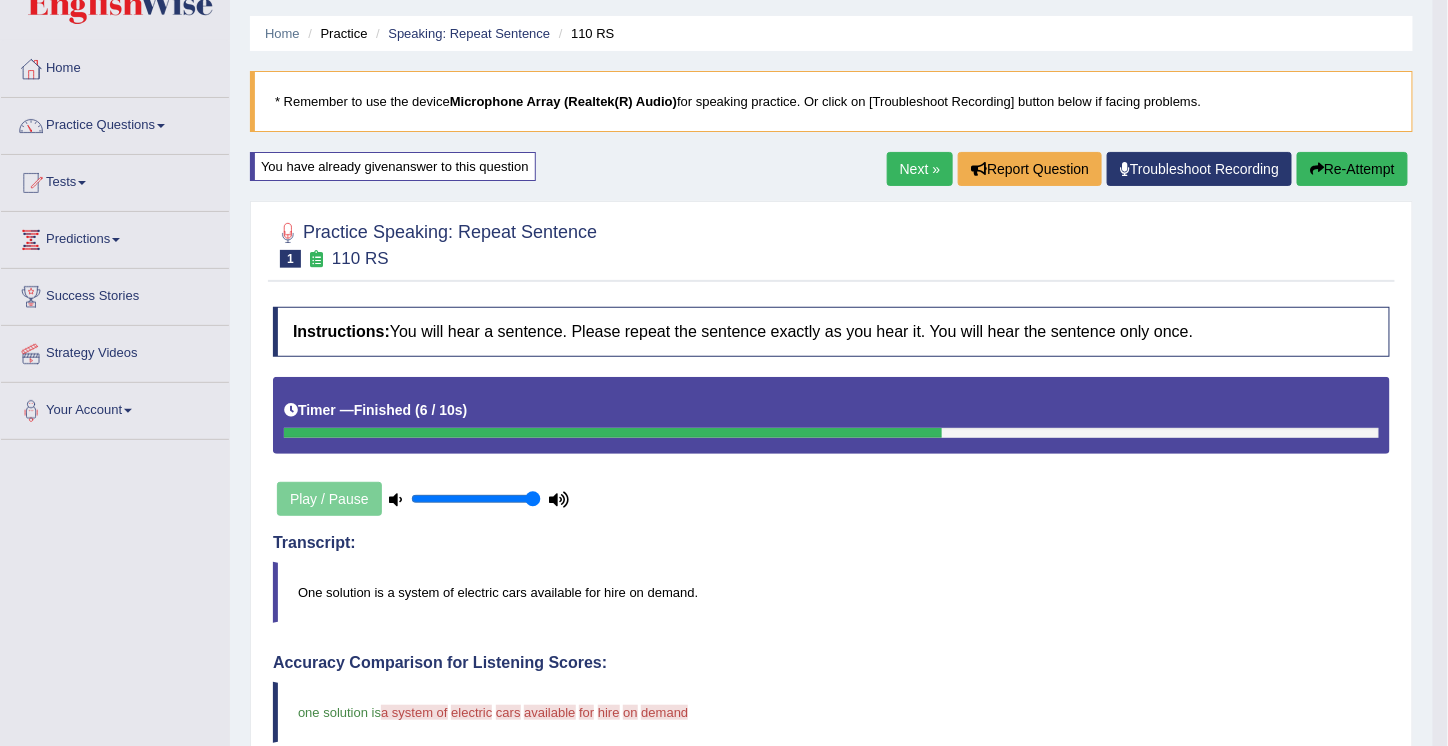 scroll, scrollTop: 0, scrollLeft: 0, axis: both 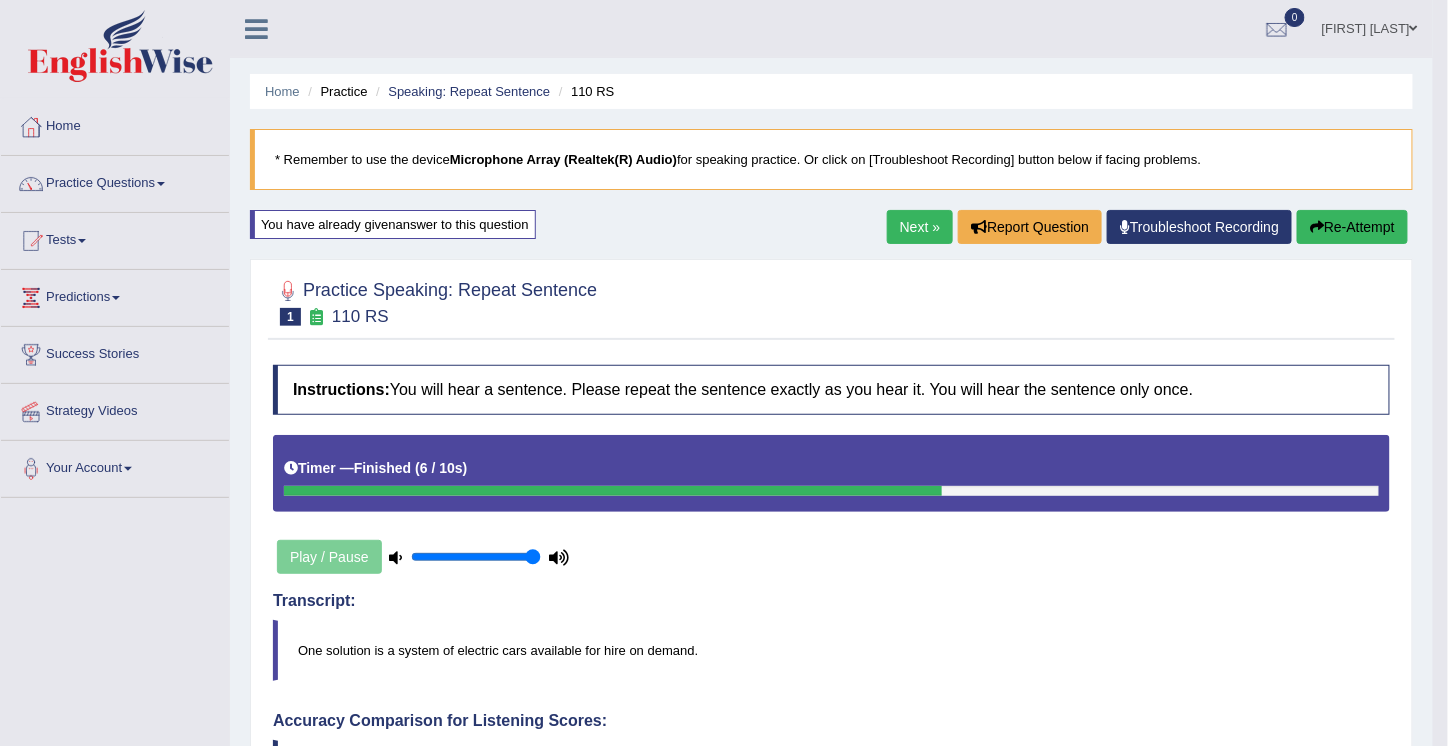 click on "Practice Questions" at bounding box center (115, 181) 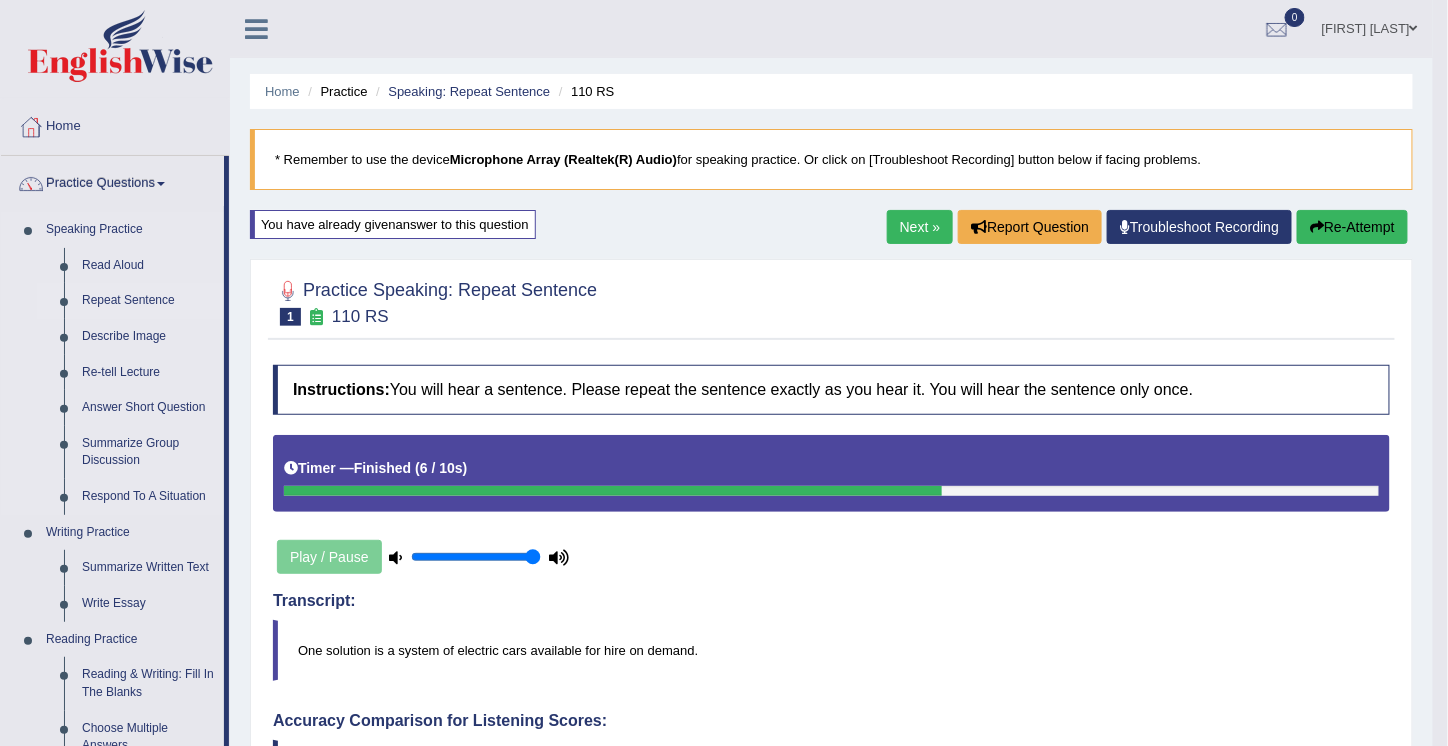 click on "Repeat Sentence" at bounding box center [148, 301] 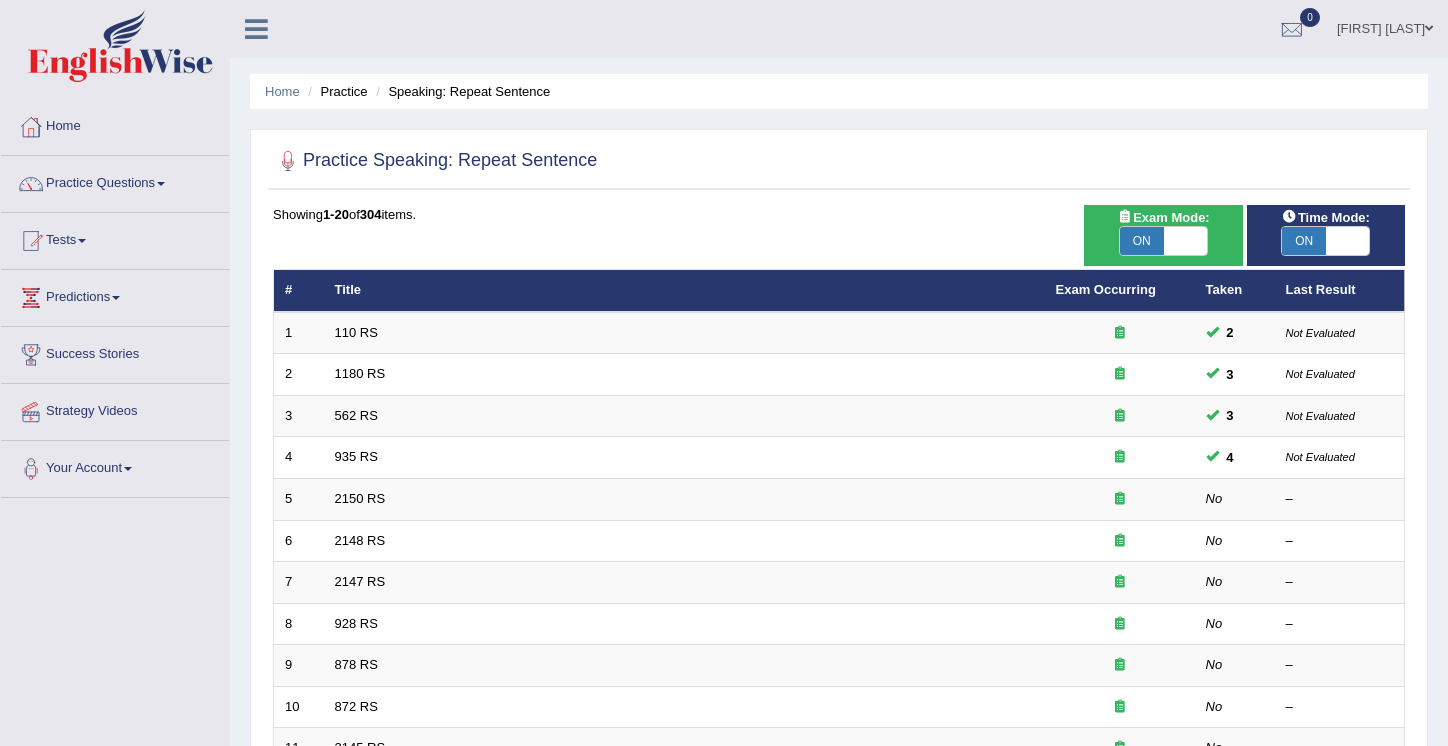 scroll, scrollTop: 0, scrollLeft: 0, axis: both 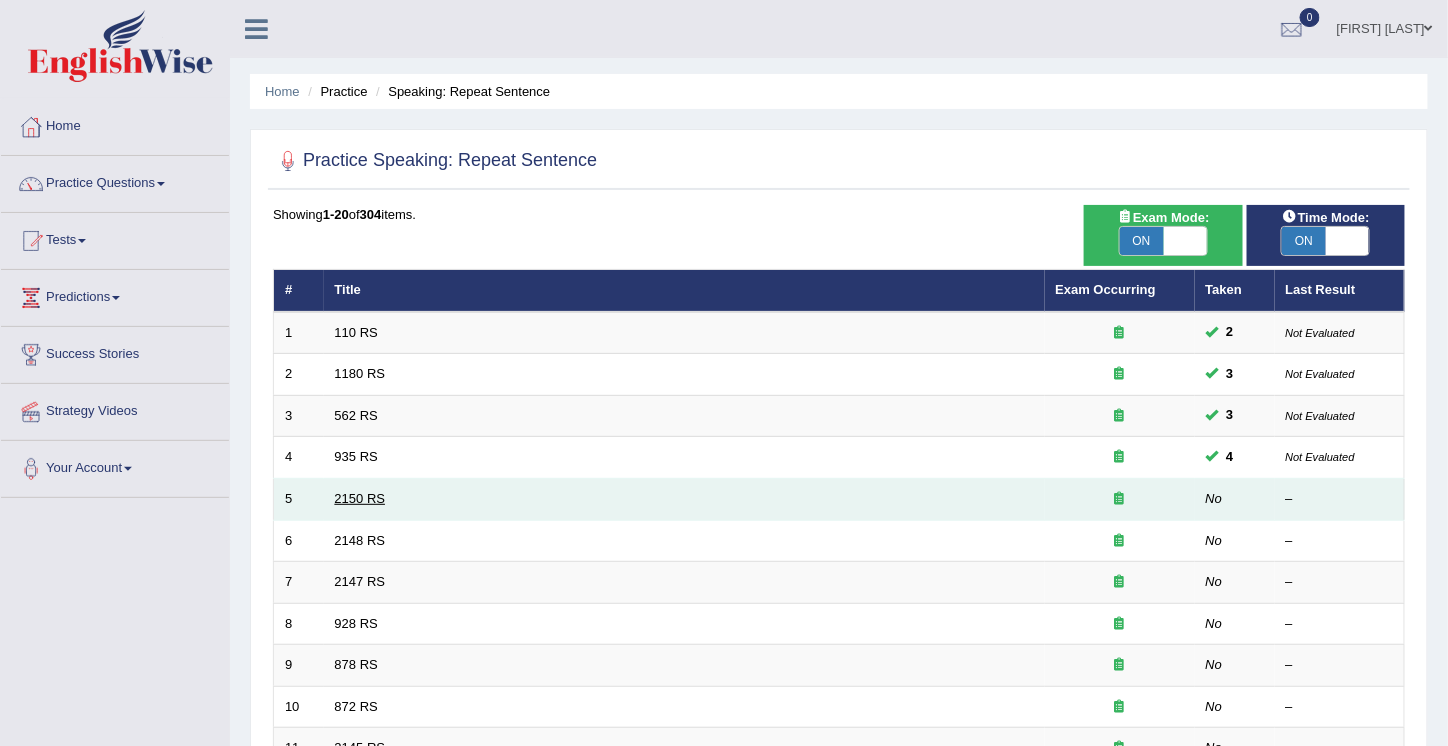 click on "2150 RS" at bounding box center (360, 498) 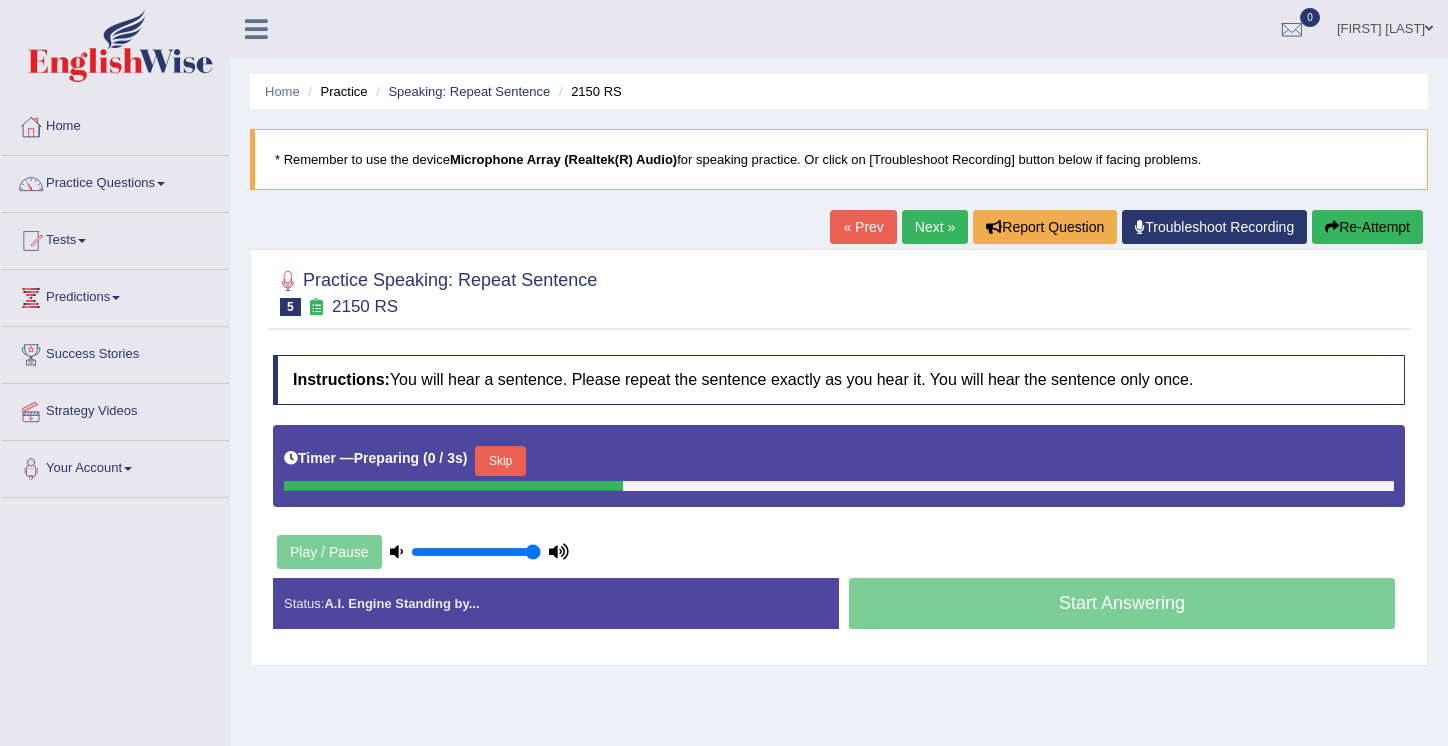 scroll, scrollTop: 0, scrollLeft: 0, axis: both 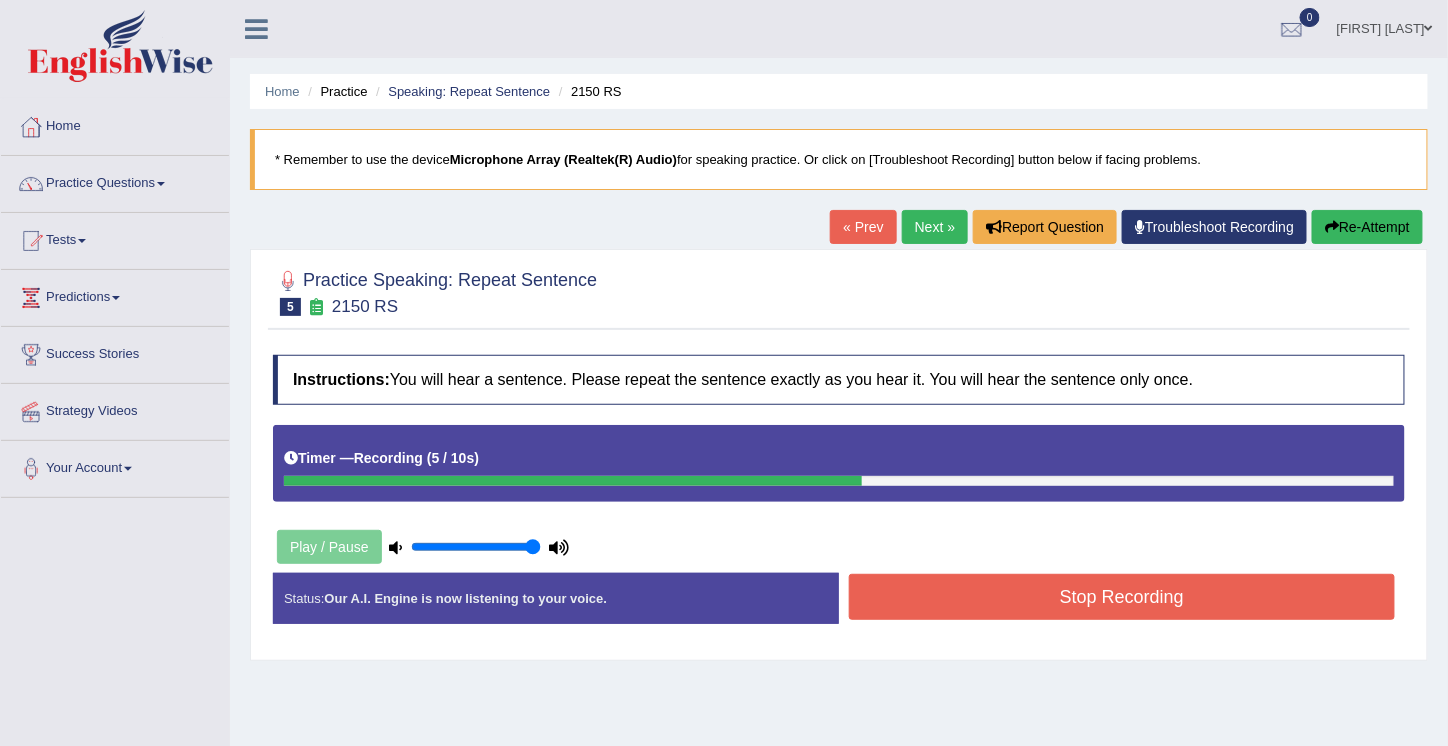 click on "Stop Recording" at bounding box center [1122, 597] 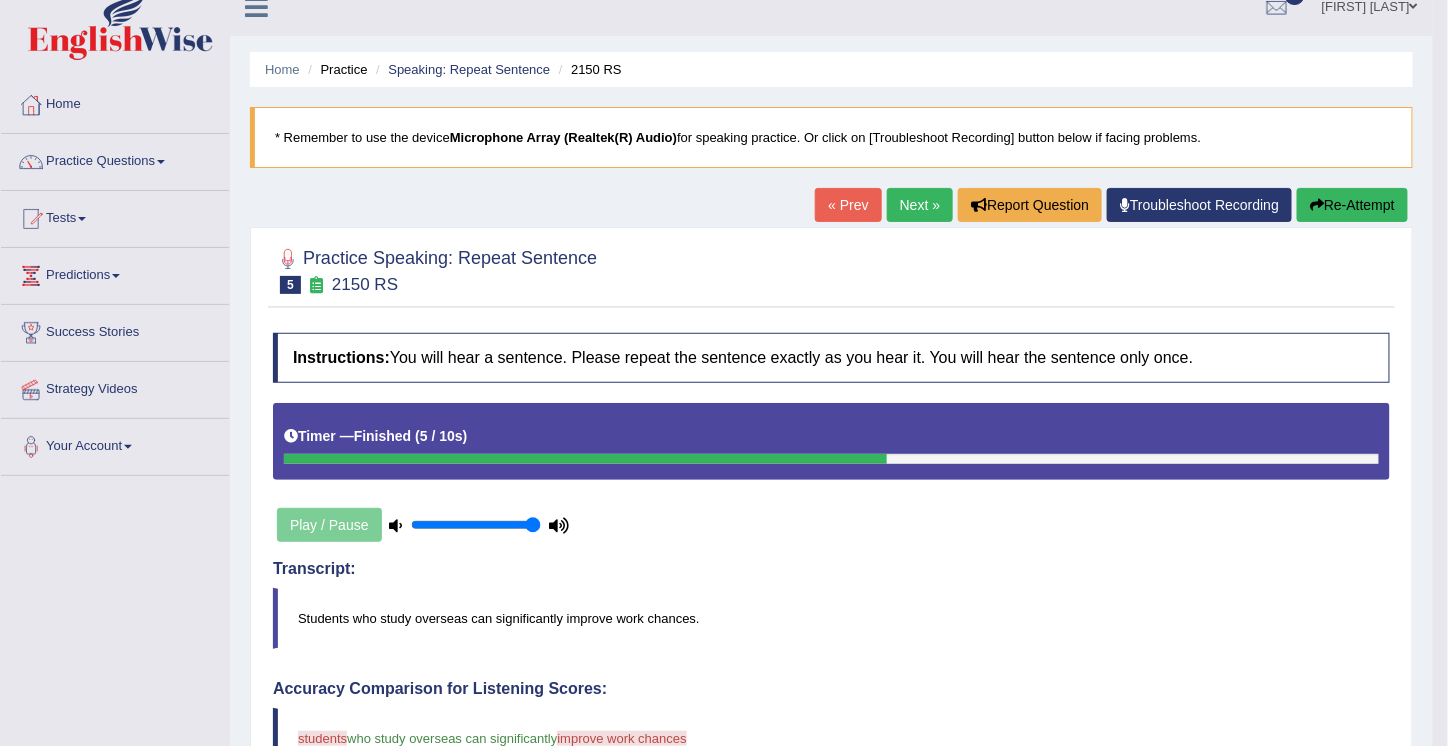 scroll, scrollTop: 20, scrollLeft: 0, axis: vertical 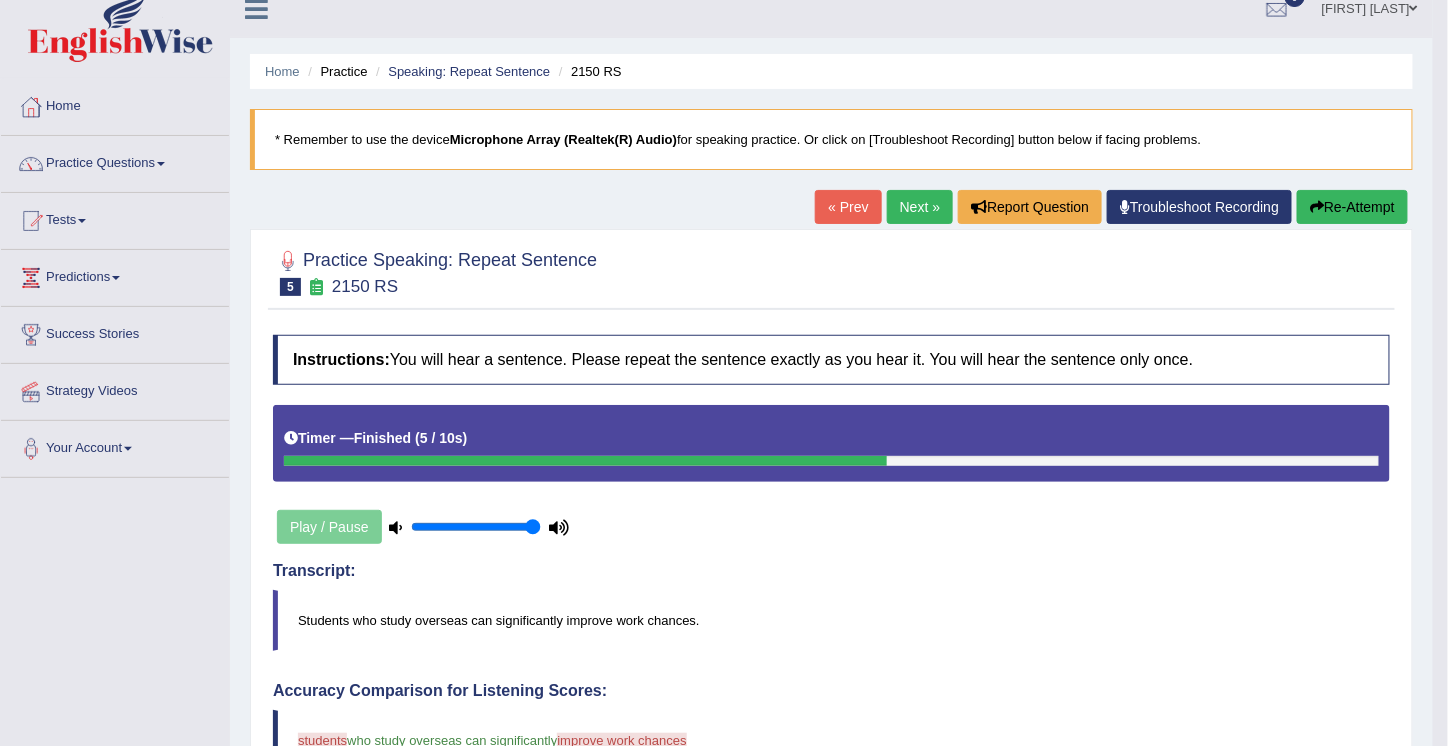 click on "Next »" at bounding box center [920, 207] 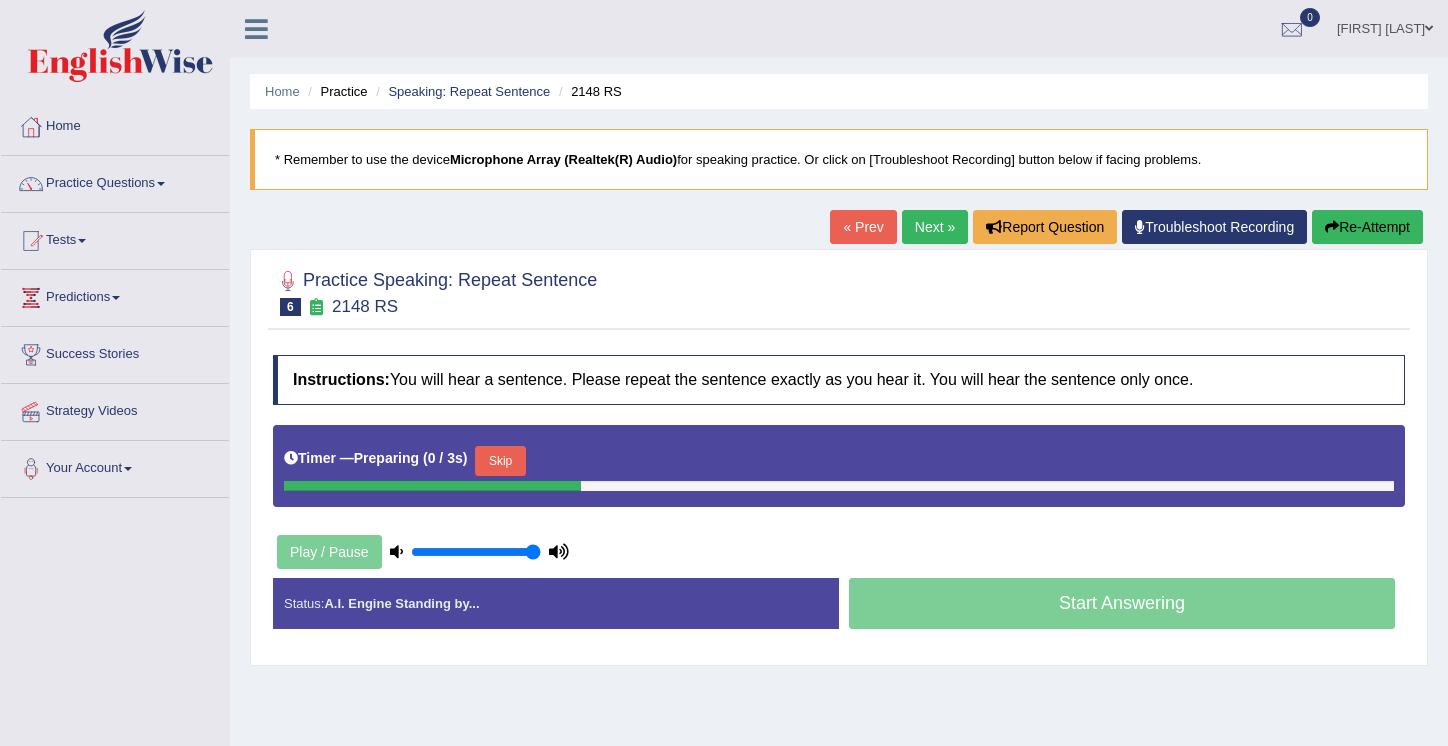 scroll, scrollTop: 0, scrollLeft: 0, axis: both 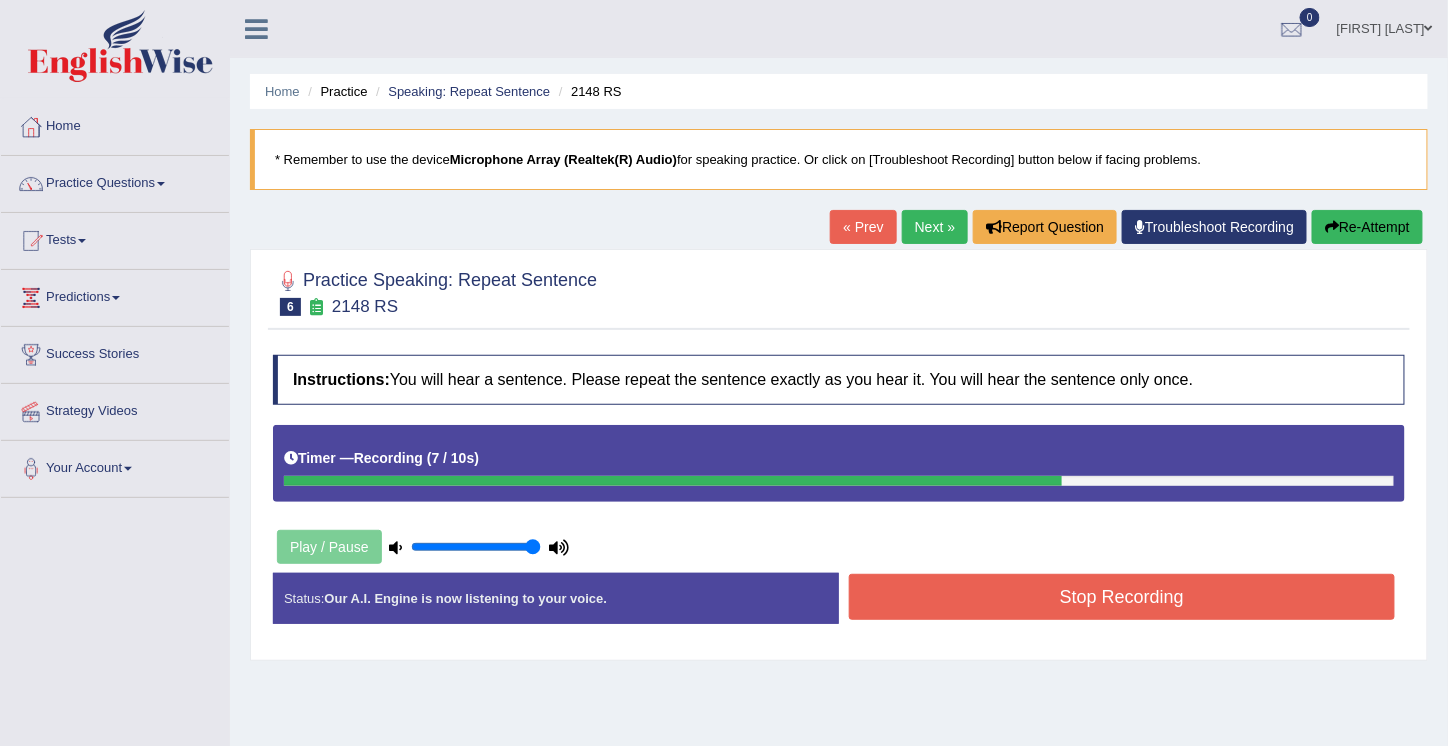 click on "Stop Recording" at bounding box center [1122, 597] 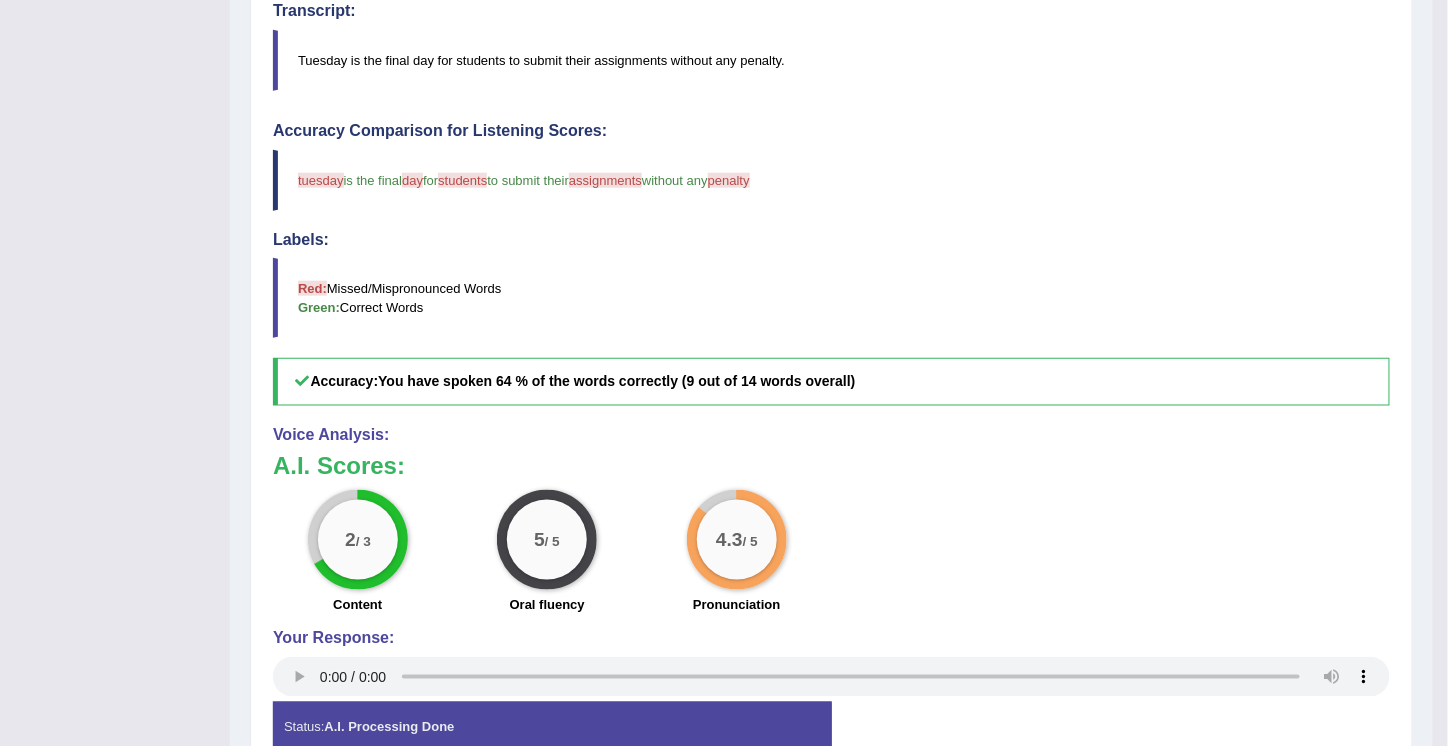 scroll, scrollTop: 681, scrollLeft: 0, axis: vertical 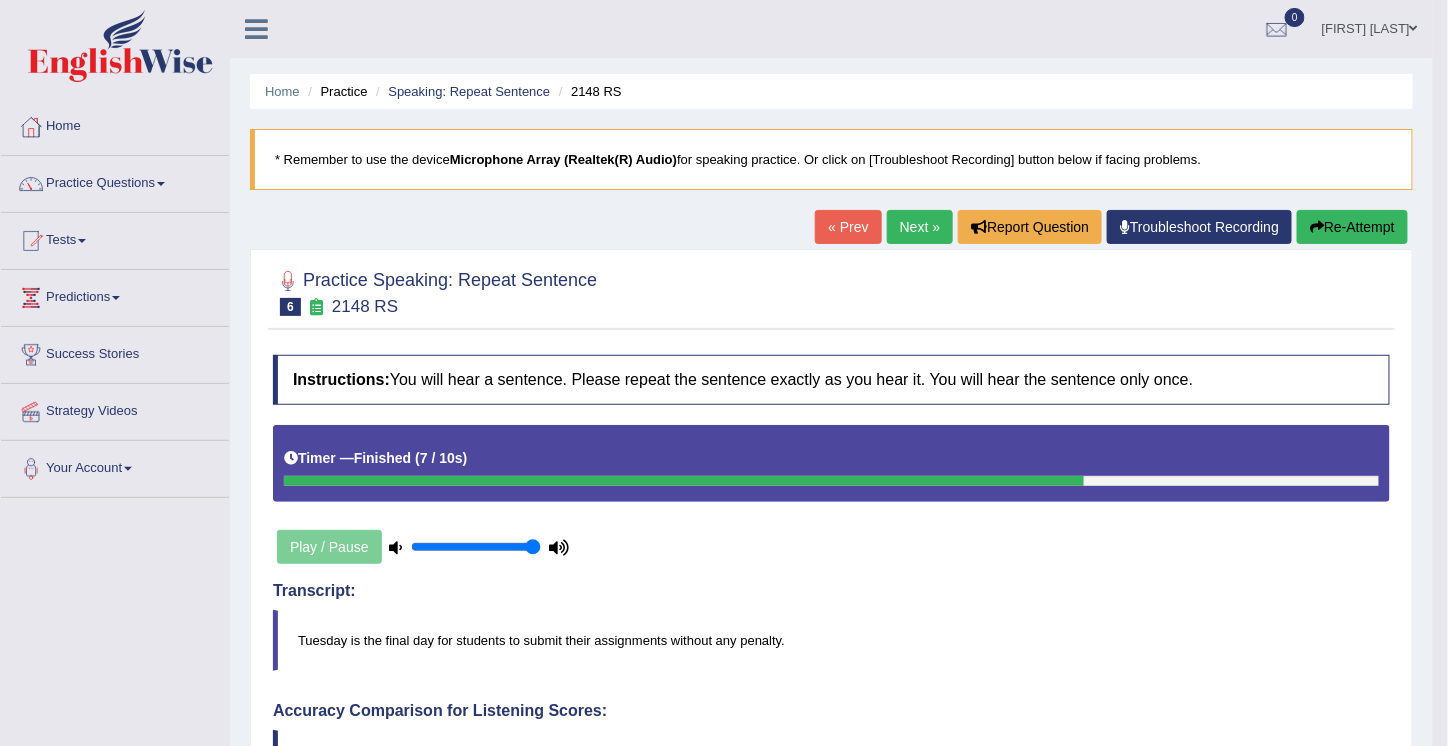 click on "Next »" at bounding box center (920, 227) 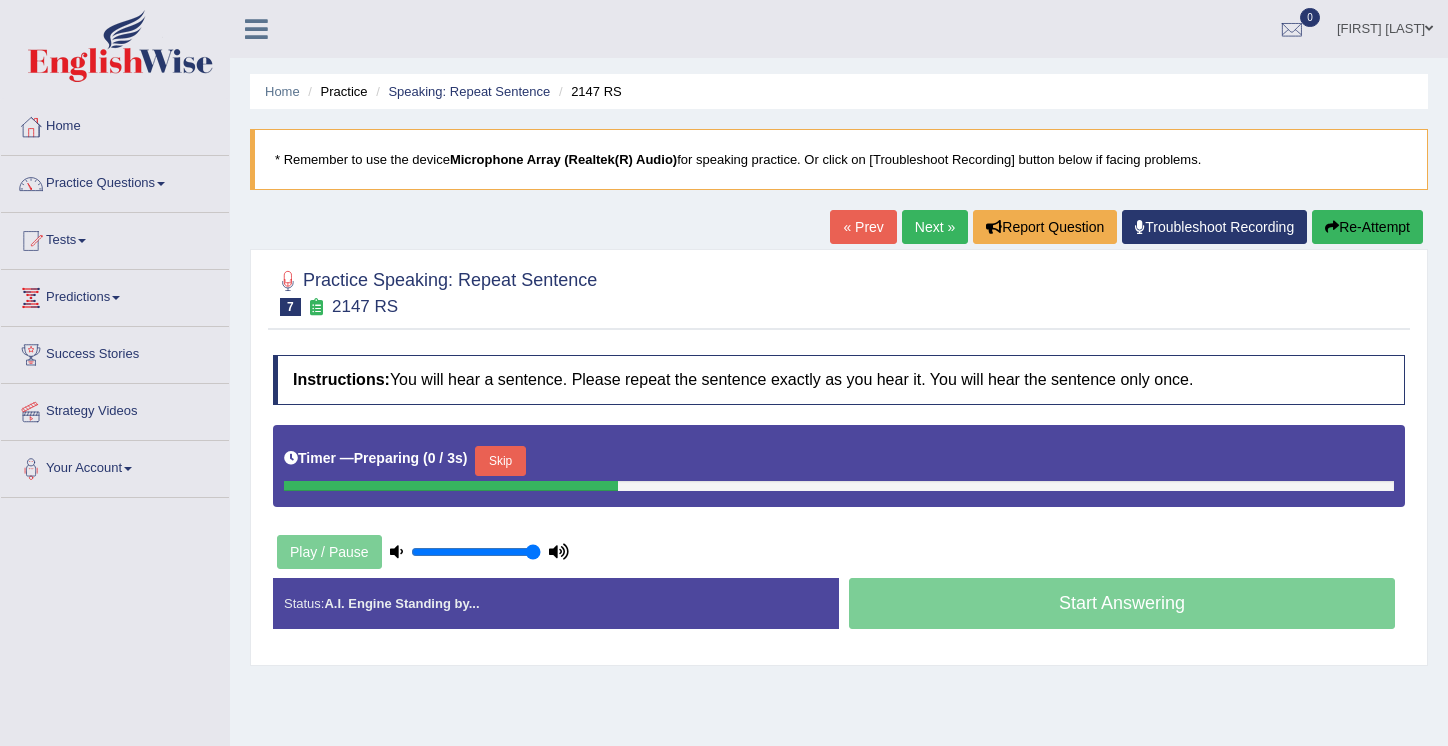 scroll, scrollTop: 0, scrollLeft: 0, axis: both 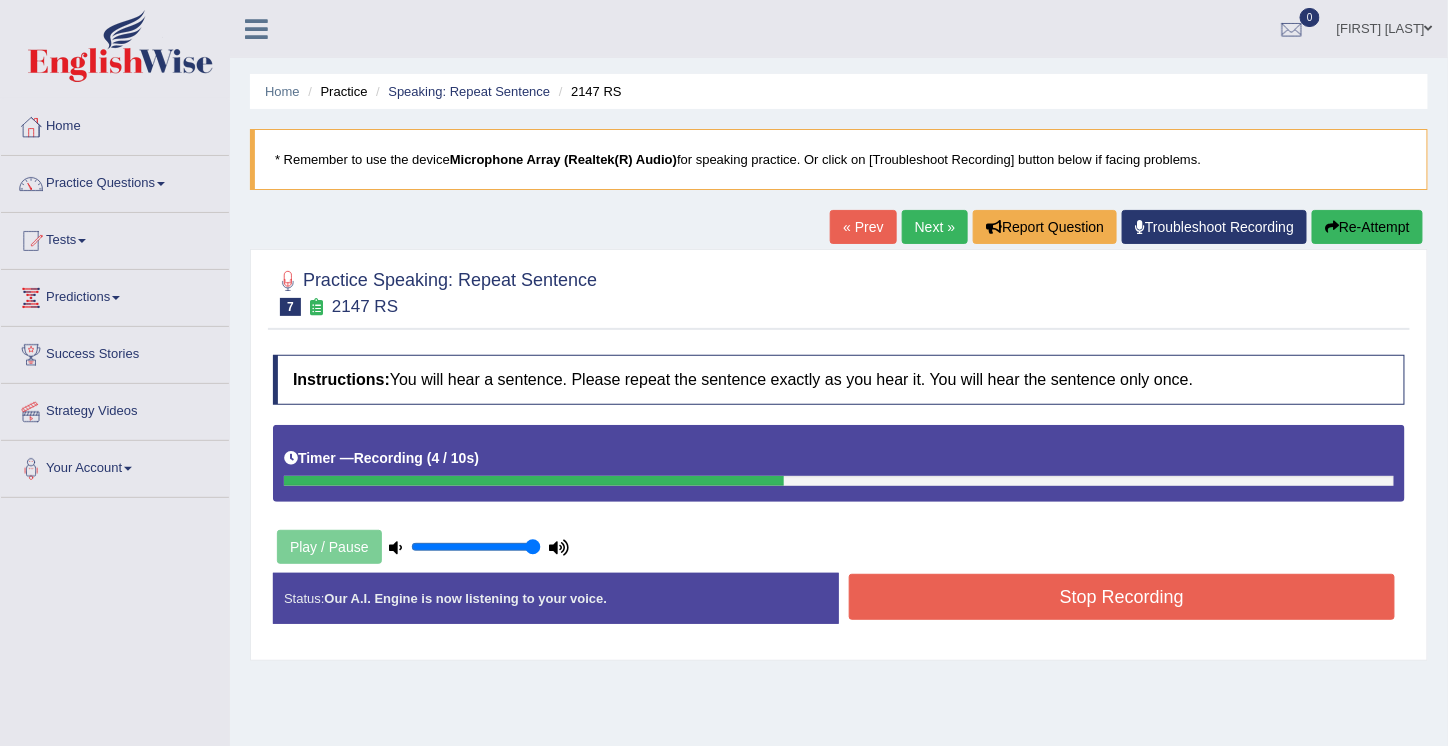 click on "Stop Recording" at bounding box center [1122, 597] 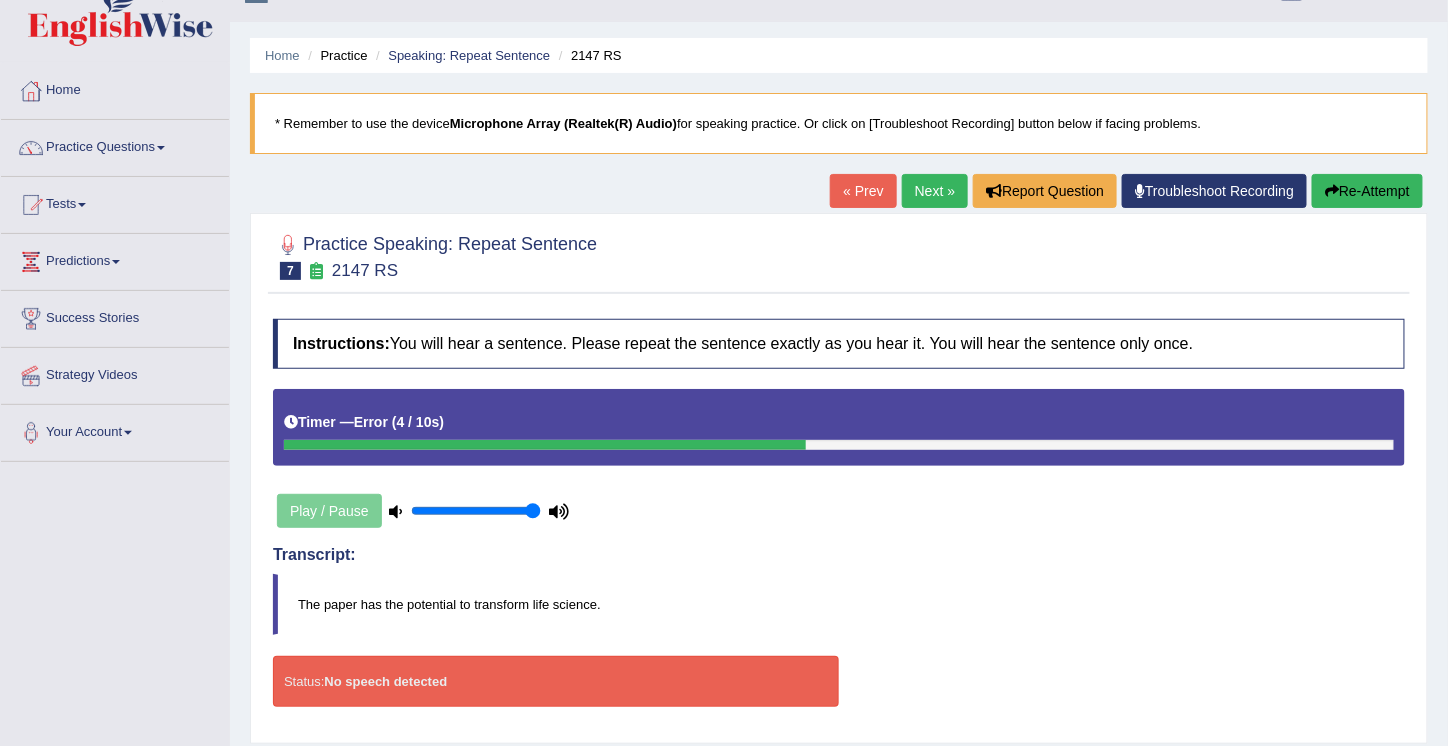 scroll, scrollTop: 32, scrollLeft: 0, axis: vertical 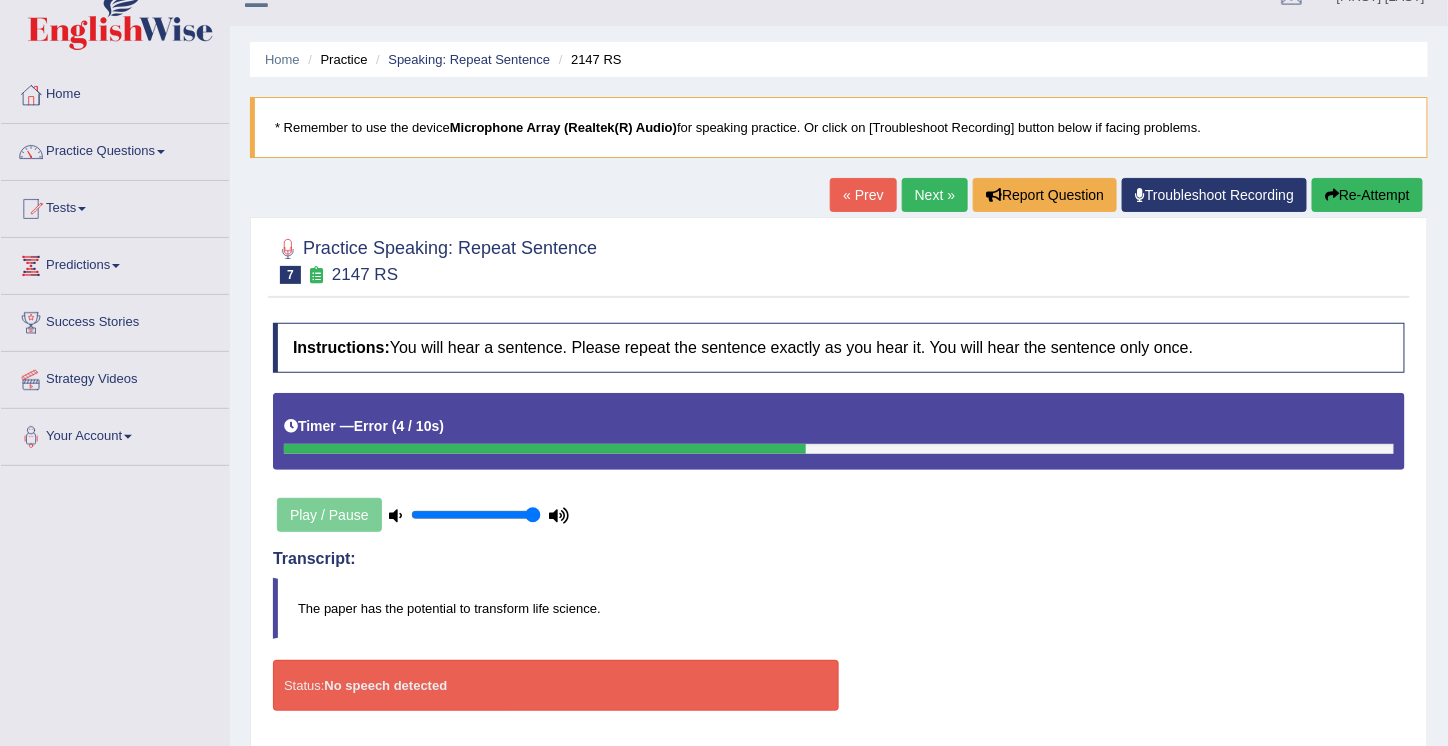 click on "Re-Attempt" at bounding box center [1367, 195] 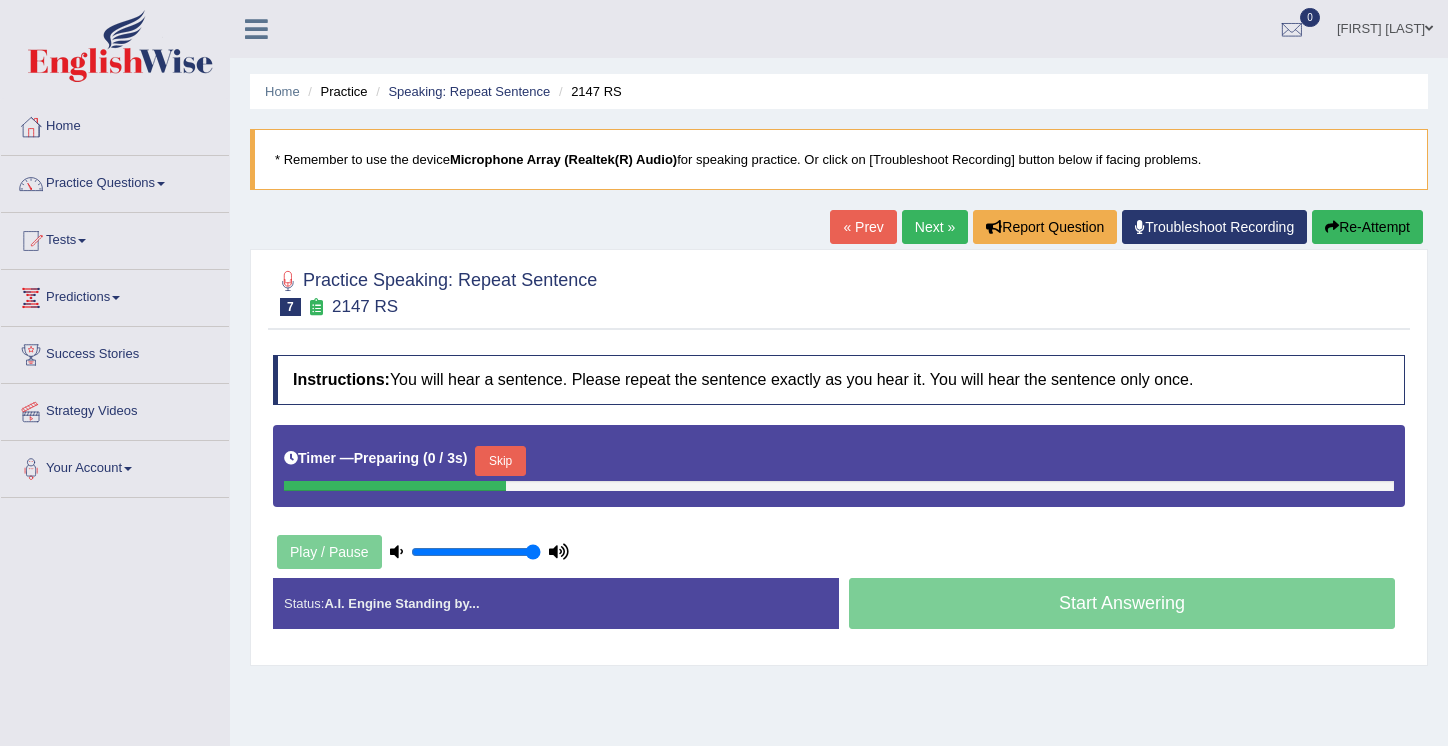 scroll, scrollTop: 32, scrollLeft: 0, axis: vertical 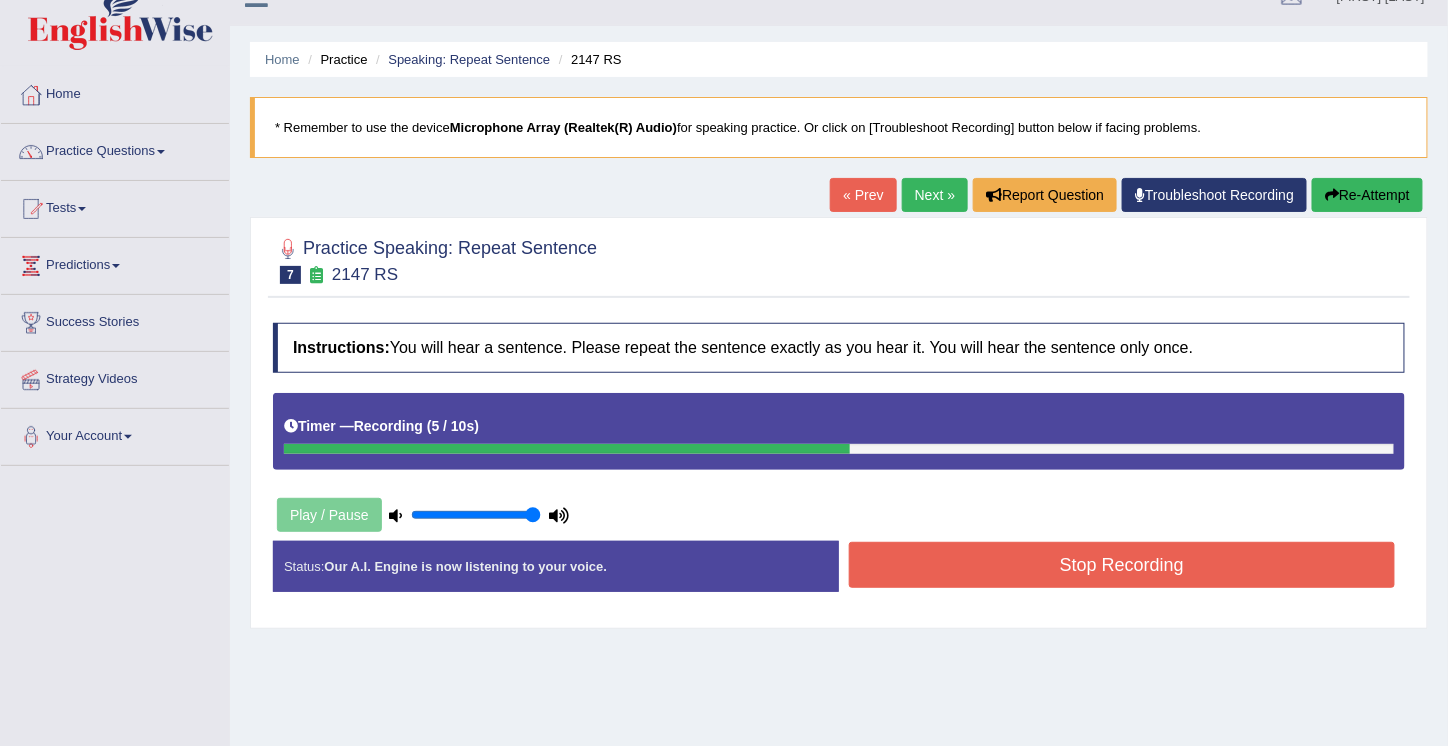 click on "Stop Recording" at bounding box center [1122, 565] 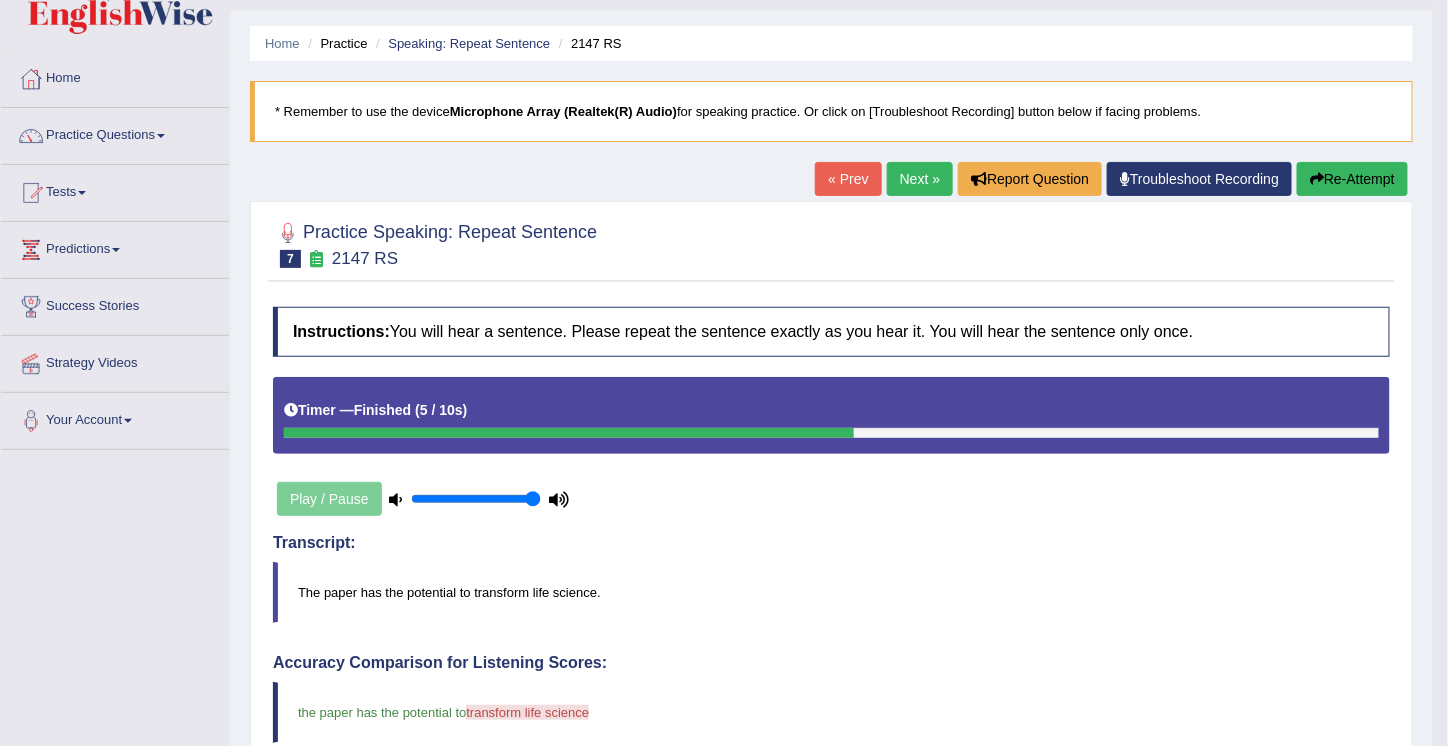 scroll, scrollTop: 45, scrollLeft: 0, axis: vertical 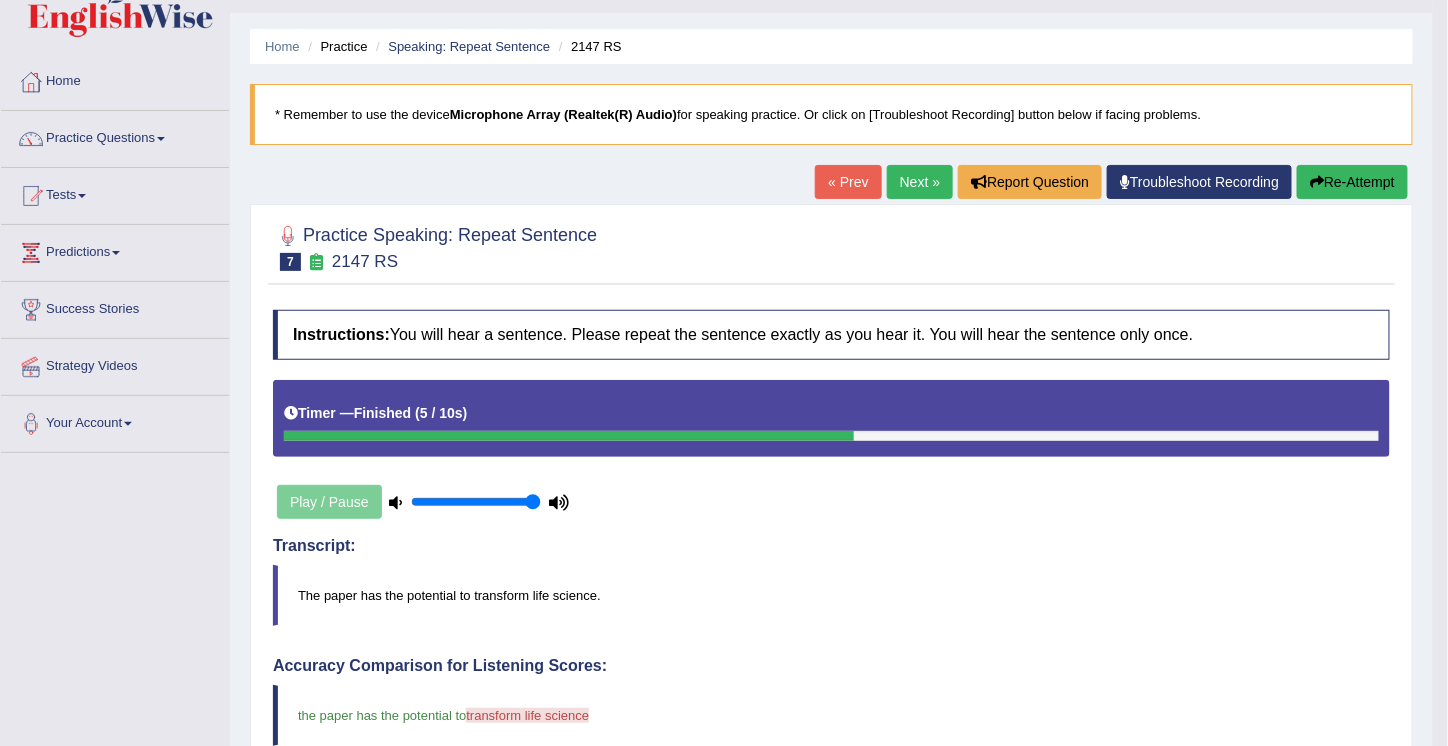 click on "Next »" at bounding box center (920, 182) 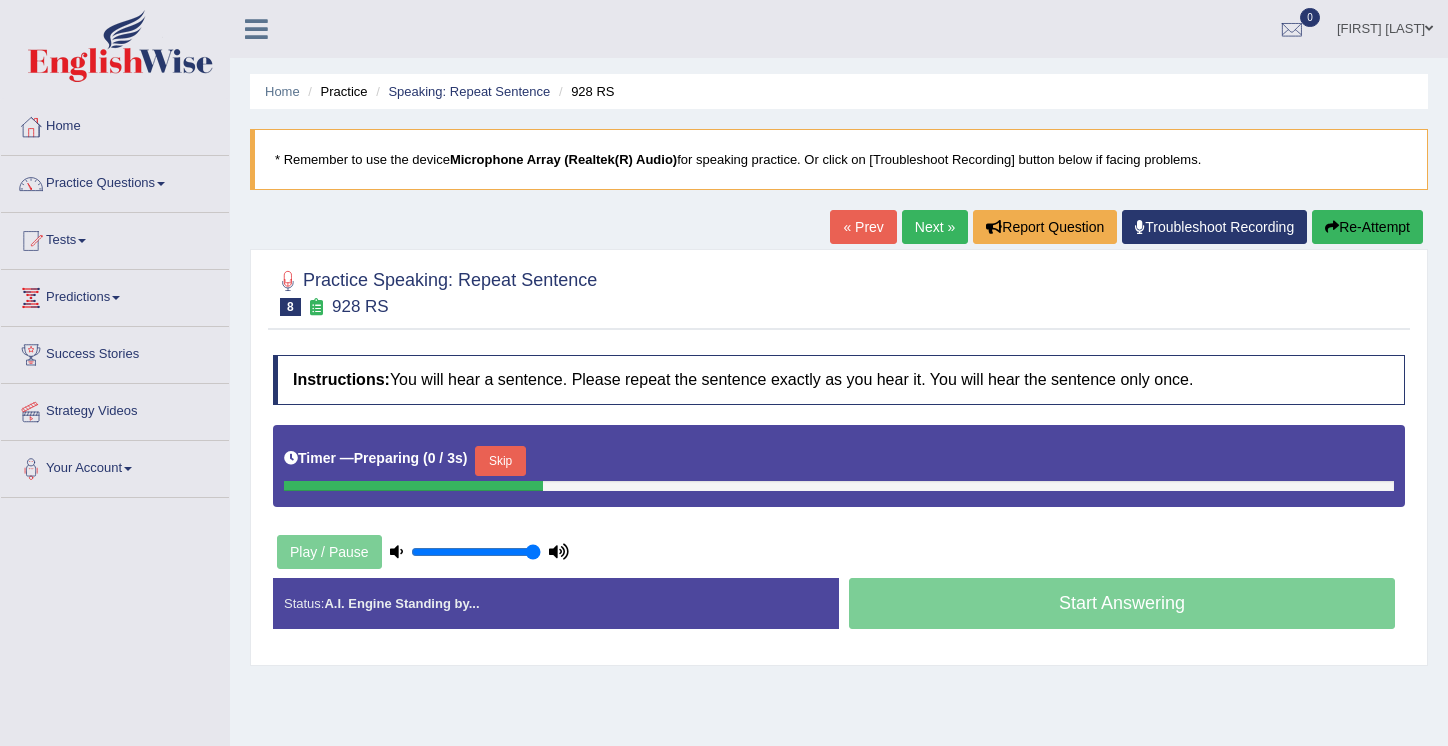 scroll, scrollTop: 0, scrollLeft: 0, axis: both 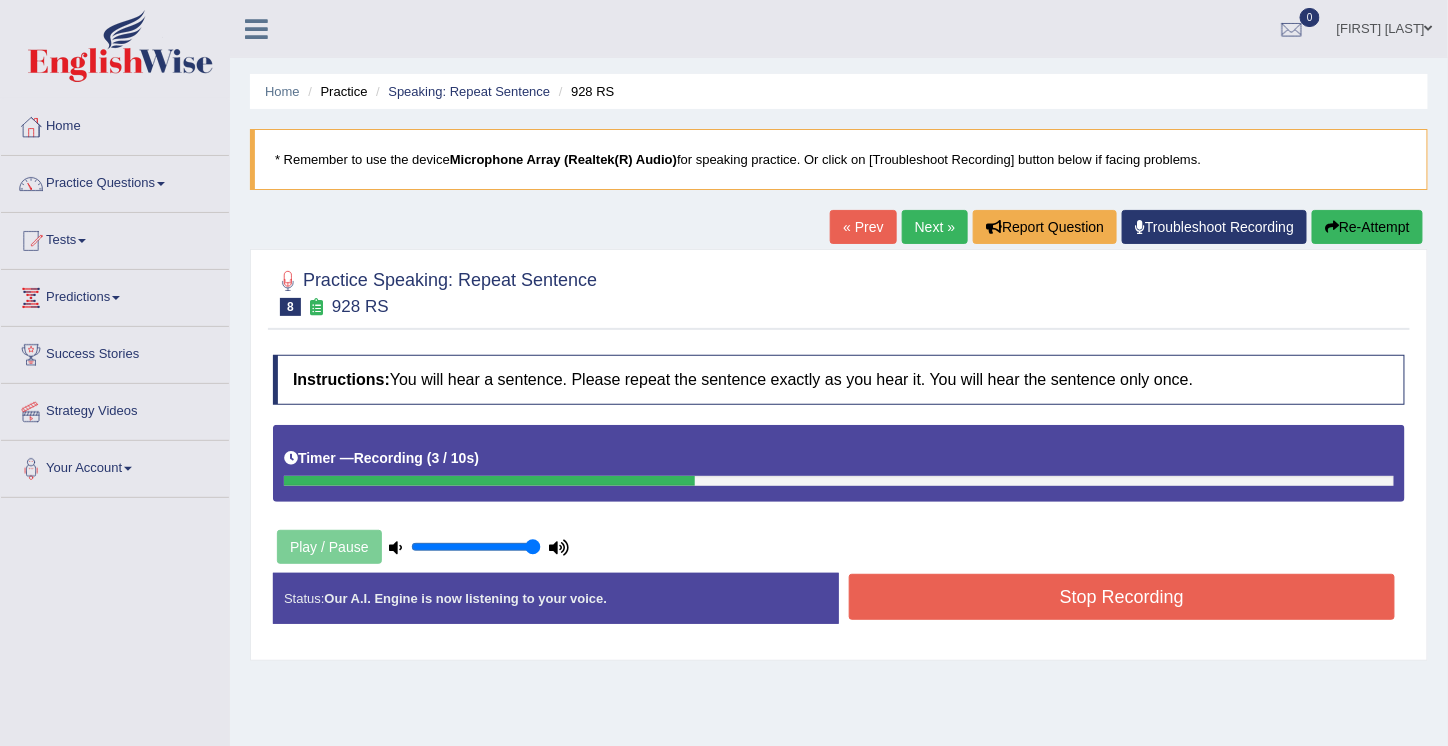click on "Stop Recording" at bounding box center [1122, 597] 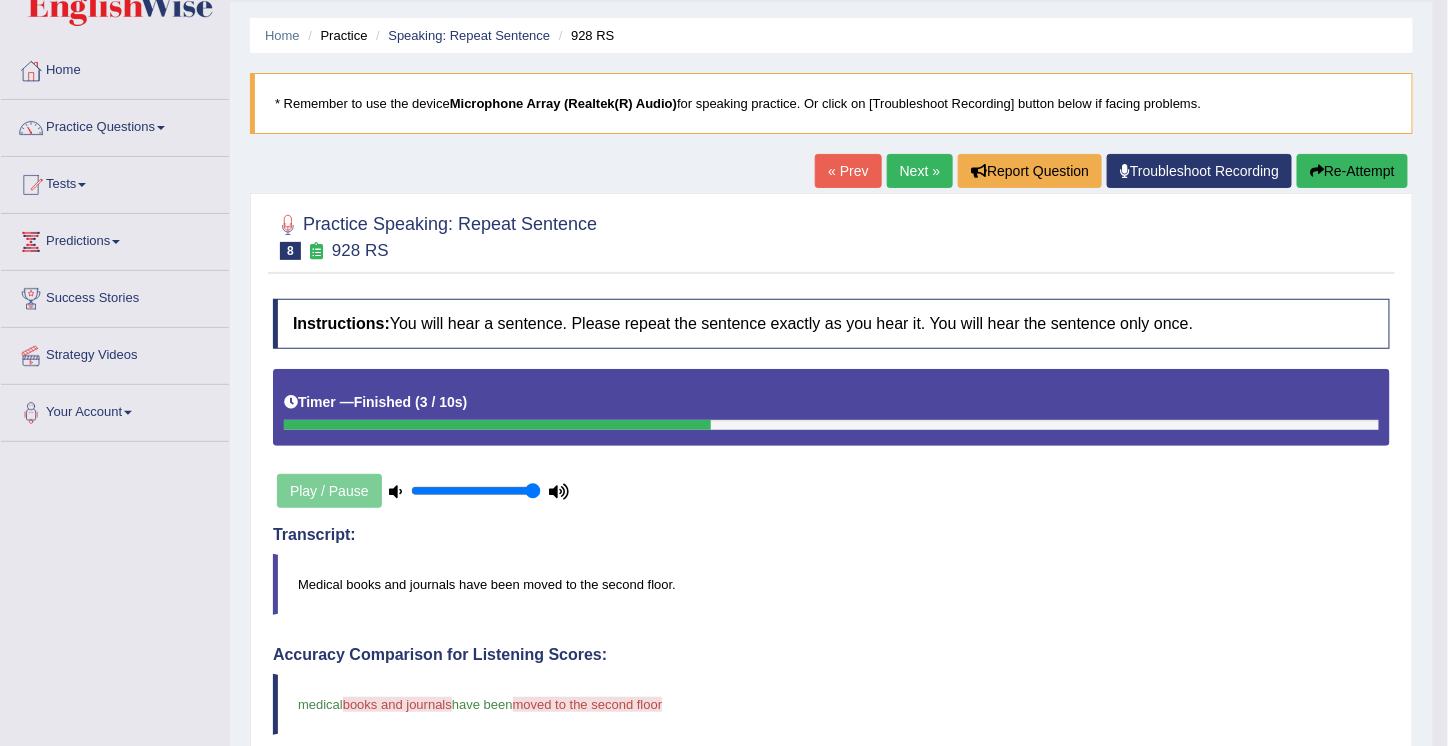 scroll, scrollTop: 0, scrollLeft: 0, axis: both 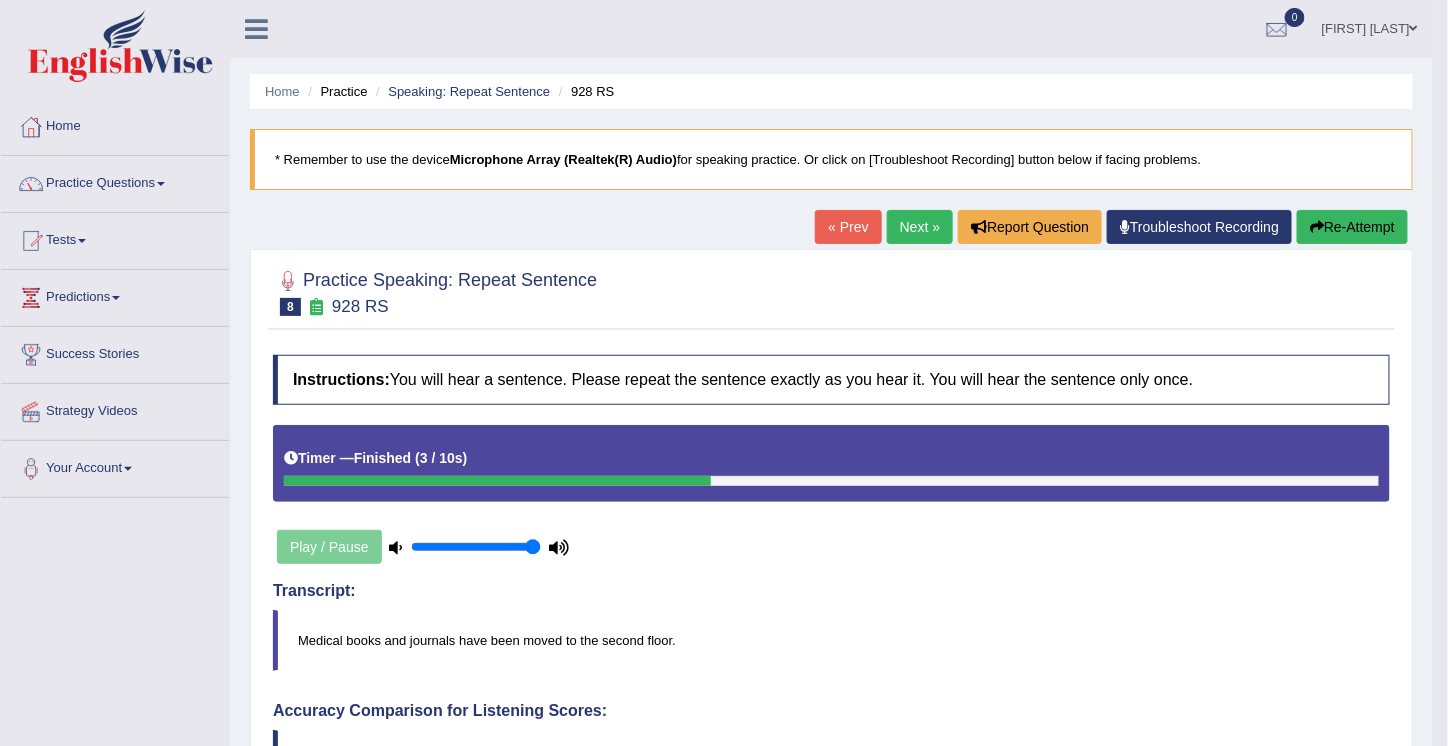click on "Re-Attempt" at bounding box center (1352, 227) 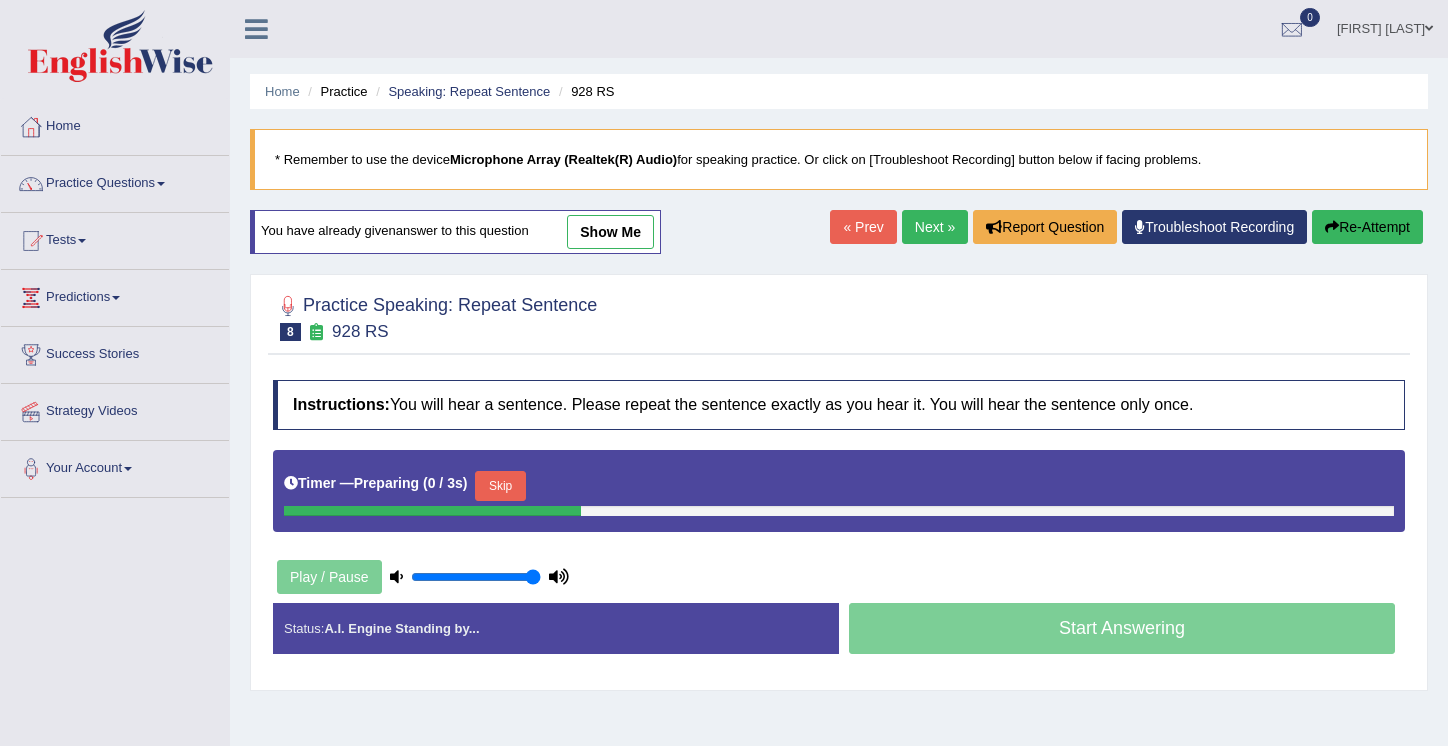 scroll, scrollTop: 0, scrollLeft: 0, axis: both 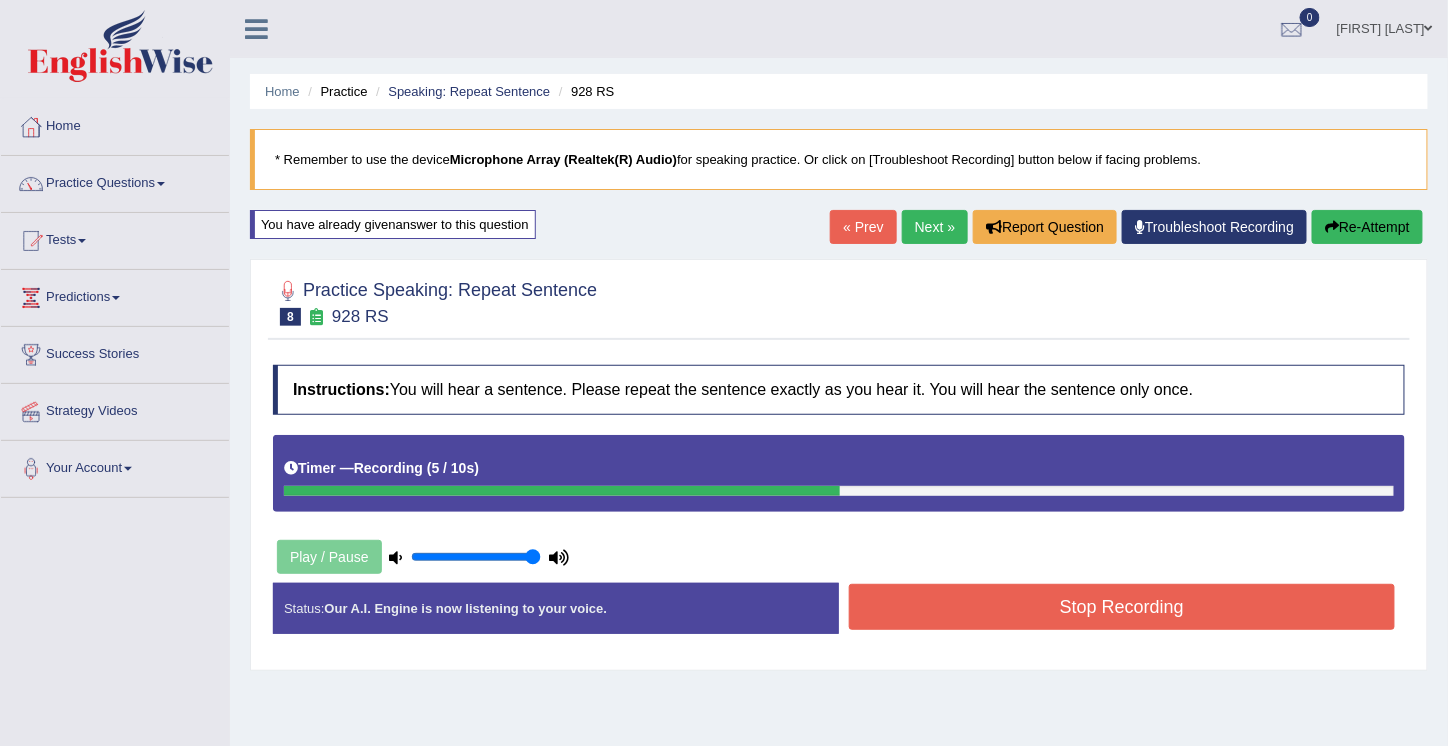 click on "Stop Recording" at bounding box center [1122, 607] 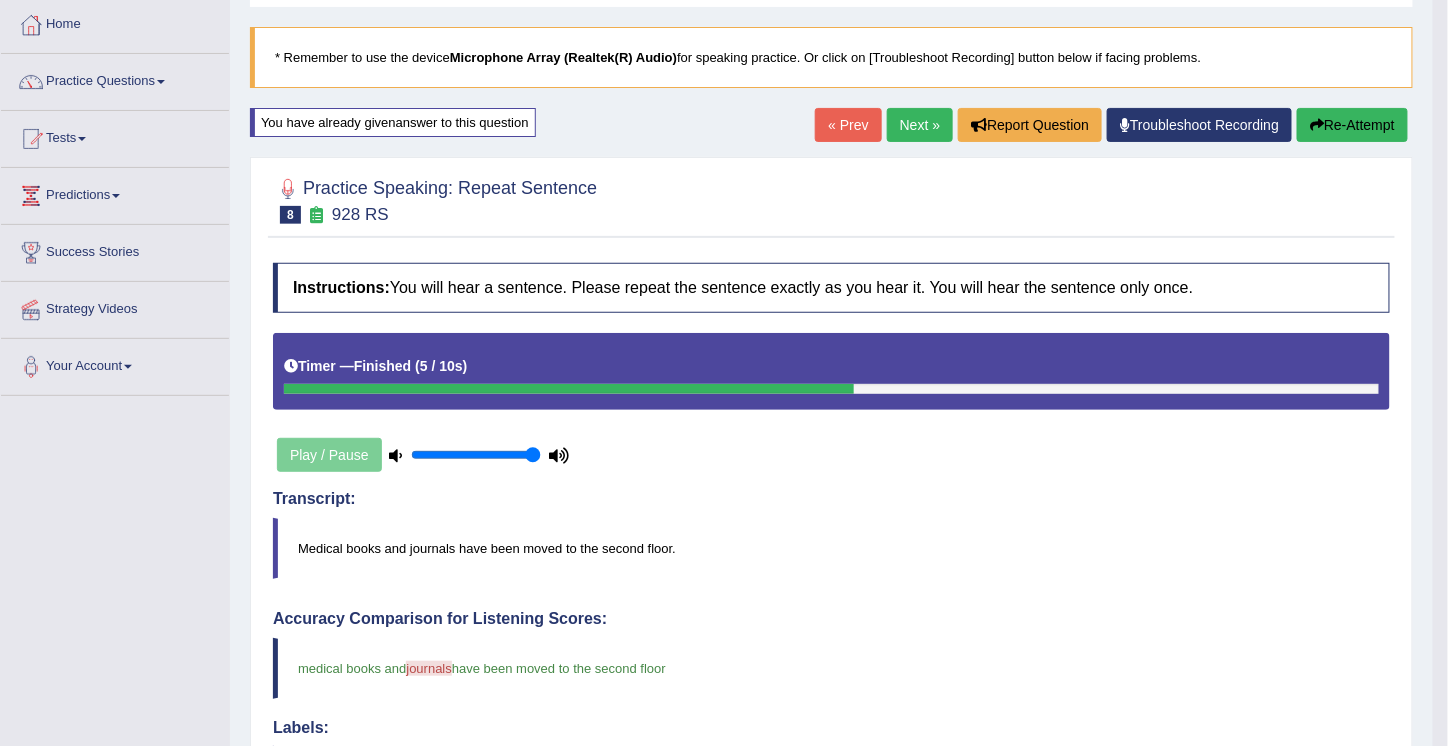 scroll, scrollTop: 0, scrollLeft: 0, axis: both 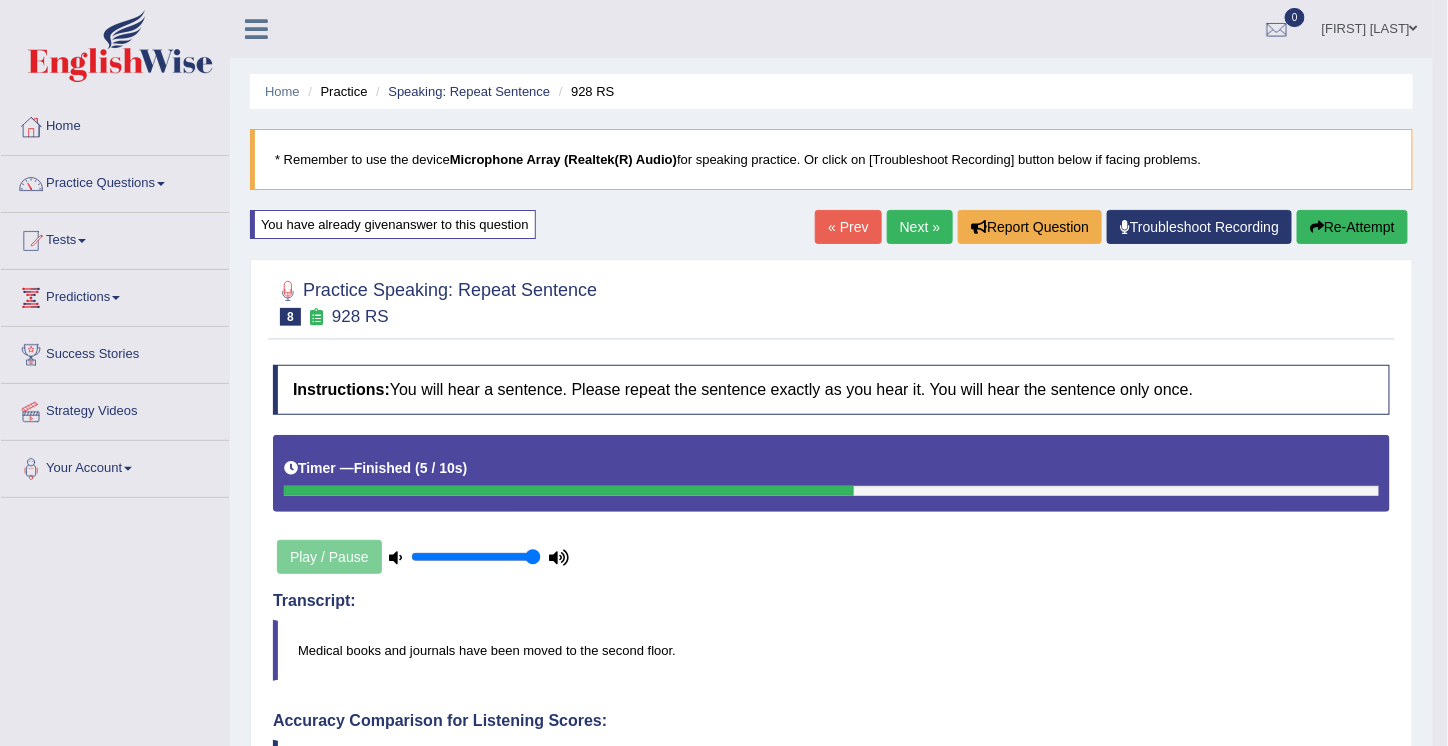 click on "Next »" at bounding box center [920, 227] 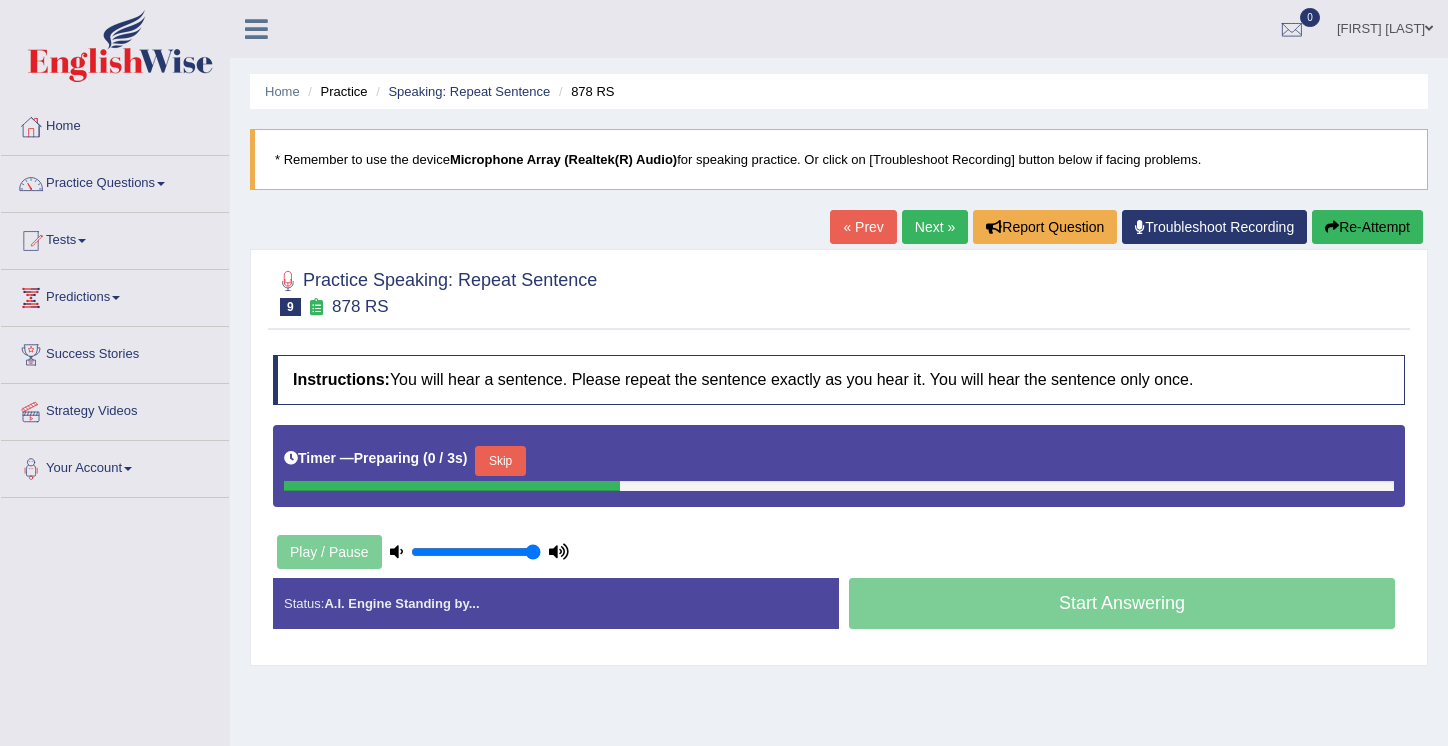 scroll, scrollTop: 0, scrollLeft: 0, axis: both 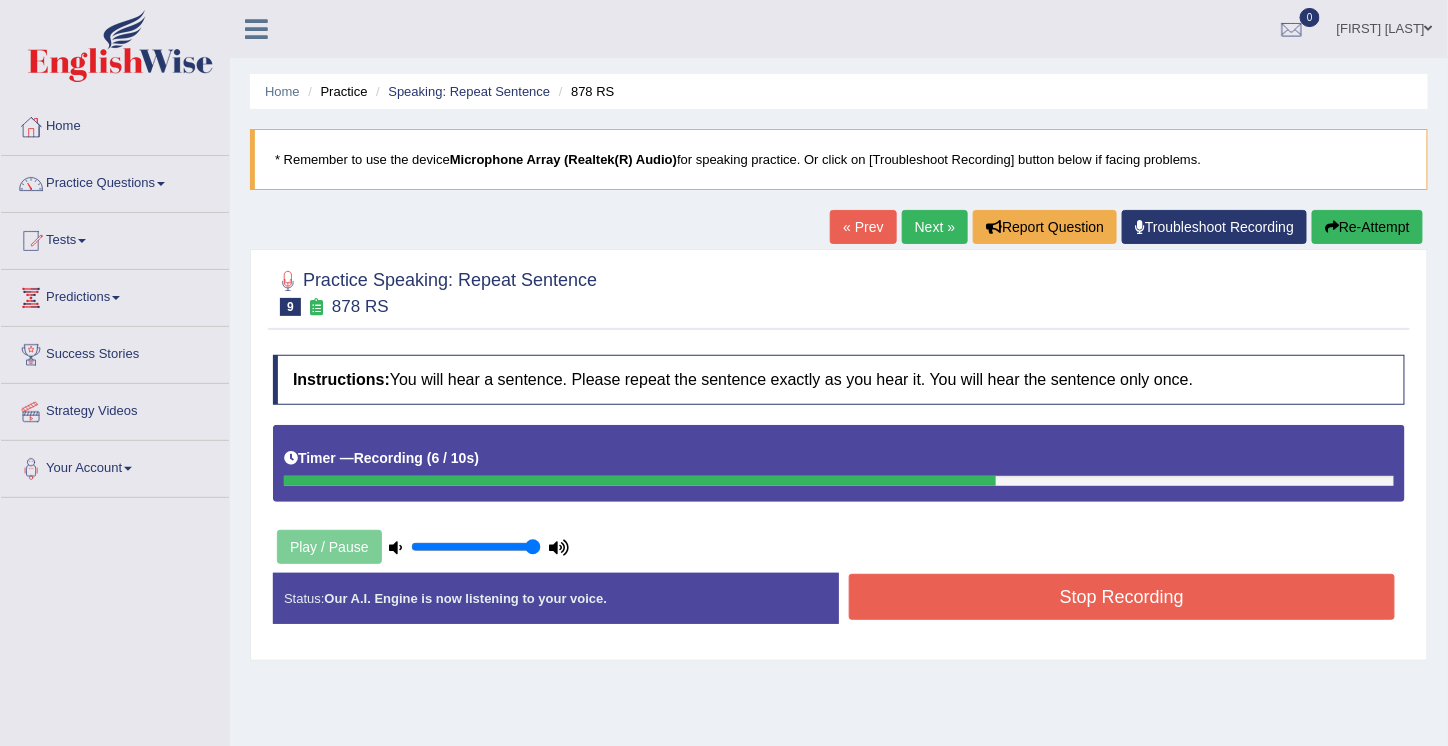 click on "Stop Recording" at bounding box center (1122, 597) 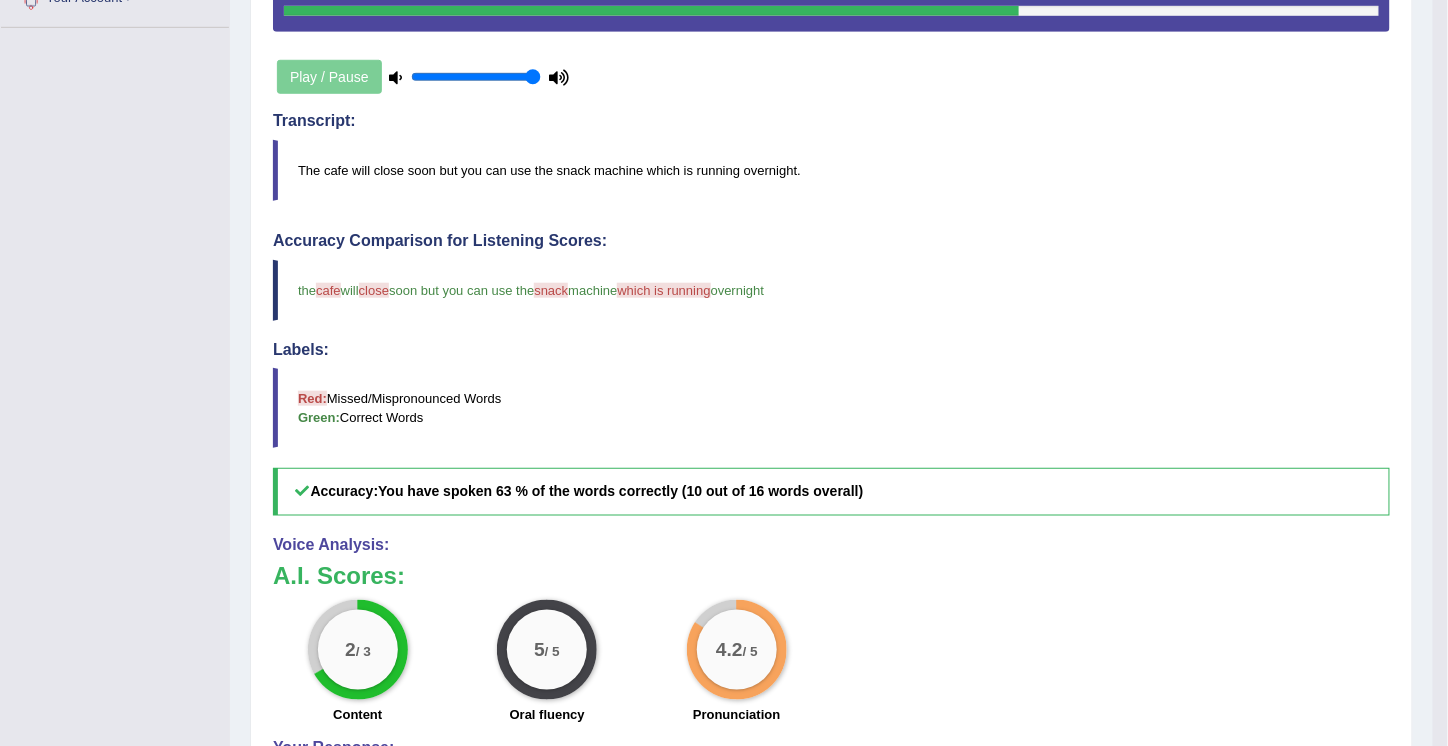 scroll, scrollTop: 474, scrollLeft: 0, axis: vertical 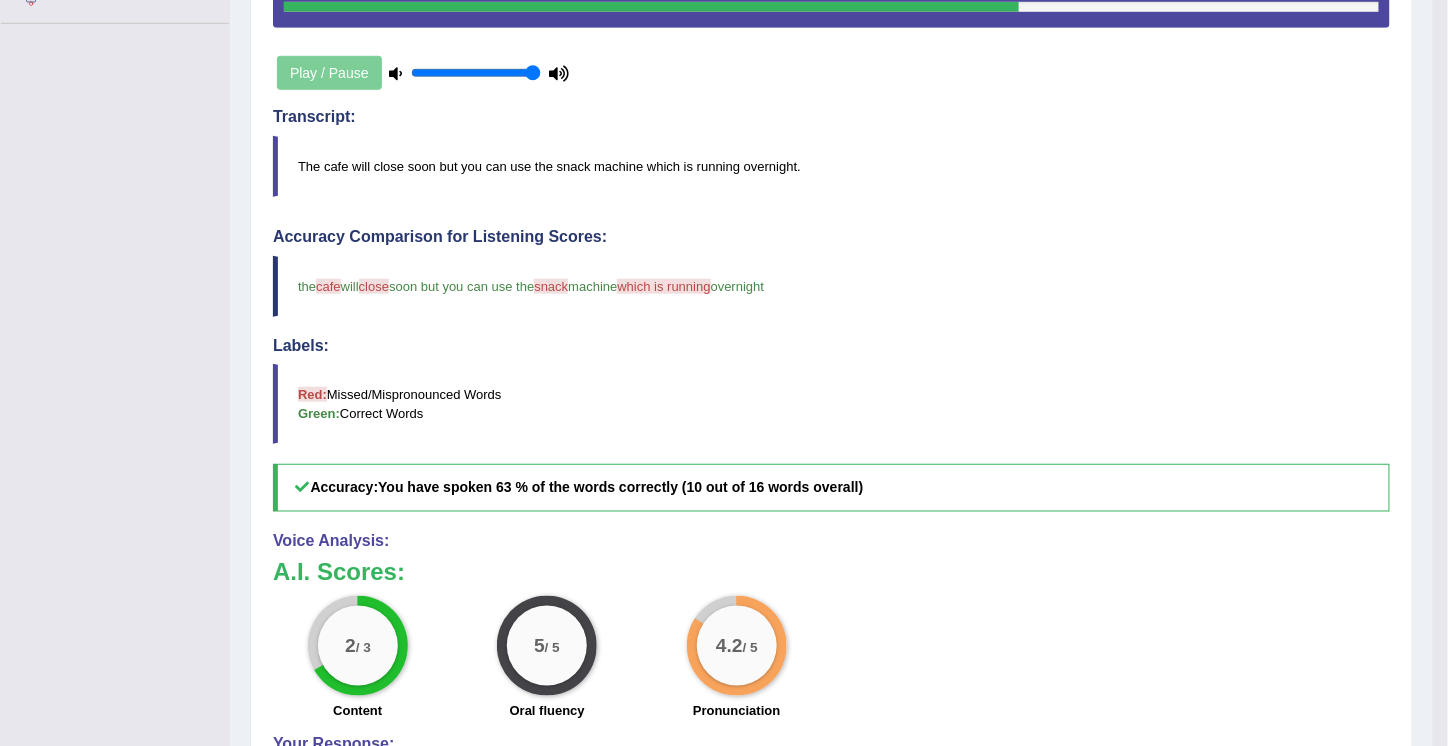 click on "2  / 3              Content
5  / 5              Oral fluency
4.2  / 5              Pronunciation" at bounding box center [831, 660] 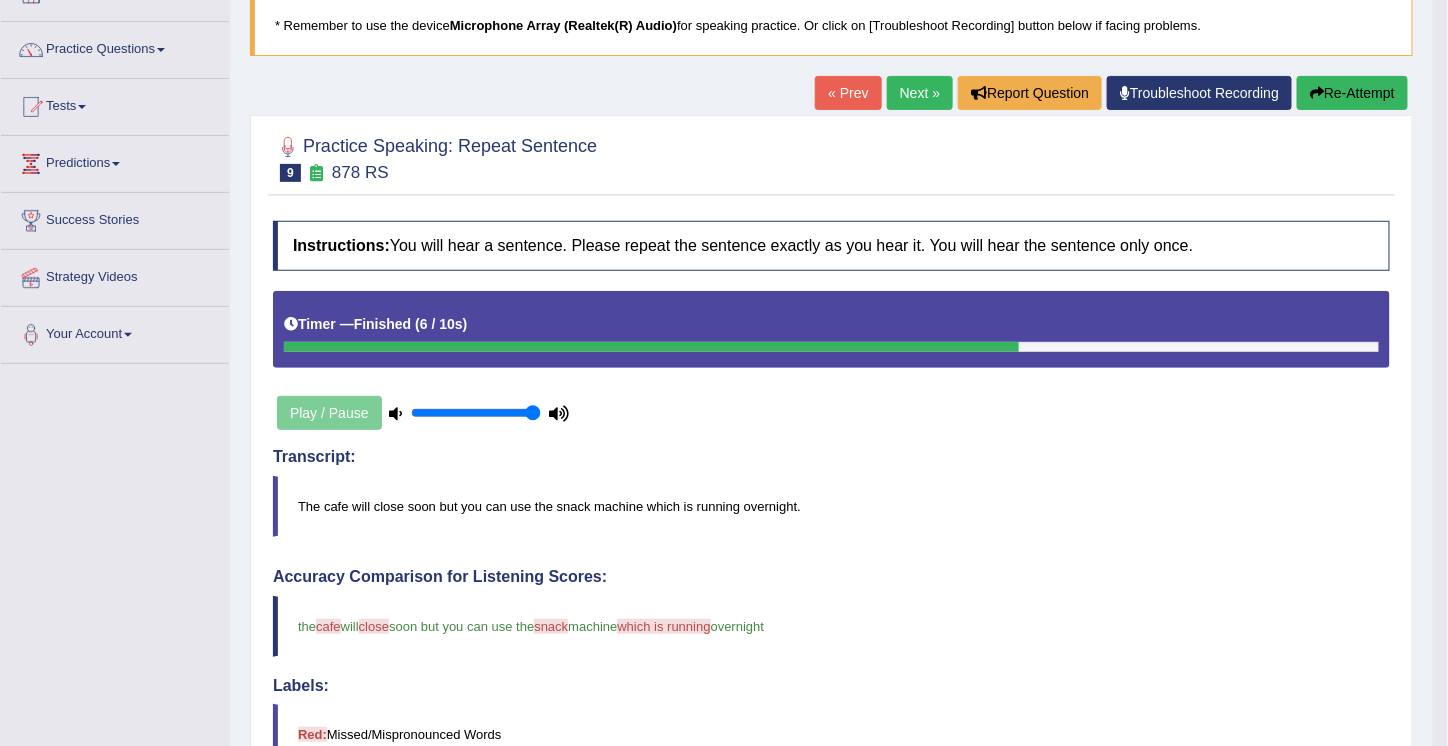 scroll, scrollTop: 132, scrollLeft: 0, axis: vertical 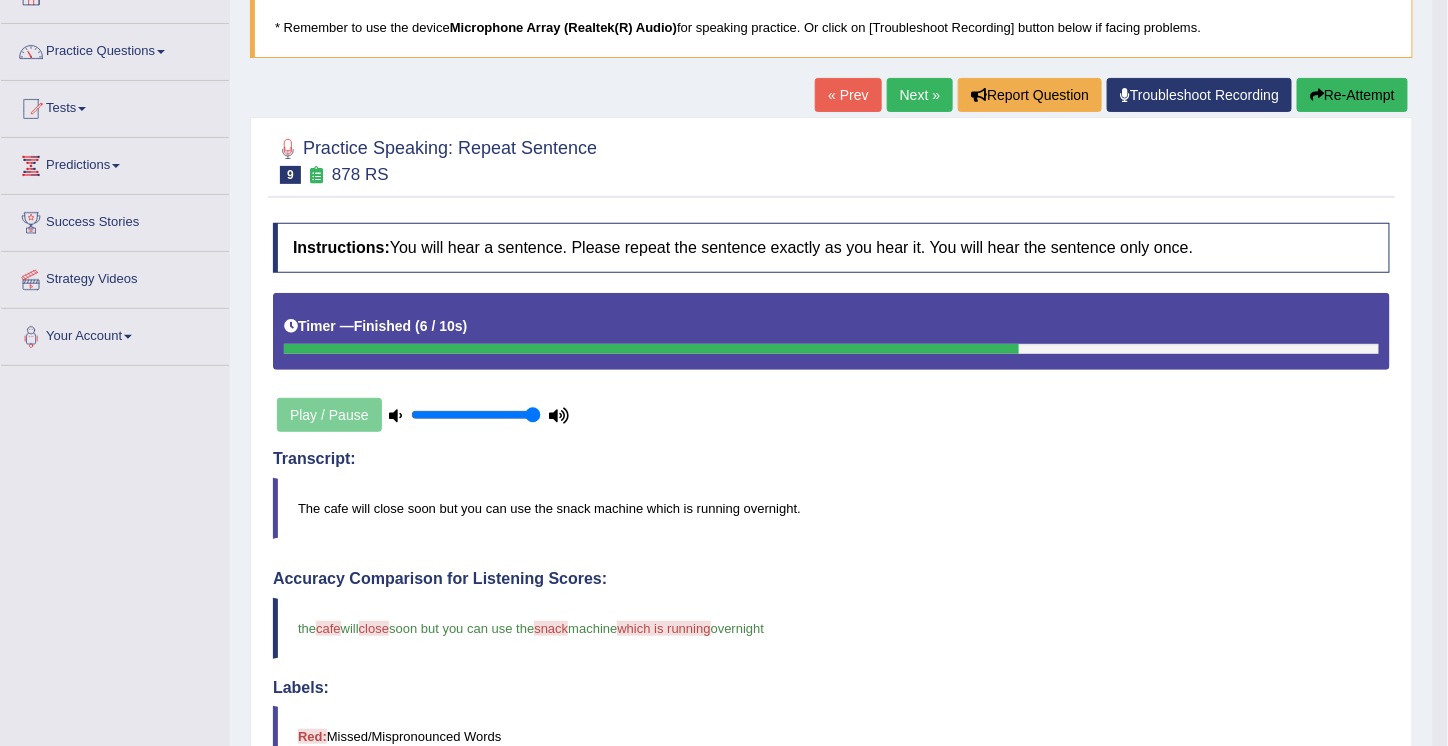 click on "Next »" at bounding box center (920, 95) 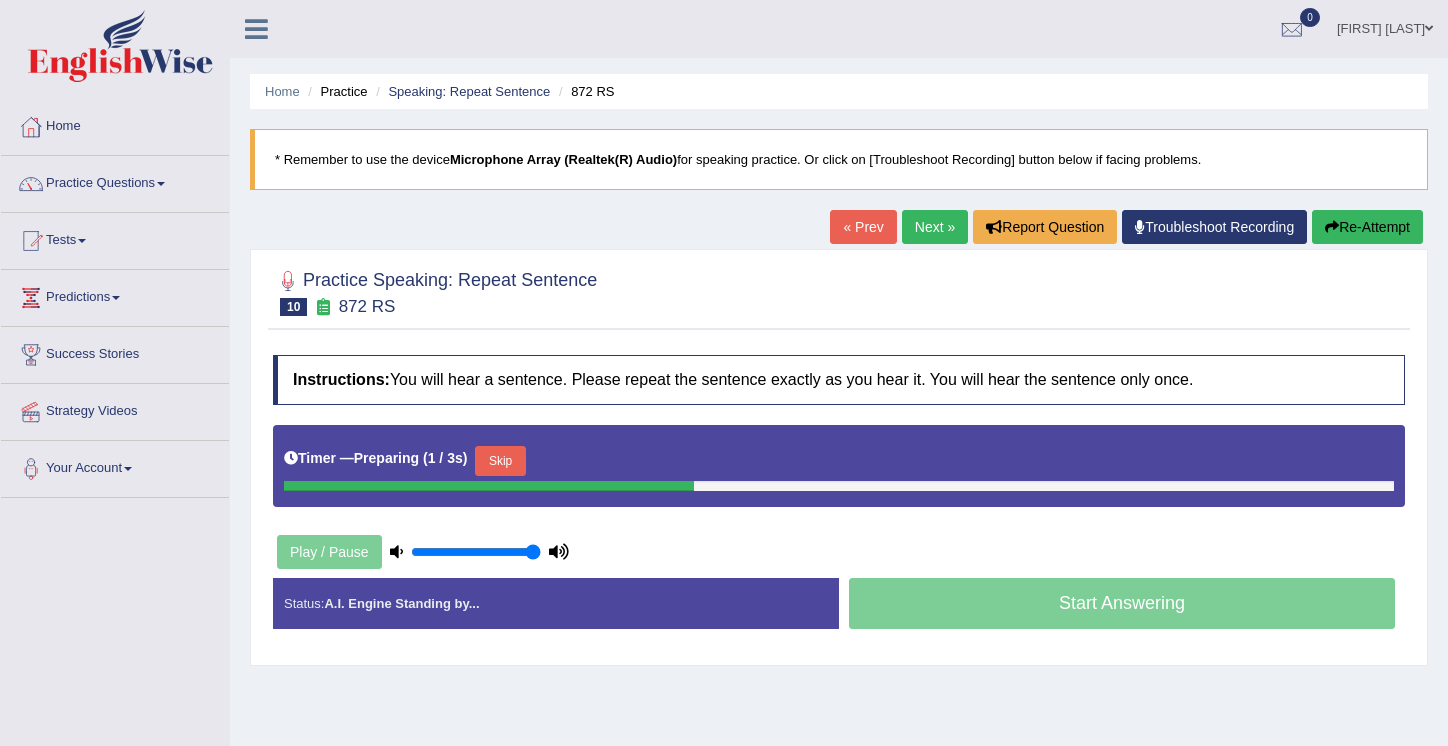 scroll, scrollTop: 0, scrollLeft: 0, axis: both 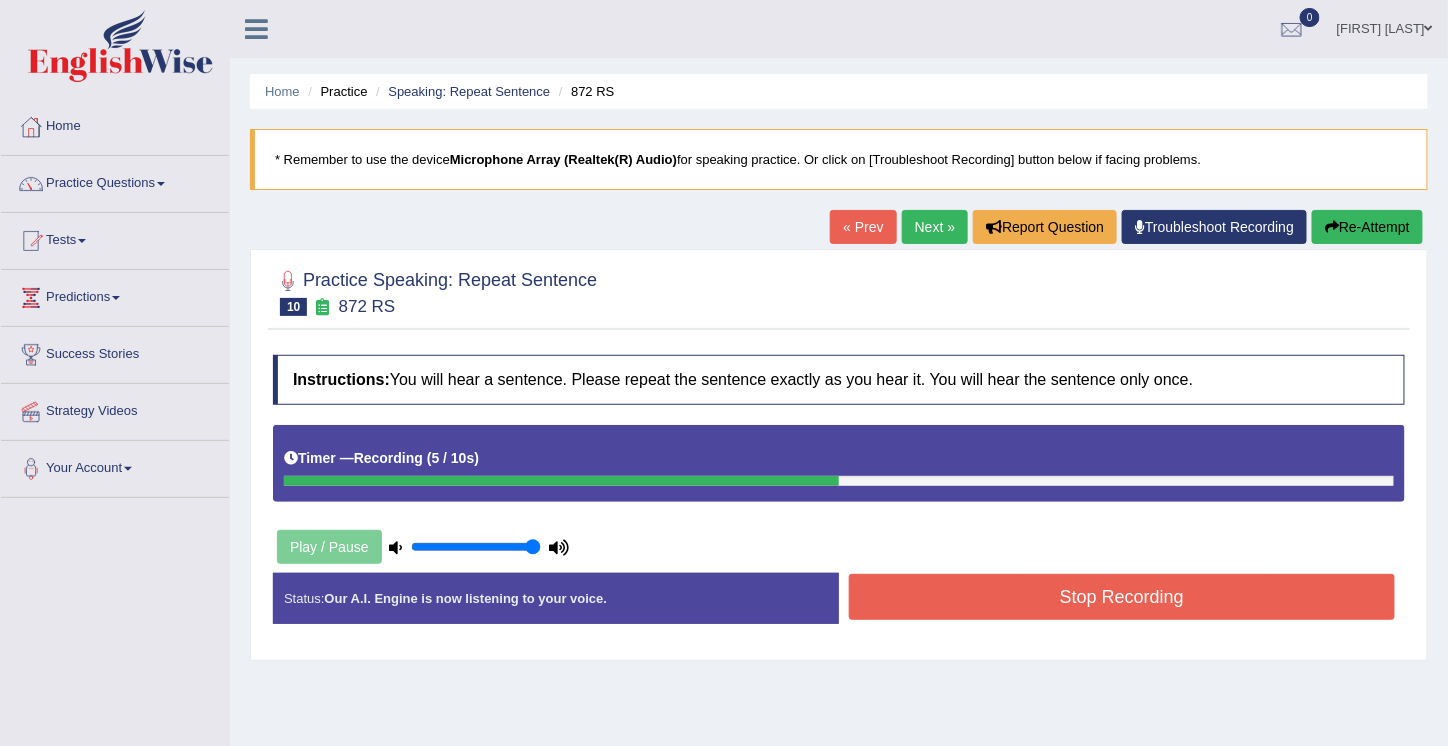 click on "Stop Recording" at bounding box center [1122, 597] 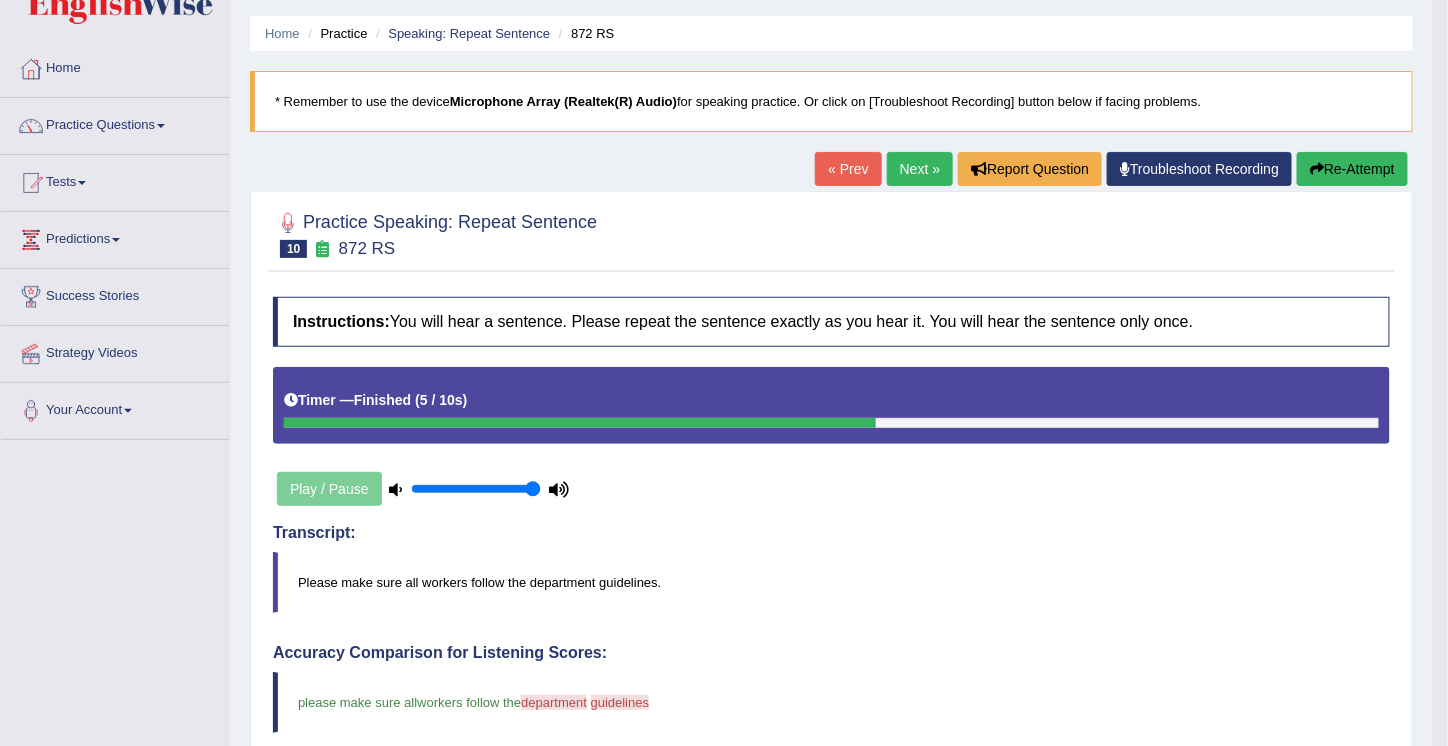 scroll, scrollTop: 0, scrollLeft: 0, axis: both 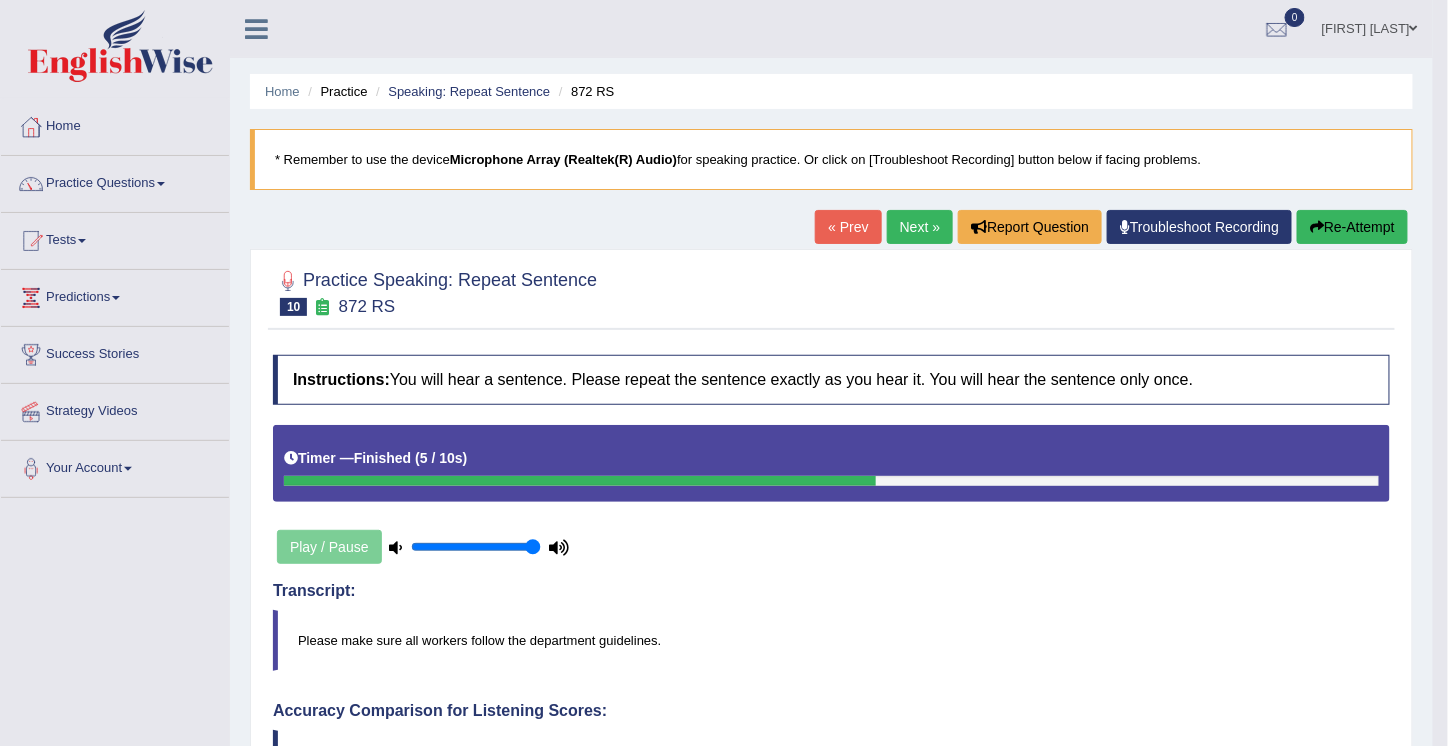 click on "Re-Attempt" at bounding box center [1352, 227] 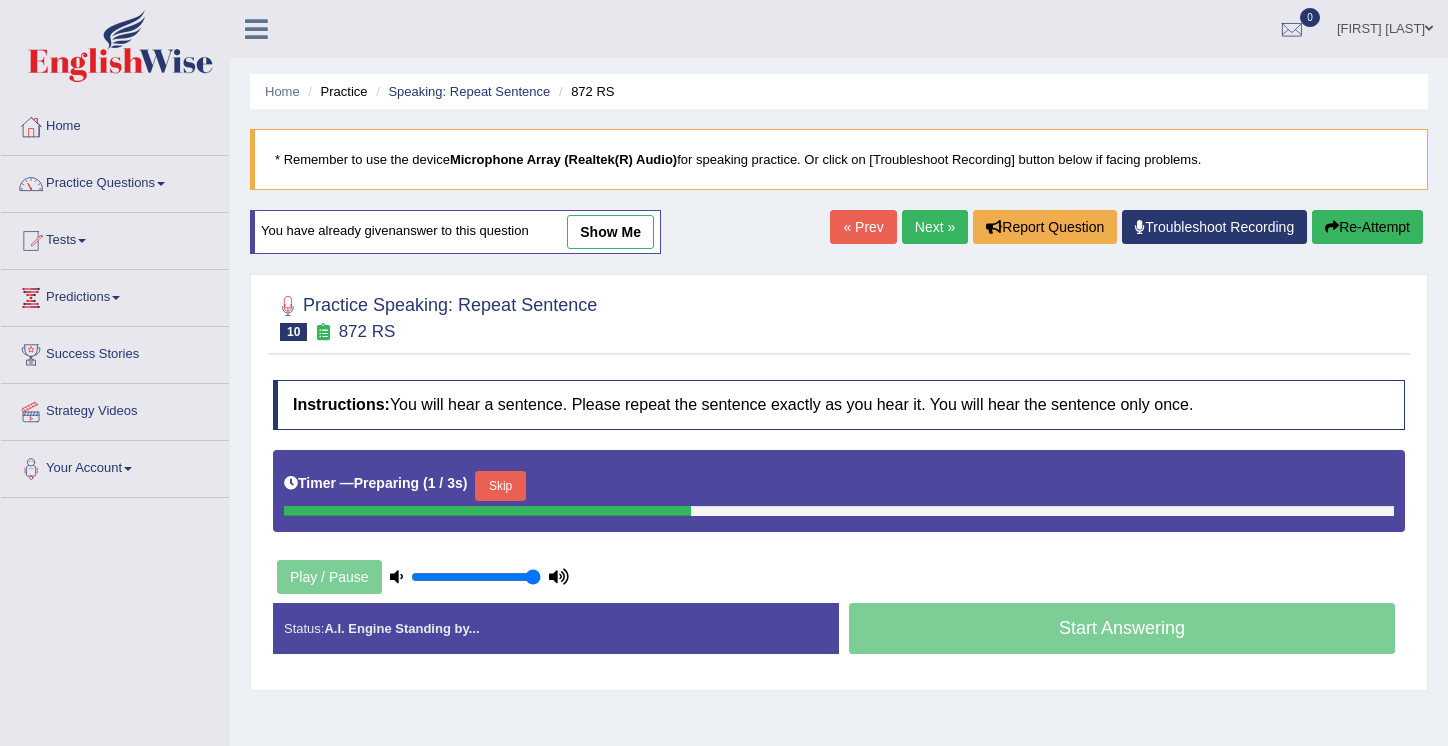 scroll, scrollTop: 0, scrollLeft: 0, axis: both 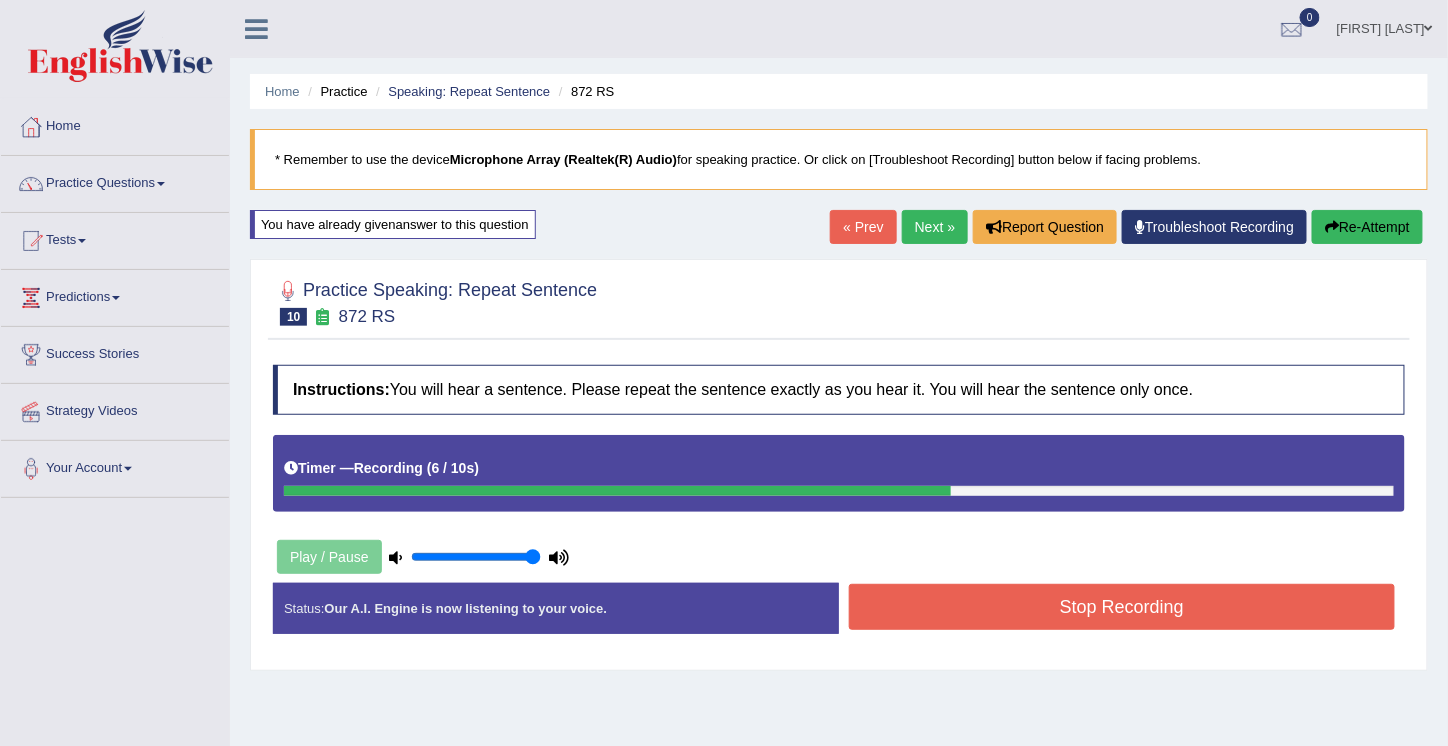 click on "Stop Recording" at bounding box center (1122, 607) 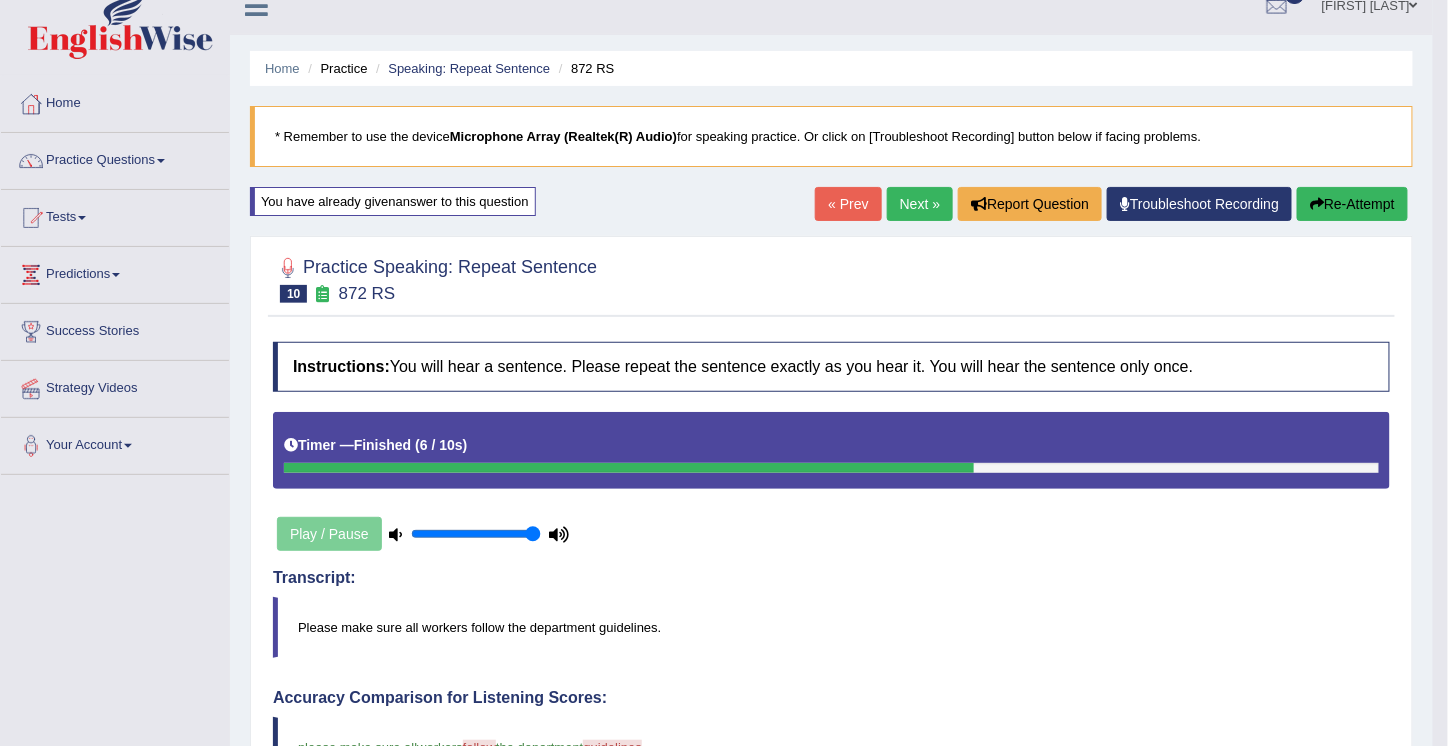 scroll, scrollTop: 0, scrollLeft: 0, axis: both 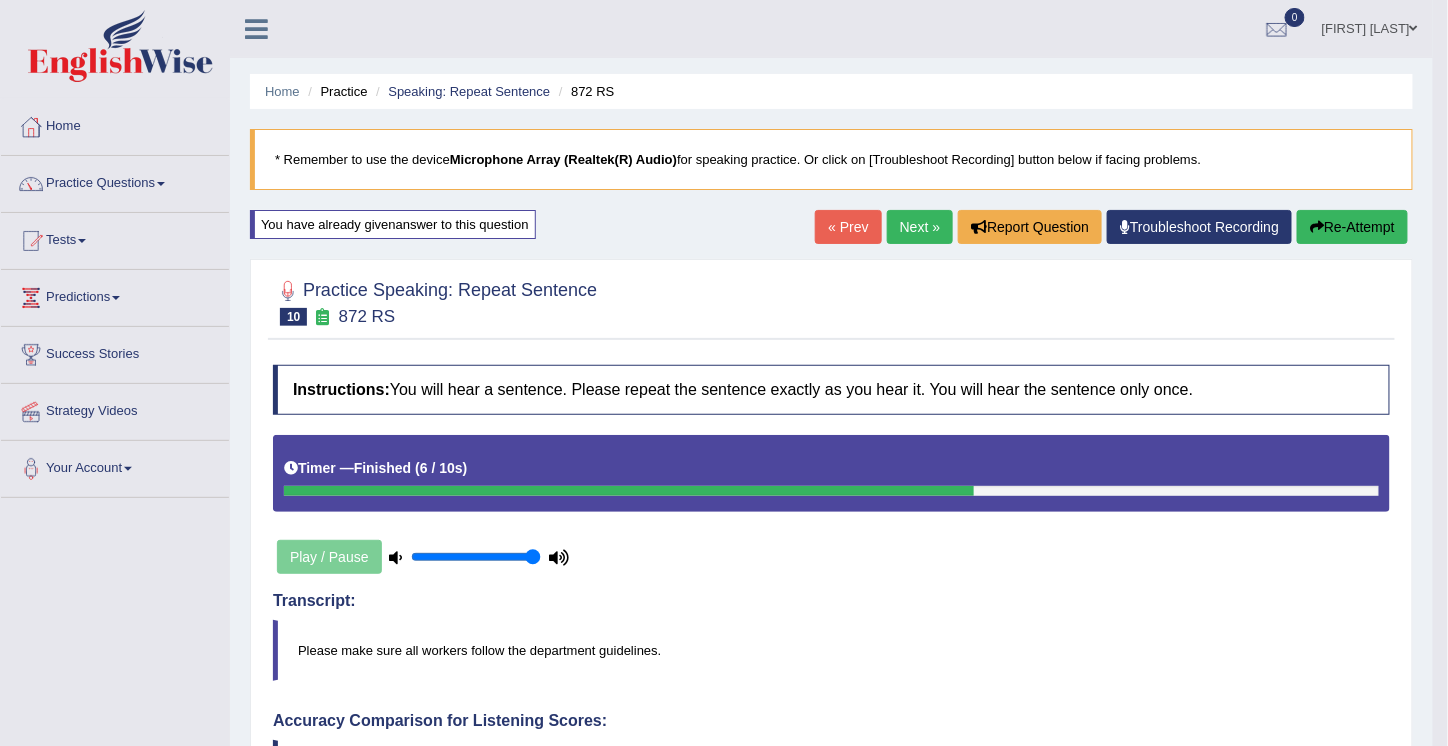 click on "Next »" at bounding box center [920, 227] 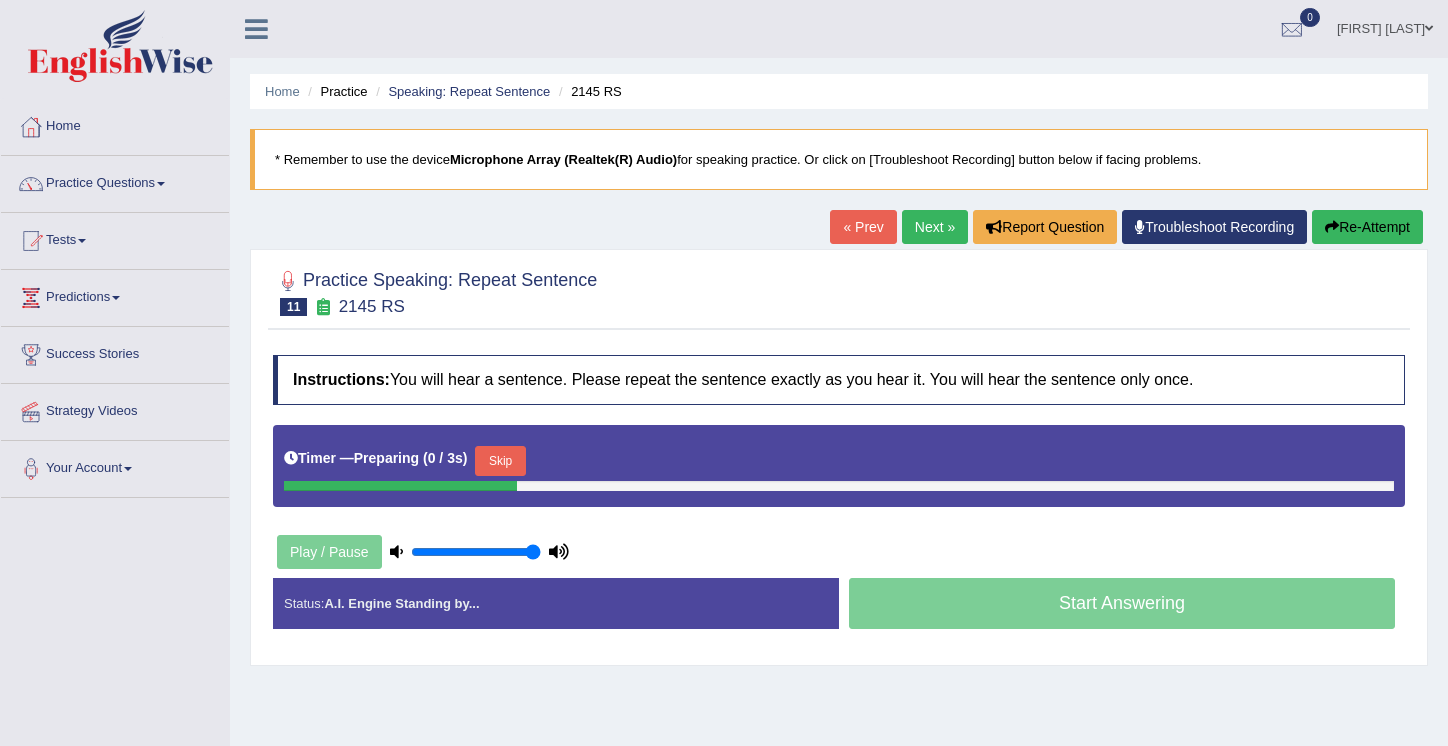 scroll, scrollTop: 0, scrollLeft: 0, axis: both 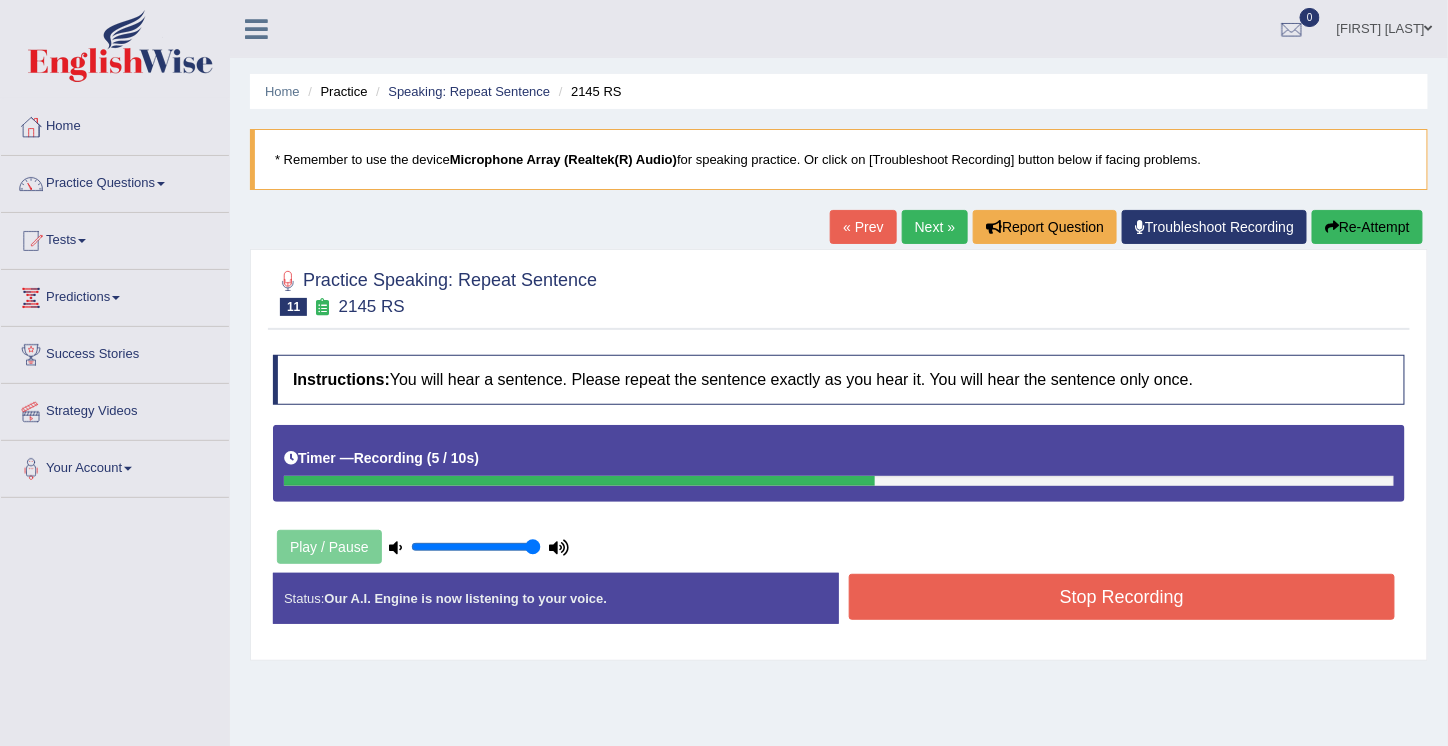 click on "Stop Recording" at bounding box center [1122, 597] 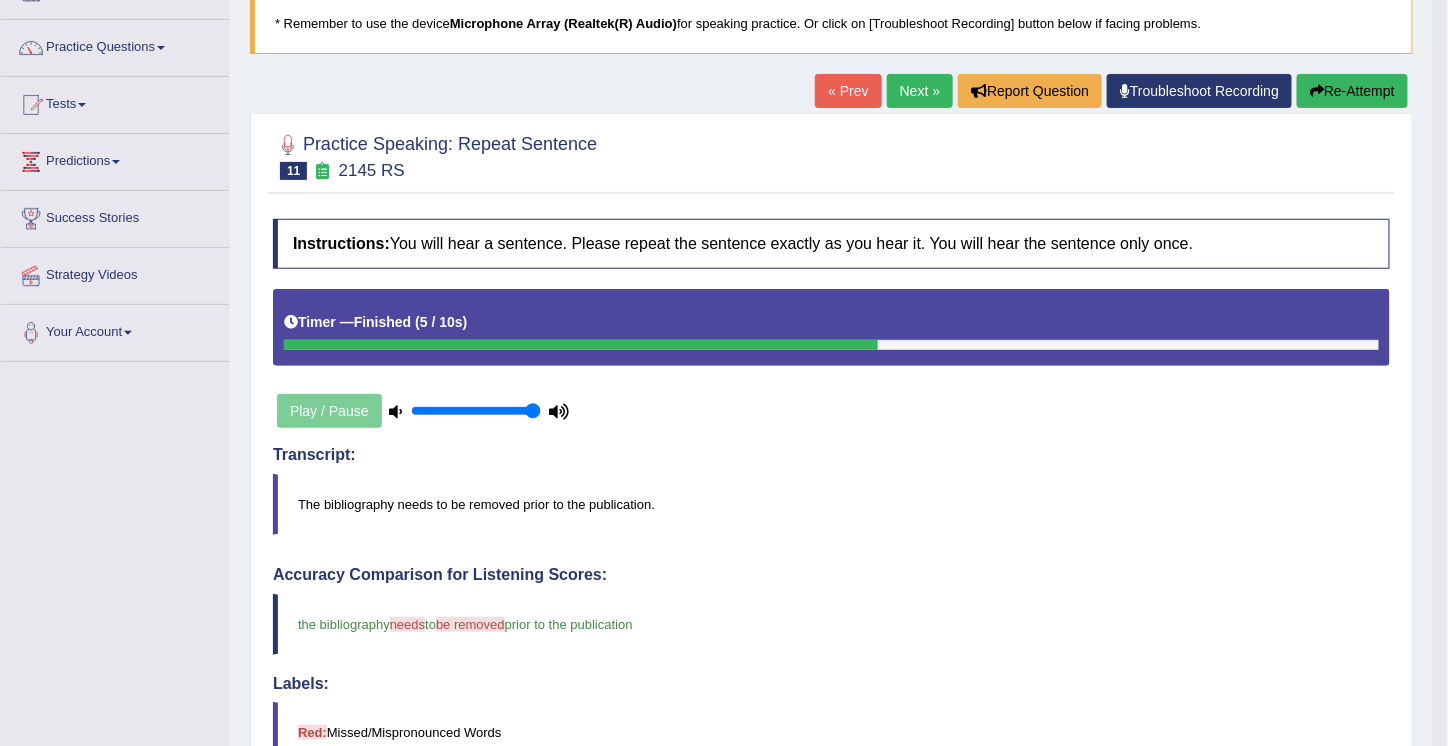 scroll, scrollTop: 0, scrollLeft: 0, axis: both 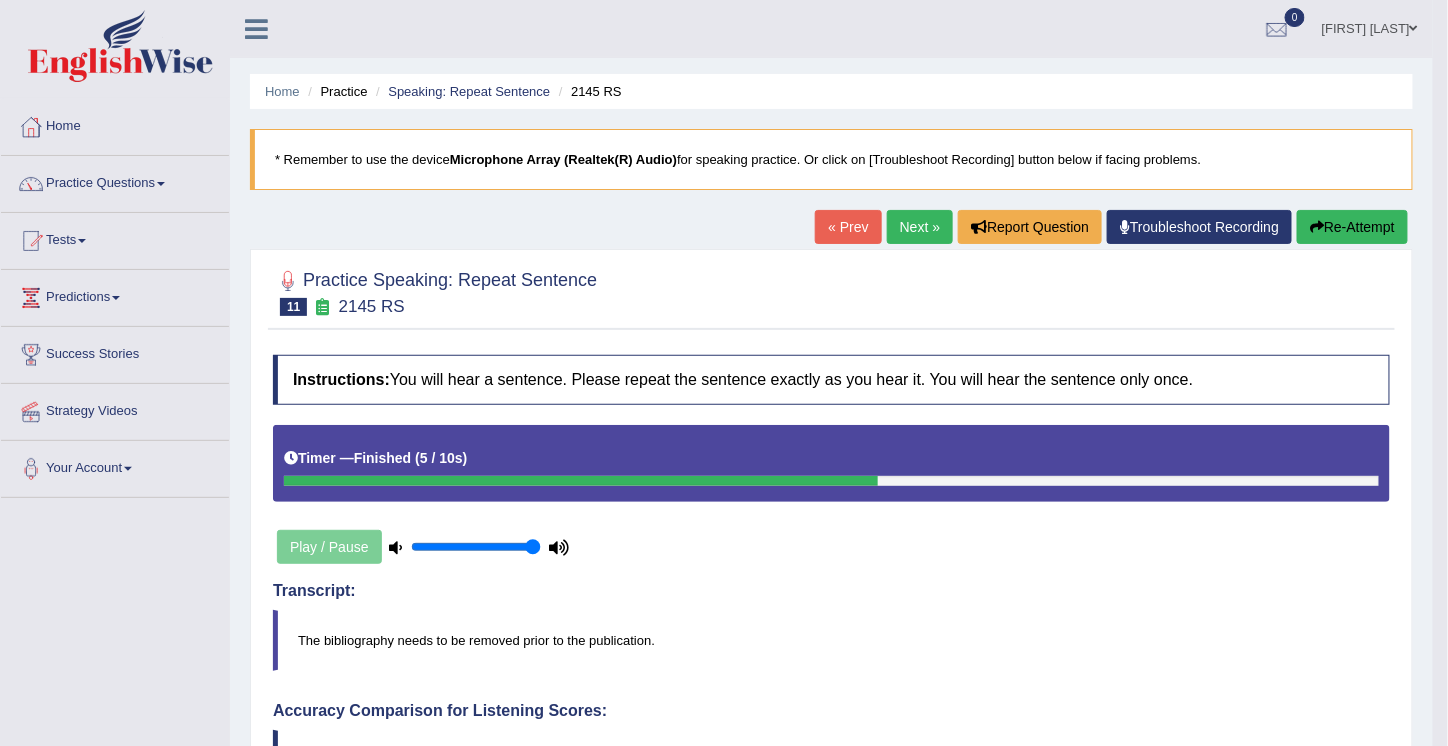 click on "Re-Attempt" at bounding box center [1352, 227] 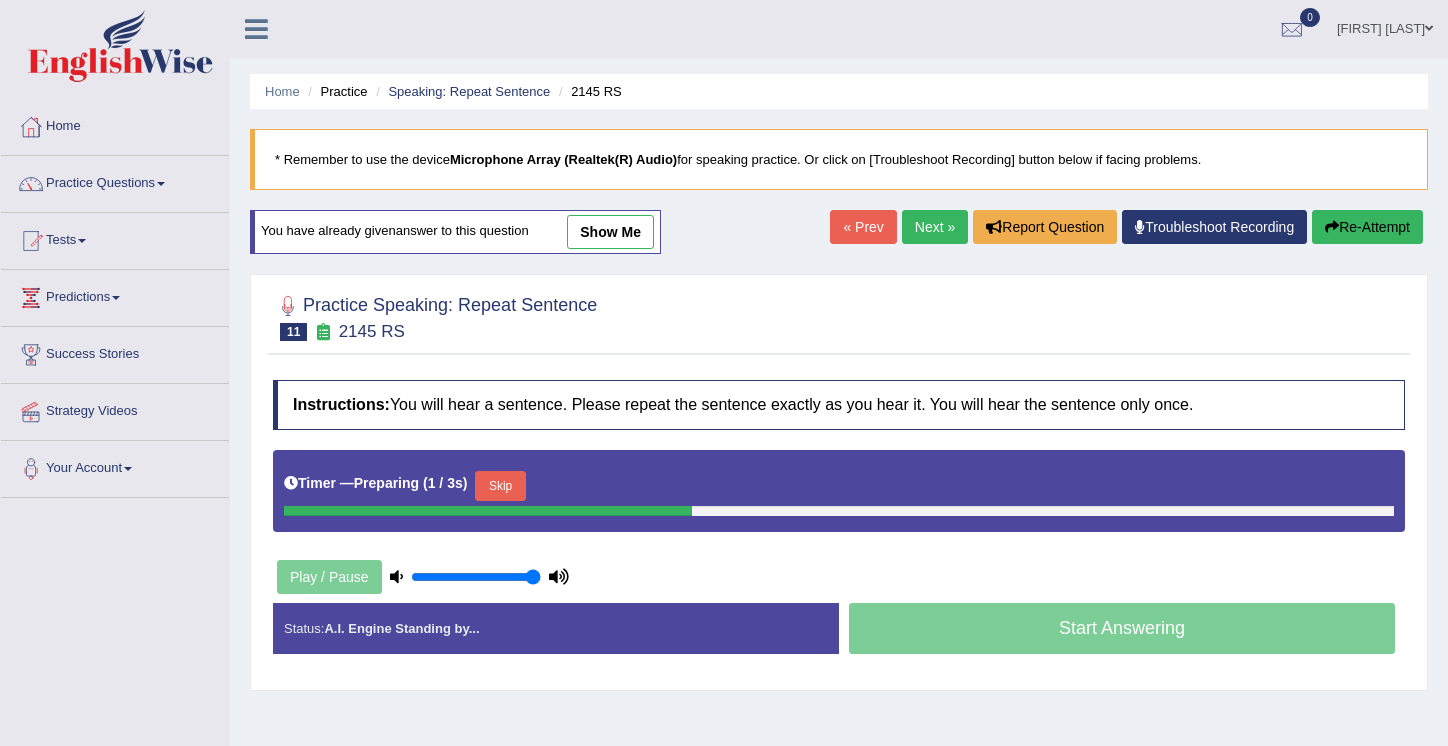 scroll, scrollTop: 0, scrollLeft: 0, axis: both 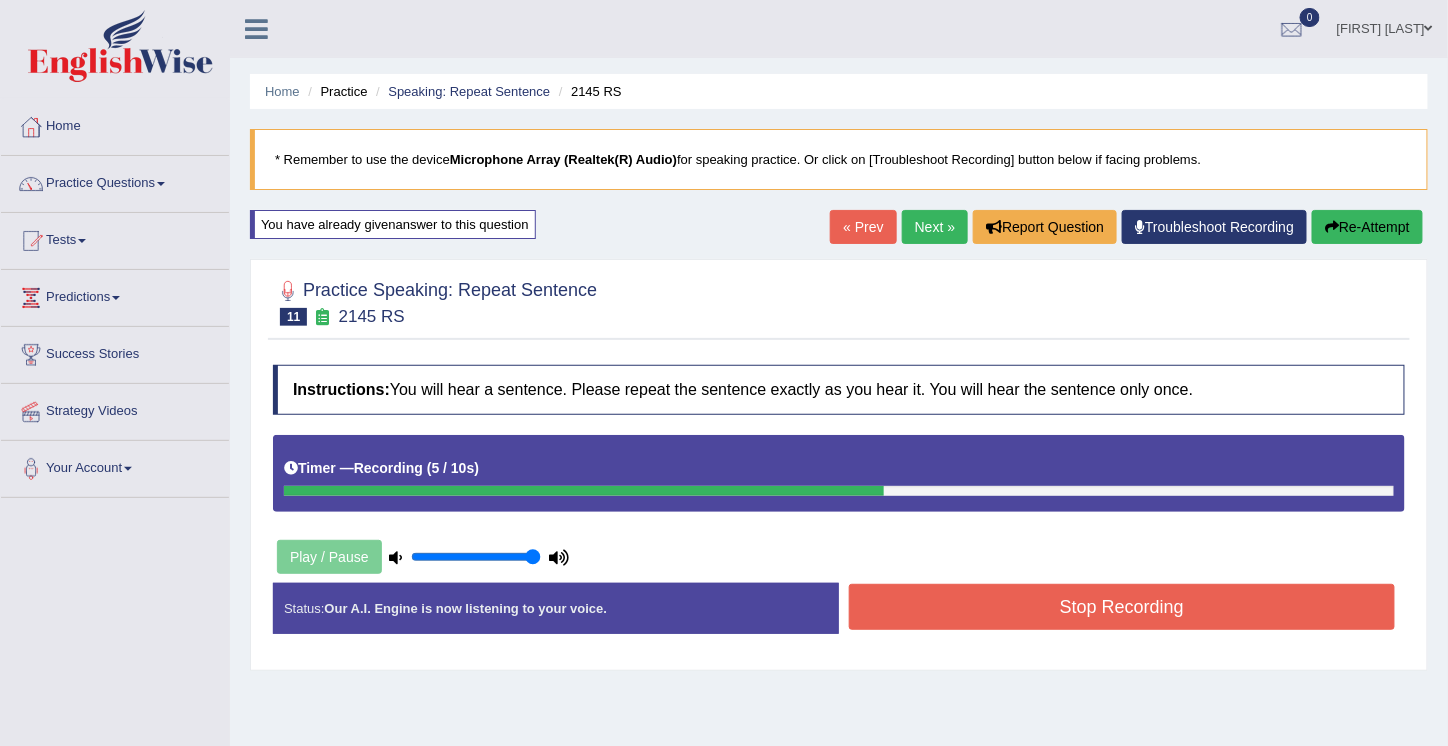 click on "Stop Recording" at bounding box center (1122, 607) 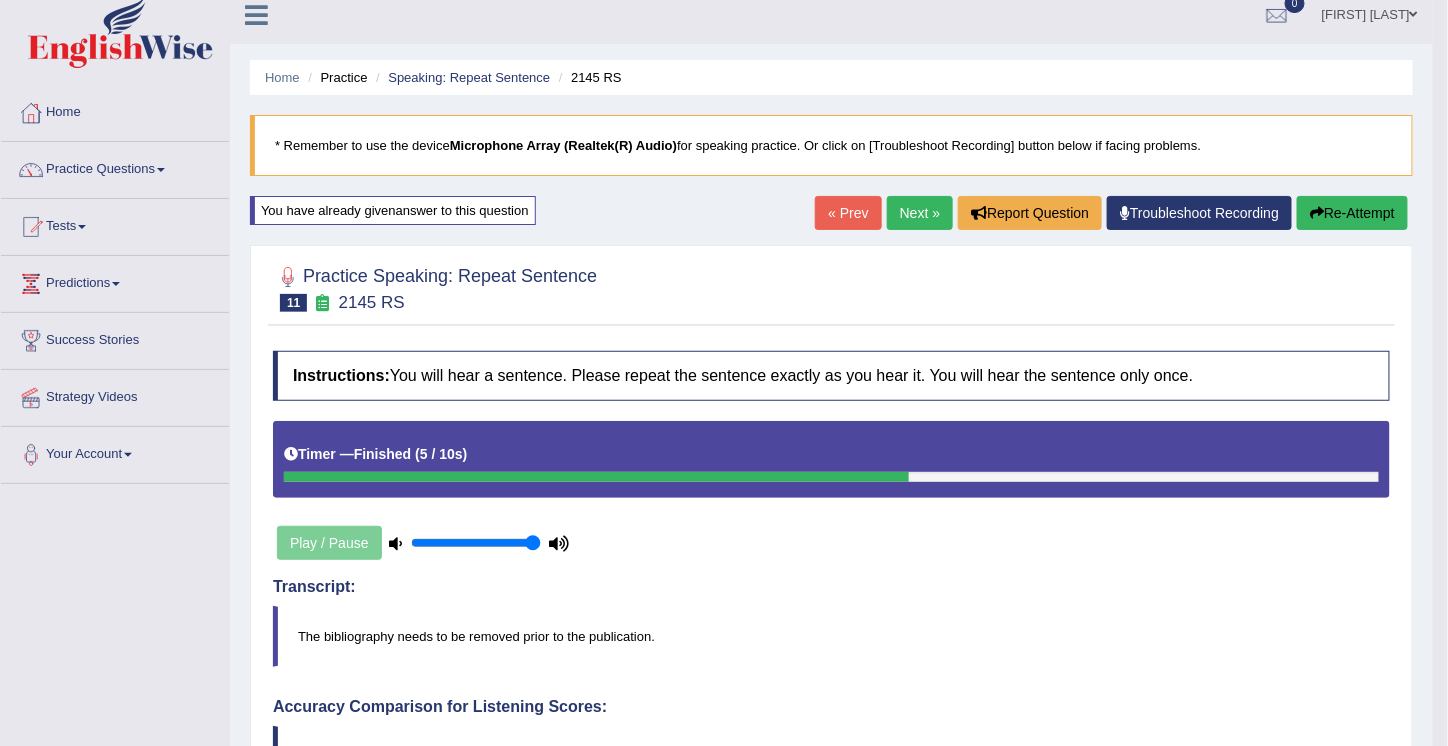 scroll, scrollTop: 0, scrollLeft: 0, axis: both 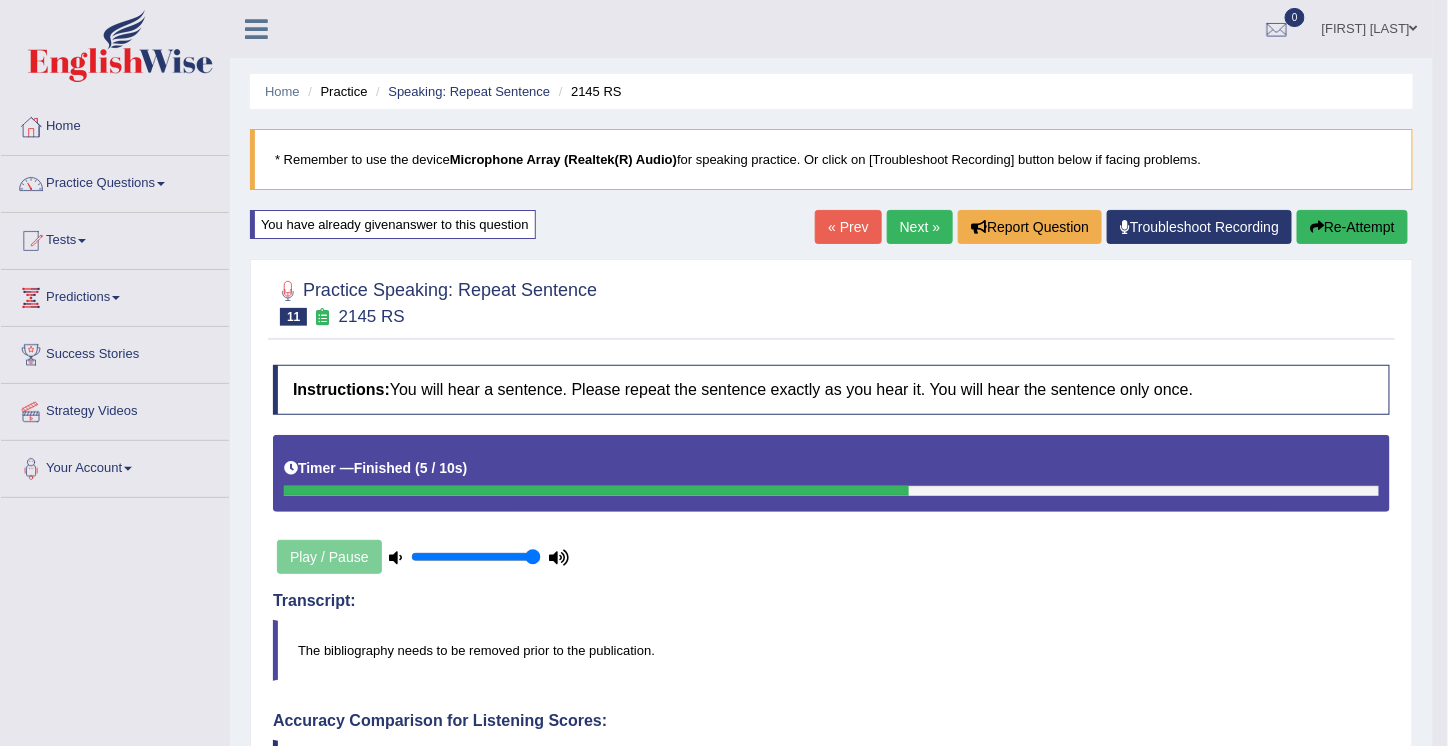 click on "Next »" at bounding box center (920, 227) 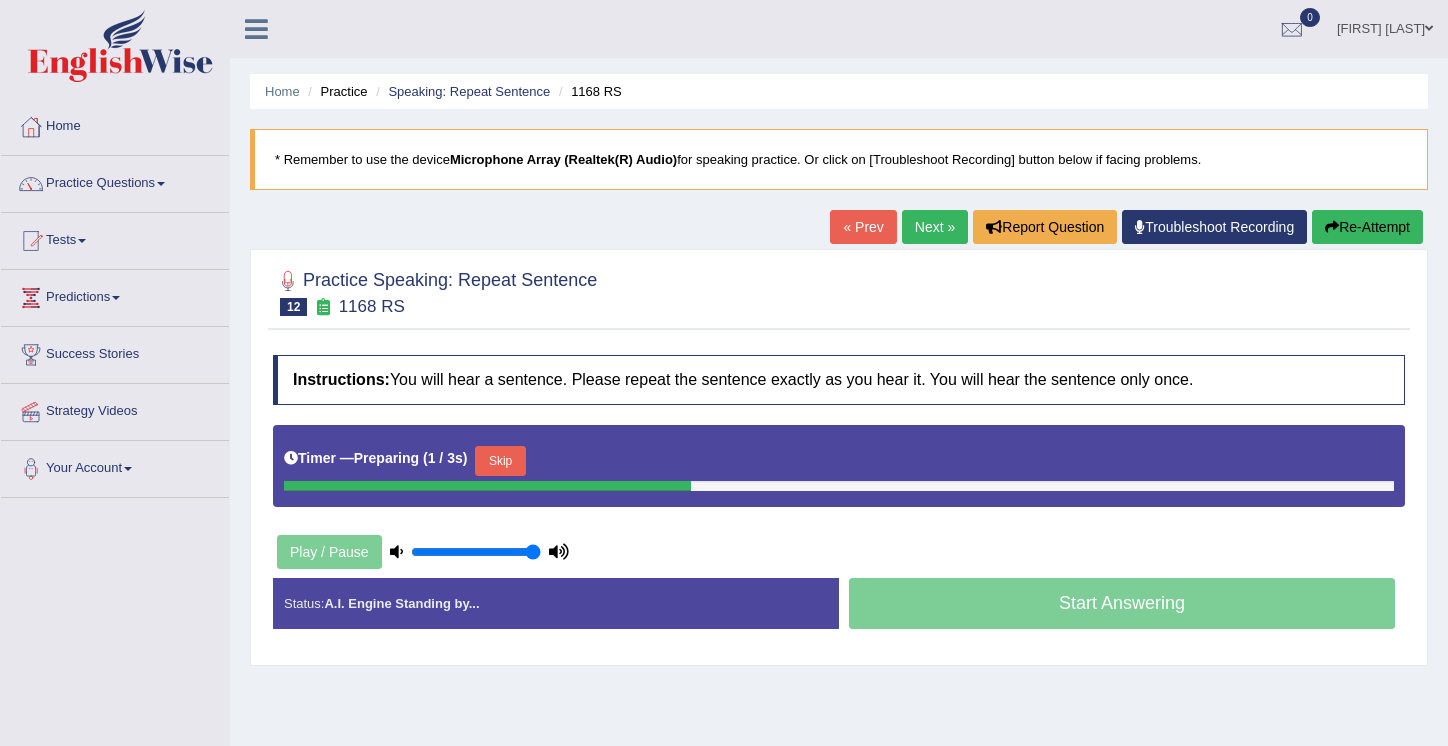 scroll, scrollTop: 0, scrollLeft: 0, axis: both 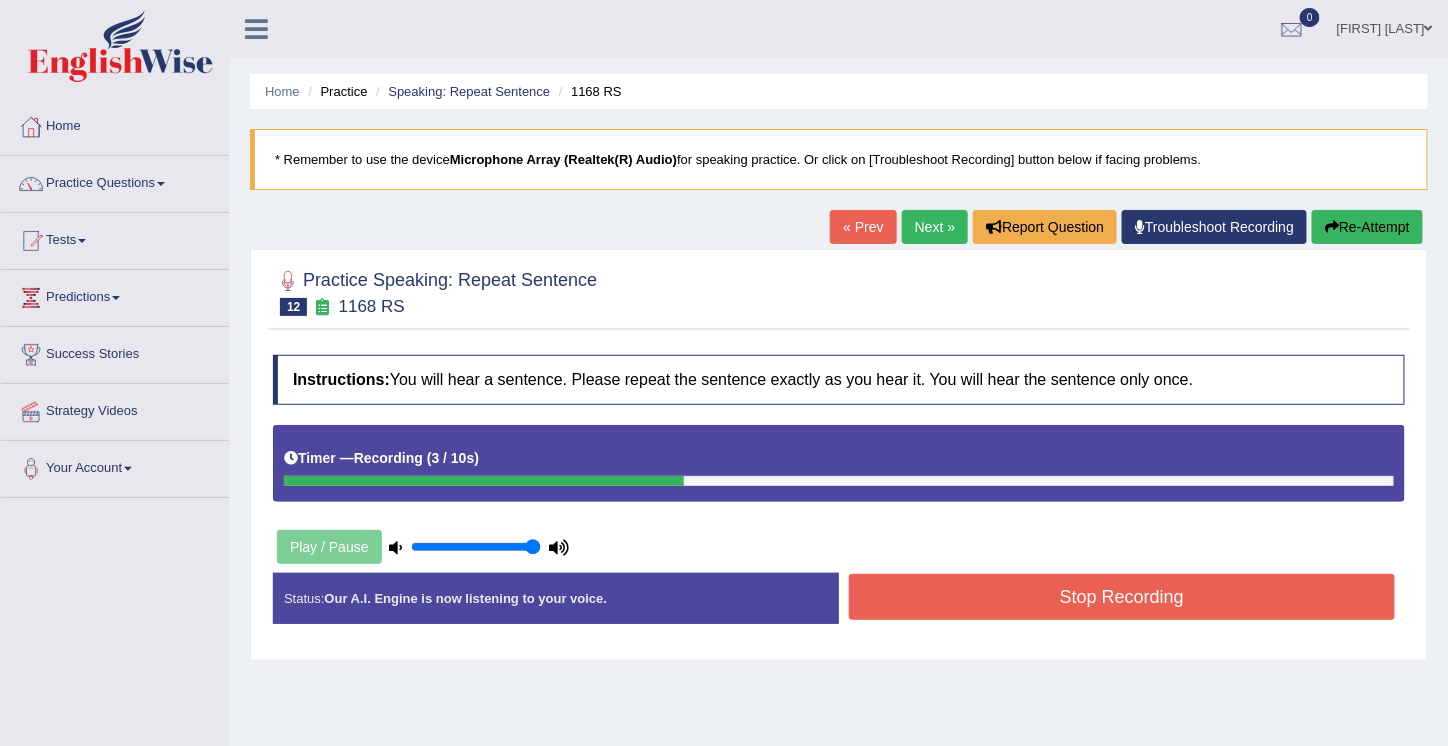 click on "Stop Recording" at bounding box center (1122, 597) 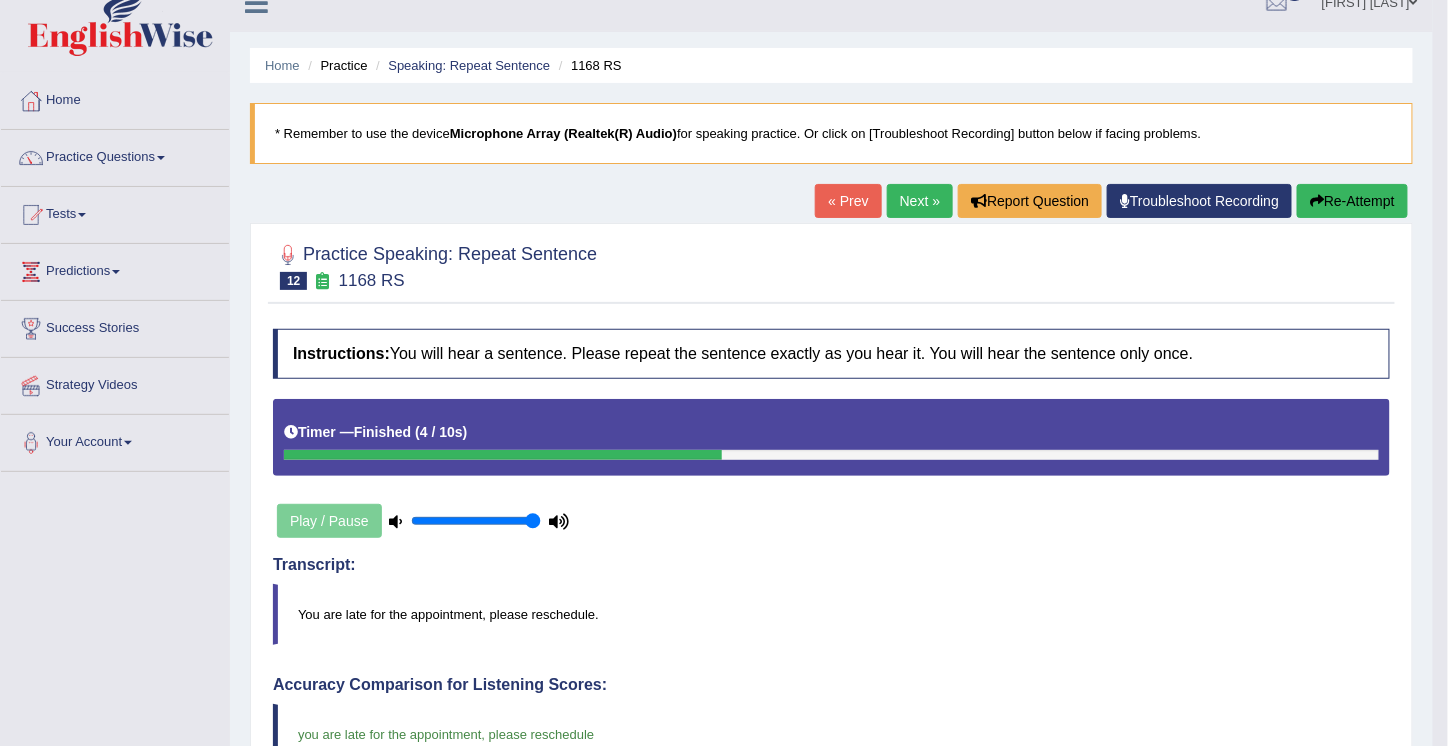 scroll, scrollTop: 24, scrollLeft: 0, axis: vertical 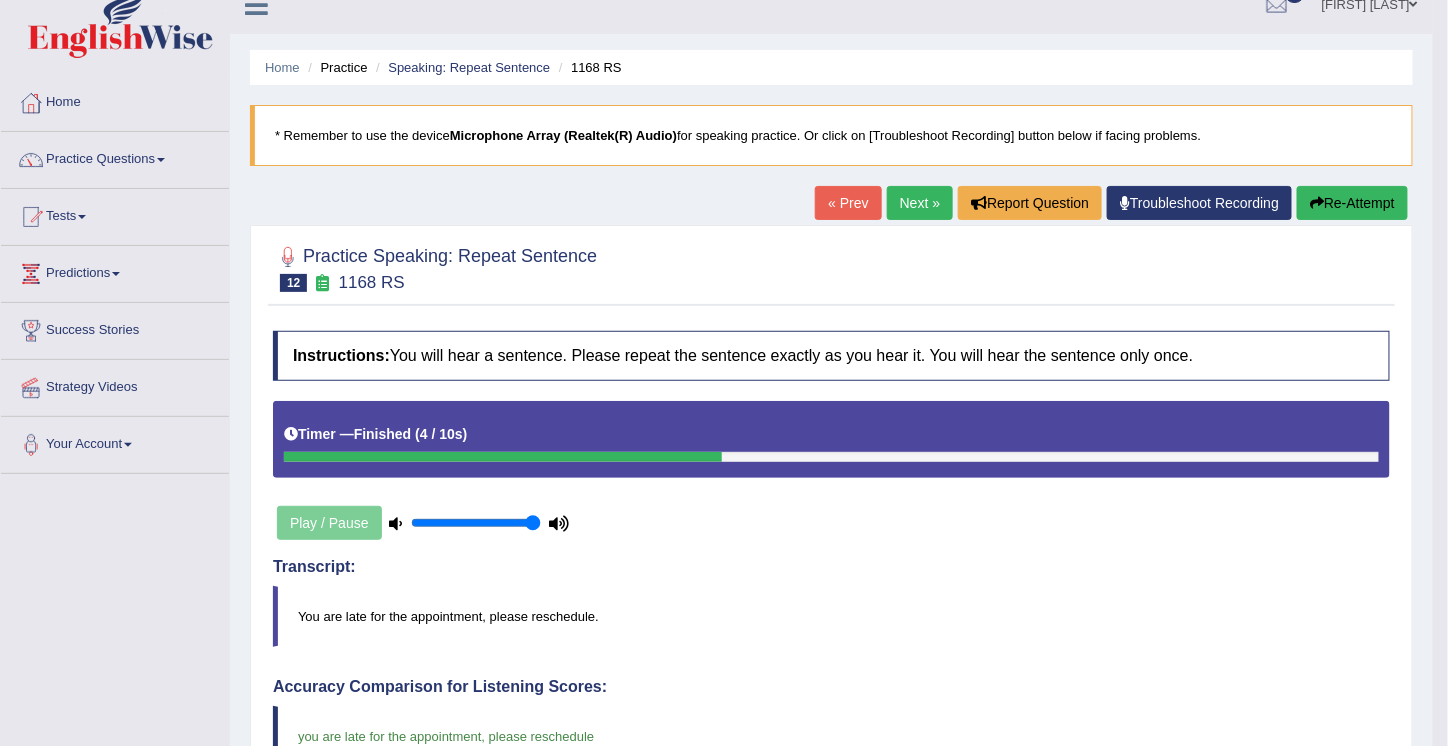 click on "Next »" at bounding box center [920, 203] 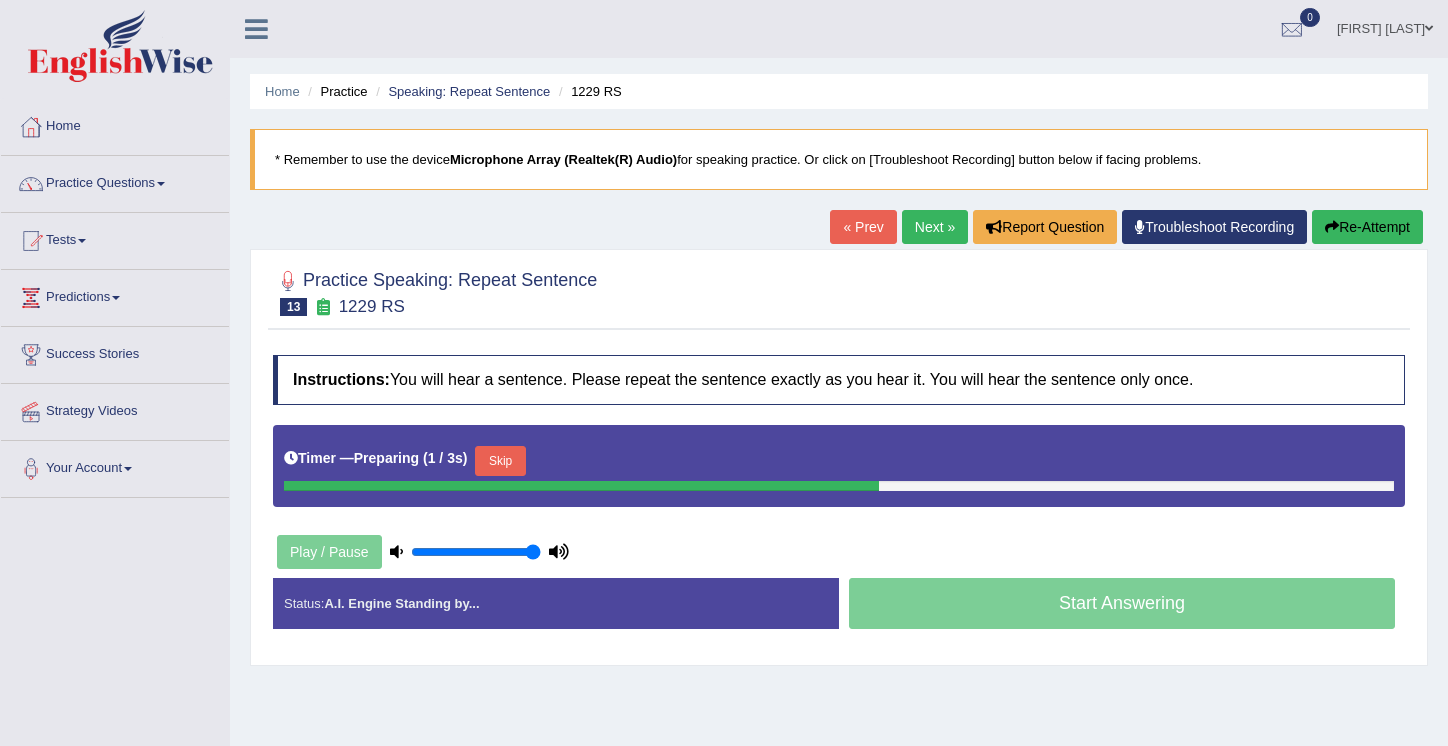scroll, scrollTop: 0, scrollLeft: 0, axis: both 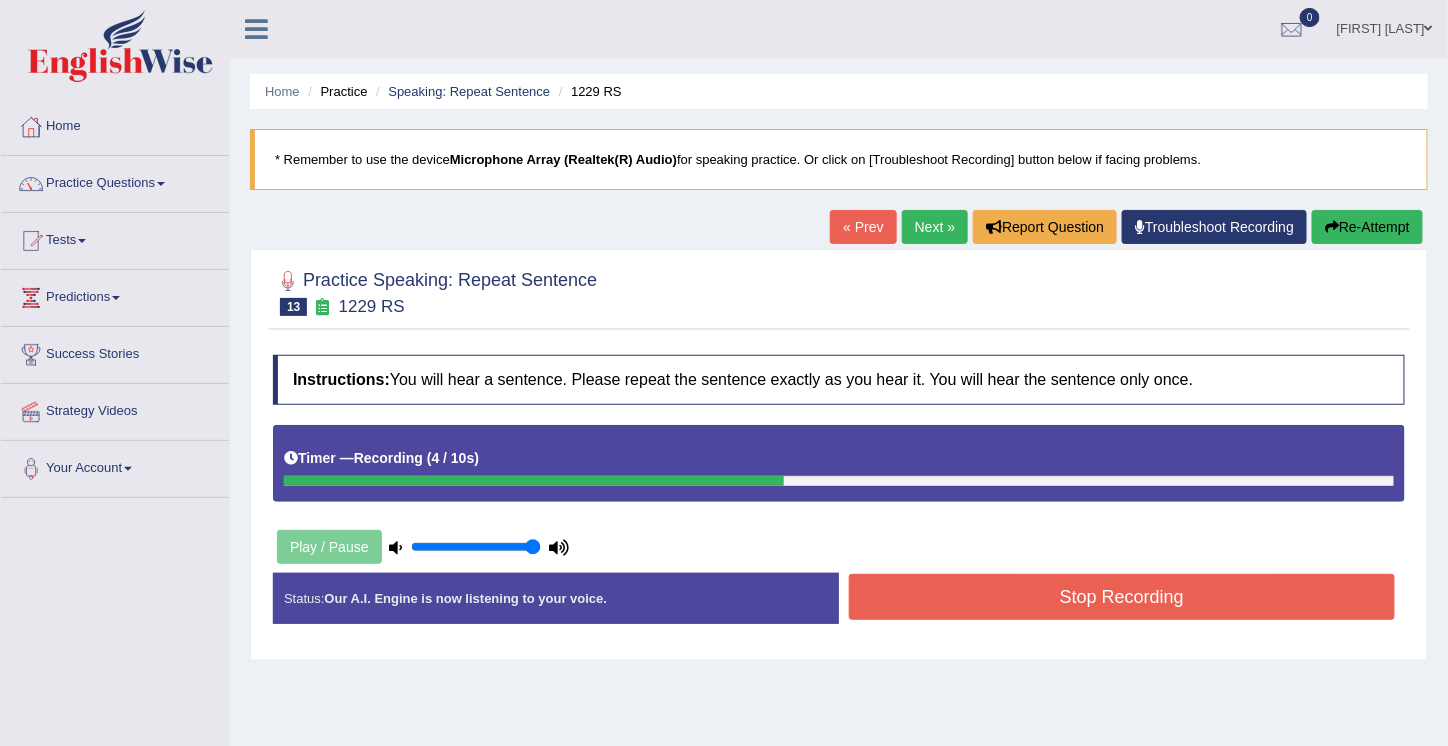 click on "Stop Recording" at bounding box center [1122, 597] 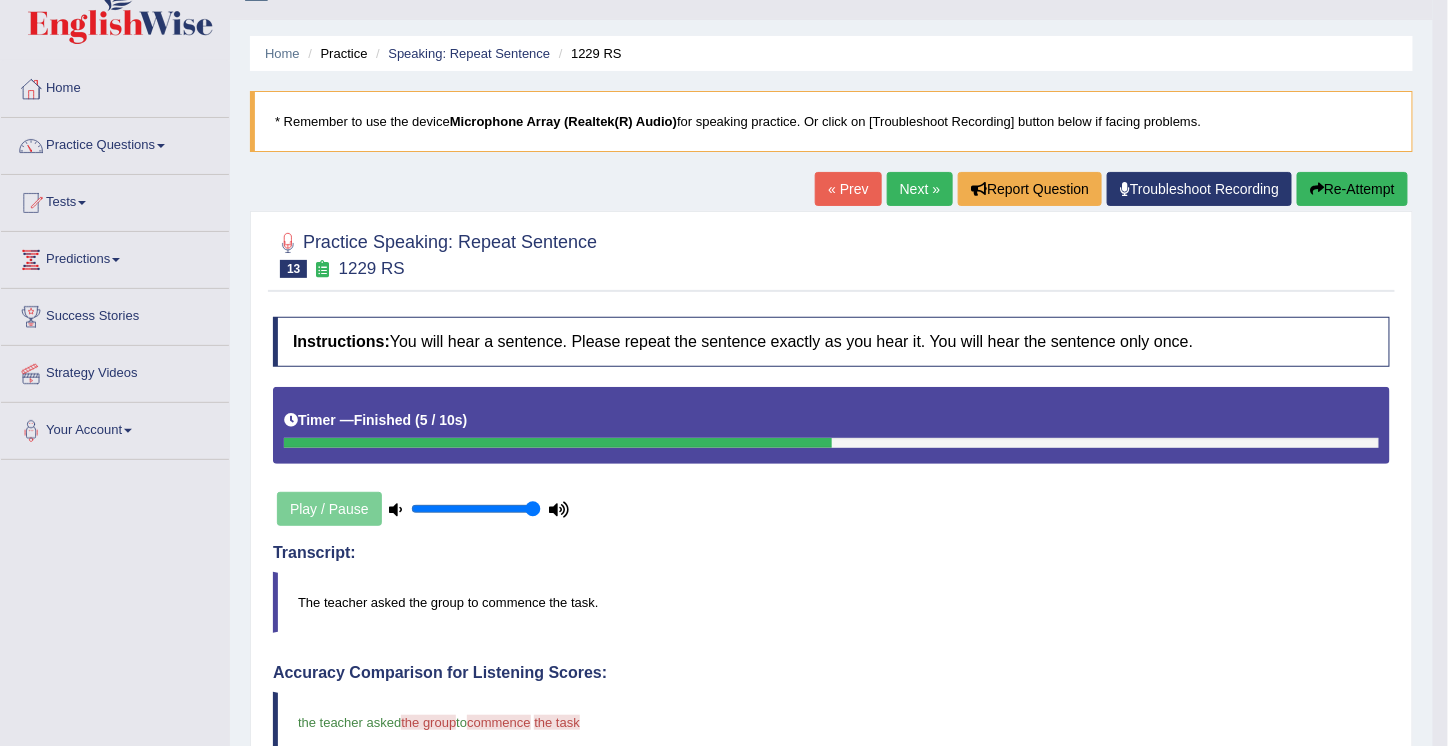 scroll, scrollTop: 38, scrollLeft: 0, axis: vertical 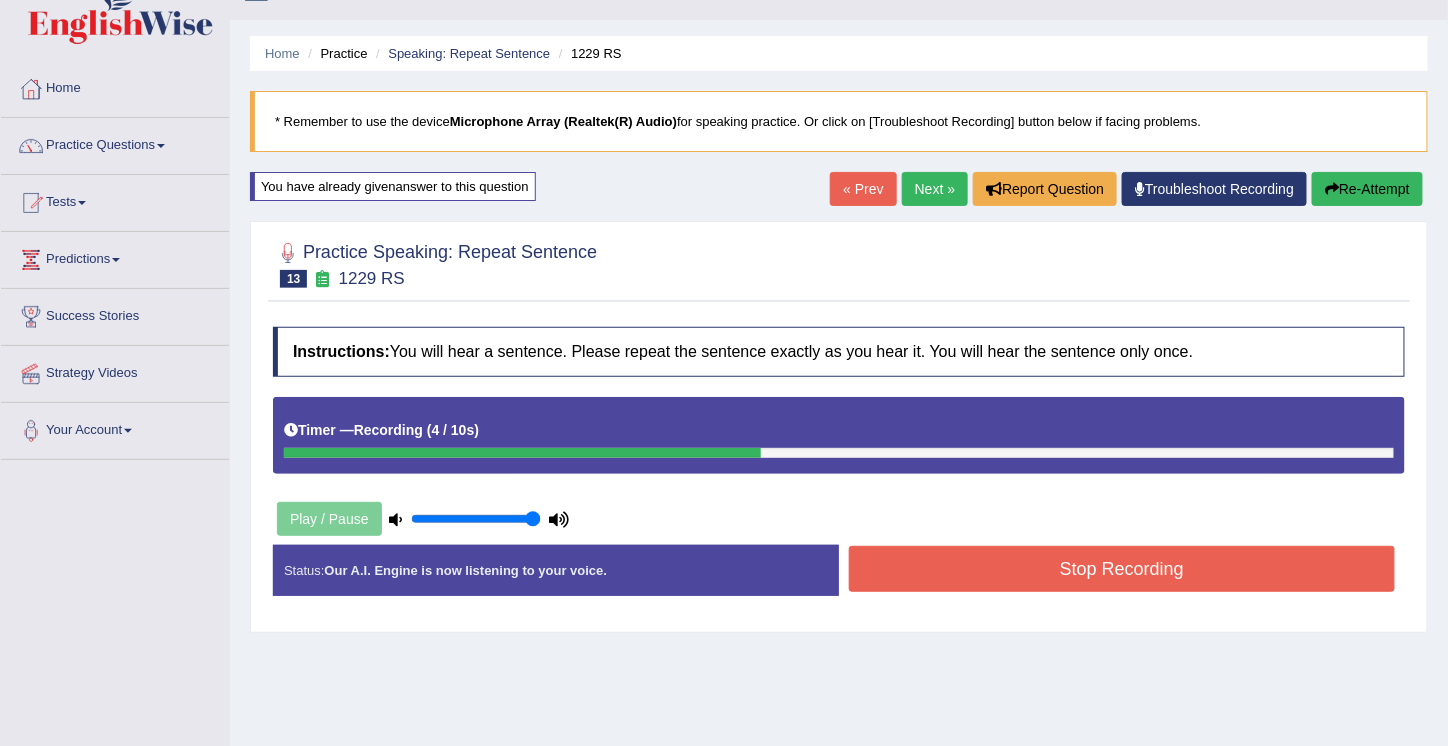 click on "Stop Recording" at bounding box center [1122, 569] 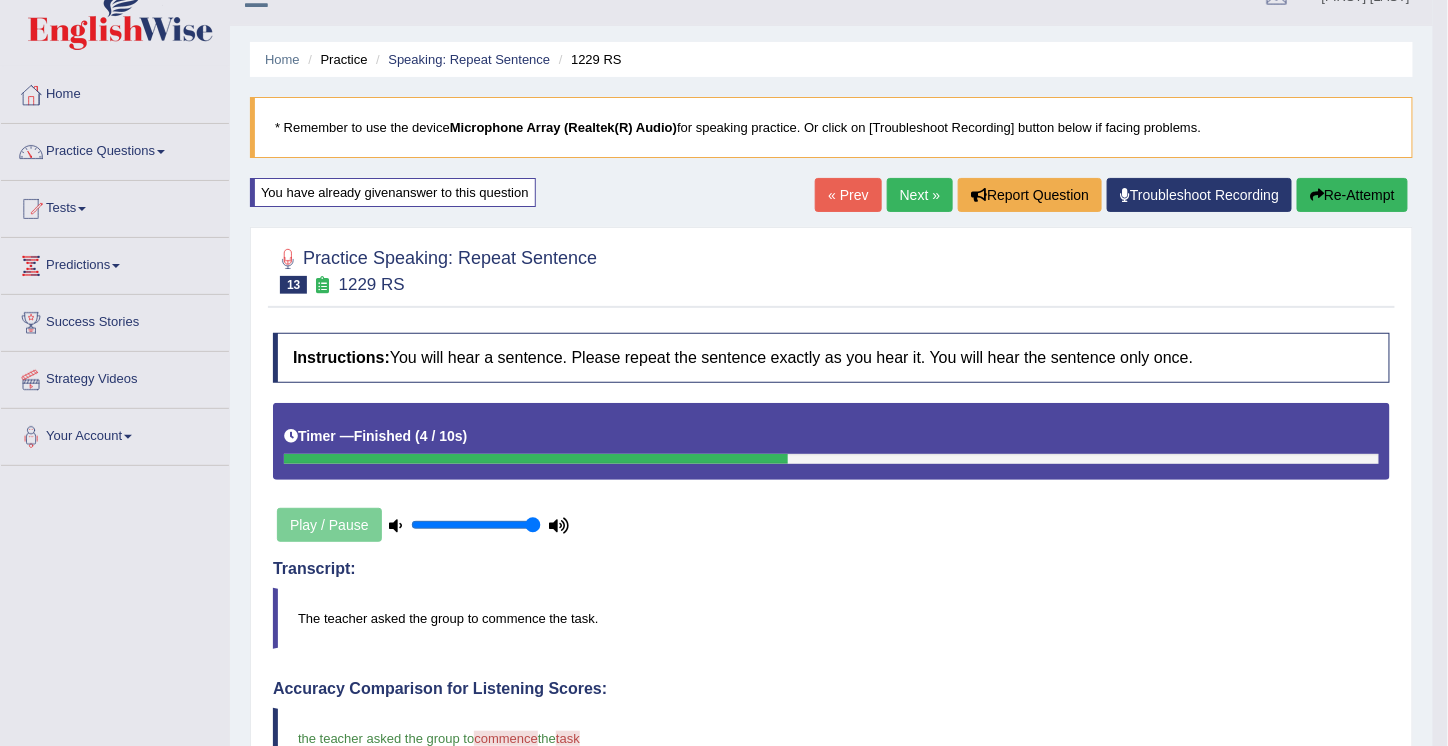 scroll, scrollTop: 0, scrollLeft: 0, axis: both 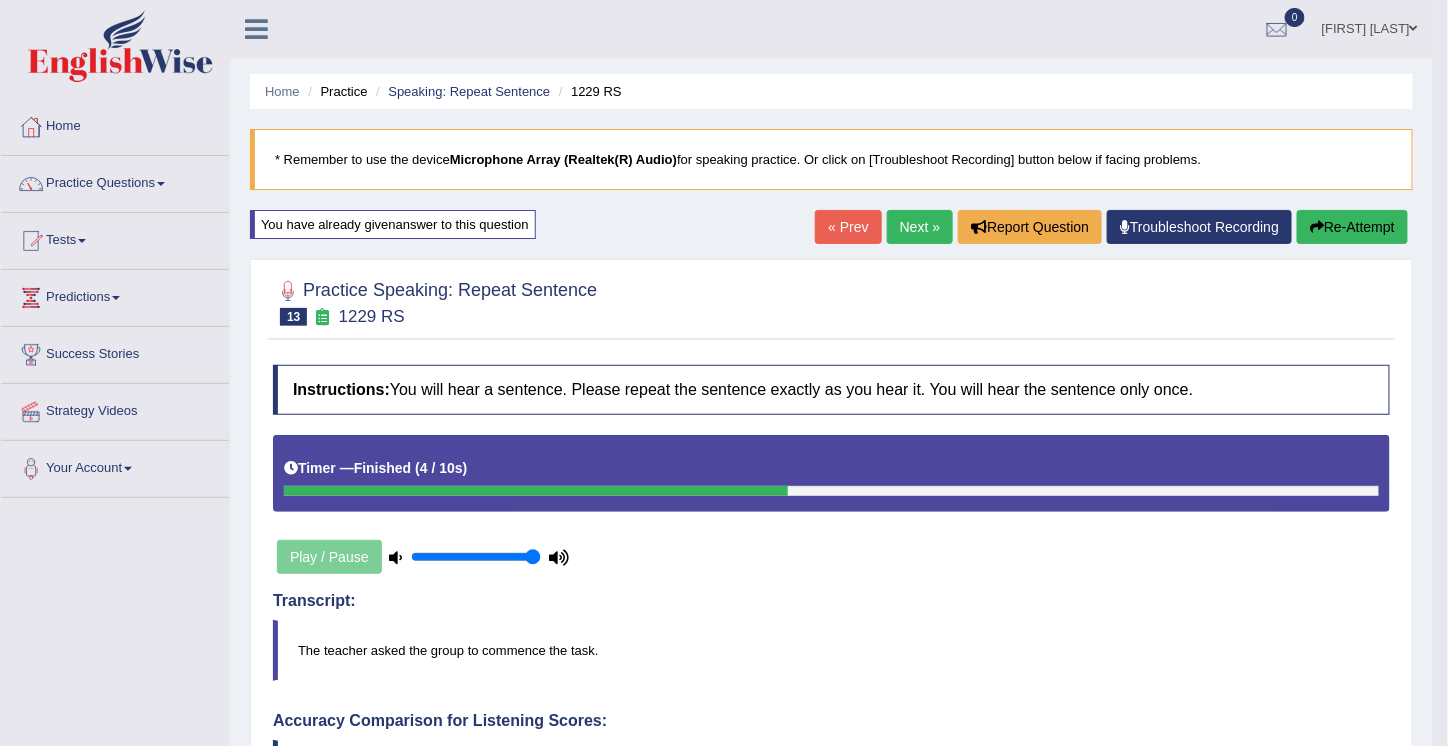 click on "Next »" at bounding box center (920, 227) 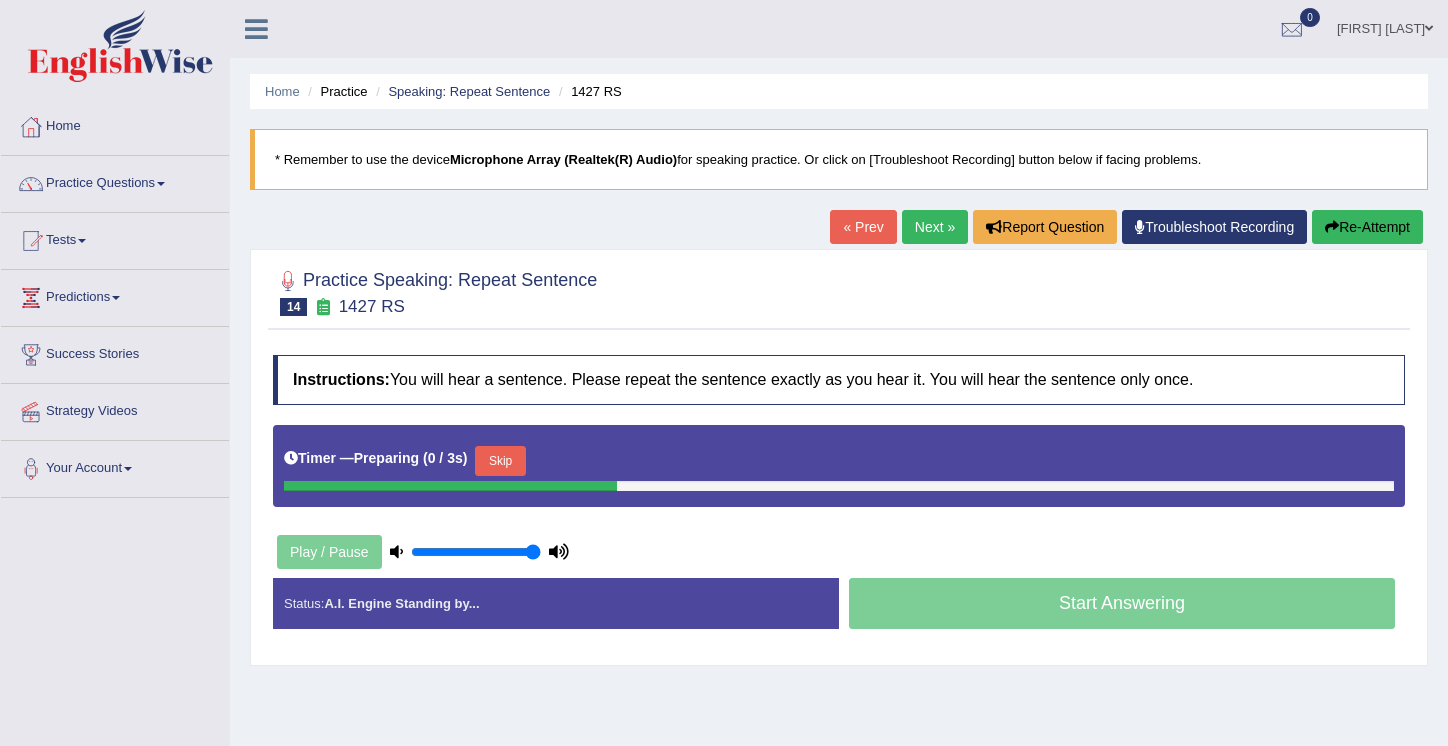 scroll, scrollTop: 0, scrollLeft: 0, axis: both 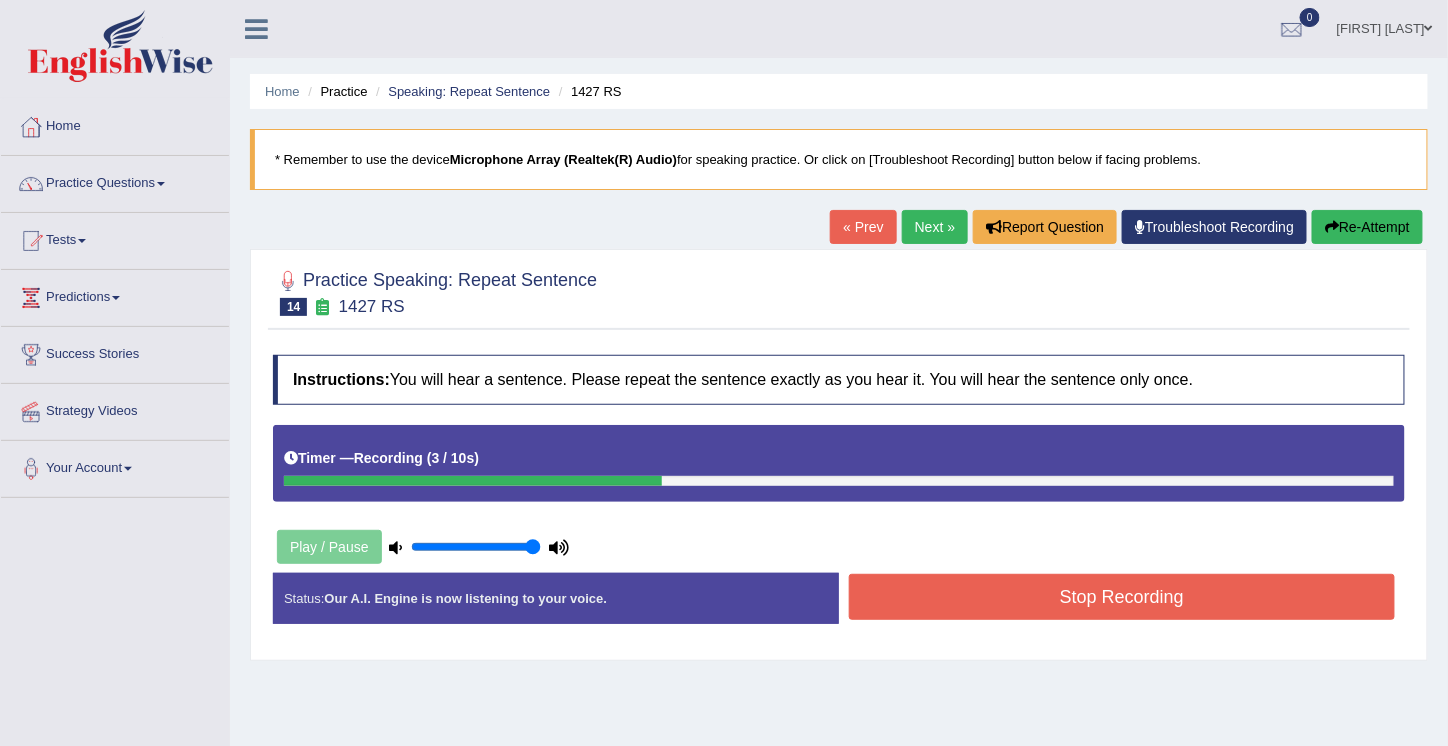 click on "Stop Recording" at bounding box center [1122, 597] 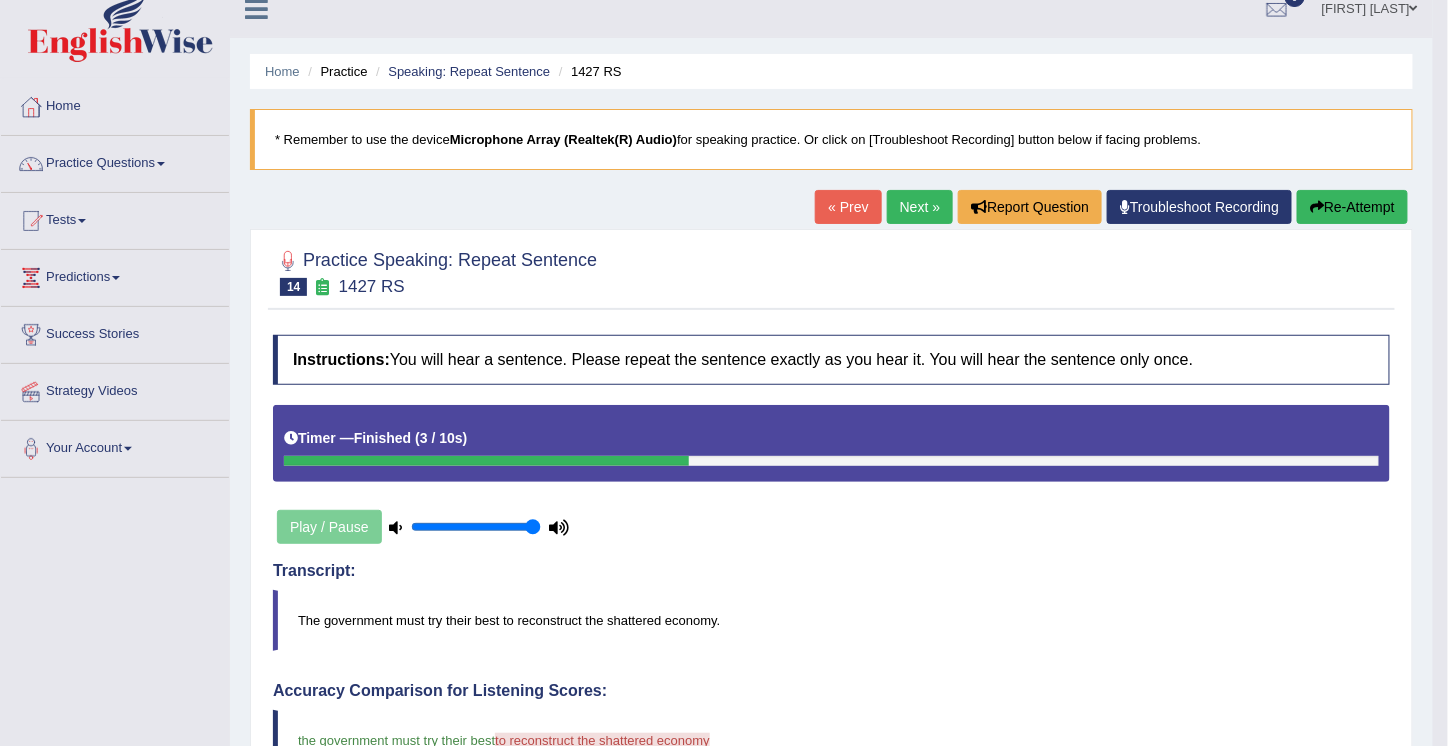 scroll, scrollTop: 0, scrollLeft: 0, axis: both 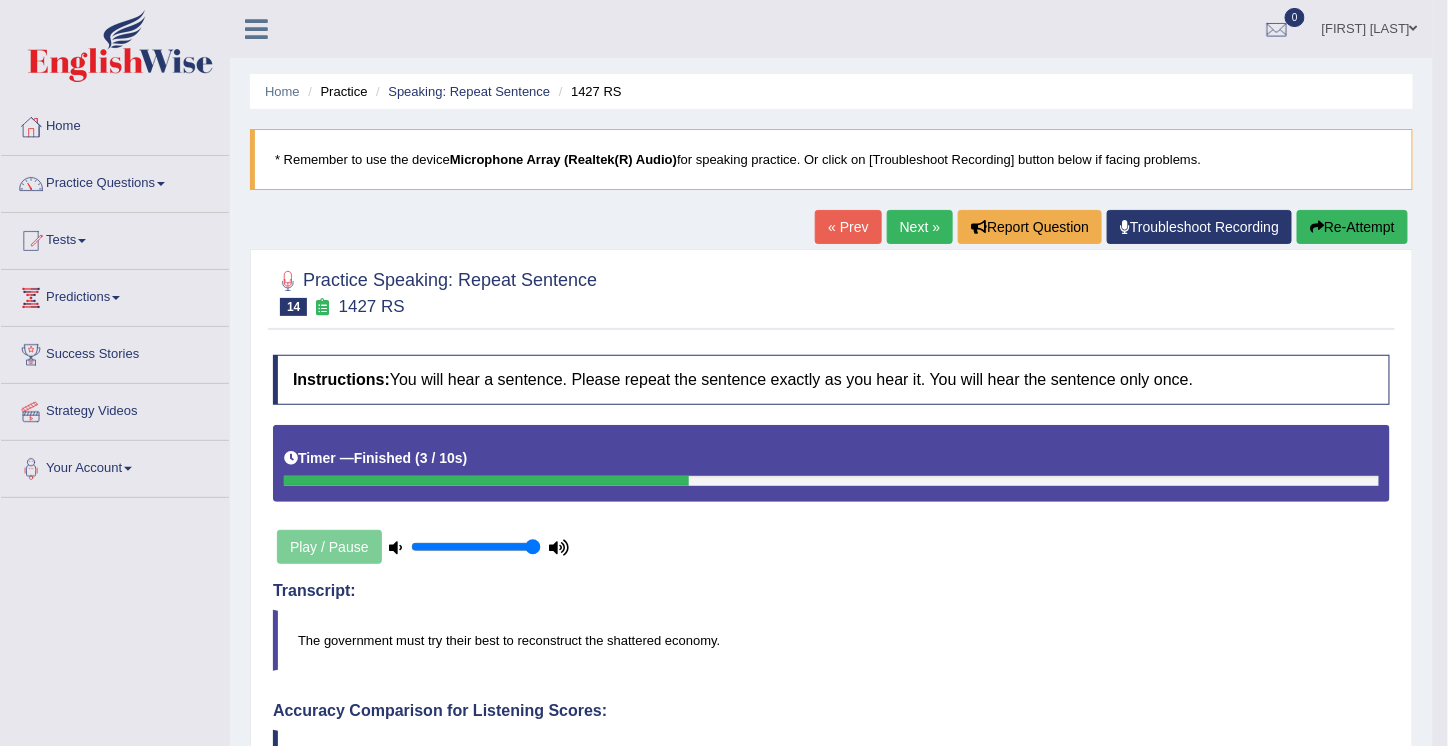 click on "Transcript:" at bounding box center [831, 591] 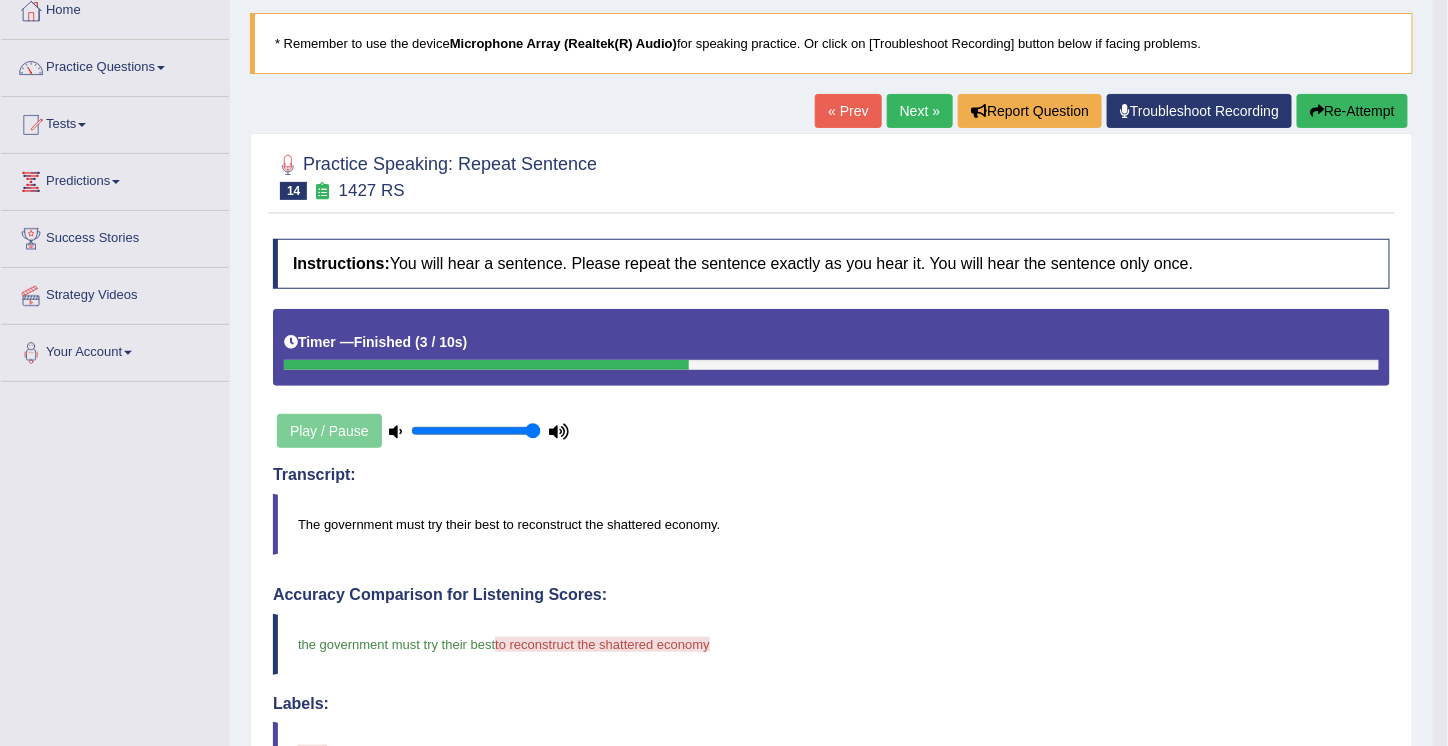 scroll, scrollTop: 114, scrollLeft: 0, axis: vertical 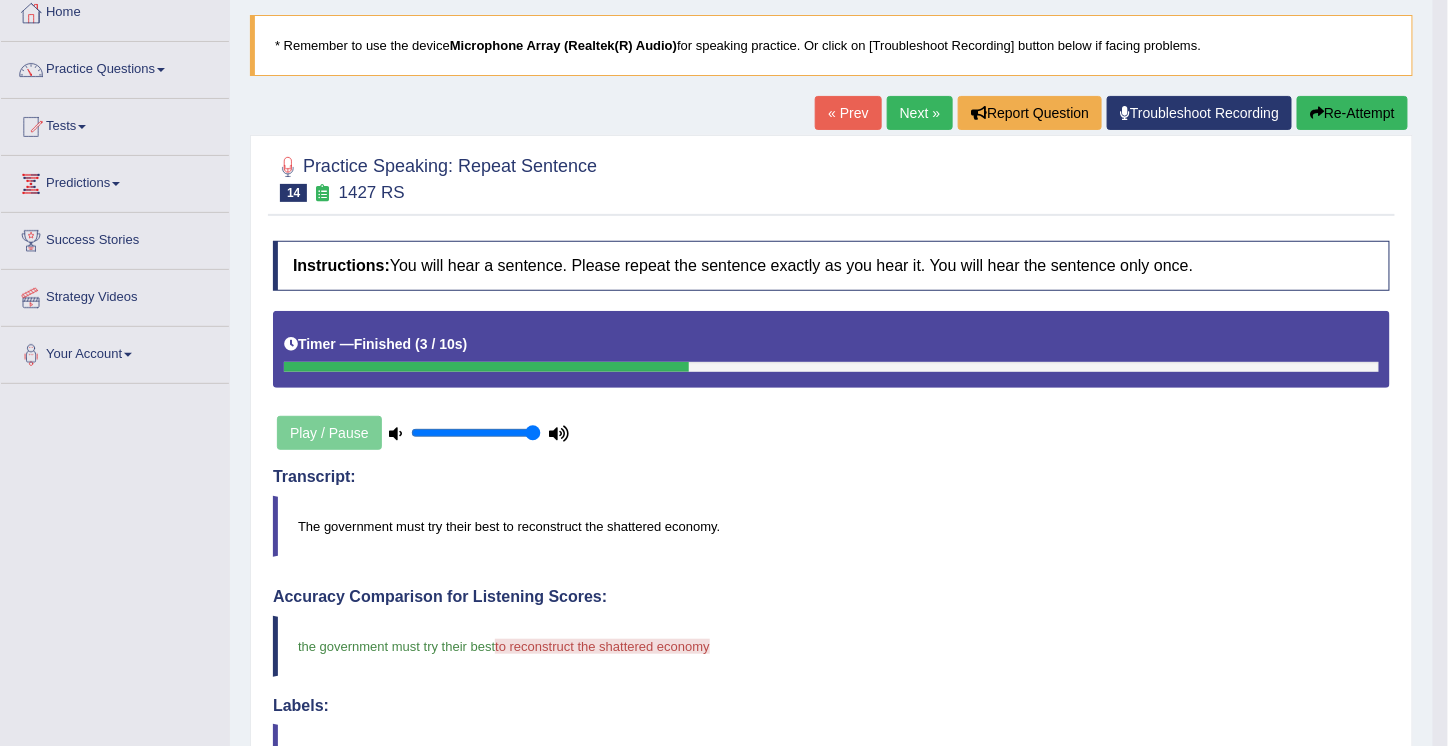 click on "Re-Attempt" at bounding box center [1352, 113] 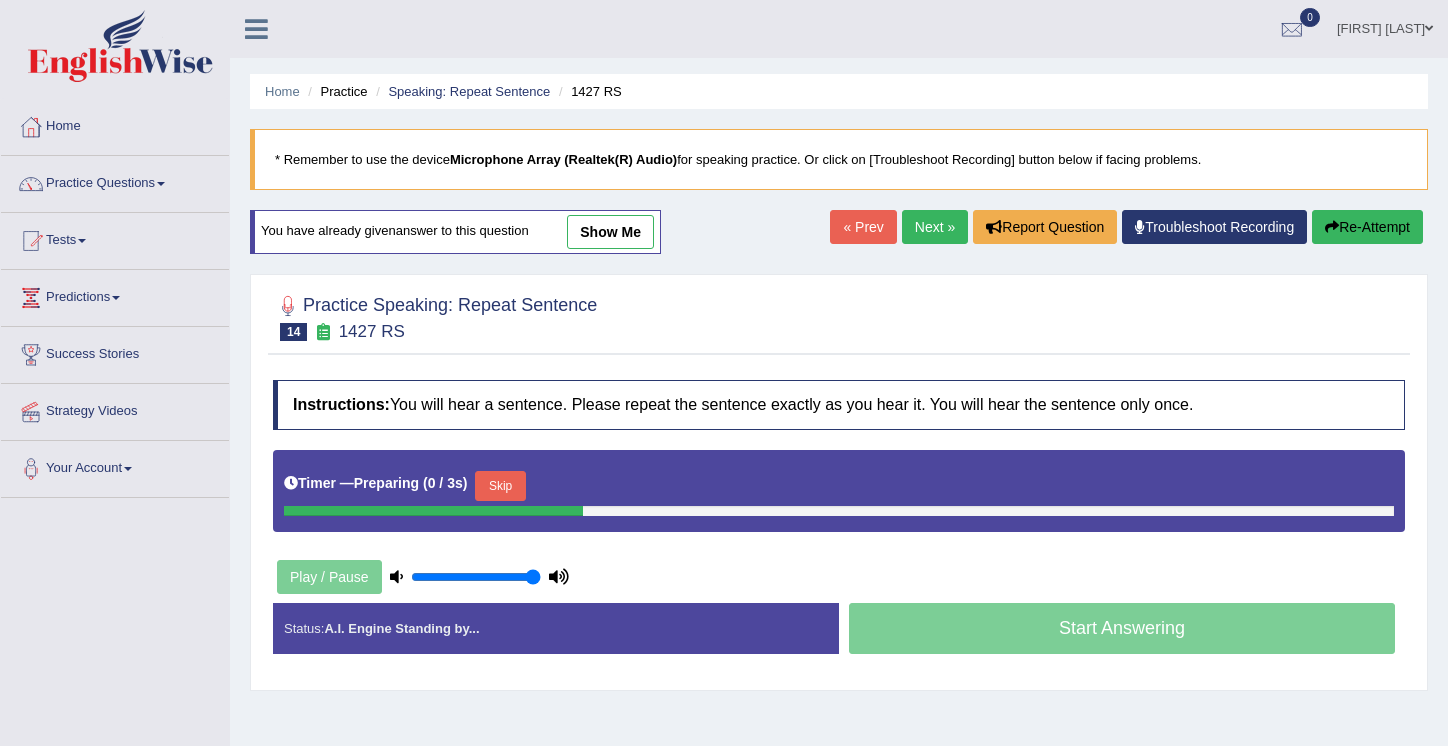scroll, scrollTop: 114, scrollLeft: 0, axis: vertical 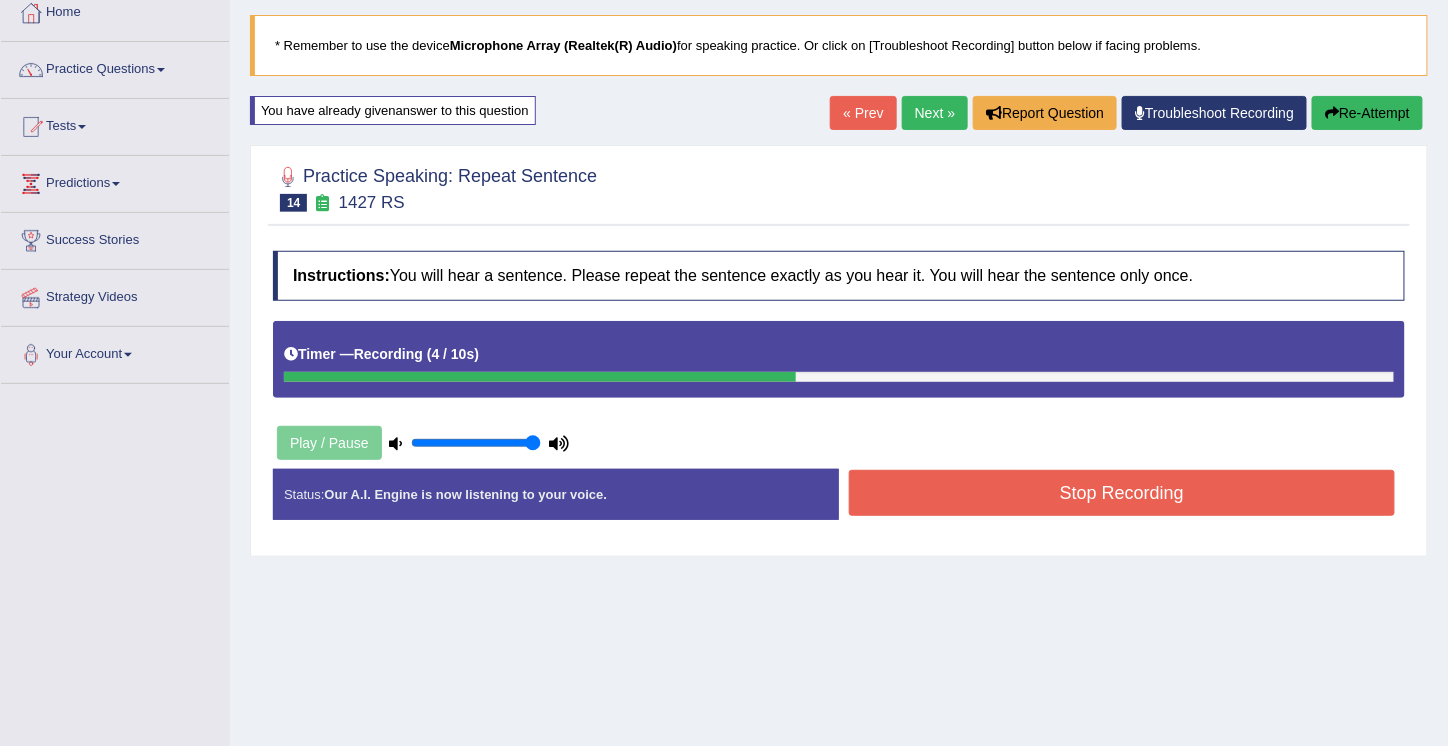 click on "Stop Recording" at bounding box center (1122, 493) 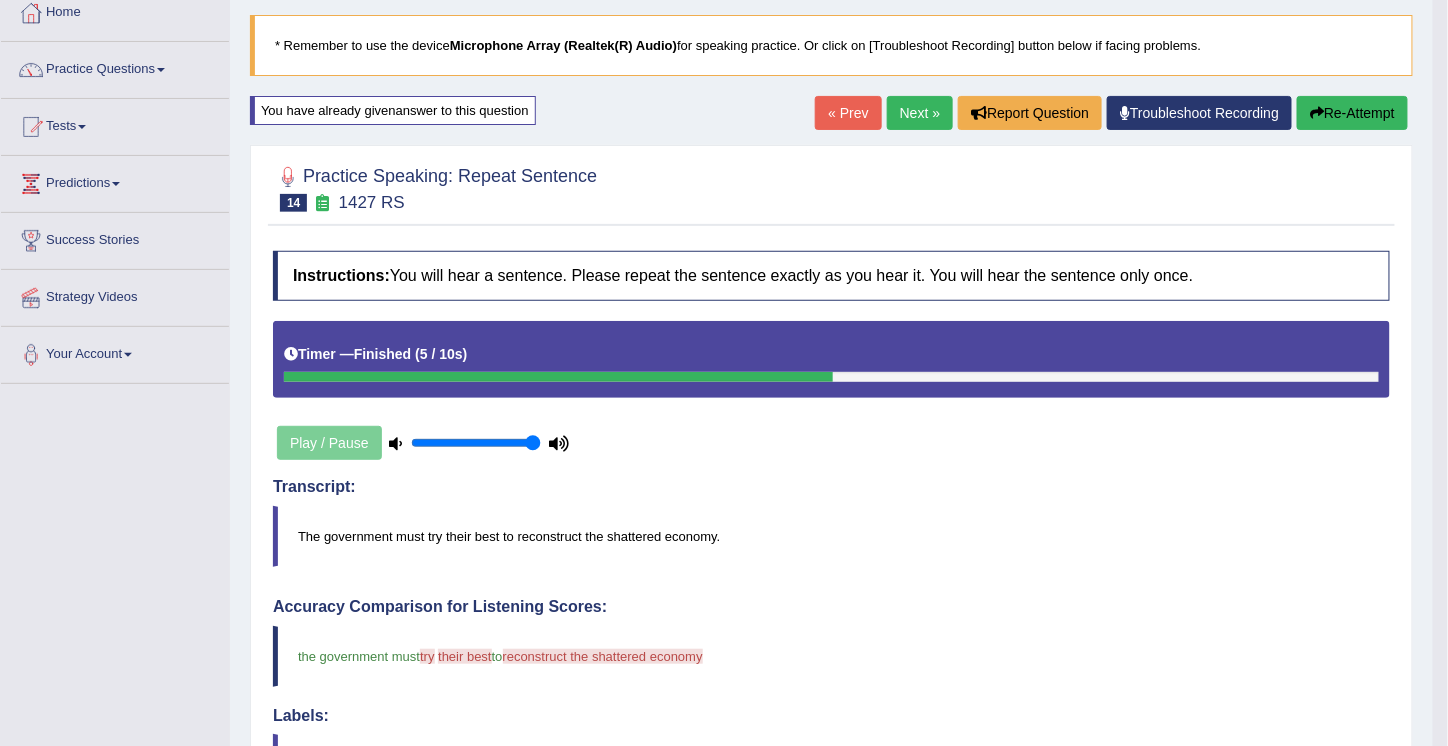 click on "Transcript: The government must try their best to reconstruct the shattered economy." at bounding box center [831, 522] 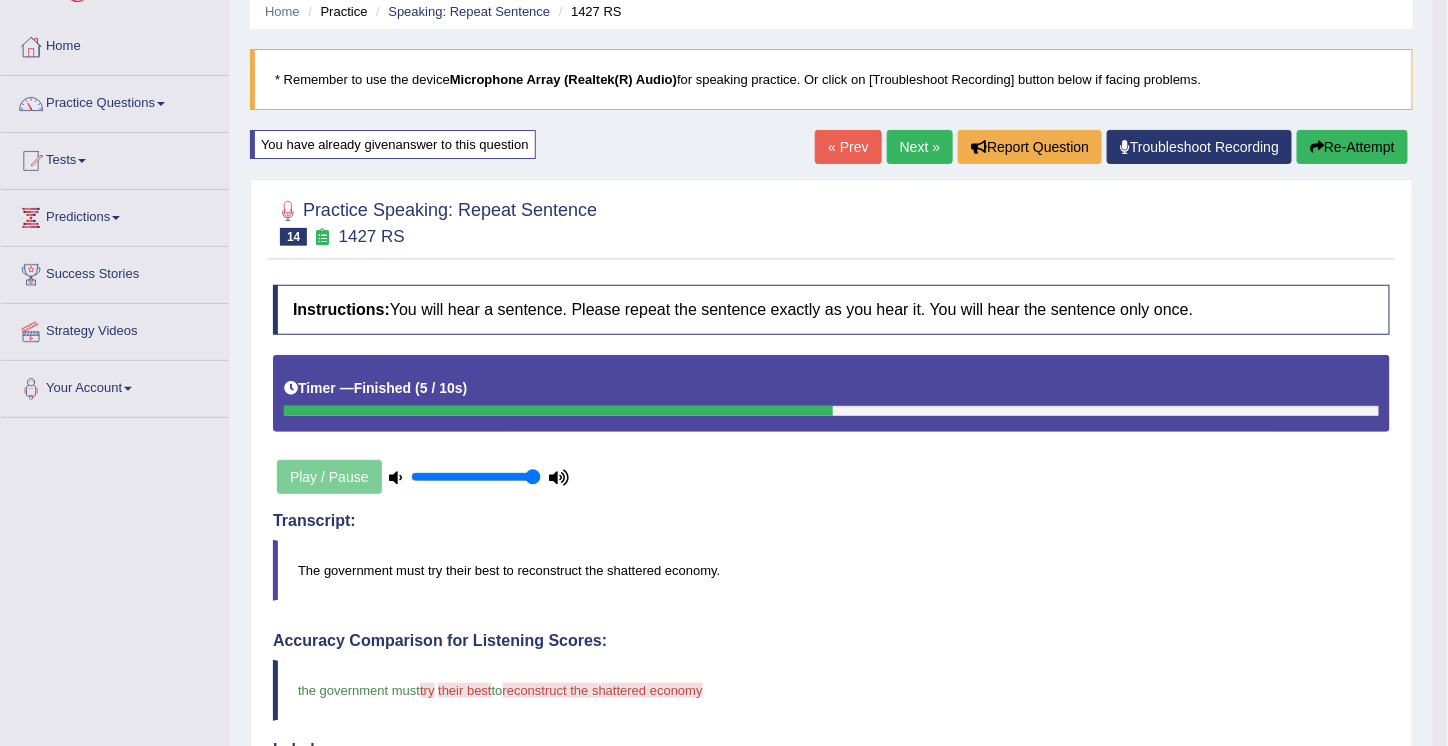 scroll, scrollTop: 0, scrollLeft: 0, axis: both 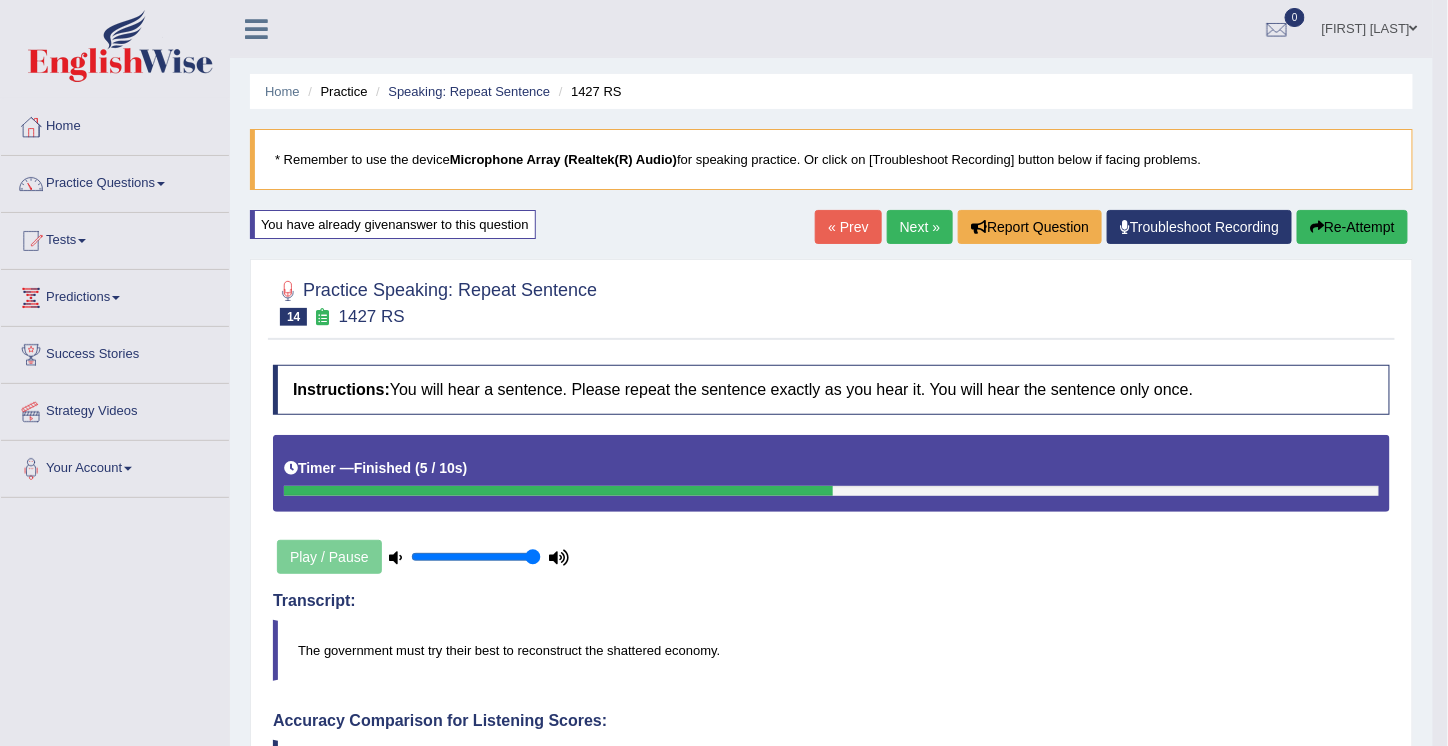 click on "Re-Attempt" at bounding box center (1352, 227) 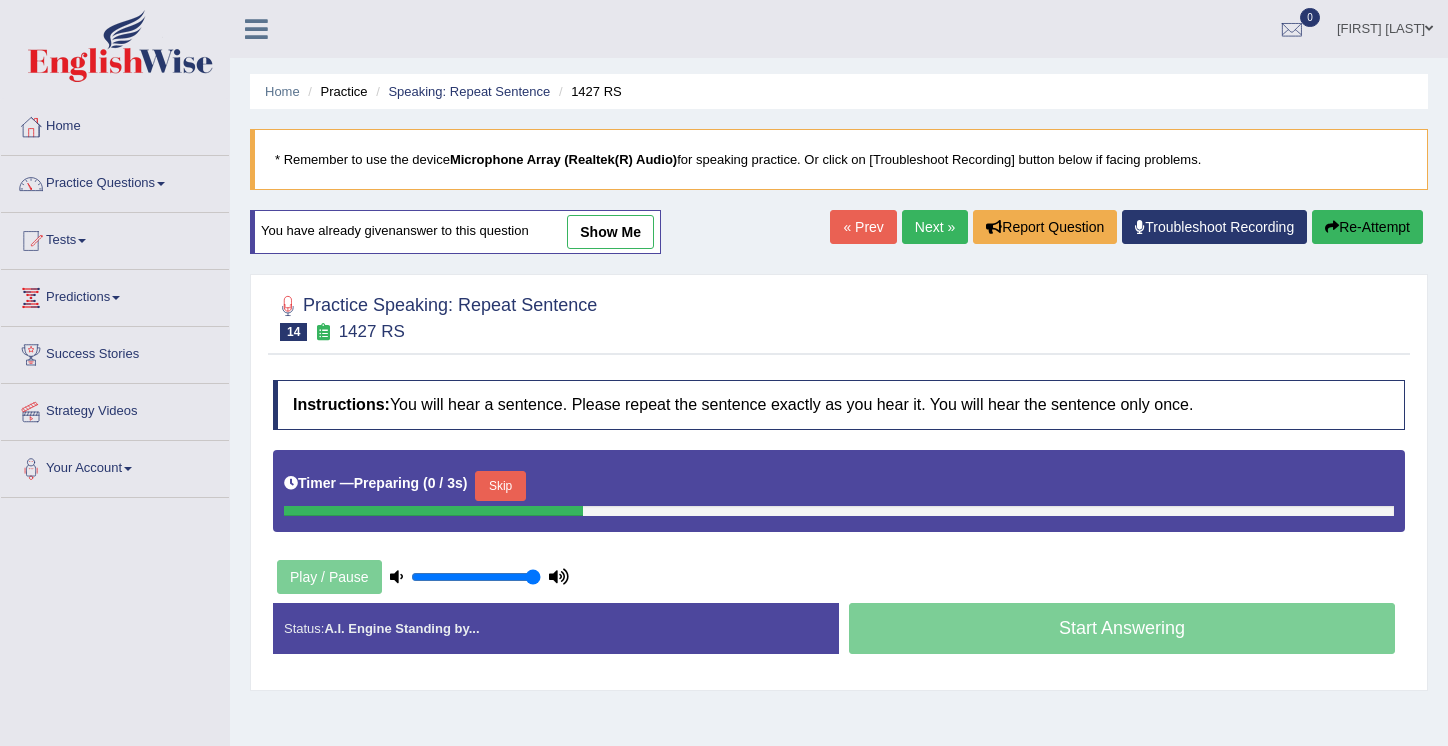 scroll, scrollTop: 0, scrollLeft: 0, axis: both 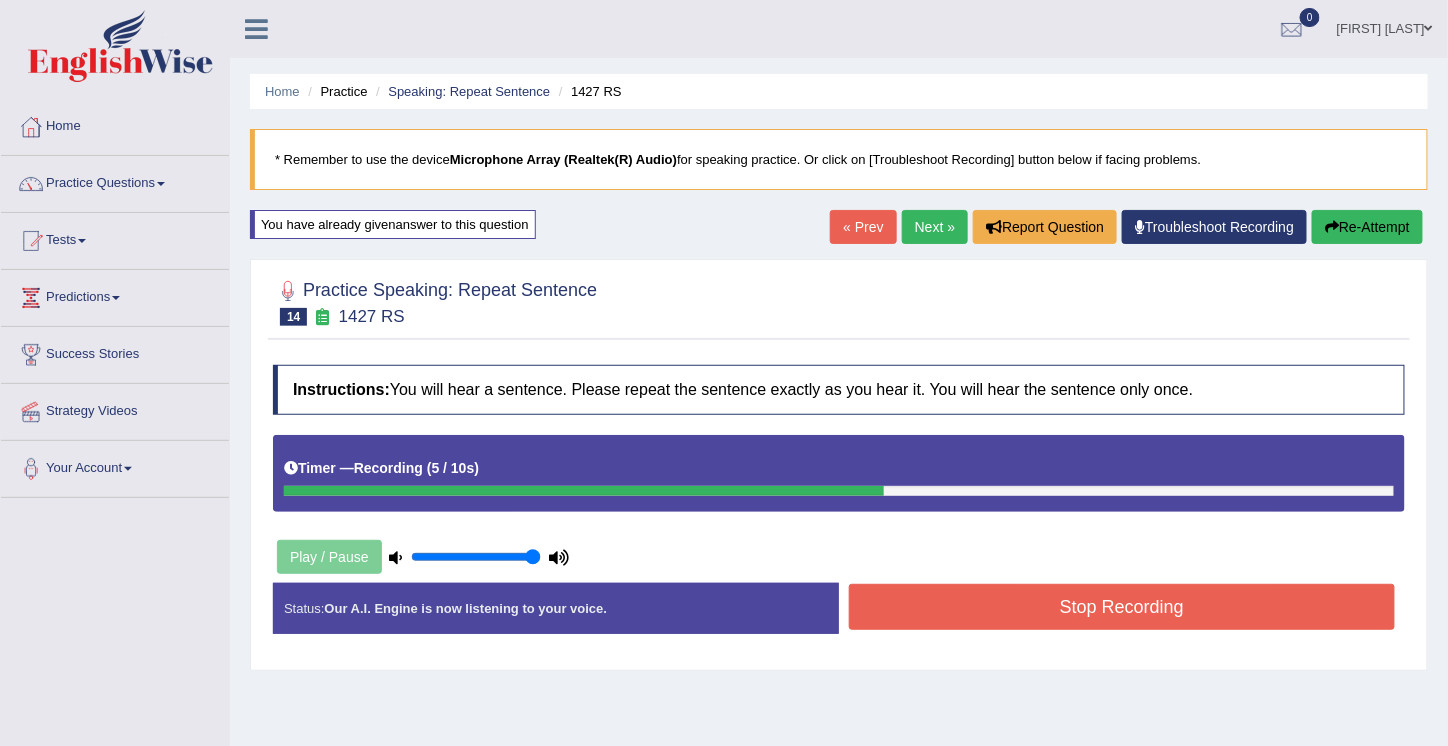 click on "Stop Recording" at bounding box center [1122, 607] 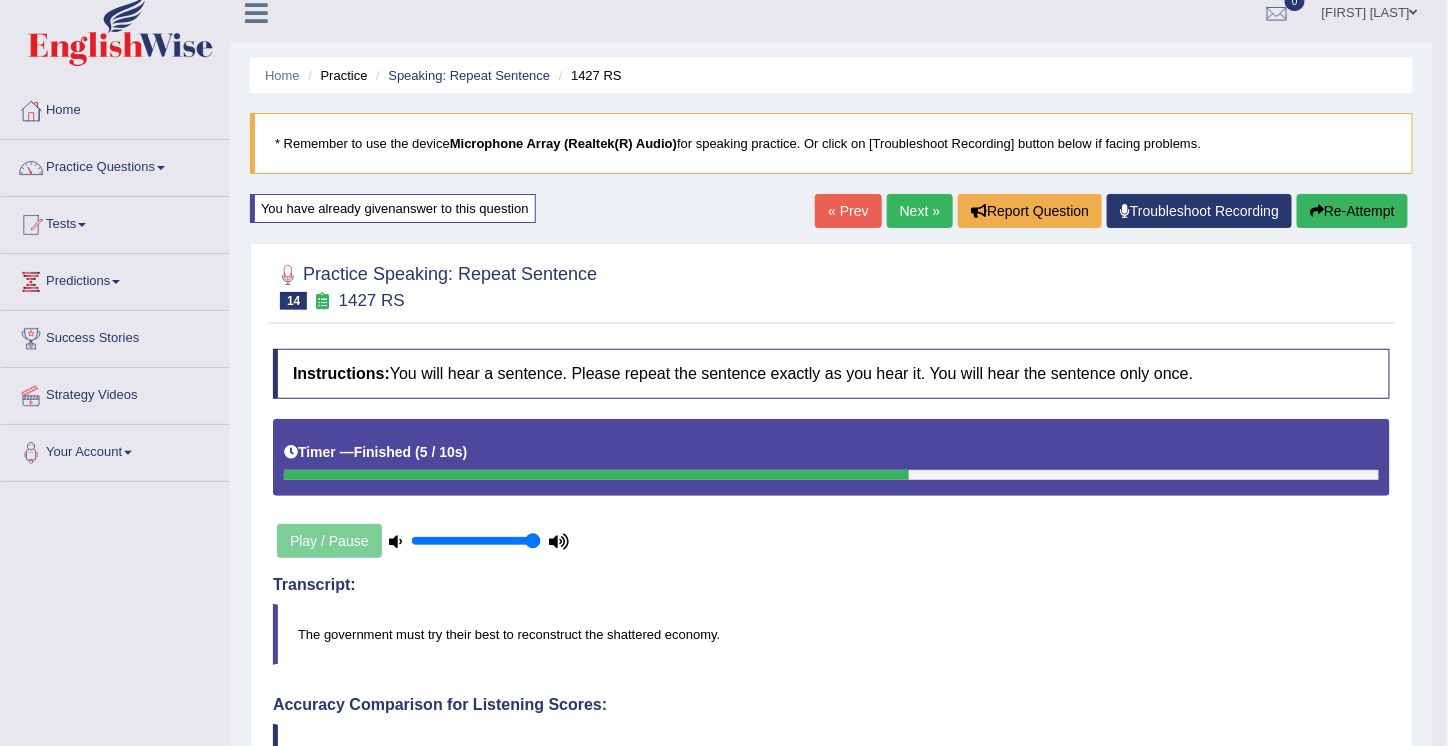 scroll, scrollTop: 0, scrollLeft: 0, axis: both 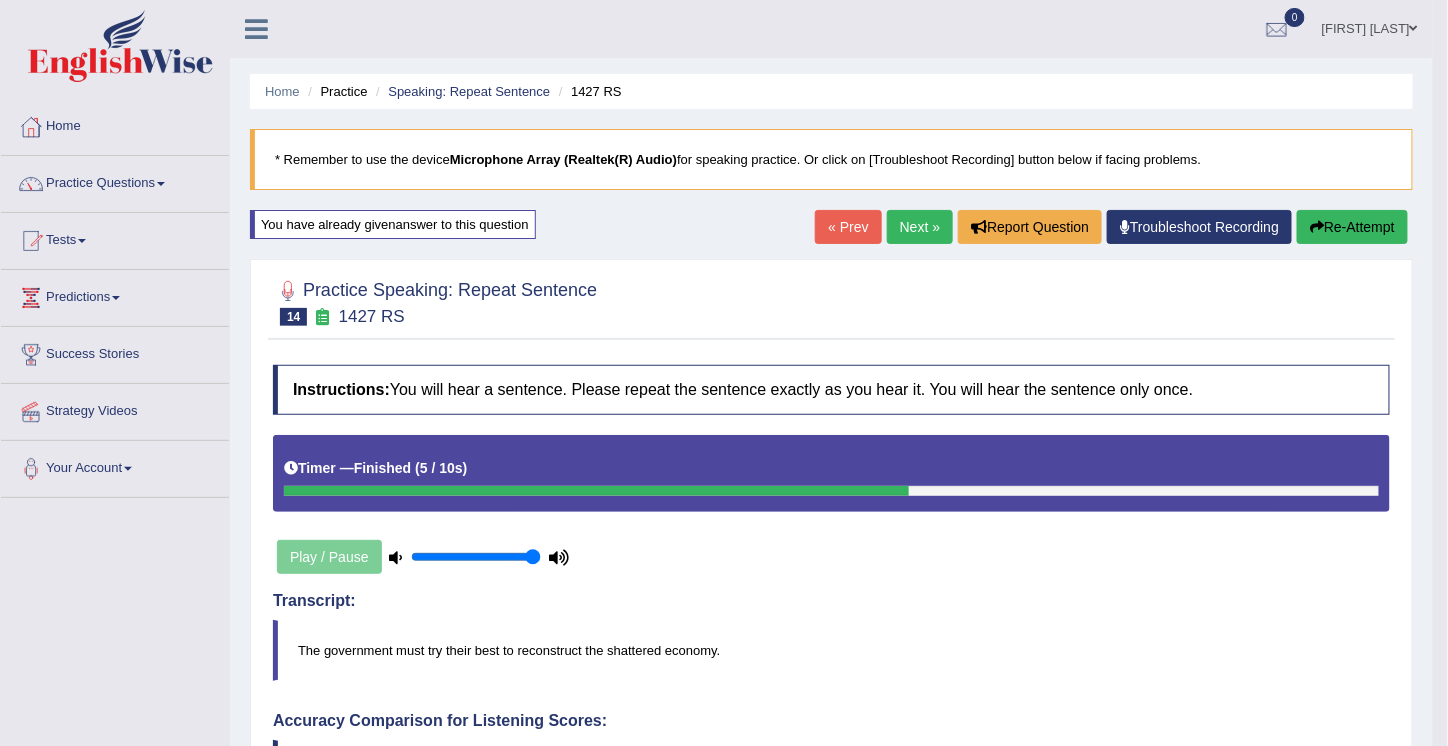 click on "Next »" at bounding box center [920, 227] 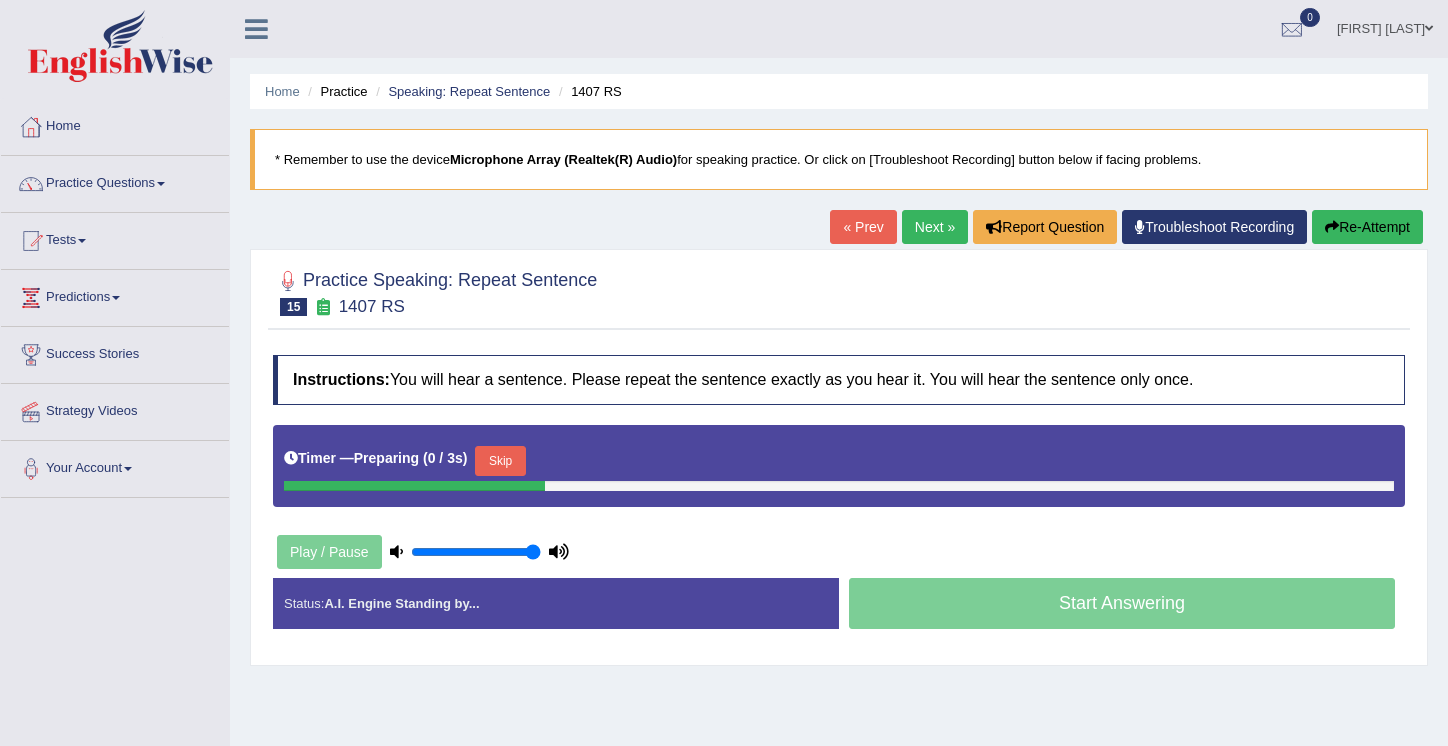 scroll, scrollTop: 0, scrollLeft: 0, axis: both 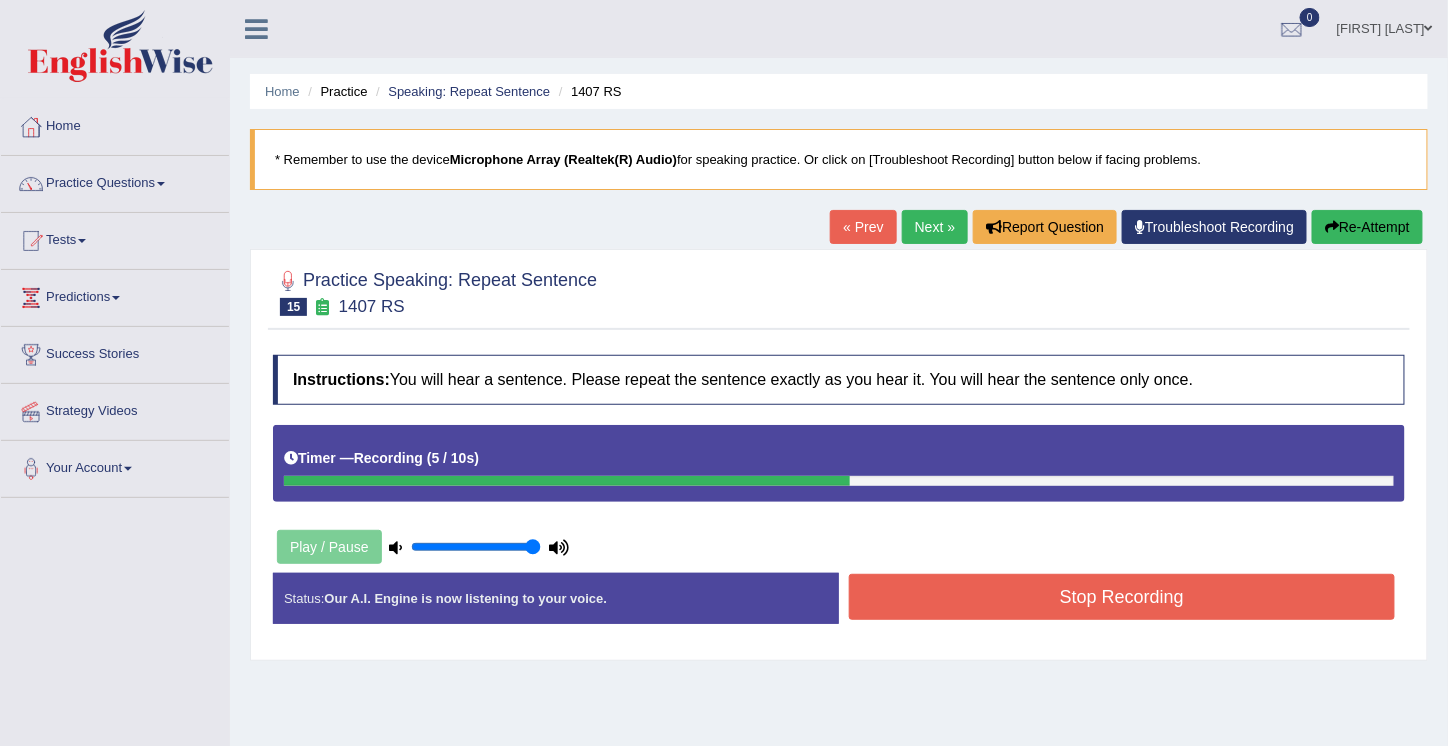 click on "Stop Recording" at bounding box center [1122, 597] 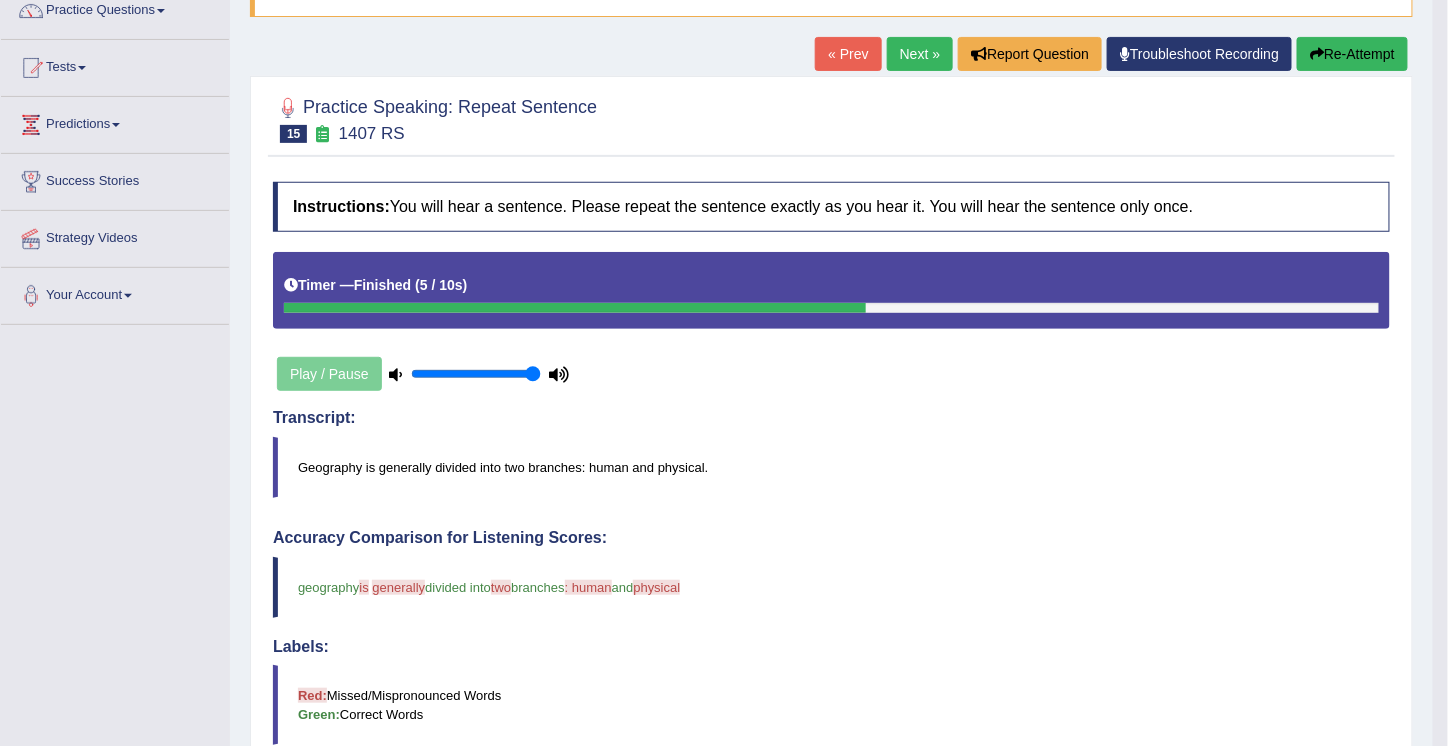 scroll, scrollTop: 169, scrollLeft: 0, axis: vertical 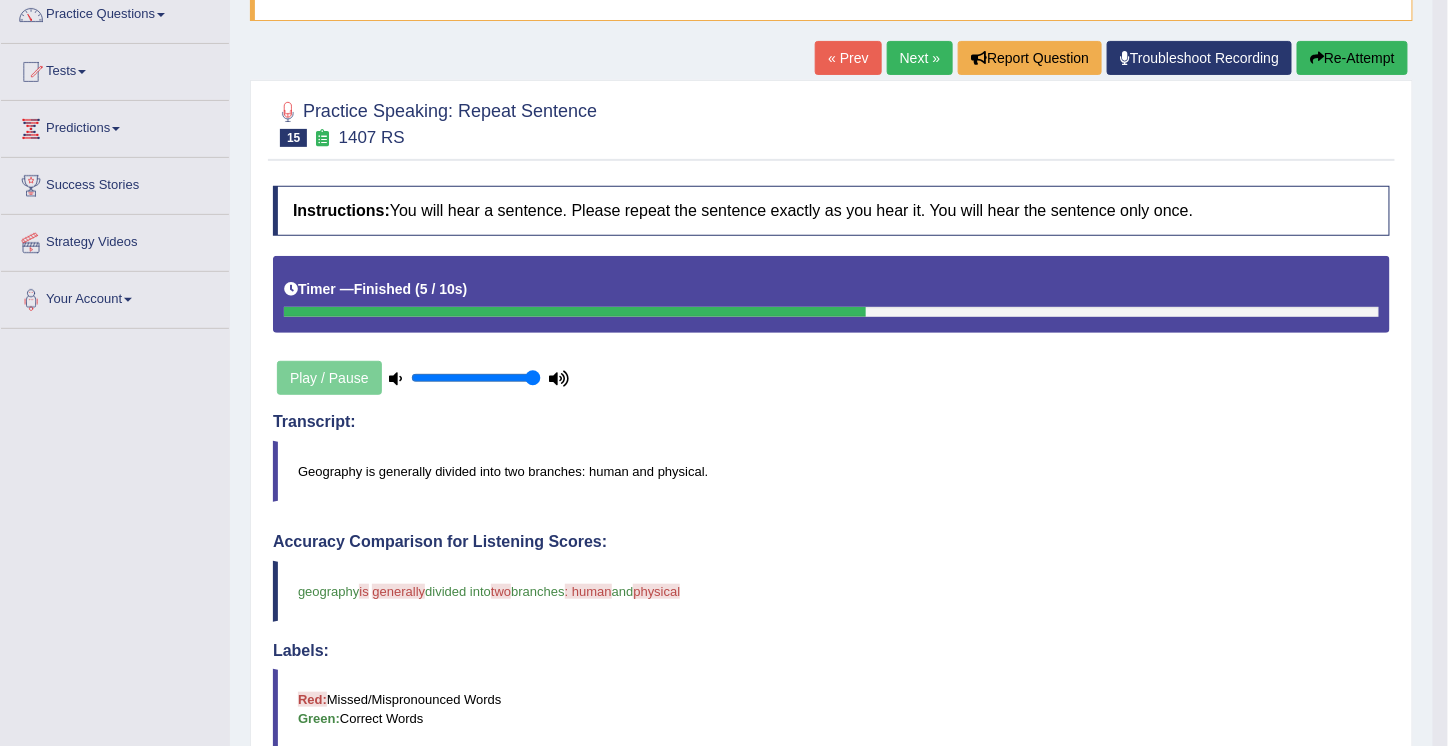 click on "Re-Attempt" at bounding box center (1352, 58) 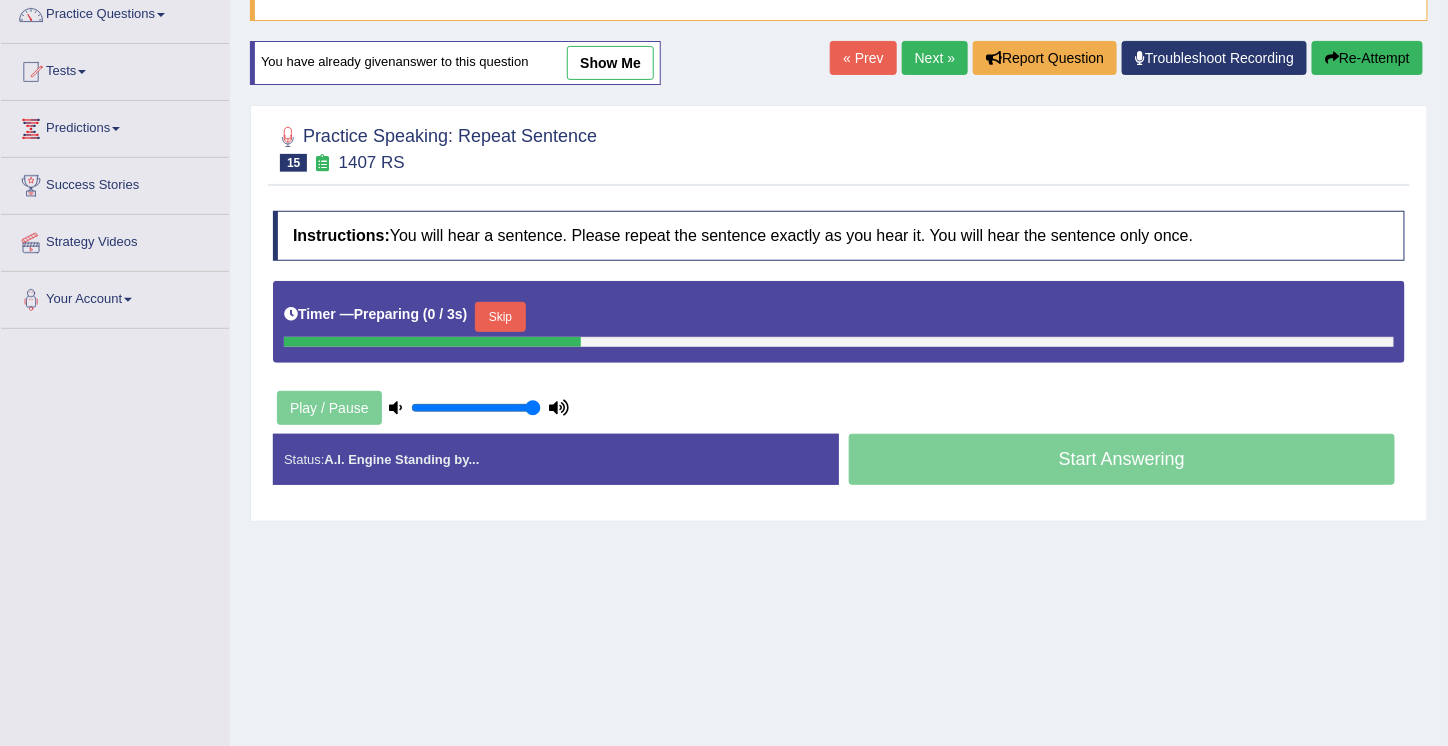 scroll, scrollTop: 169, scrollLeft: 0, axis: vertical 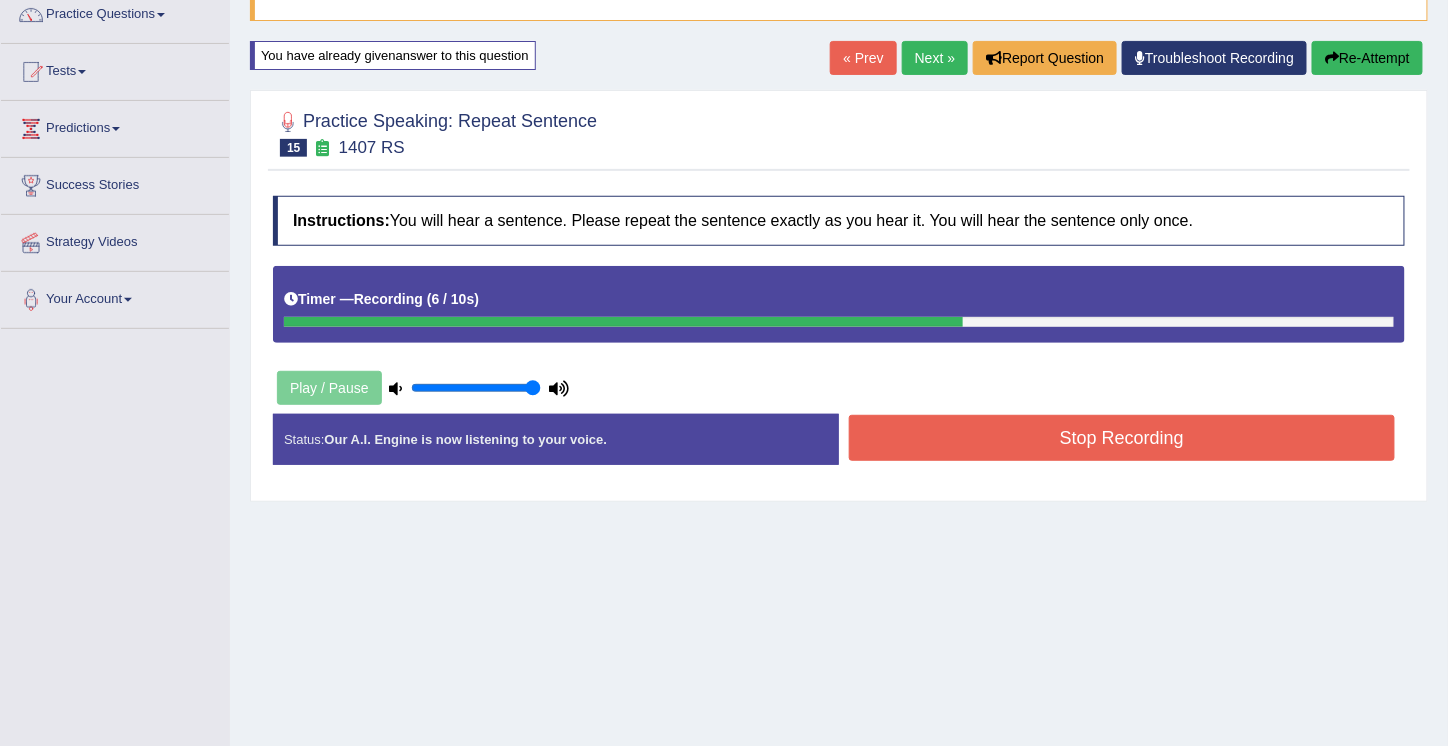 click on "Stop Recording" at bounding box center (1122, 438) 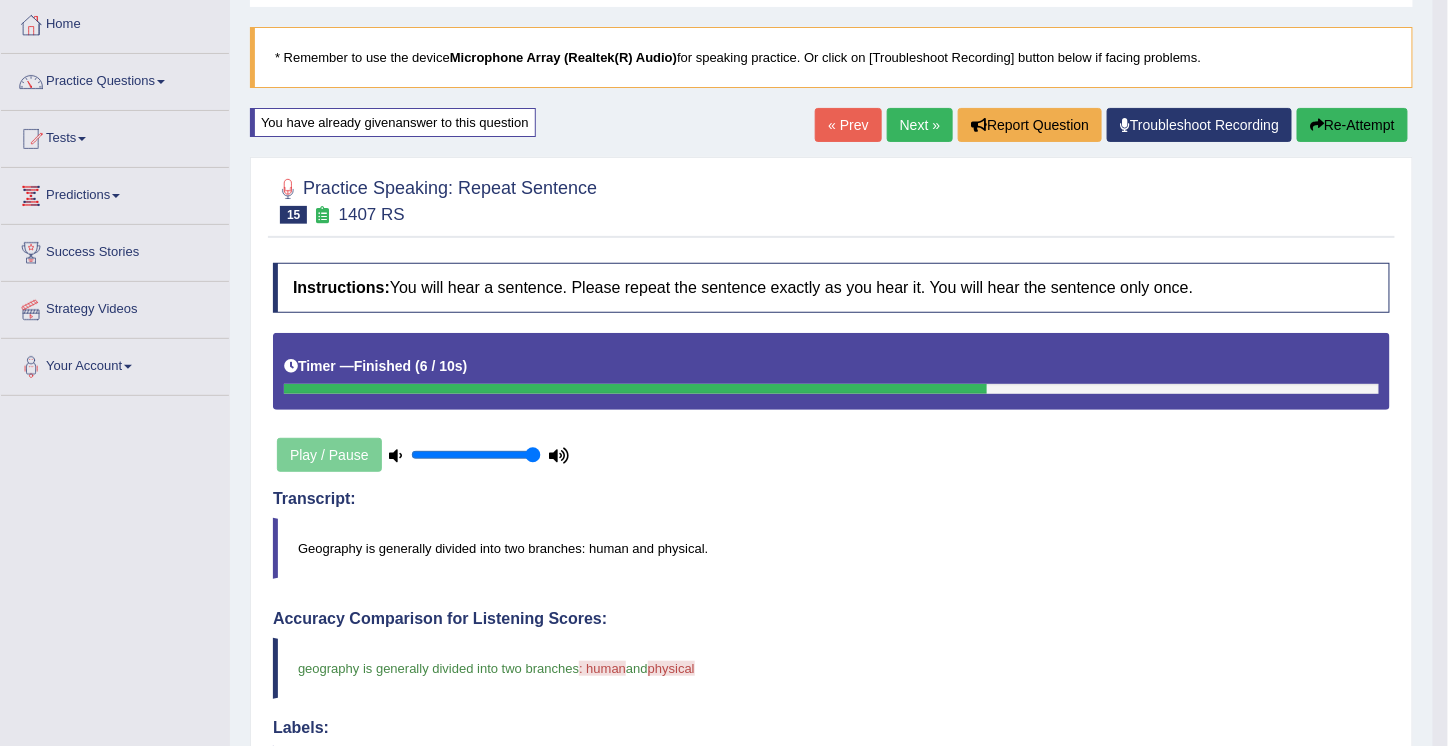 scroll, scrollTop: 101, scrollLeft: 0, axis: vertical 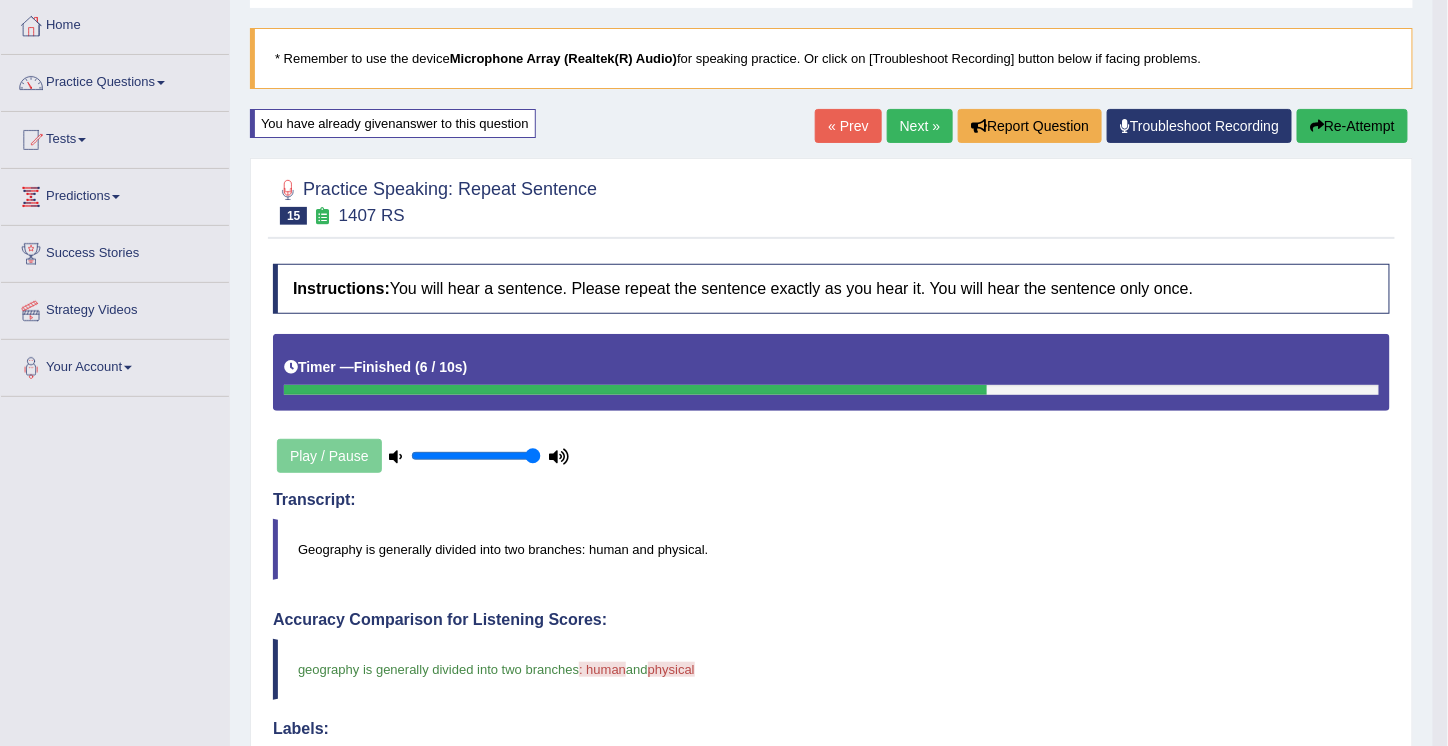 click on "Next »" at bounding box center (920, 126) 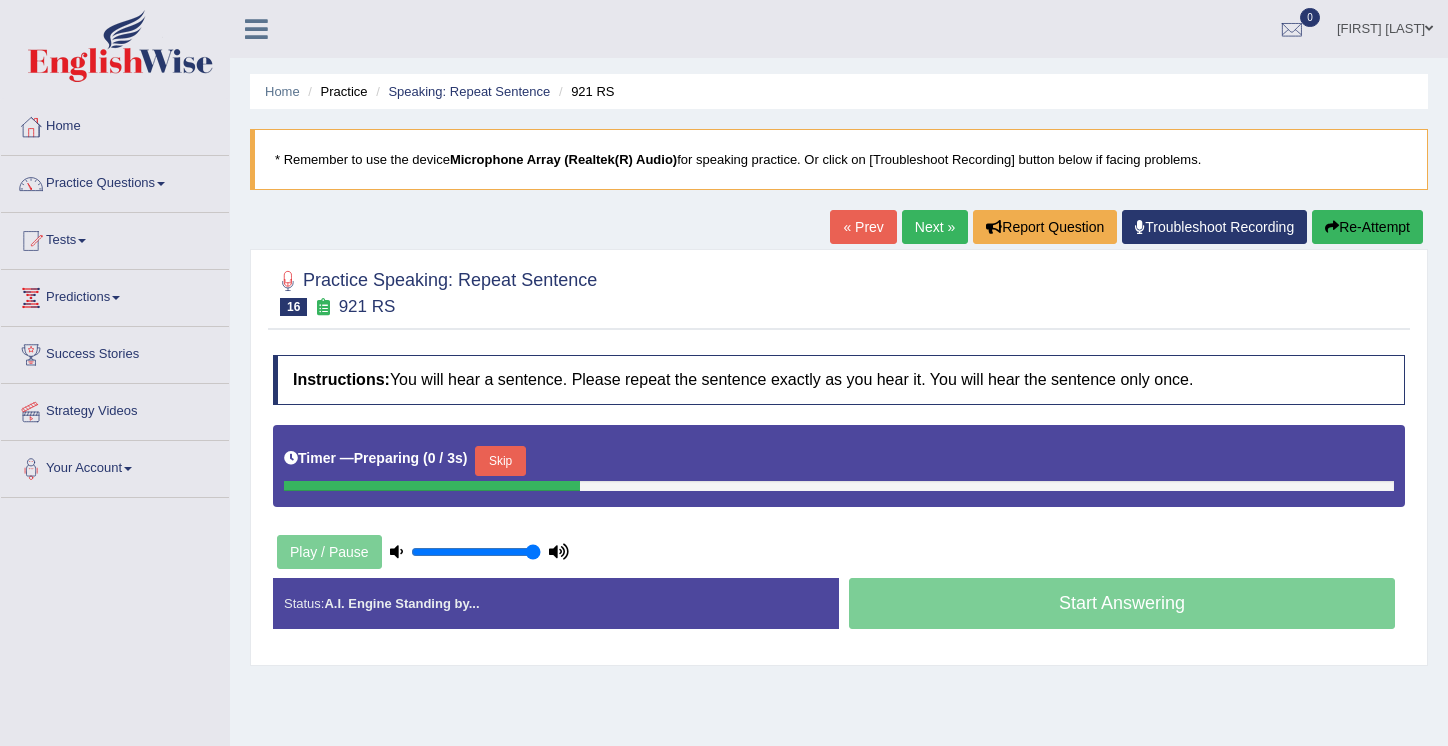 scroll, scrollTop: 0, scrollLeft: 0, axis: both 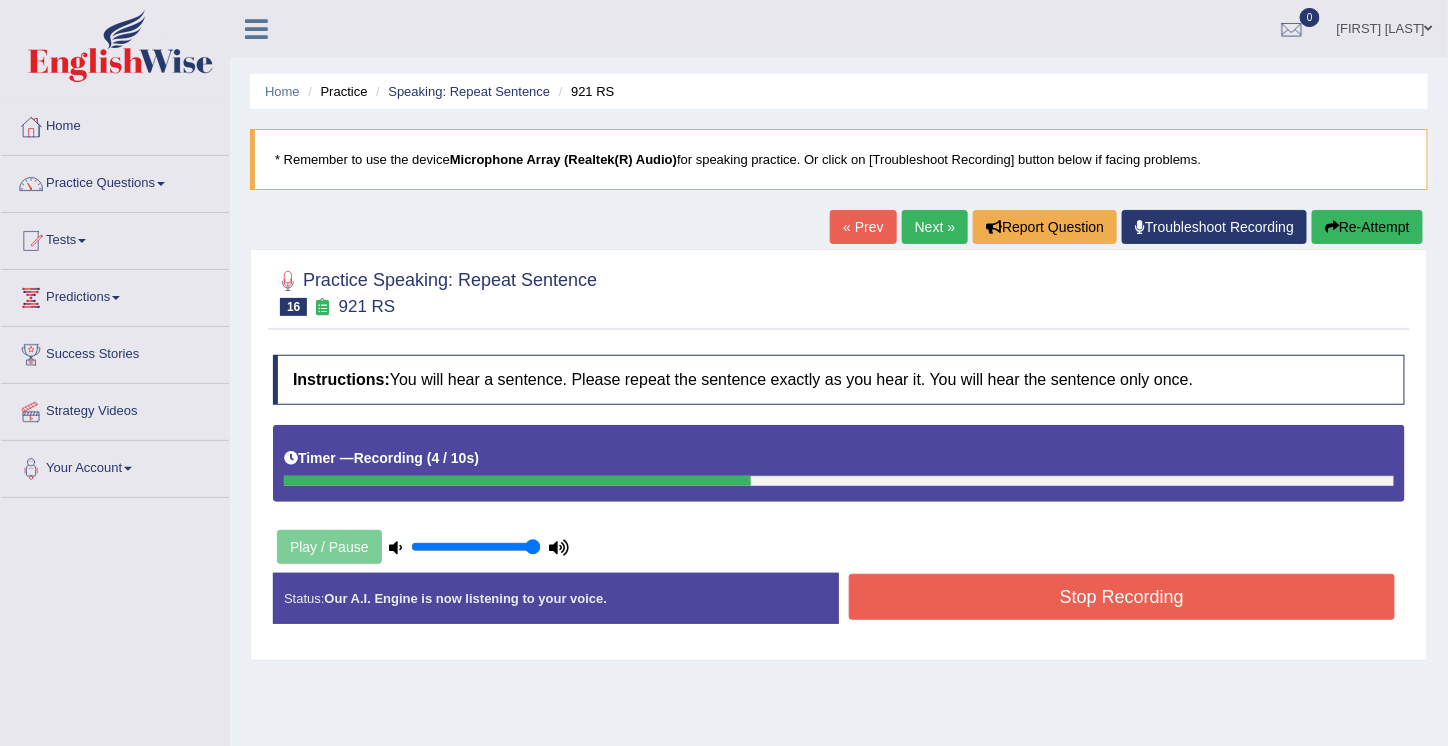 click on "Stop Recording" at bounding box center [1122, 597] 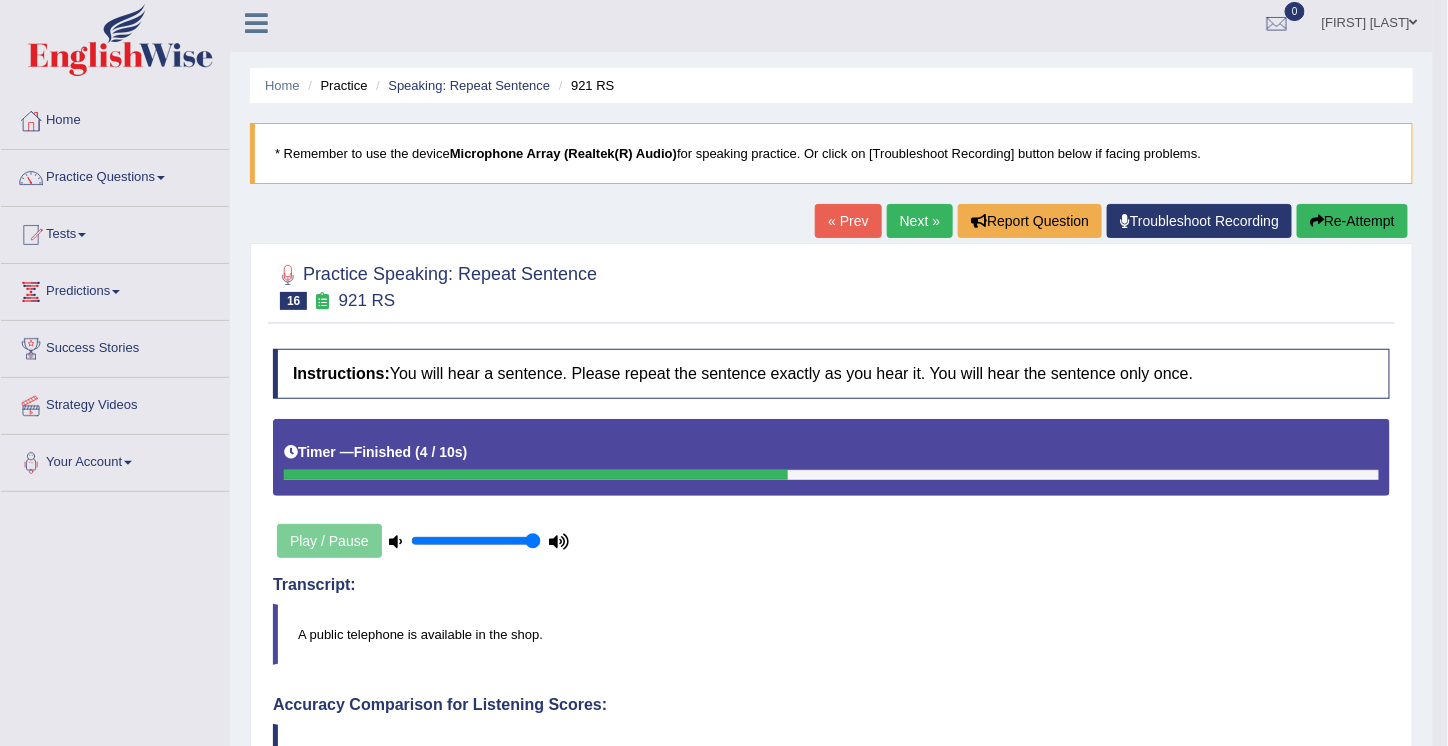 scroll, scrollTop: 6, scrollLeft: 0, axis: vertical 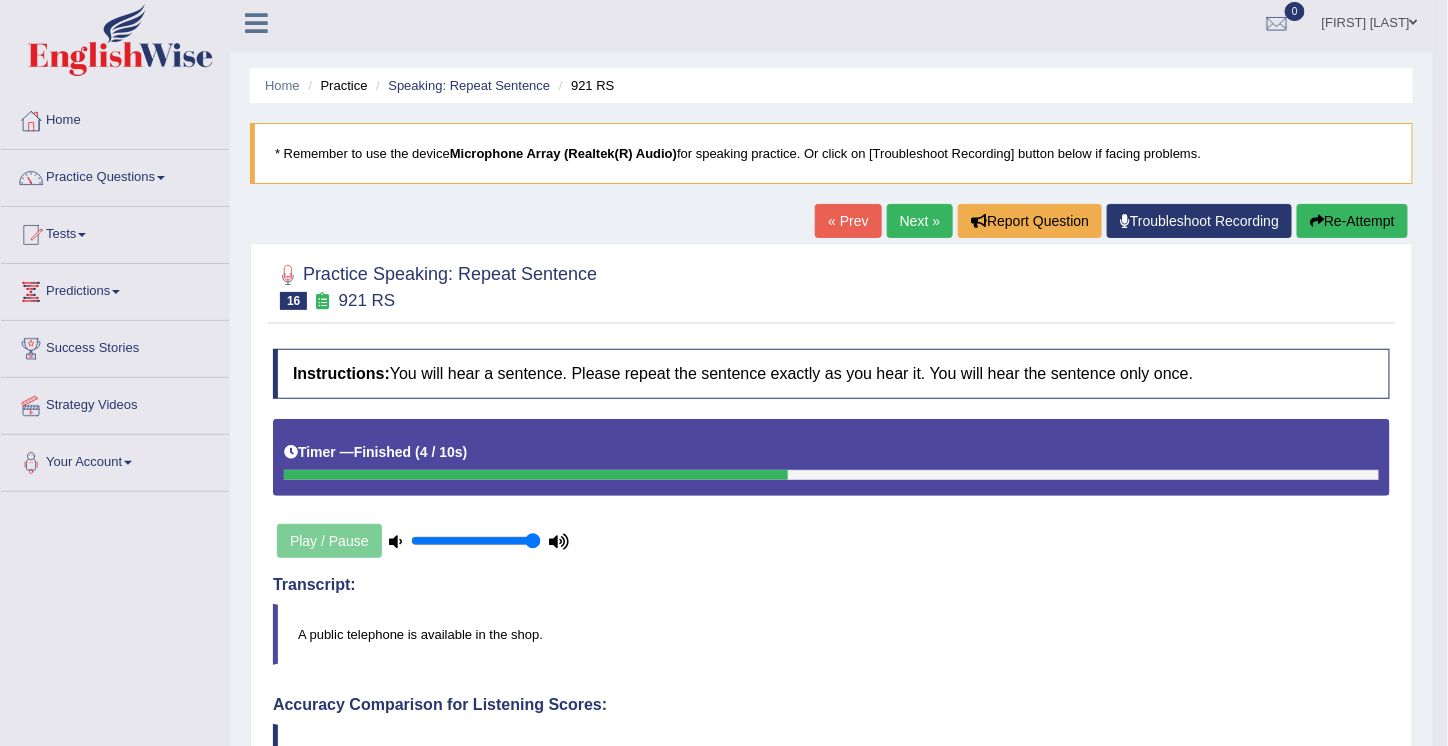 click on "Re-Attempt" at bounding box center [1352, 221] 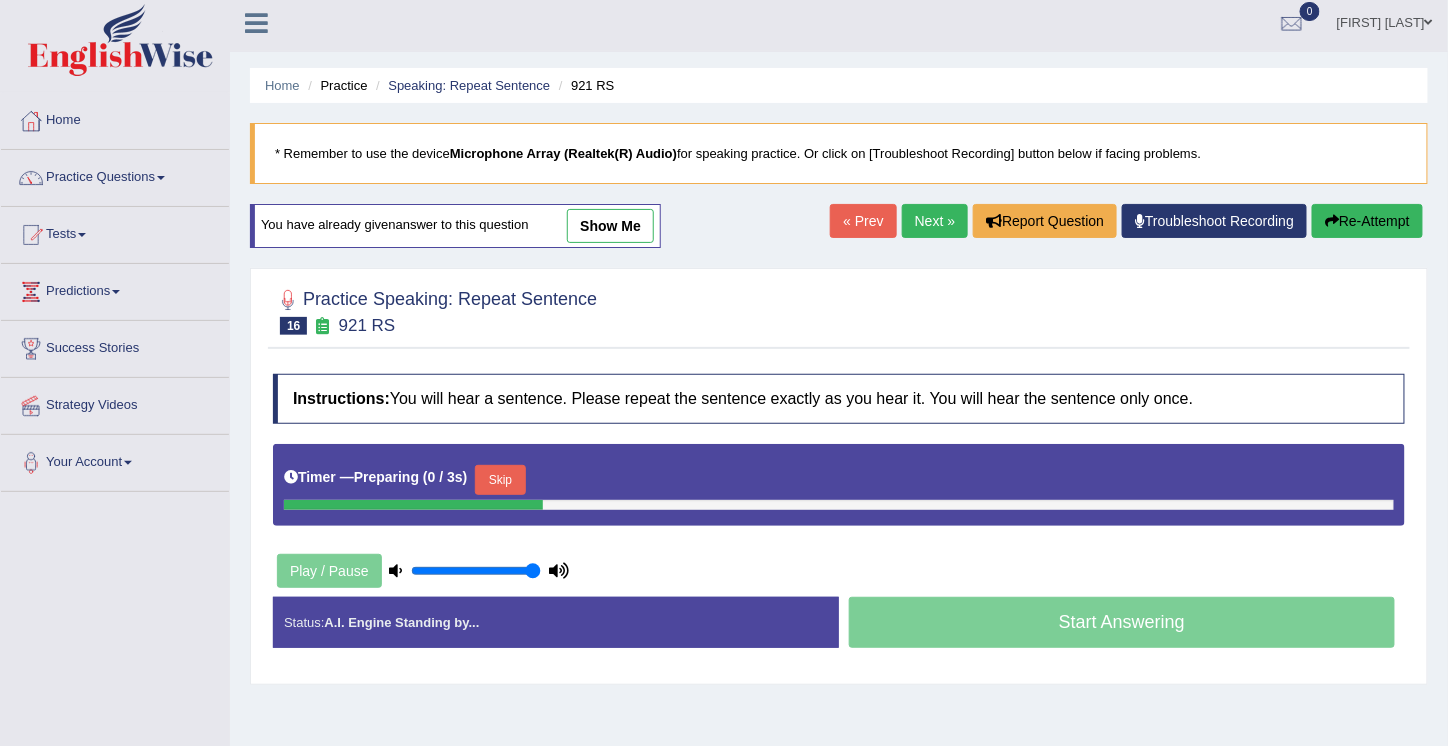 scroll, scrollTop: 6, scrollLeft: 0, axis: vertical 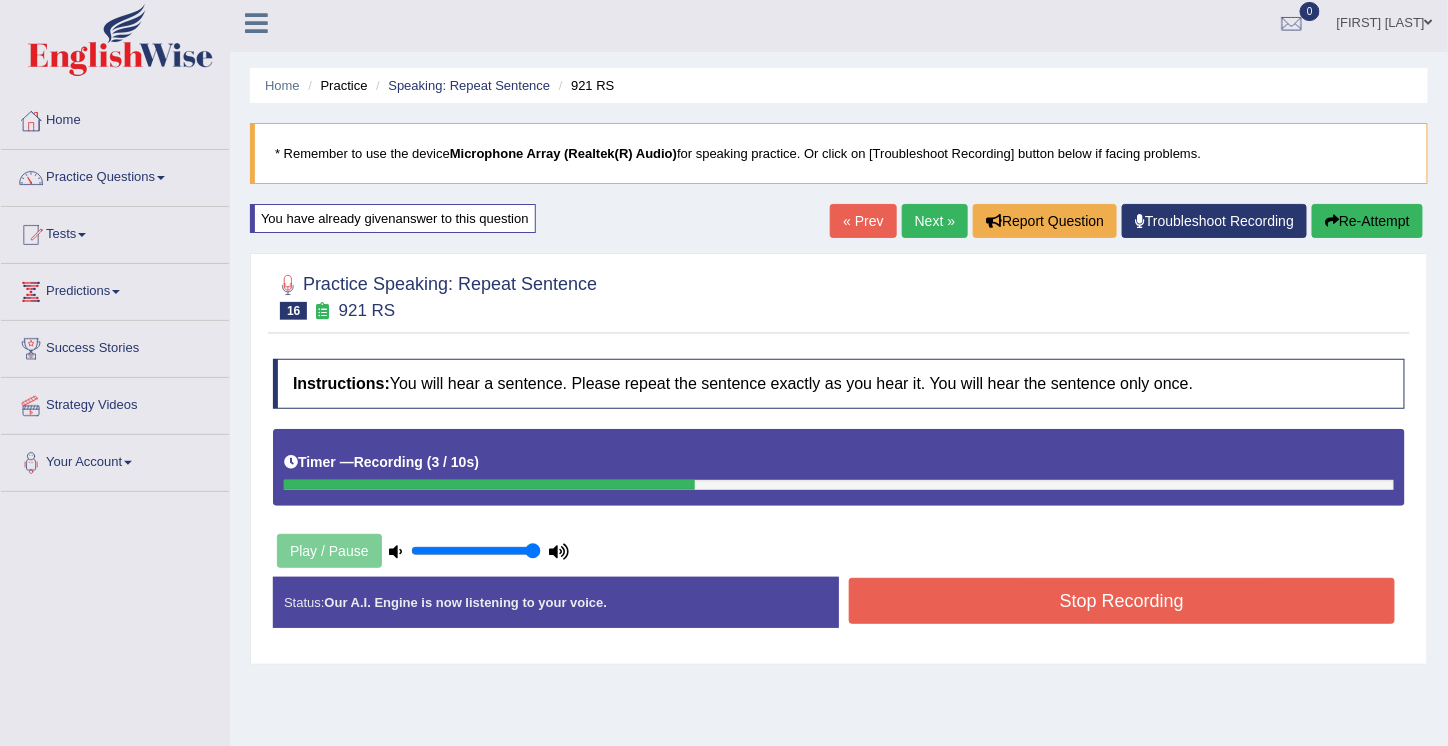 click on "Stop Recording" at bounding box center (1122, 601) 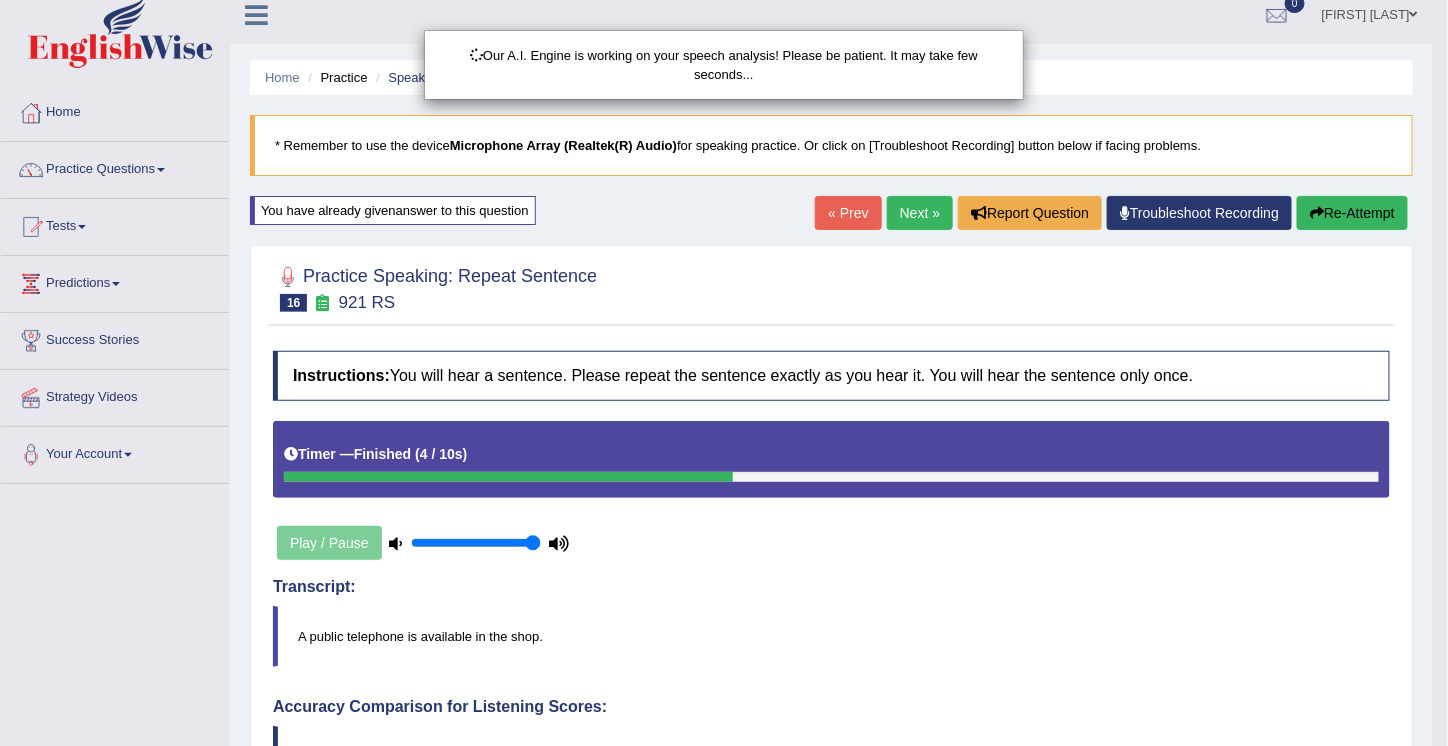 scroll, scrollTop: 15, scrollLeft: 0, axis: vertical 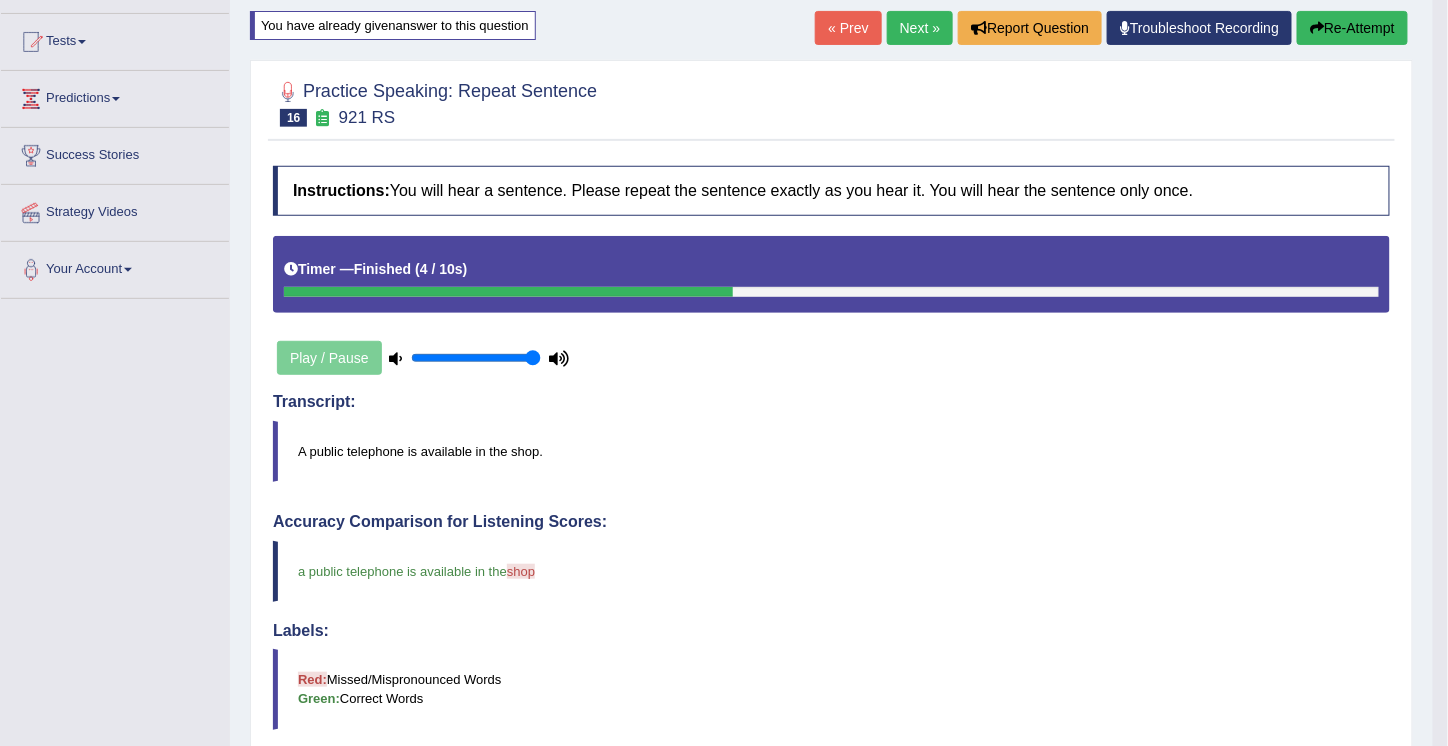 click on "A public telephone is available in the shop." at bounding box center [831, 451] 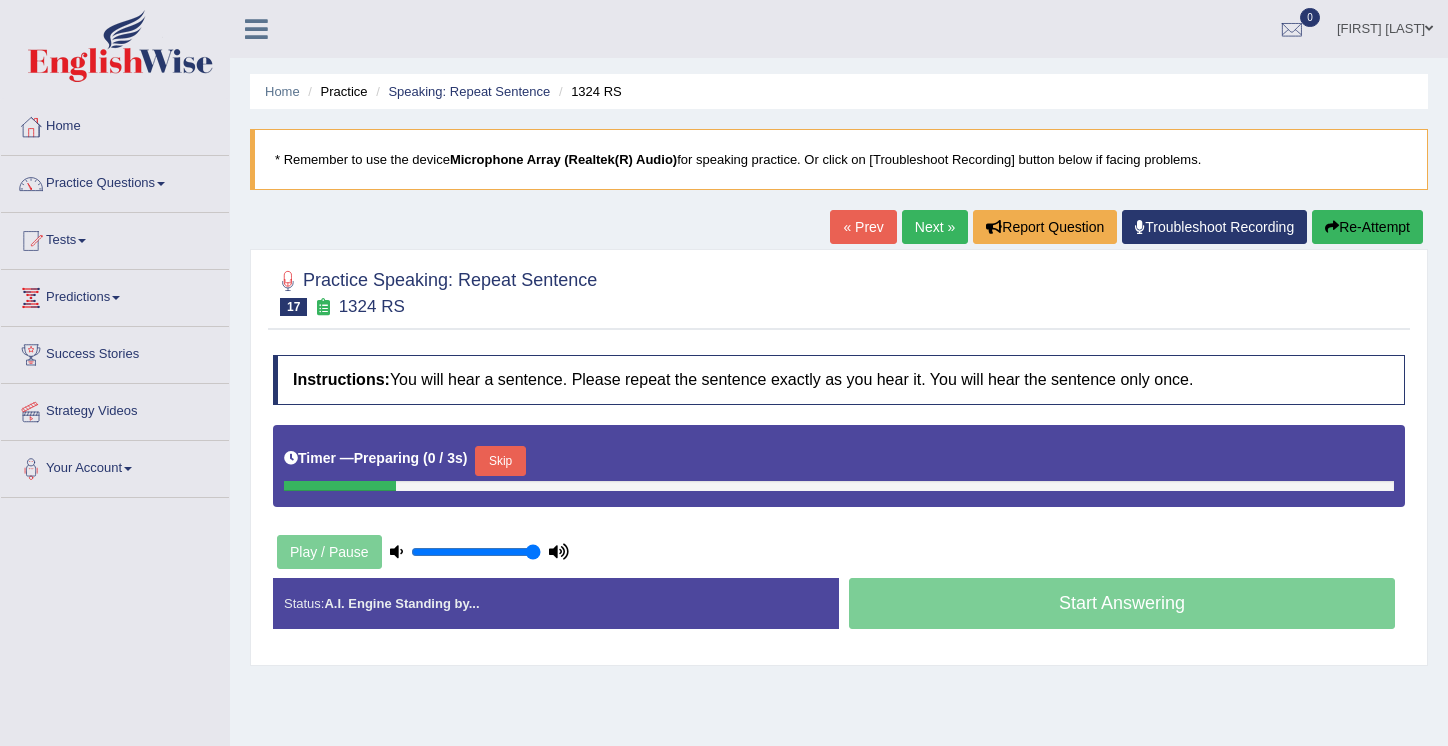 scroll, scrollTop: 0, scrollLeft: 0, axis: both 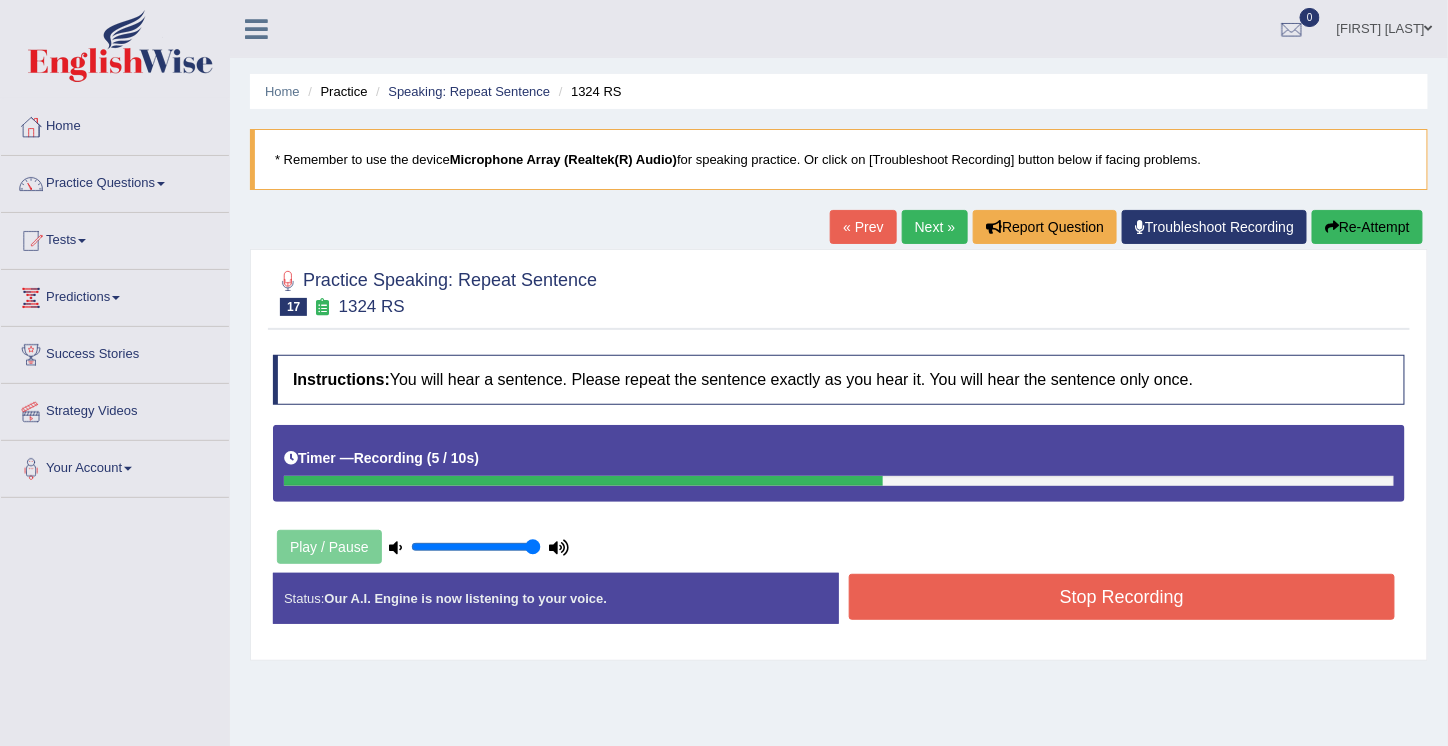 click on "Stop Recording" at bounding box center (1122, 597) 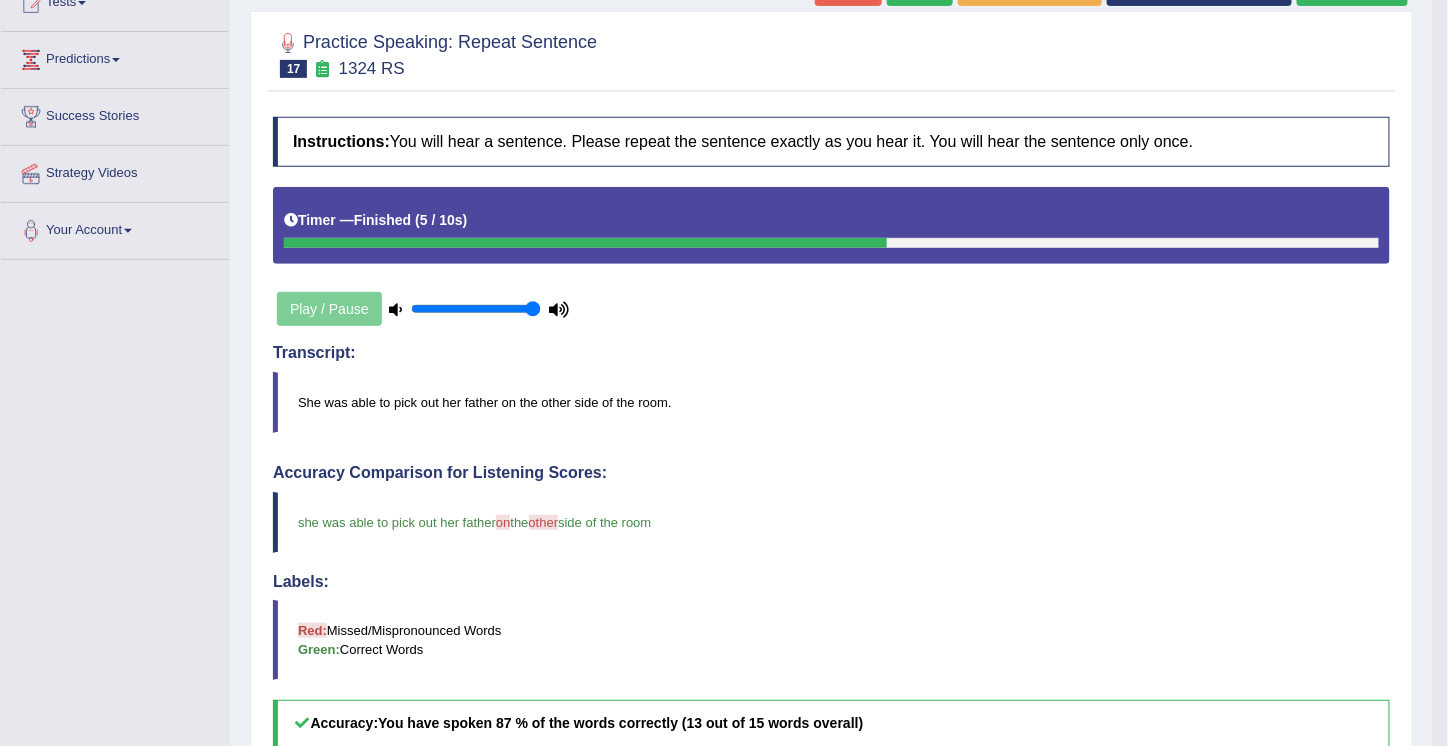 scroll, scrollTop: 0, scrollLeft: 0, axis: both 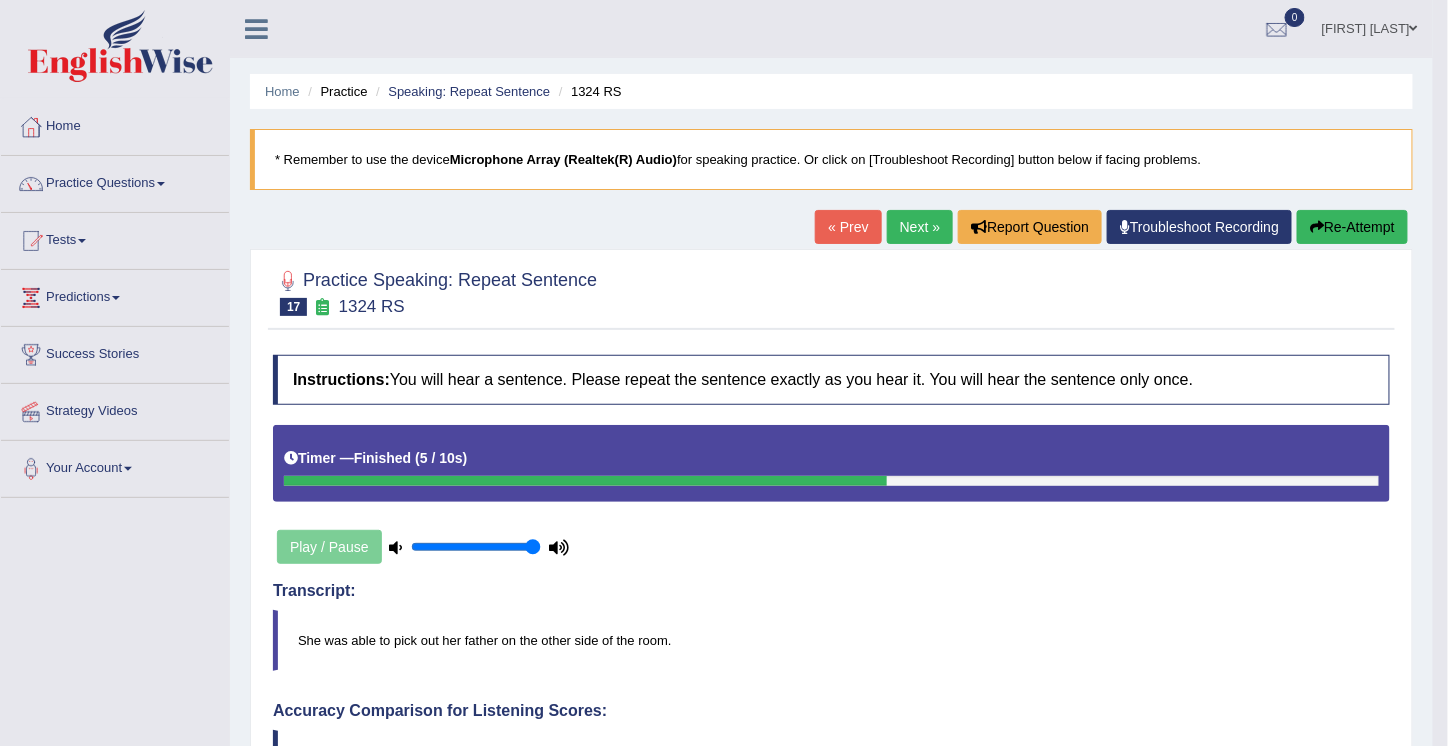 click on "Next »" at bounding box center (920, 227) 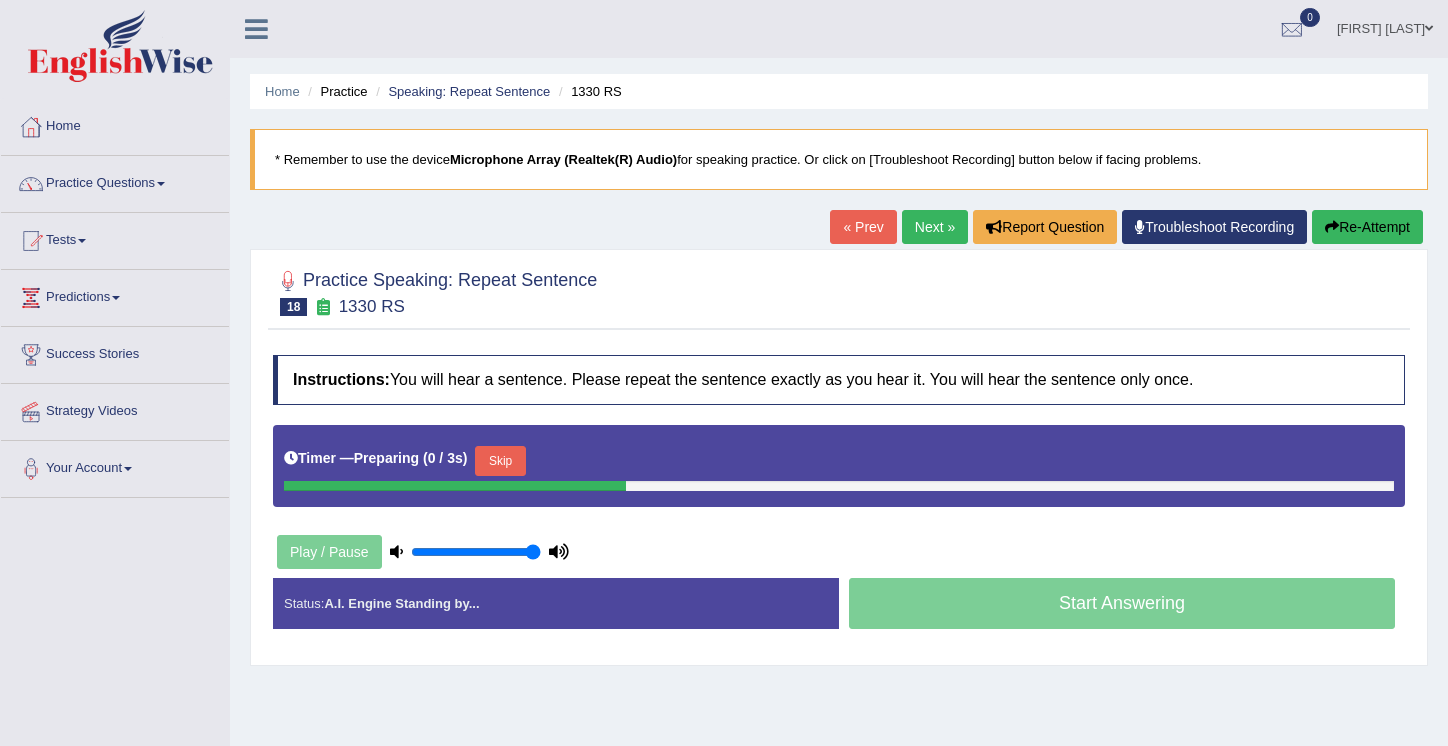 scroll, scrollTop: 0, scrollLeft: 0, axis: both 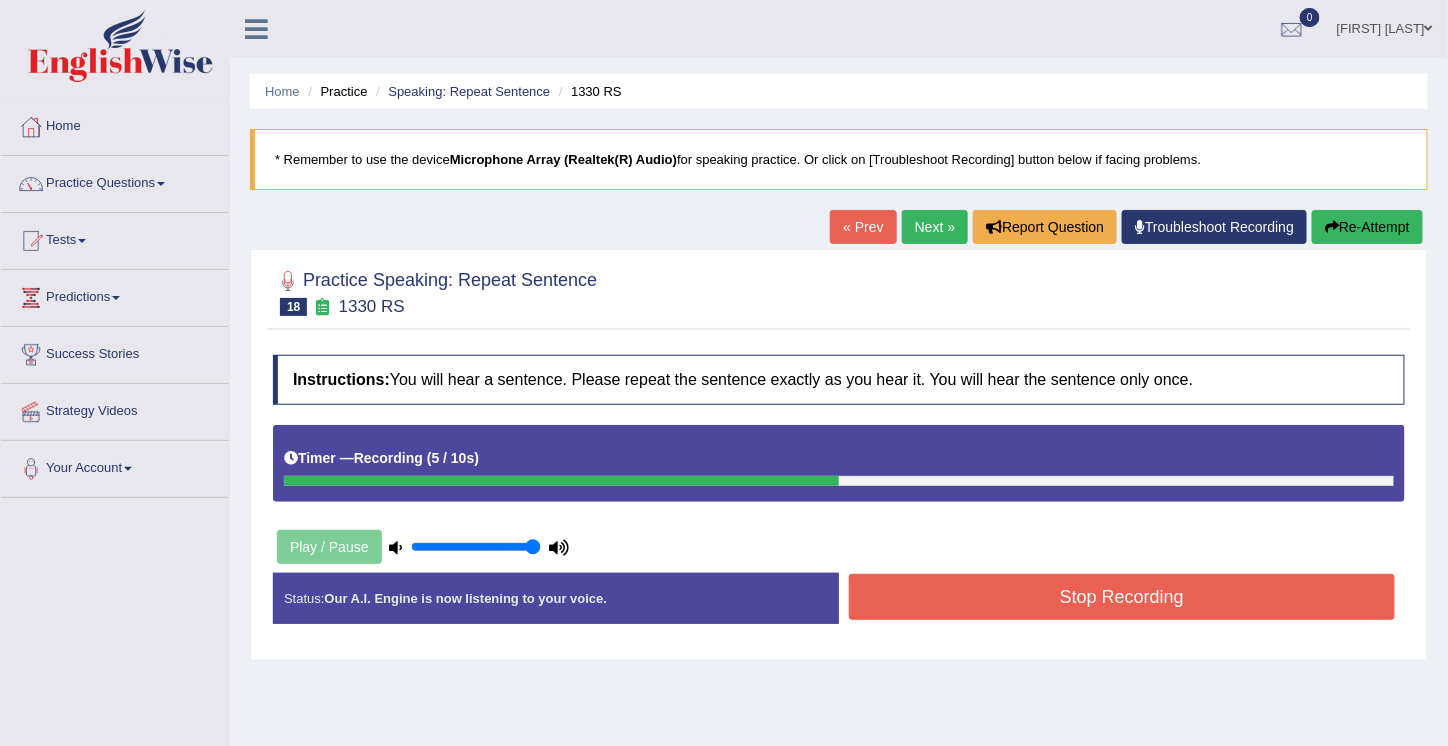 click on "Stop Recording" at bounding box center (1122, 597) 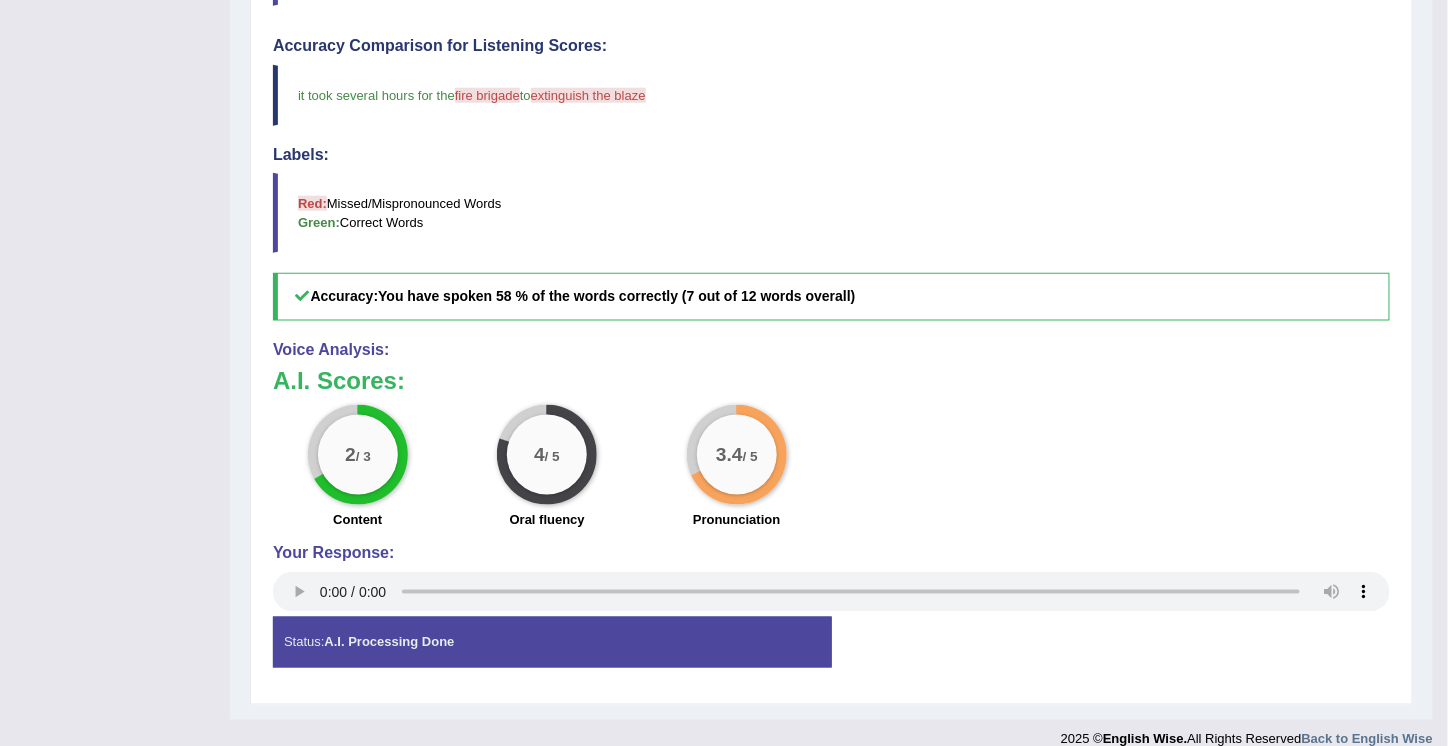 scroll, scrollTop: 664, scrollLeft: 0, axis: vertical 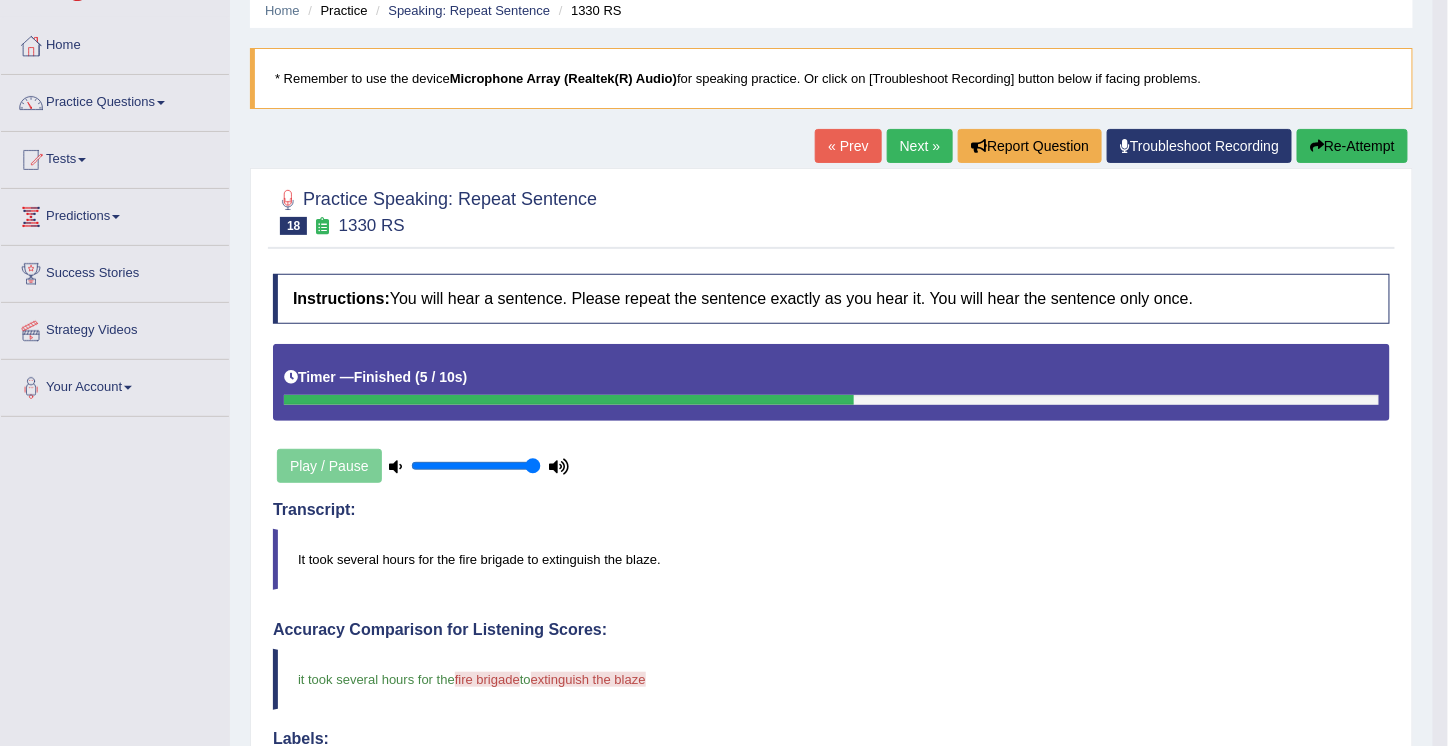 click on "Re-Attempt" at bounding box center (1352, 146) 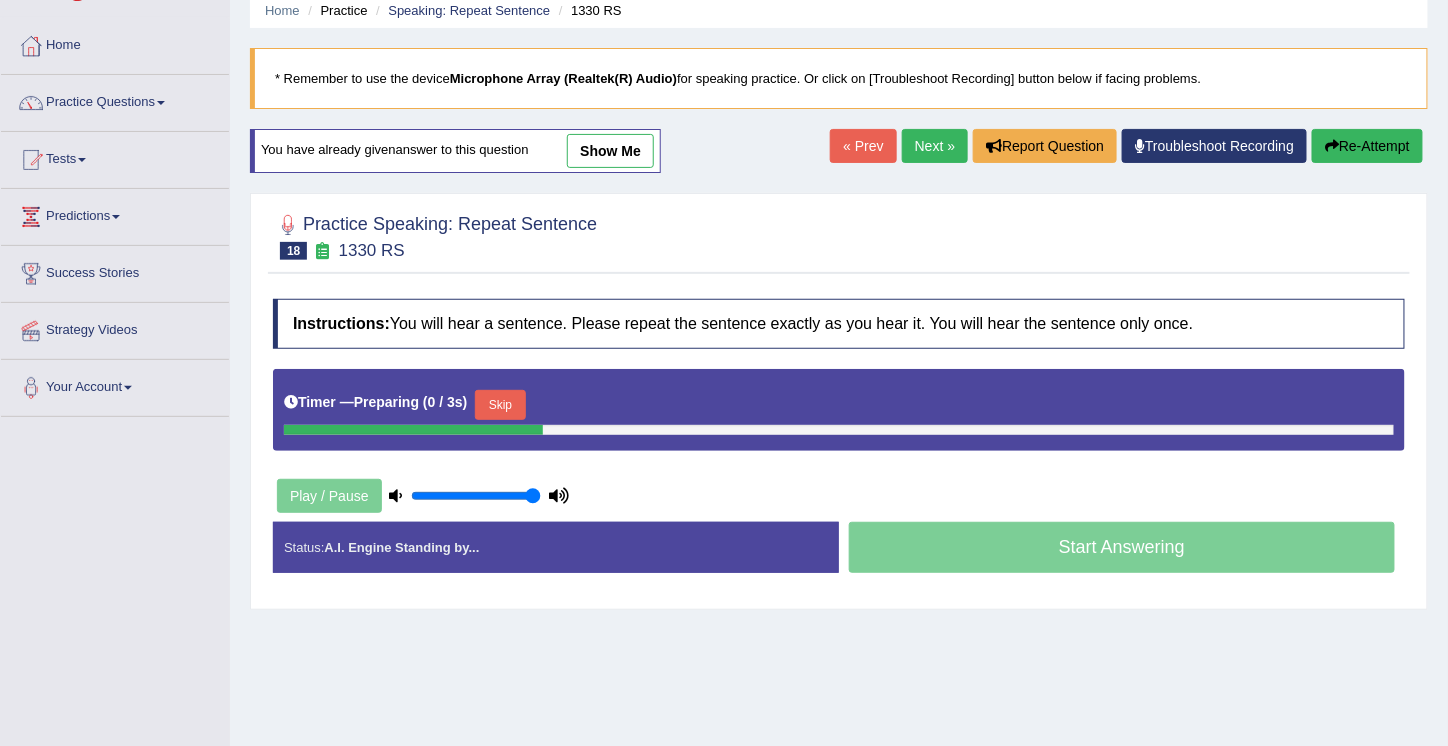 scroll, scrollTop: 81, scrollLeft: 0, axis: vertical 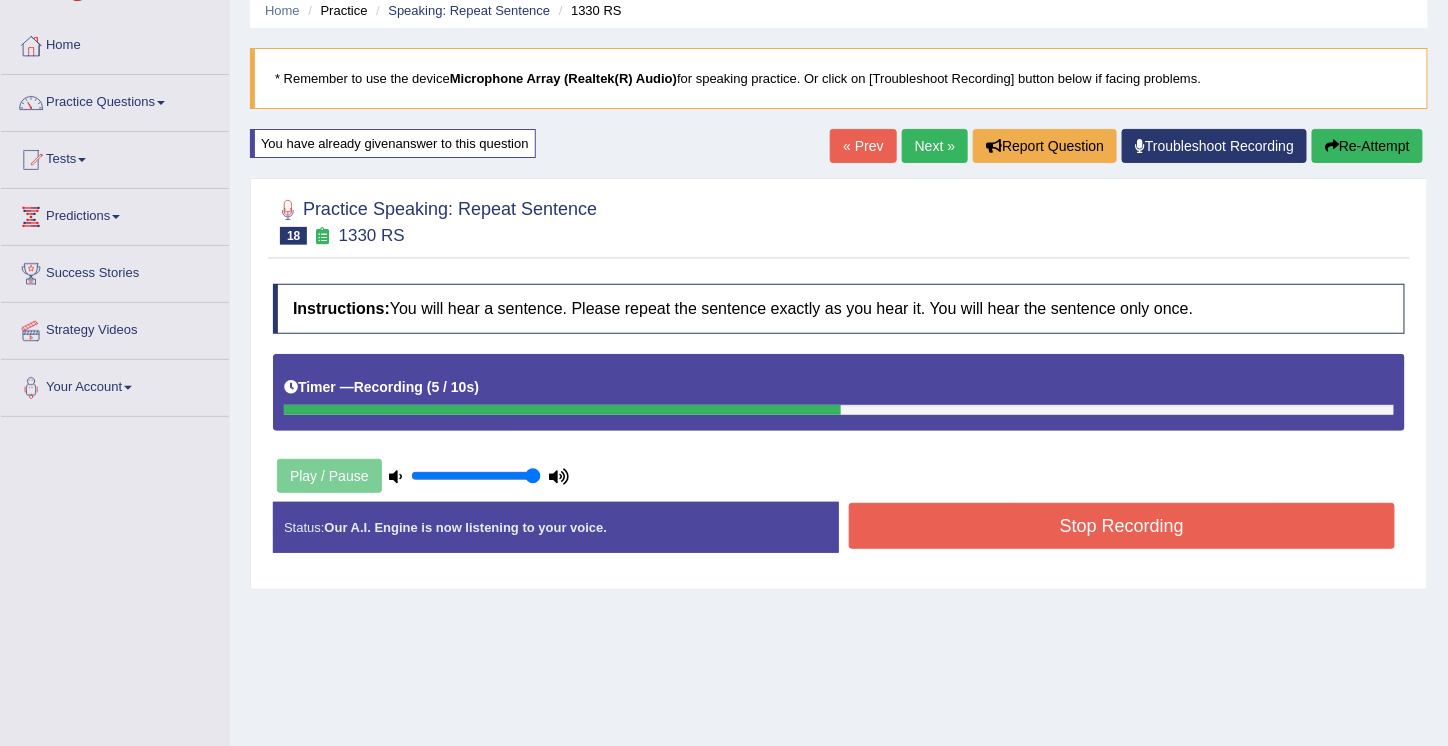 click on "Stop Recording" at bounding box center [1122, 526] 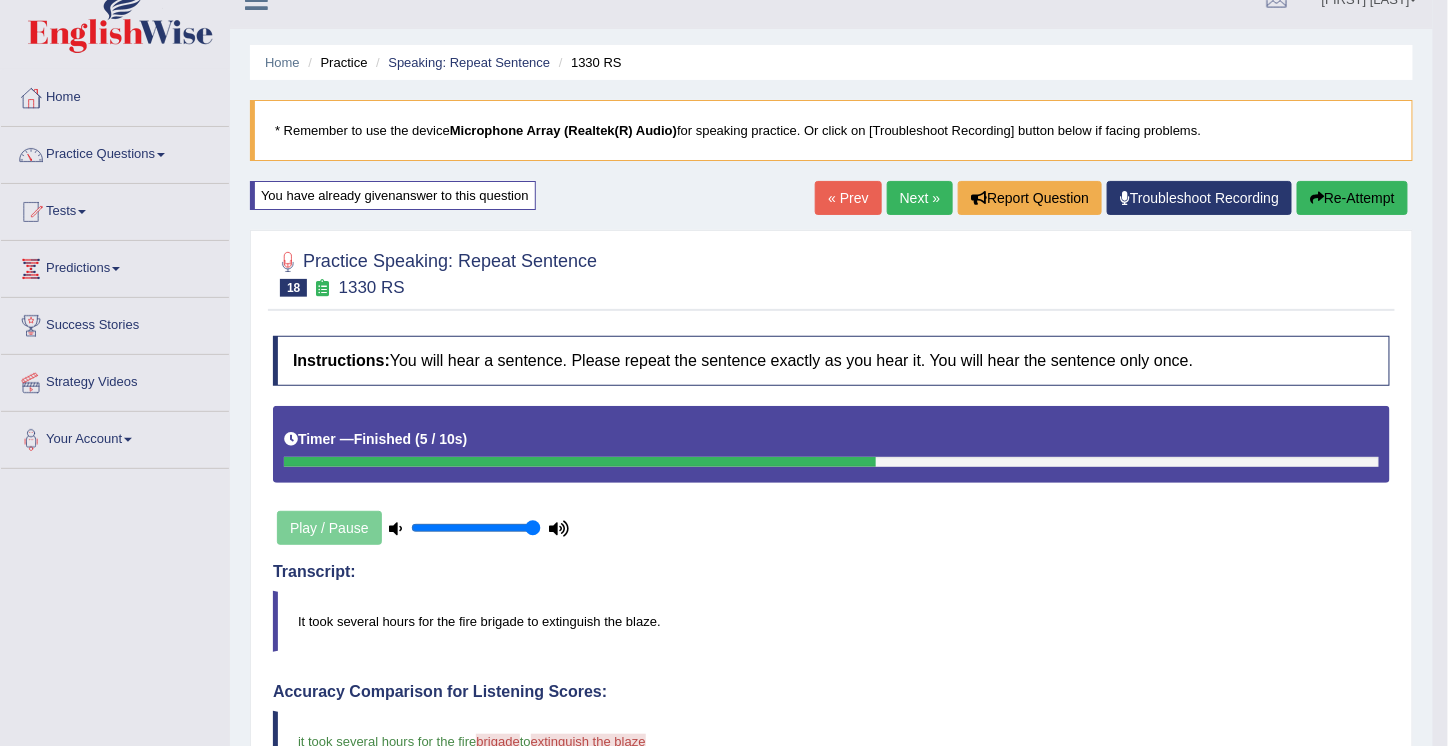 scroll, scrollTop: 0, scrollLeft: 0, axis: both 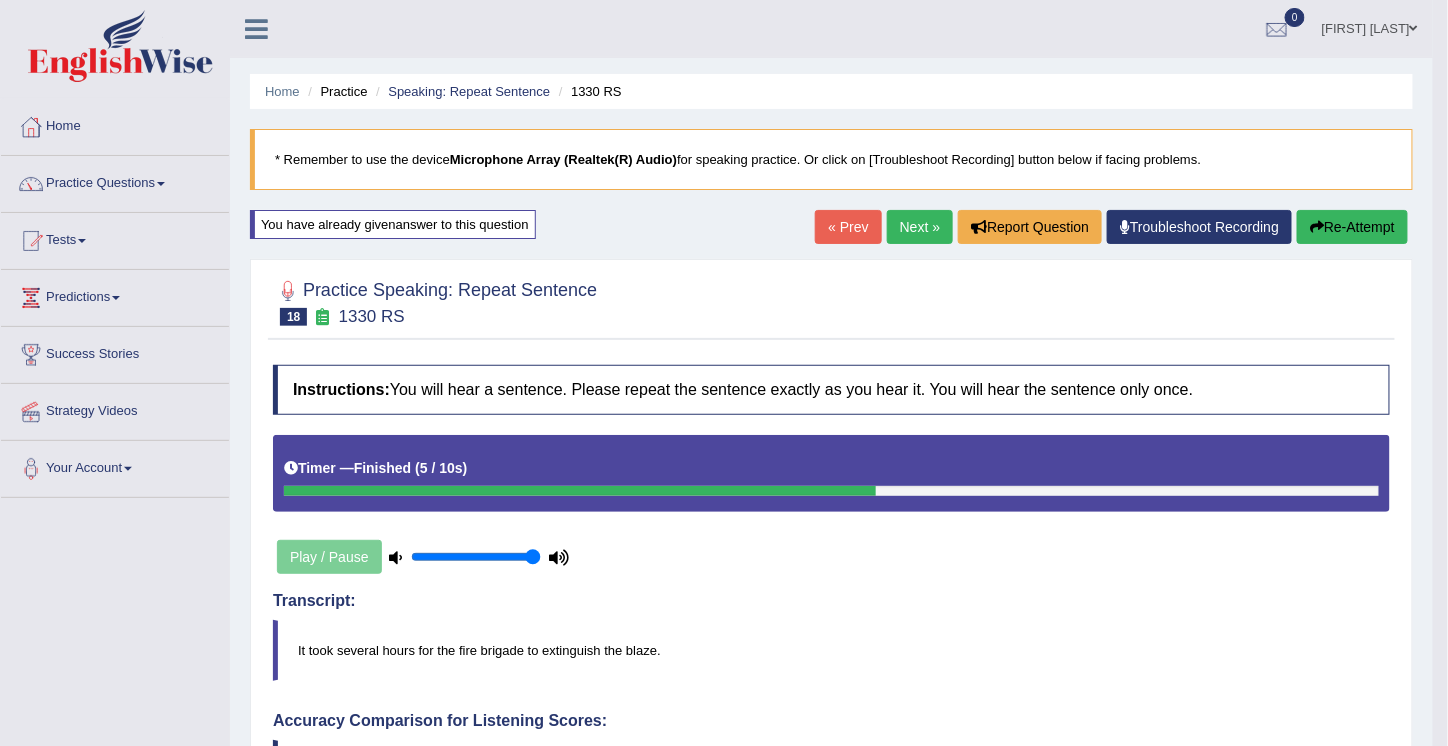 click on "Re-Attempt" at bounding box center (1352, 227) 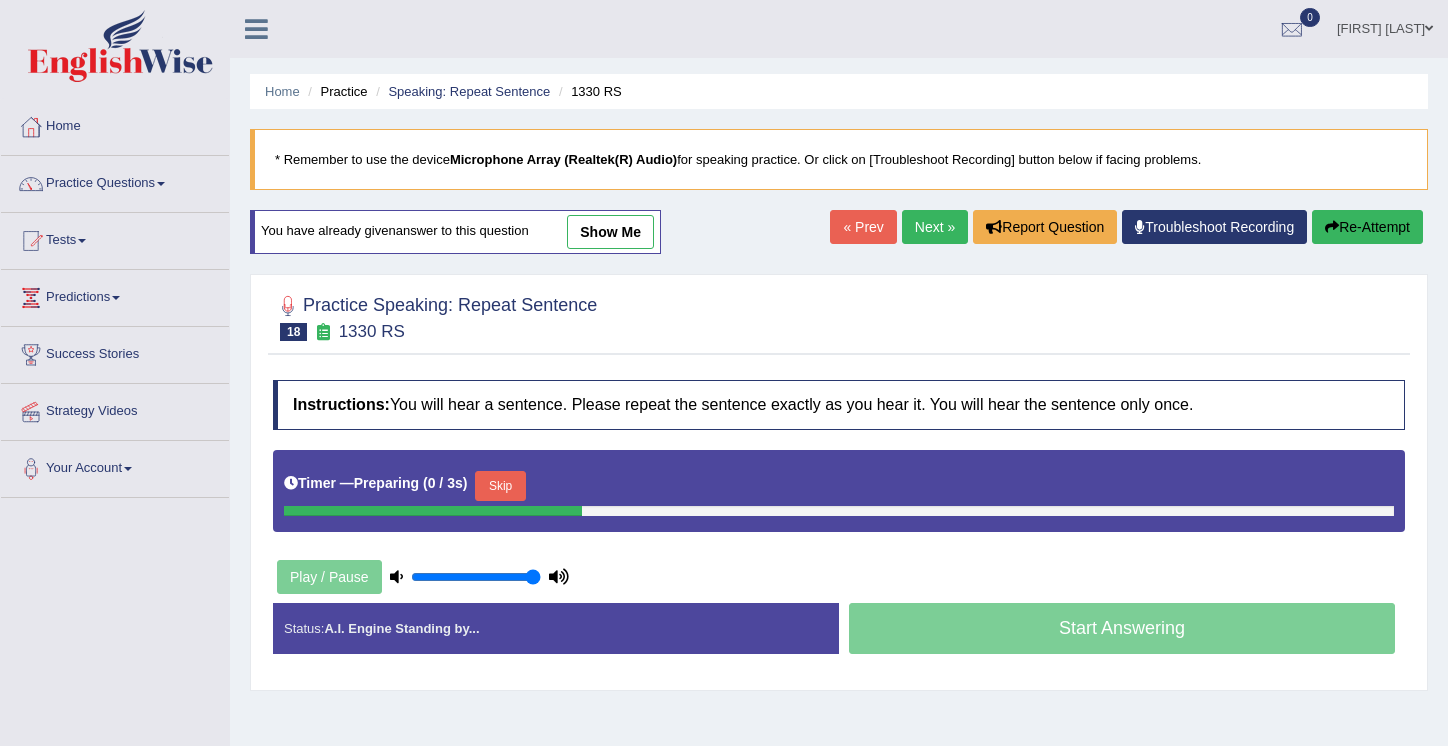 scroll, scrollTop: 0, scrollLeft: 0, axis: both 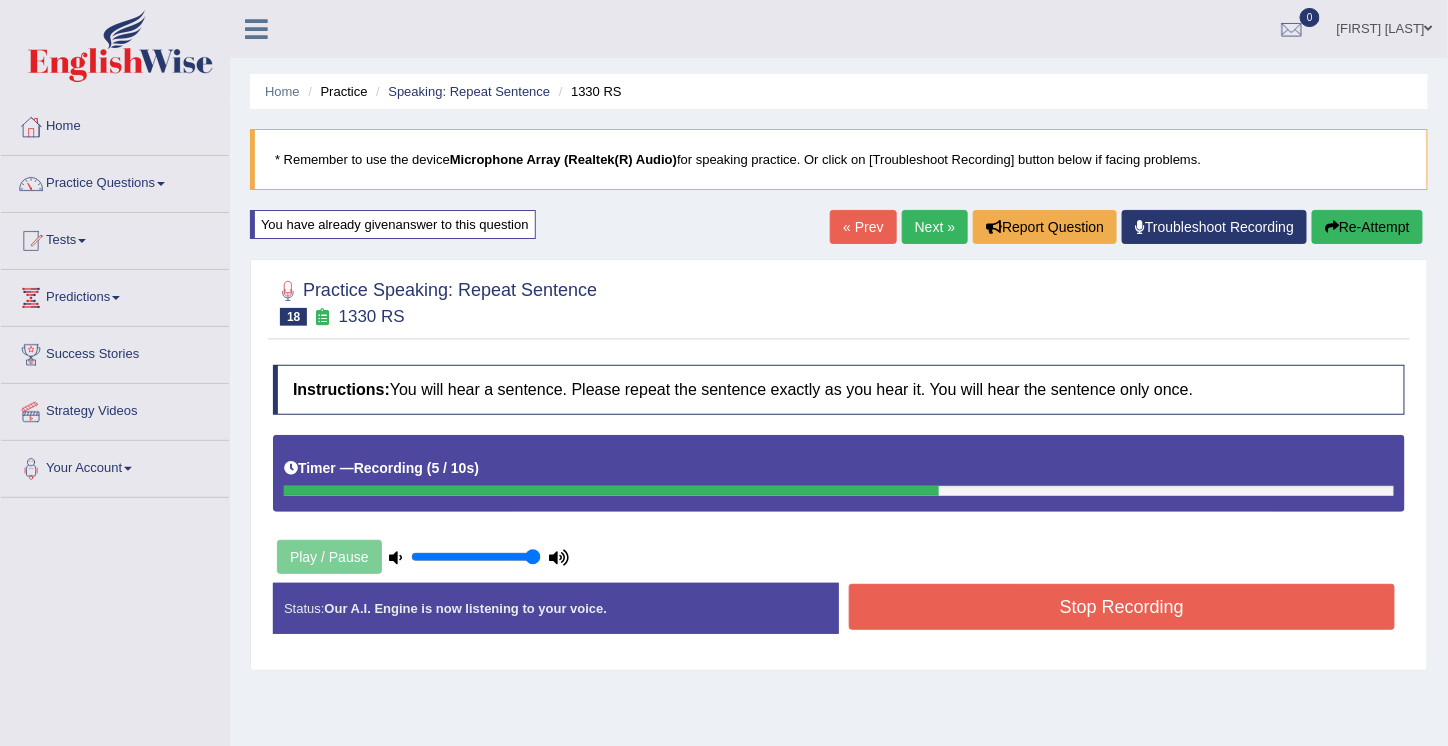 click on "Stop Recording" at bounding box center (1122, 607) 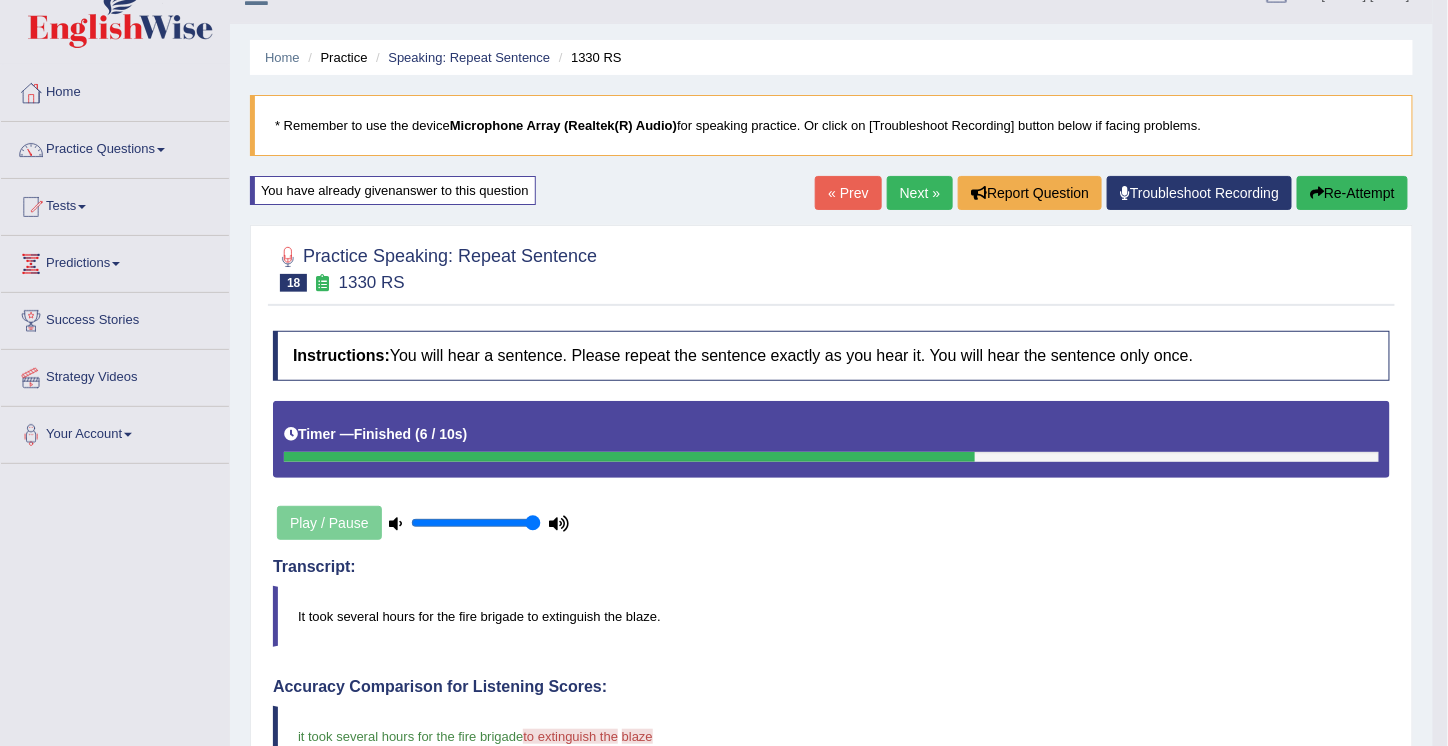 scroll, scrollTop: 0, scrollLeft: 0, axis: both 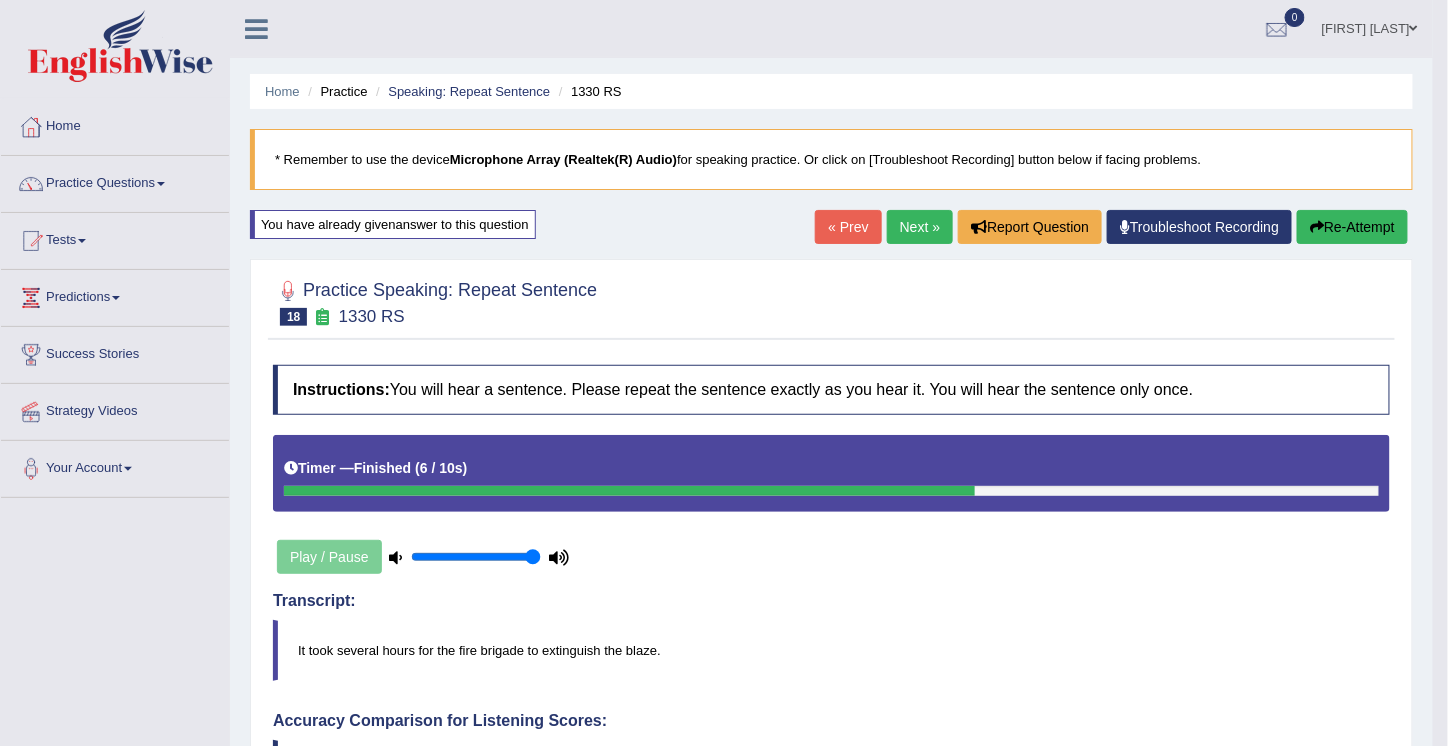 click on "Next »" at bounding box center (920, 227) 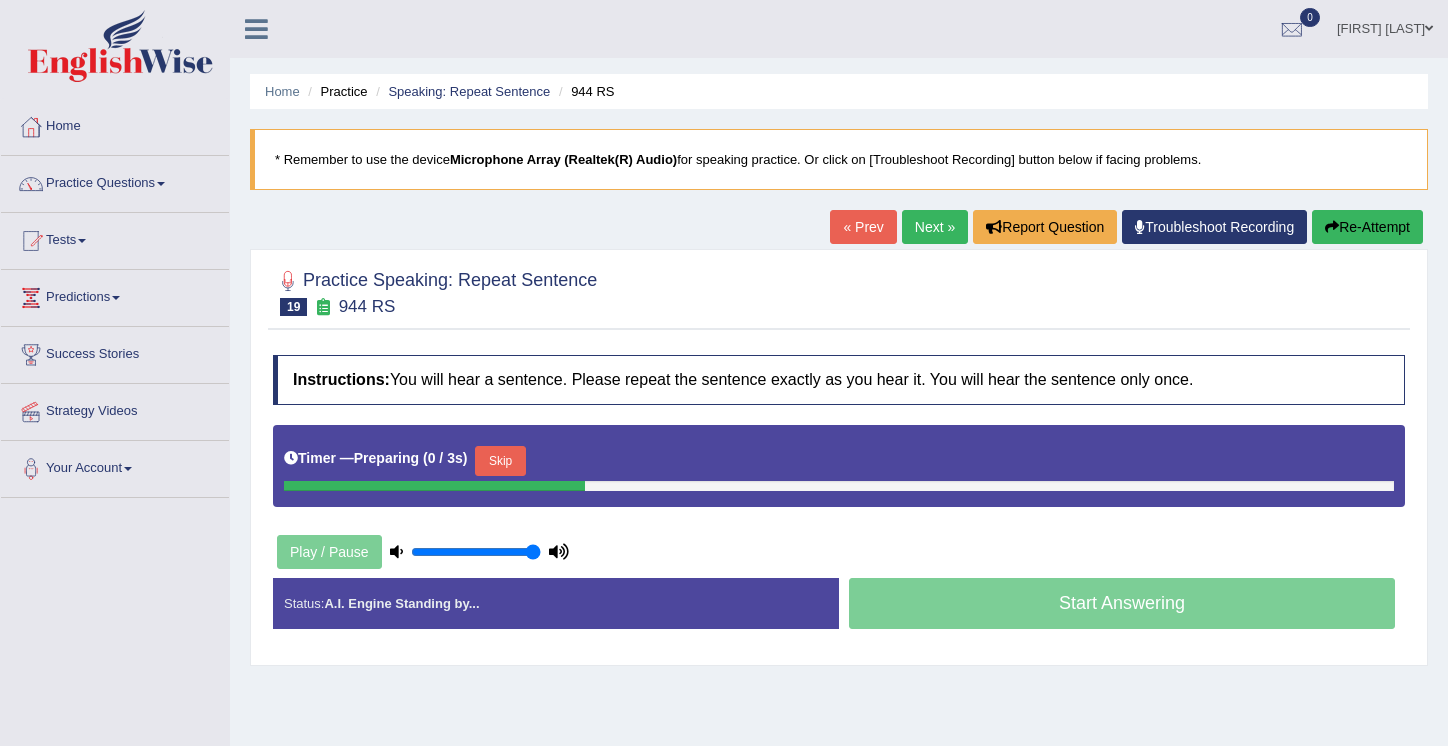 scroll, scrollTop: 0, scrollLeft: 0, axis: both 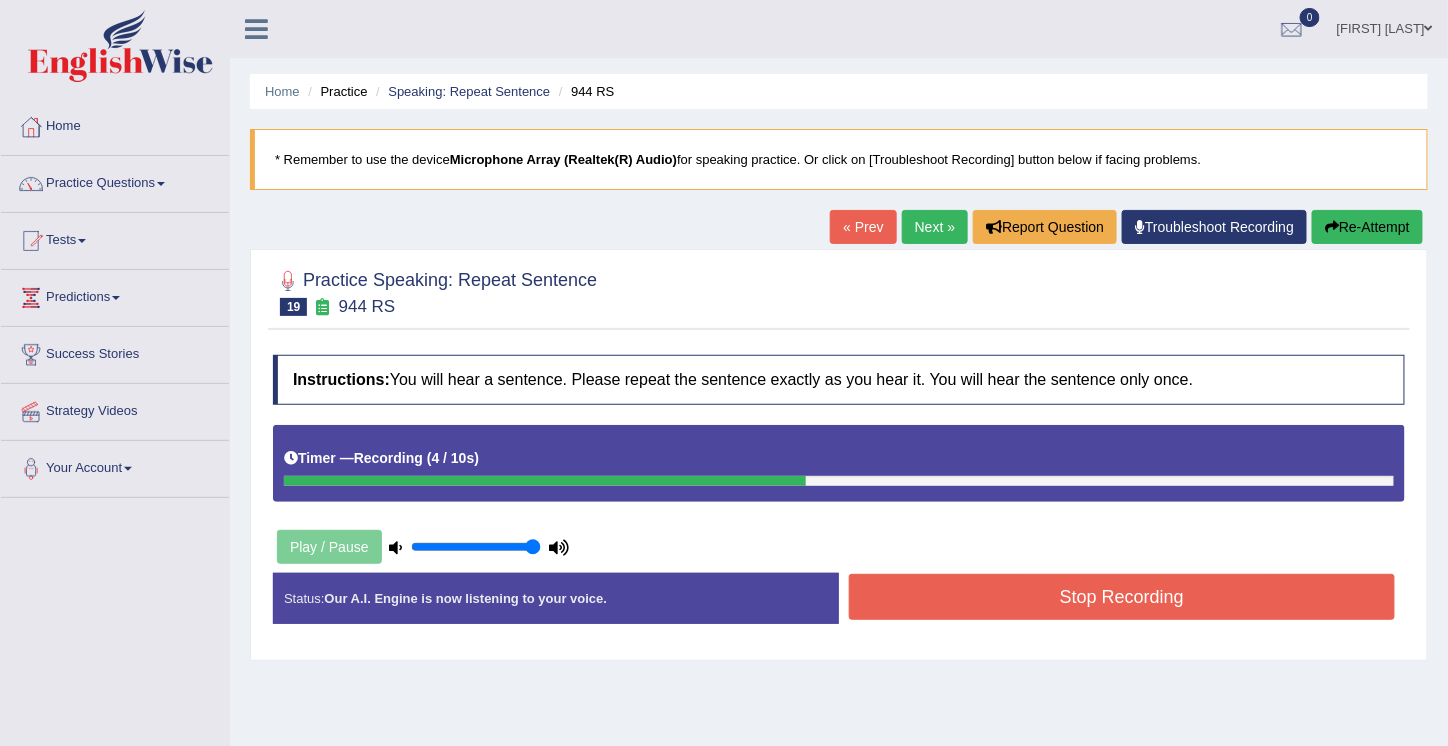 click on "Stop Recording" at bounding box center [1122, 597] 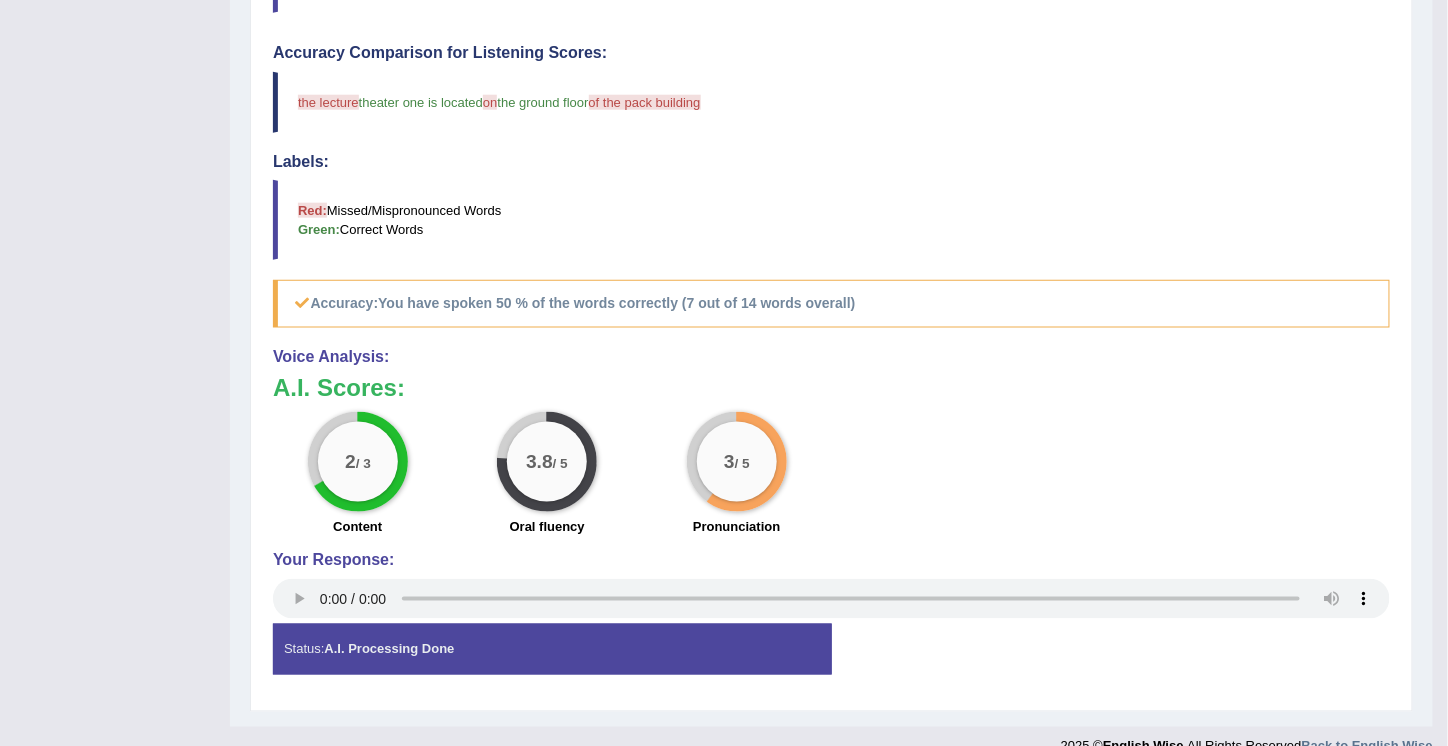 scroll, scrollTop: 665, scrollLeft: 0, axis: vertical 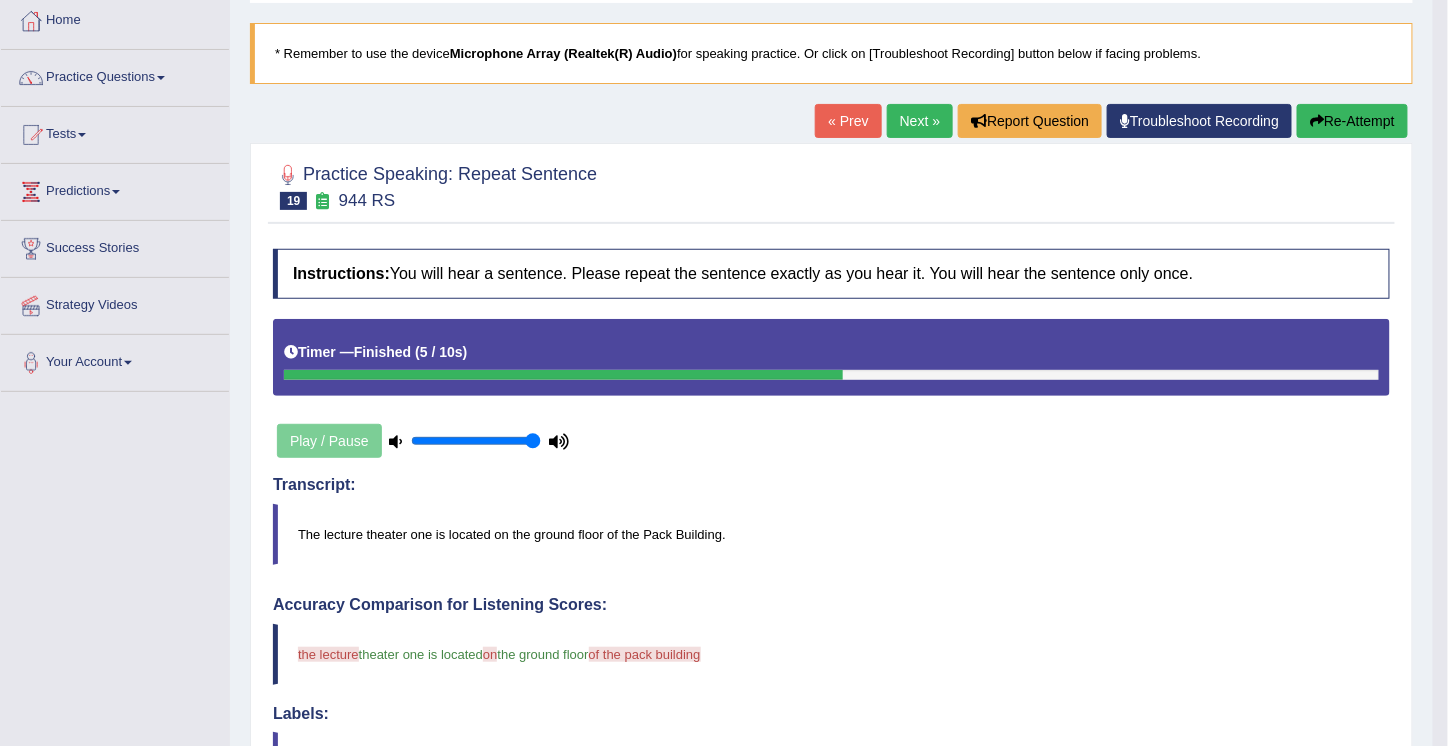 click on "Re-Attempt" at bounding box center (1352, 121) 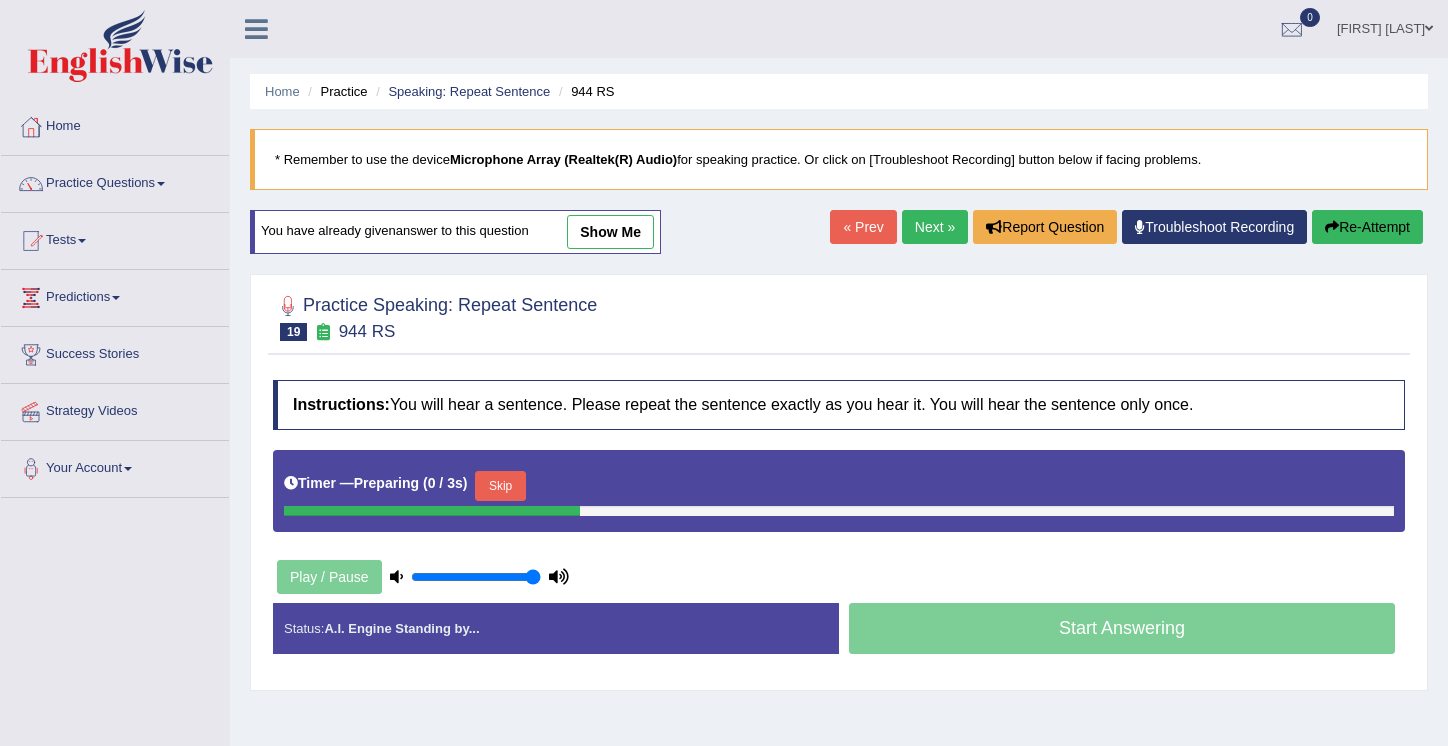 scroll, scrollTop: 106, scrollLeft: 0, axis: vertical 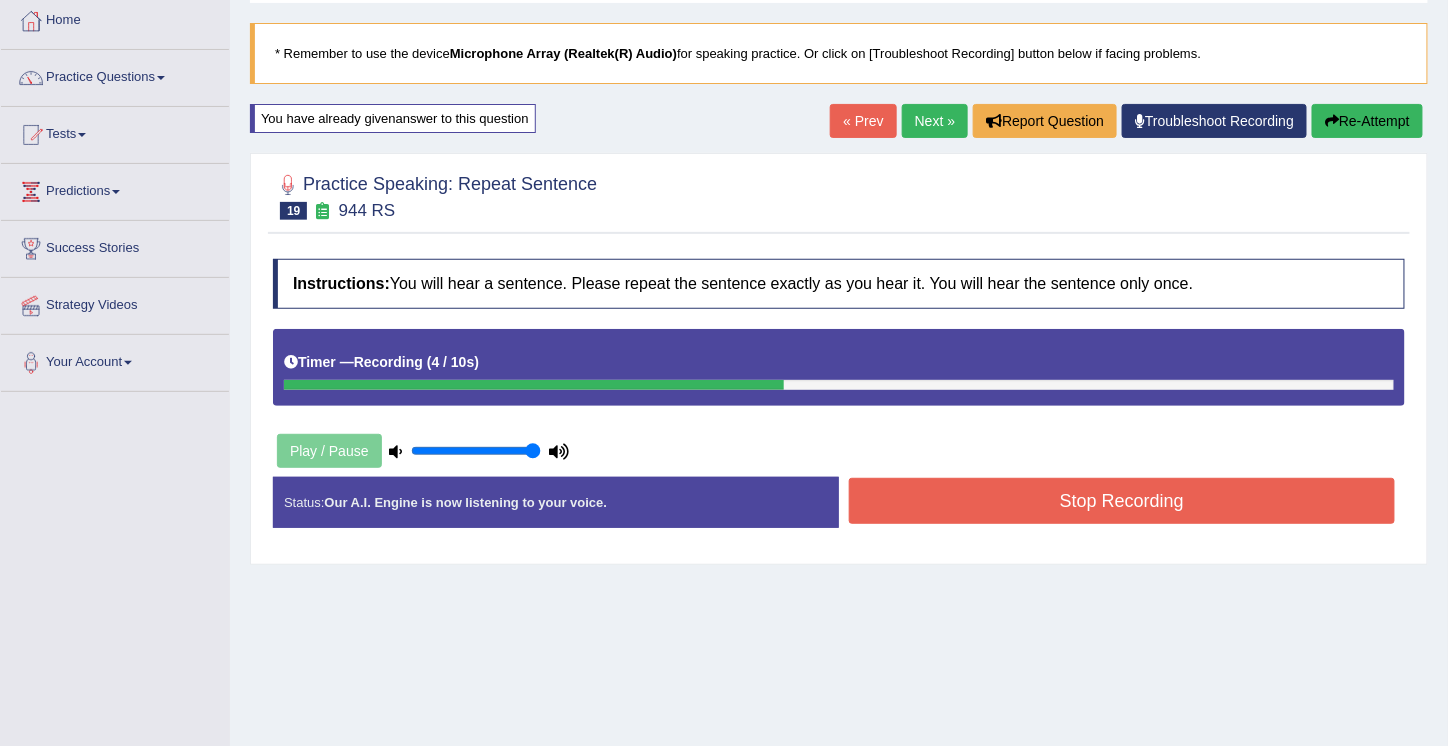 click on "Stop Recording" at bounding box center [1122, 501] 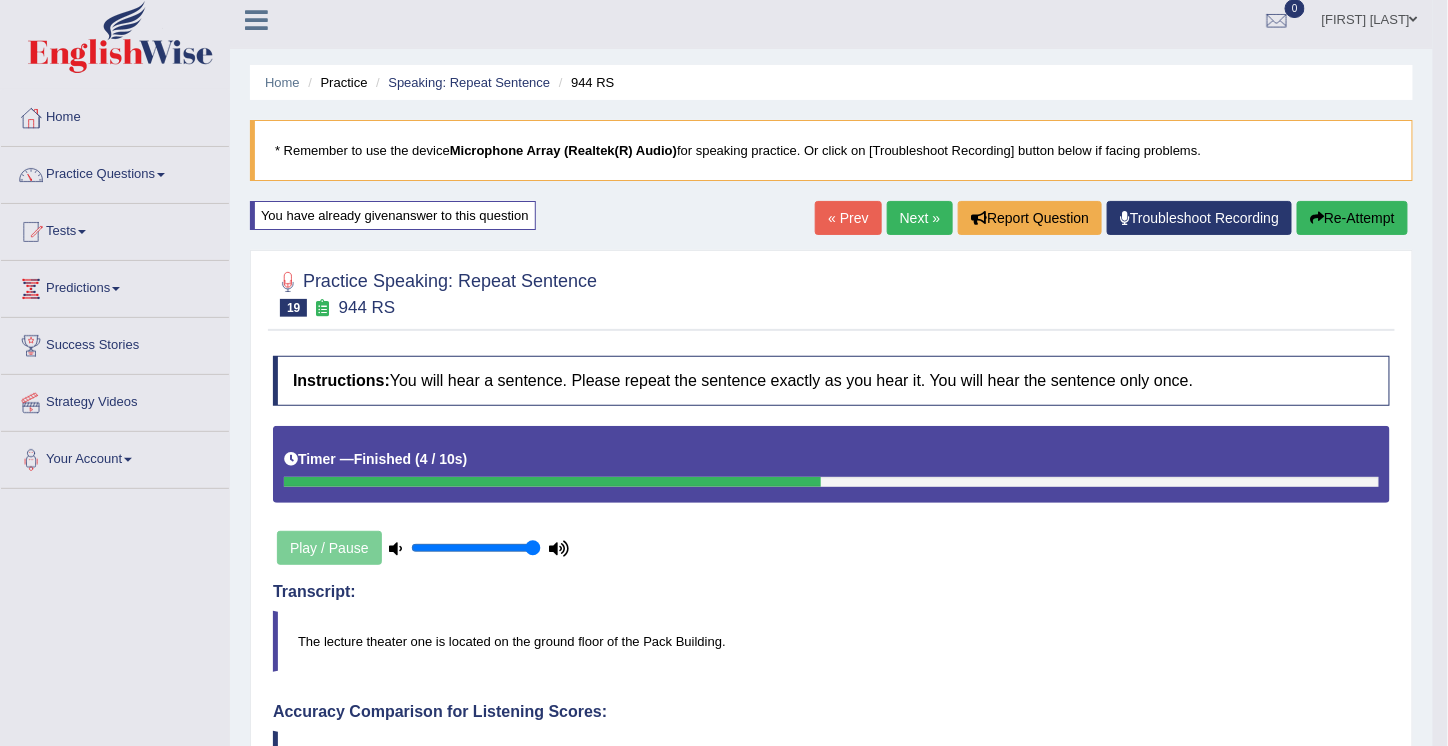 scroll, scrollTop: 0, scrollLeft: 0, axis: both 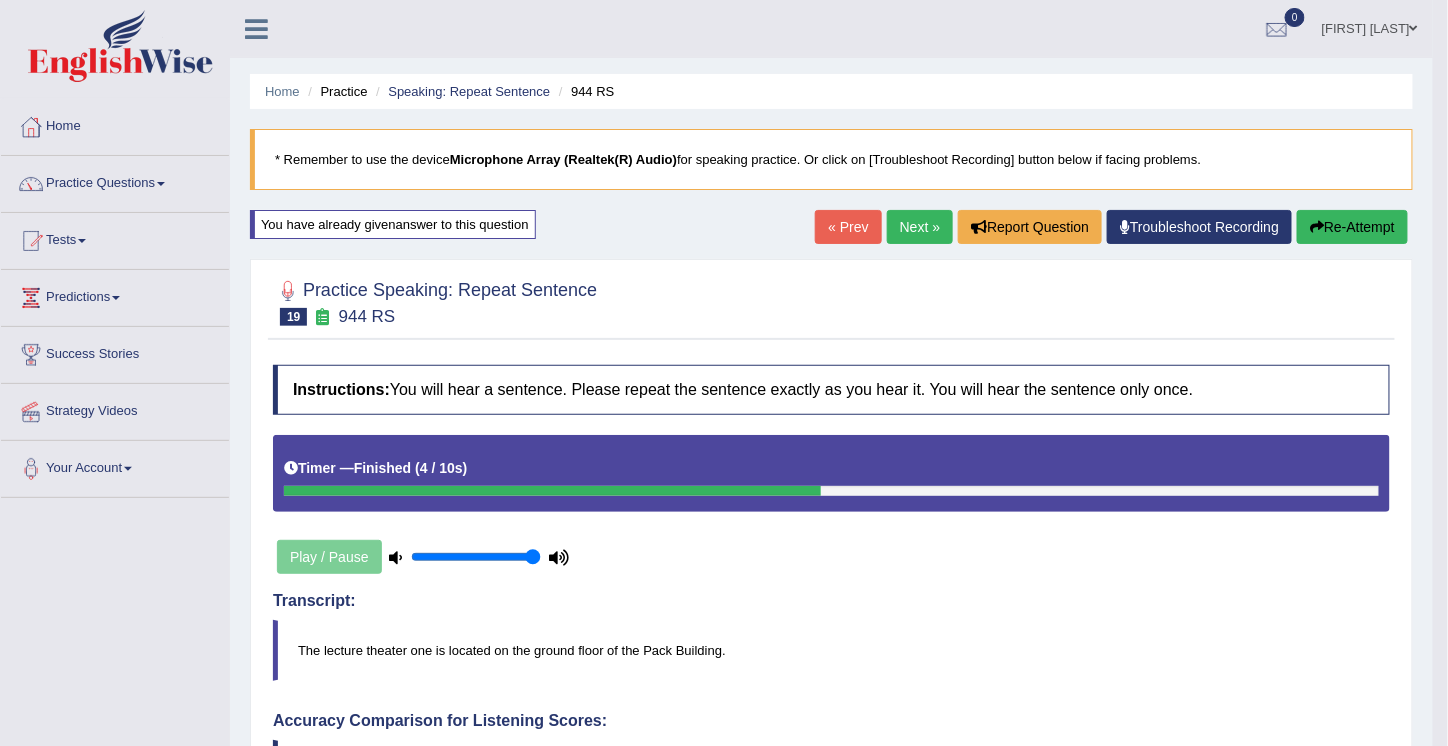 click on "Re-Attempt" at bounding box center [1352, 227] 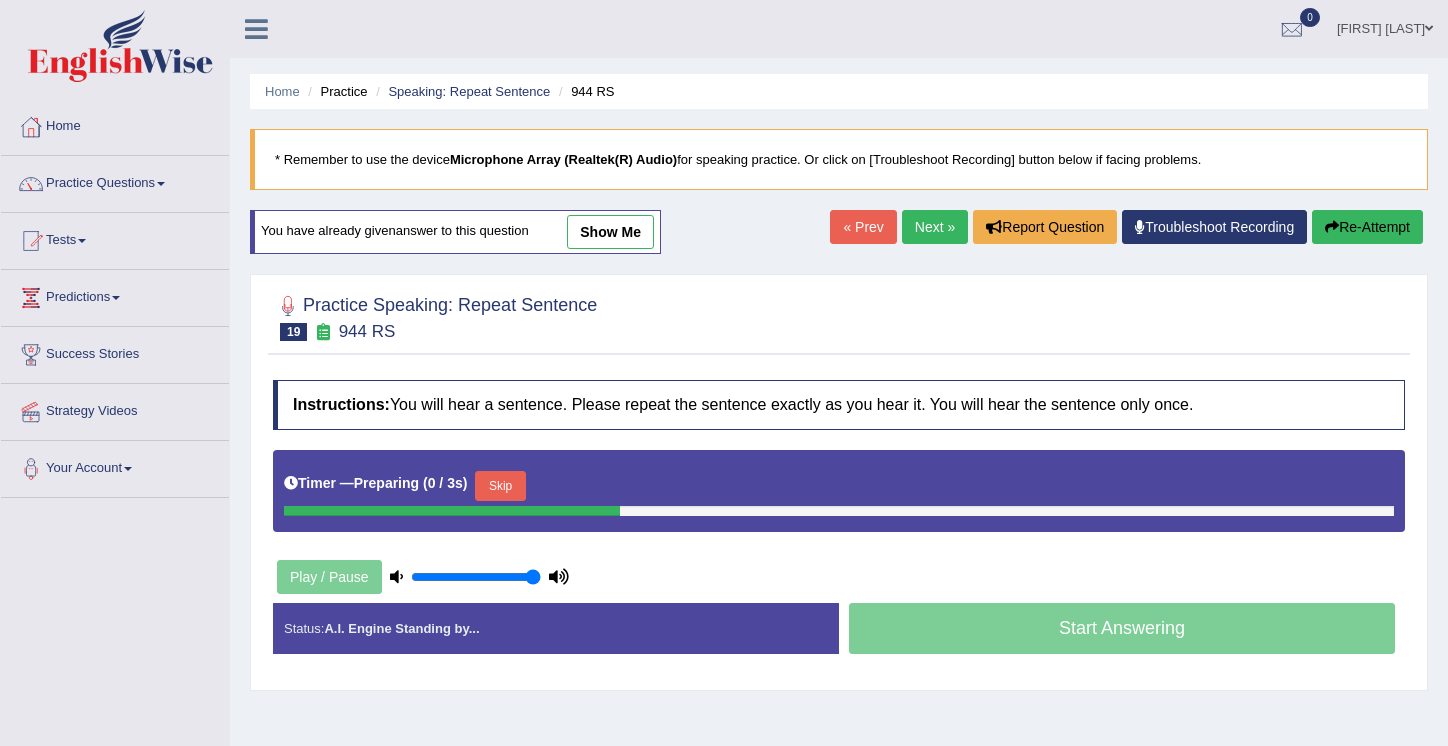 scroll, scrollTop: 0, scrollLeft: 0, axis: both 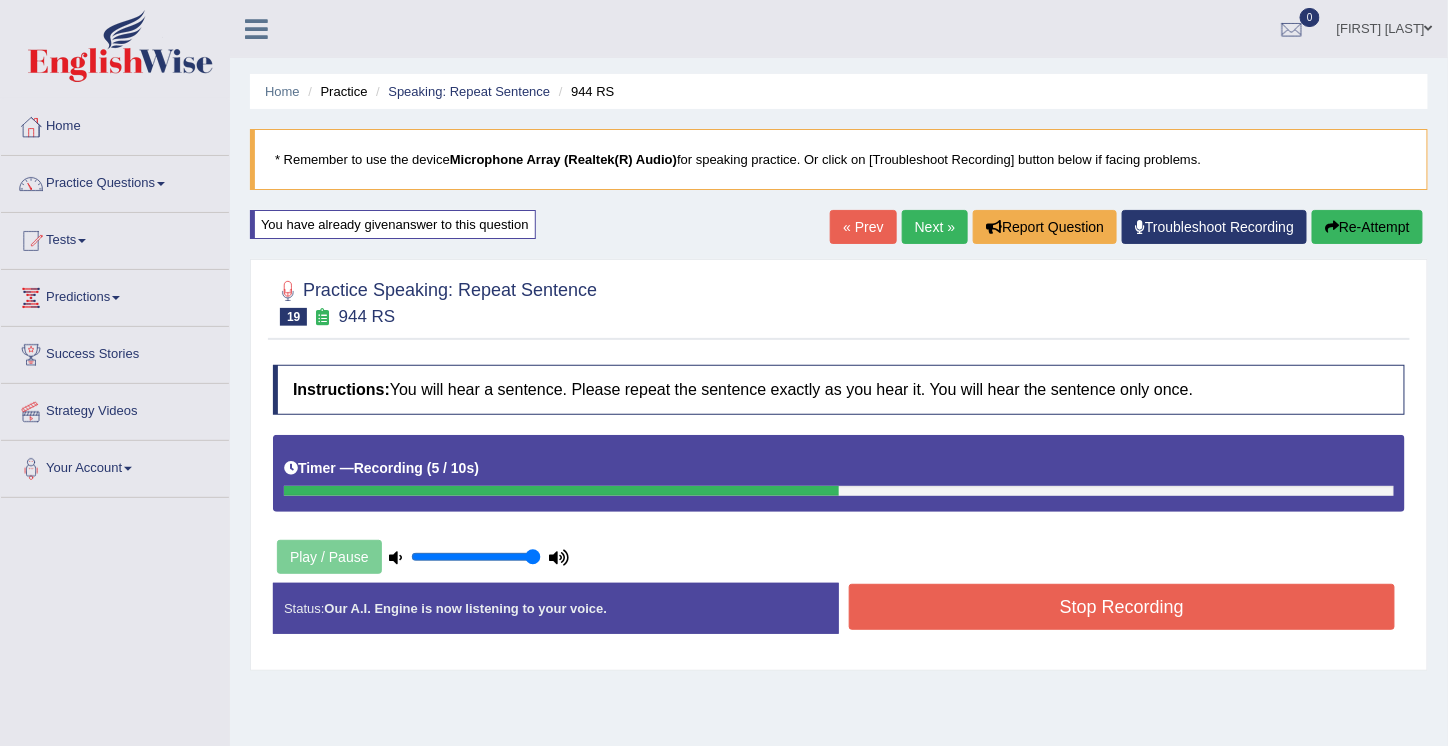 click on "Stop Recording" at bounding box center [1122, 607] 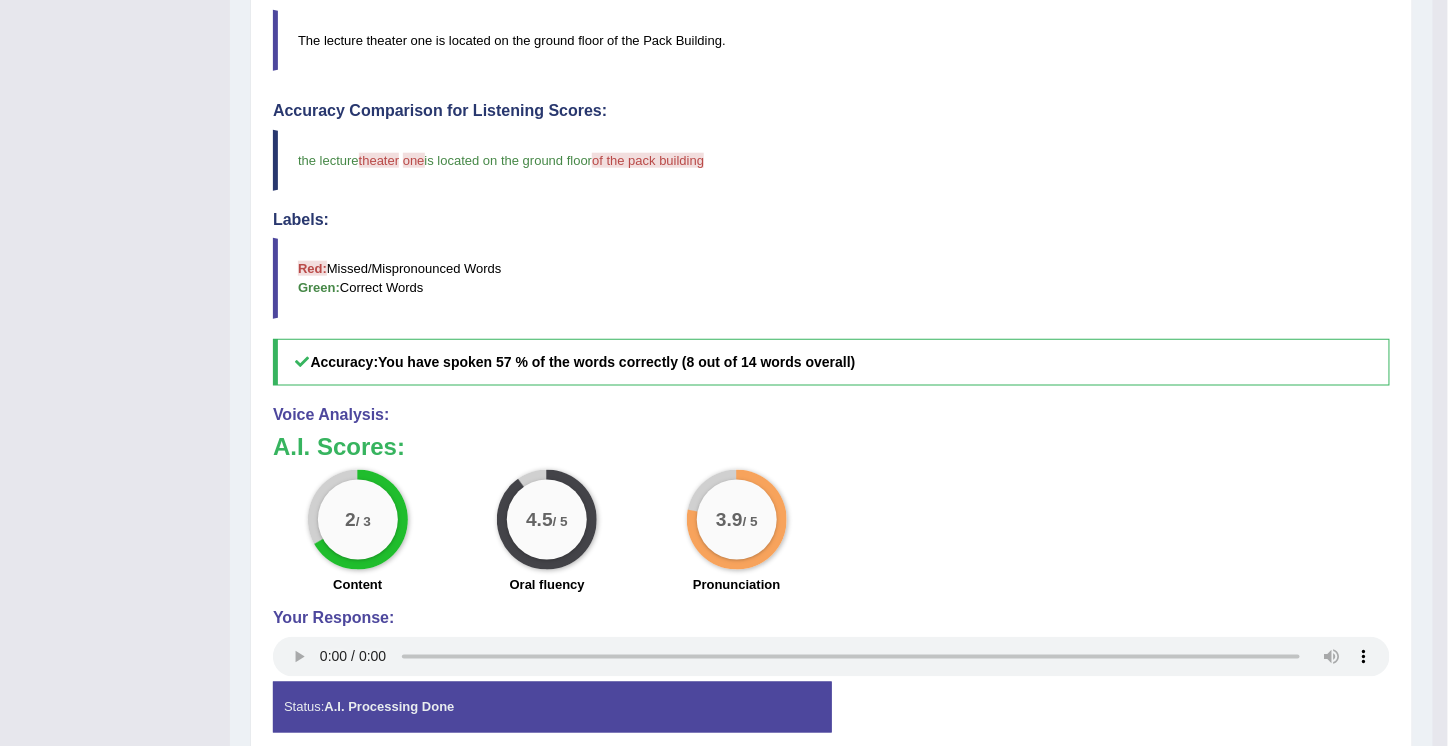 scroll, scrollTop: 691, scrollLeft: 0, axis: vertical 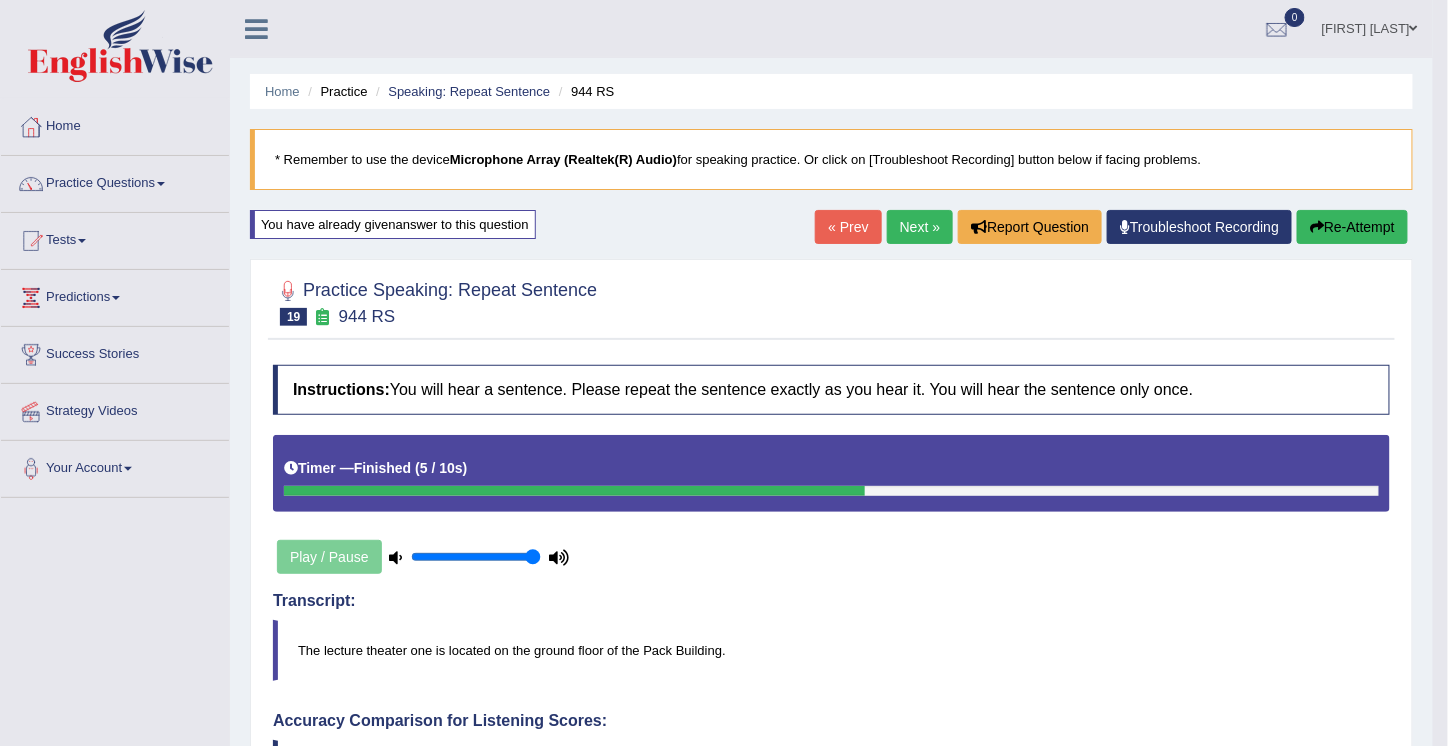 click on "Next »" at bounding box center (920, 227) 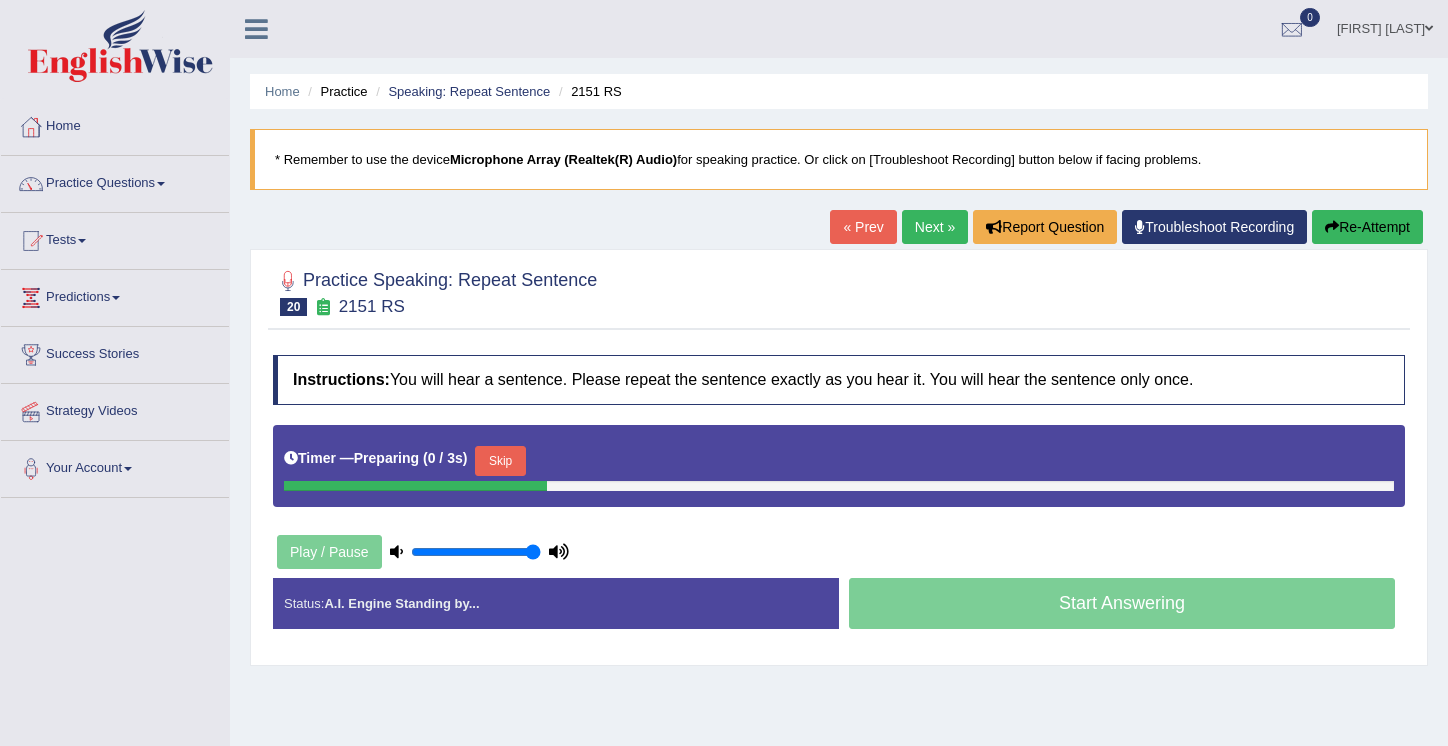 scroll, scrollTop: 0, scrollLeft: 0, axis: both 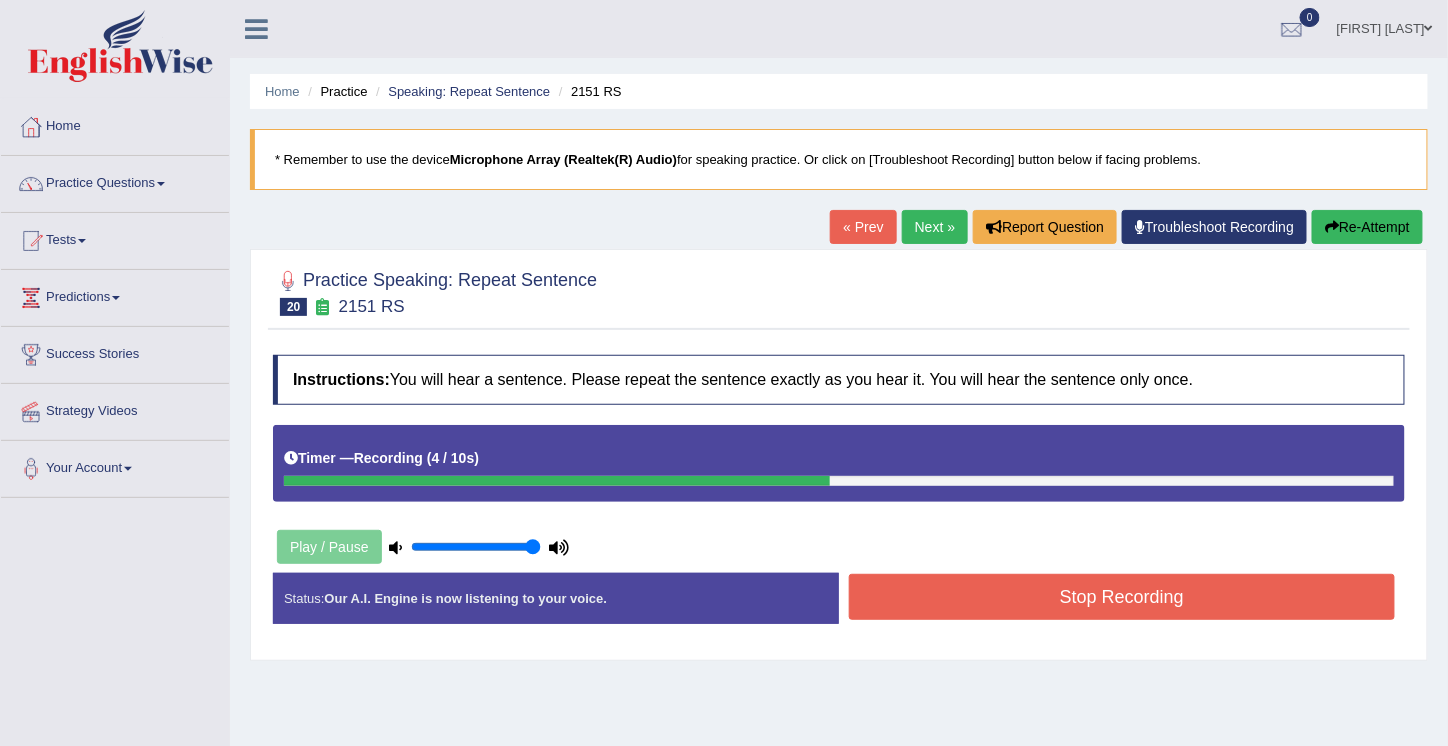 click on "Stop Recording" at bounding box center [1122, 597] 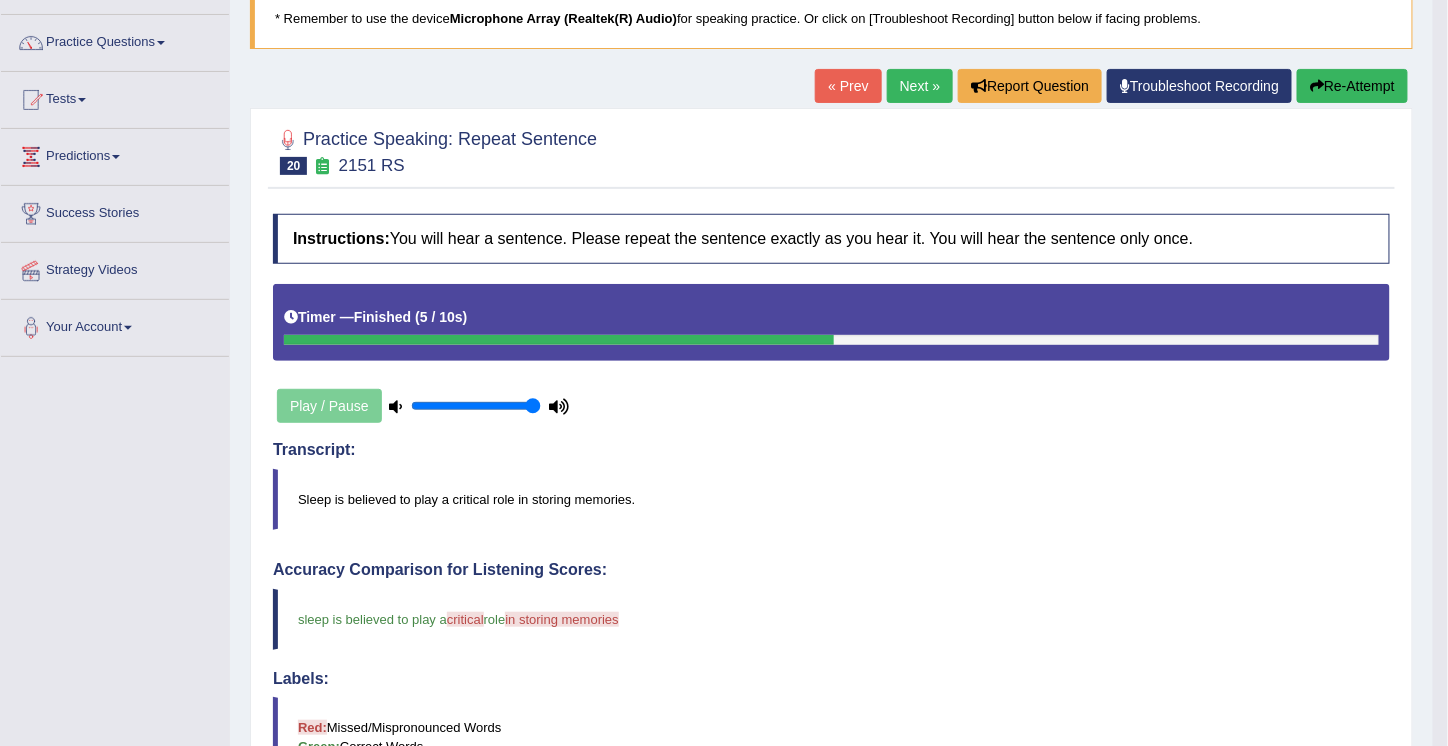 scroll, scrollTop: 142, scrollLeft: 0, axis: vertical 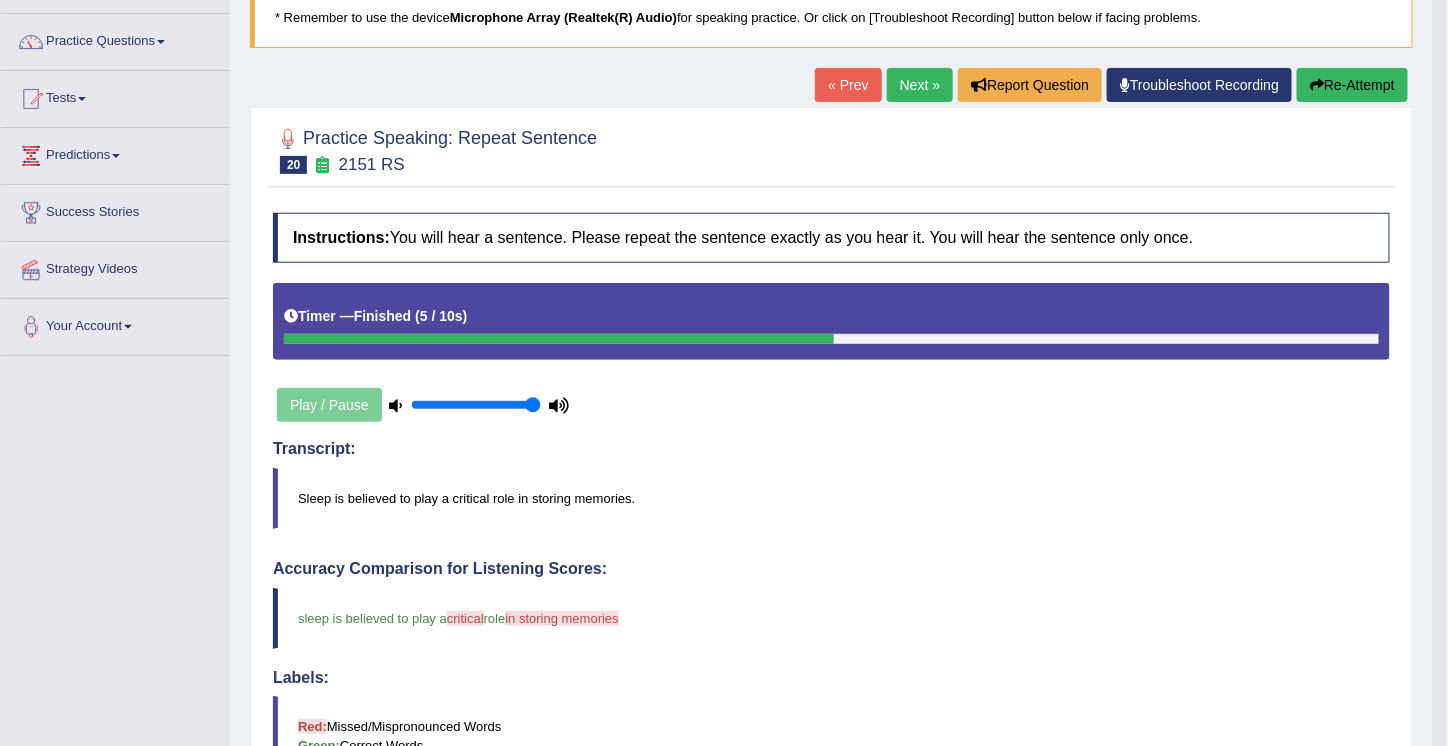 click on "Re-Attempt" at bounding box center (1352, 85) 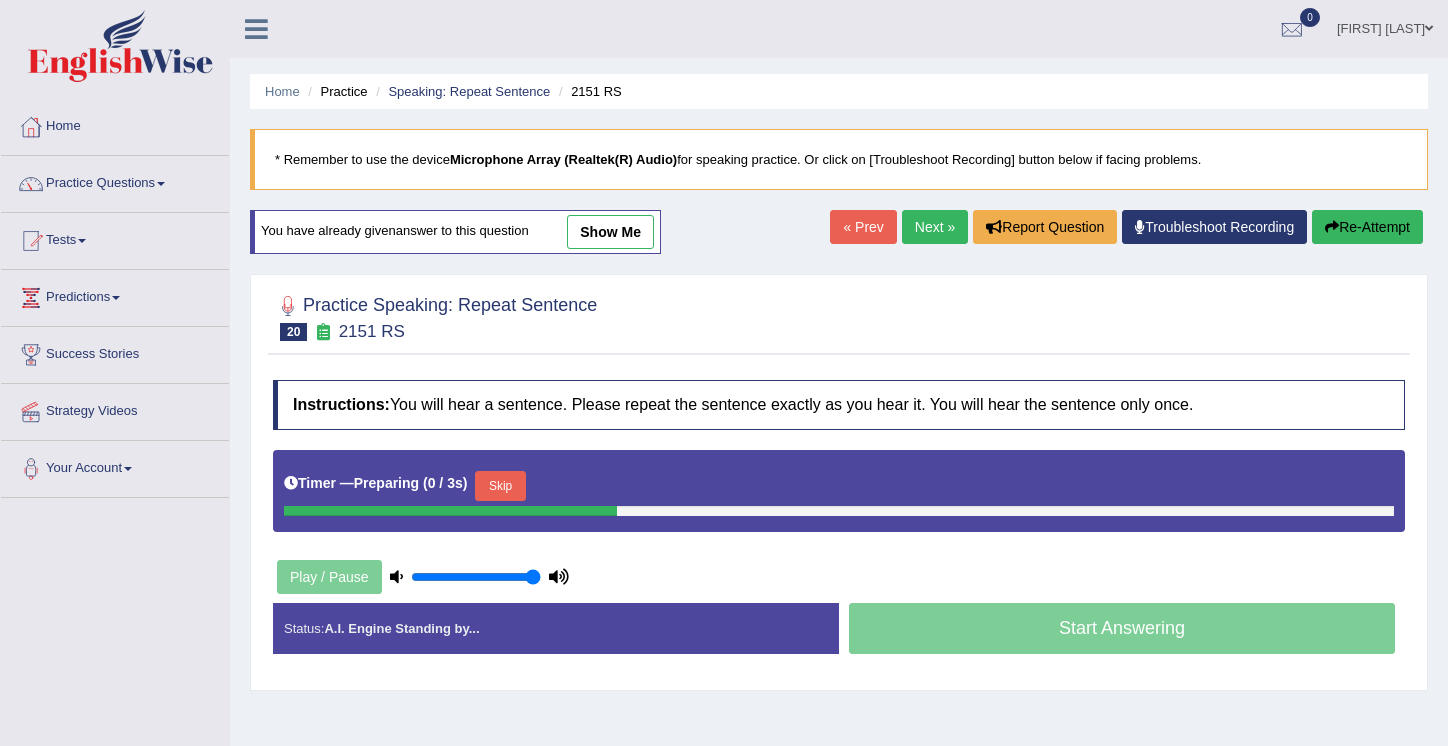 scroll, scrollTop: 142, scrollLeft: 0, axis: vertical 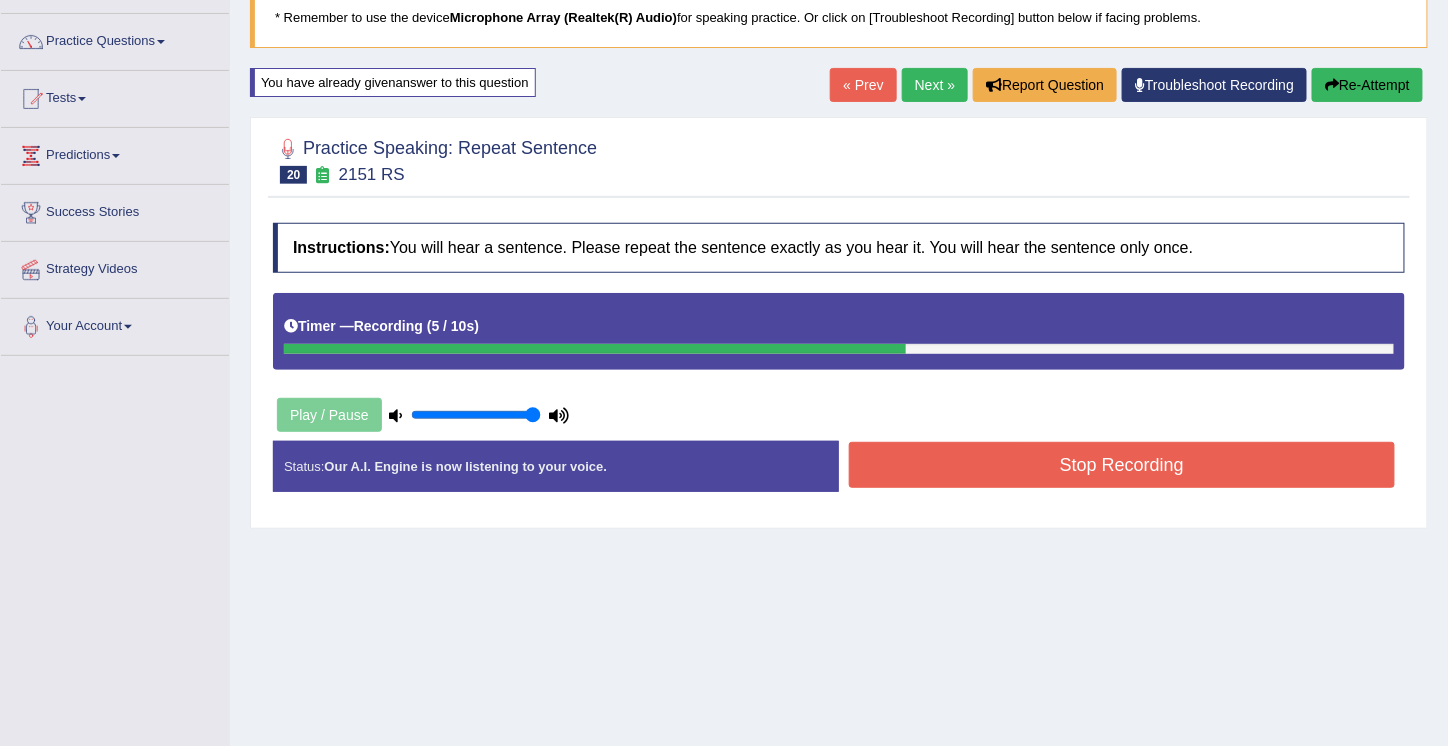 click on "Stop Recording" at bounding box center [1122, 465] 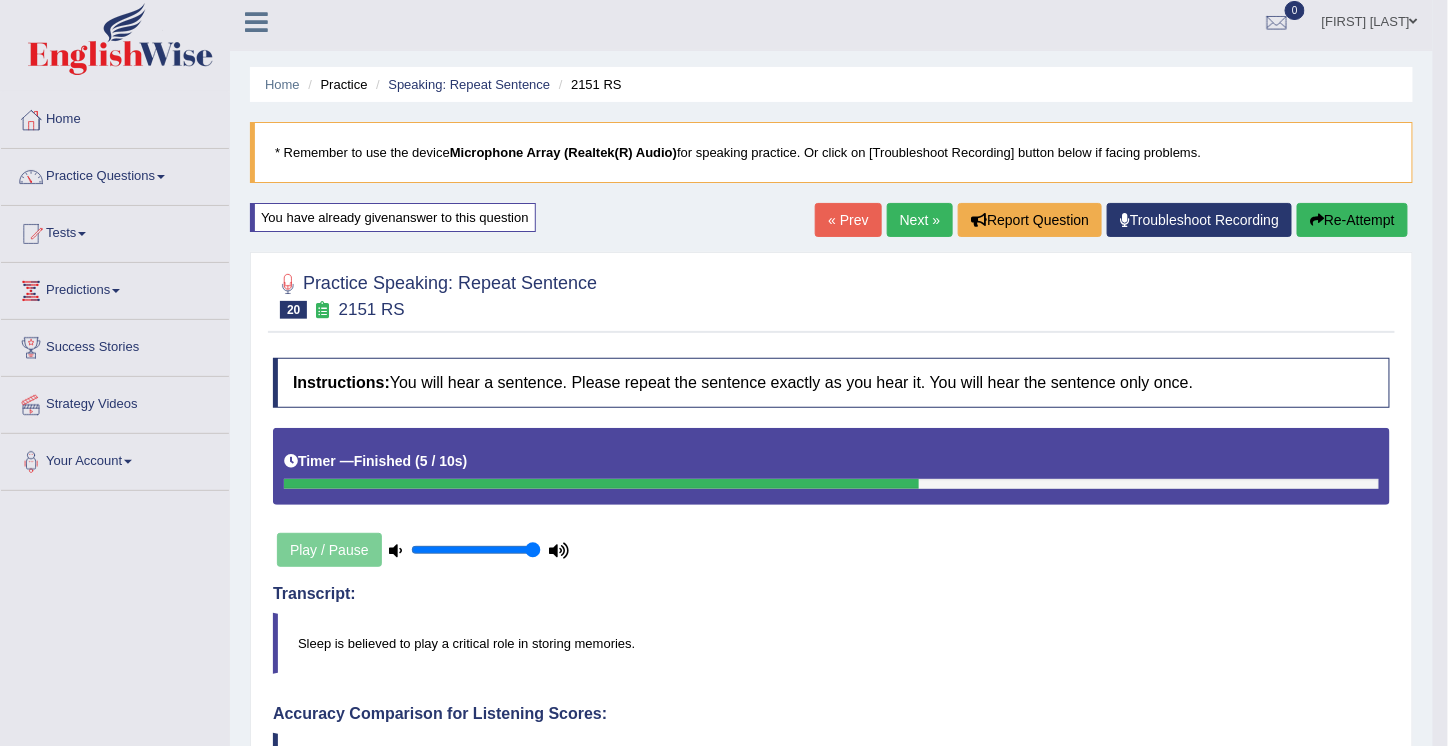 scroll, scrollTop: 3, scrollLeft: 0, axis: vertical 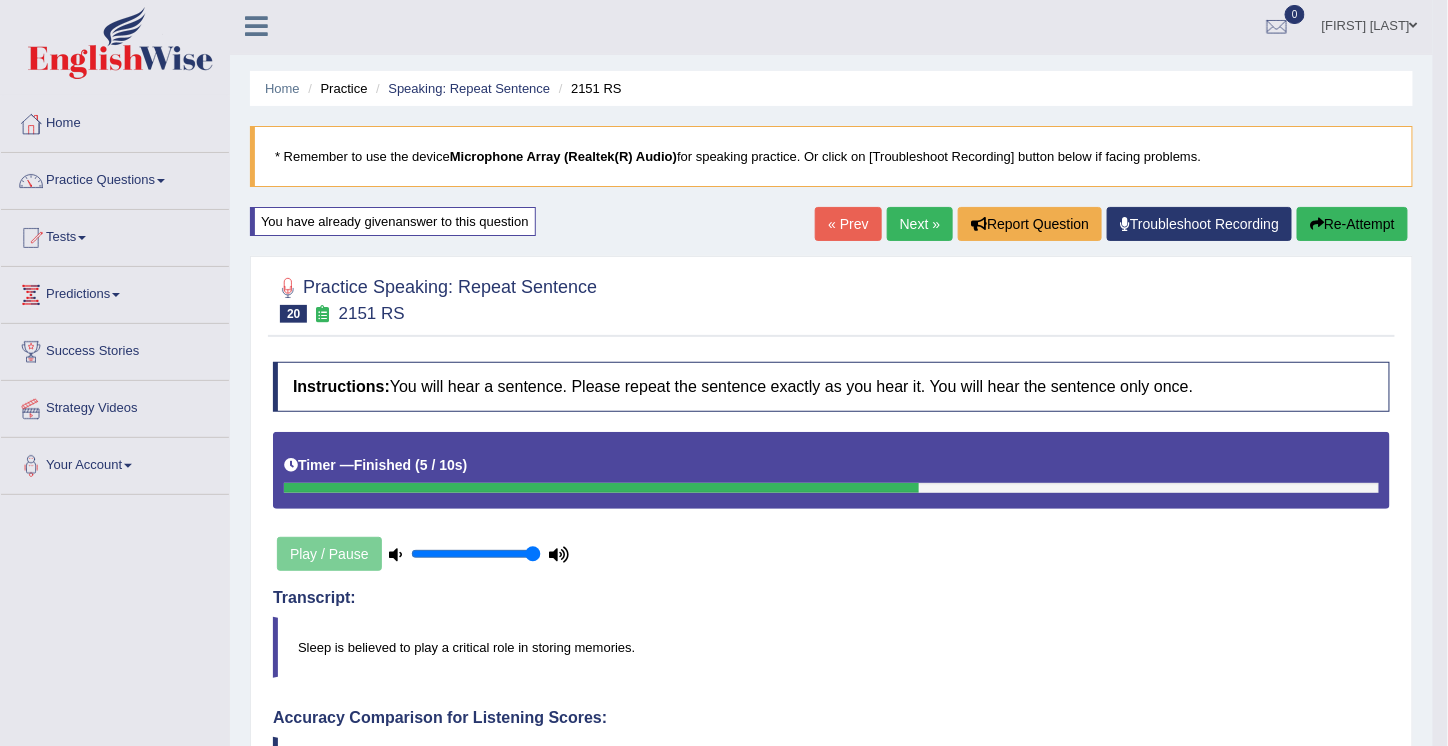 click on "Next »" at bounding box center (920, 224) 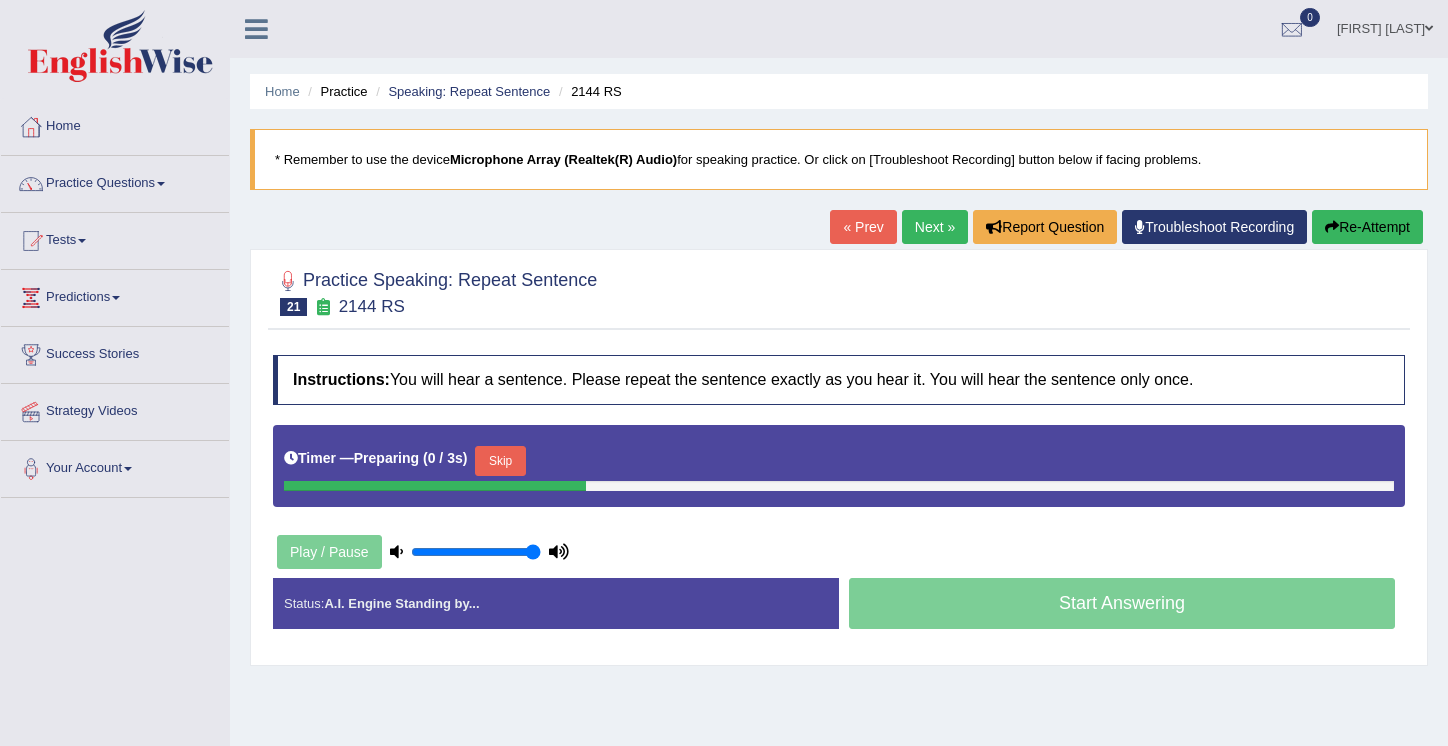 scroll, scrollTop: 0, scrollLeft: 0, axis: both 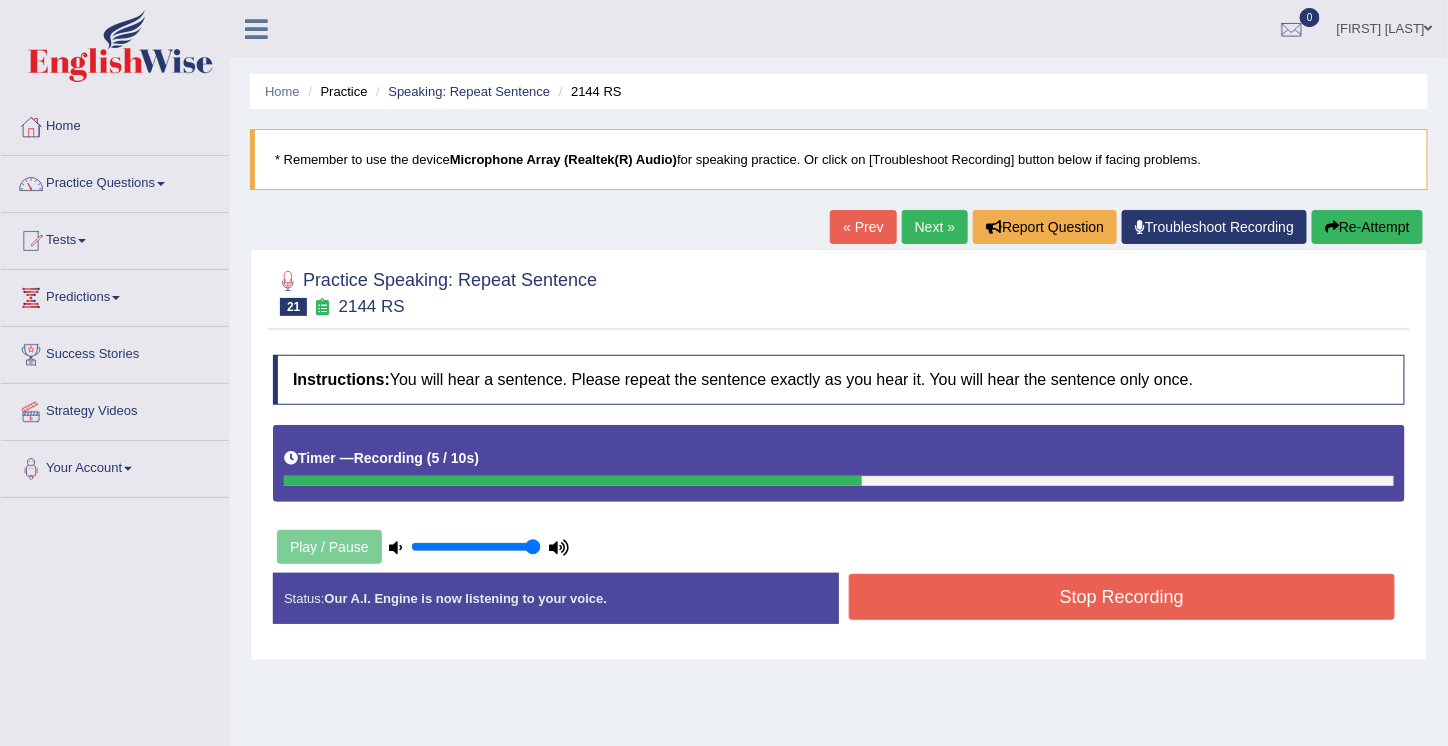 click on "Stop Recording" at bounding box center [1122, 597] 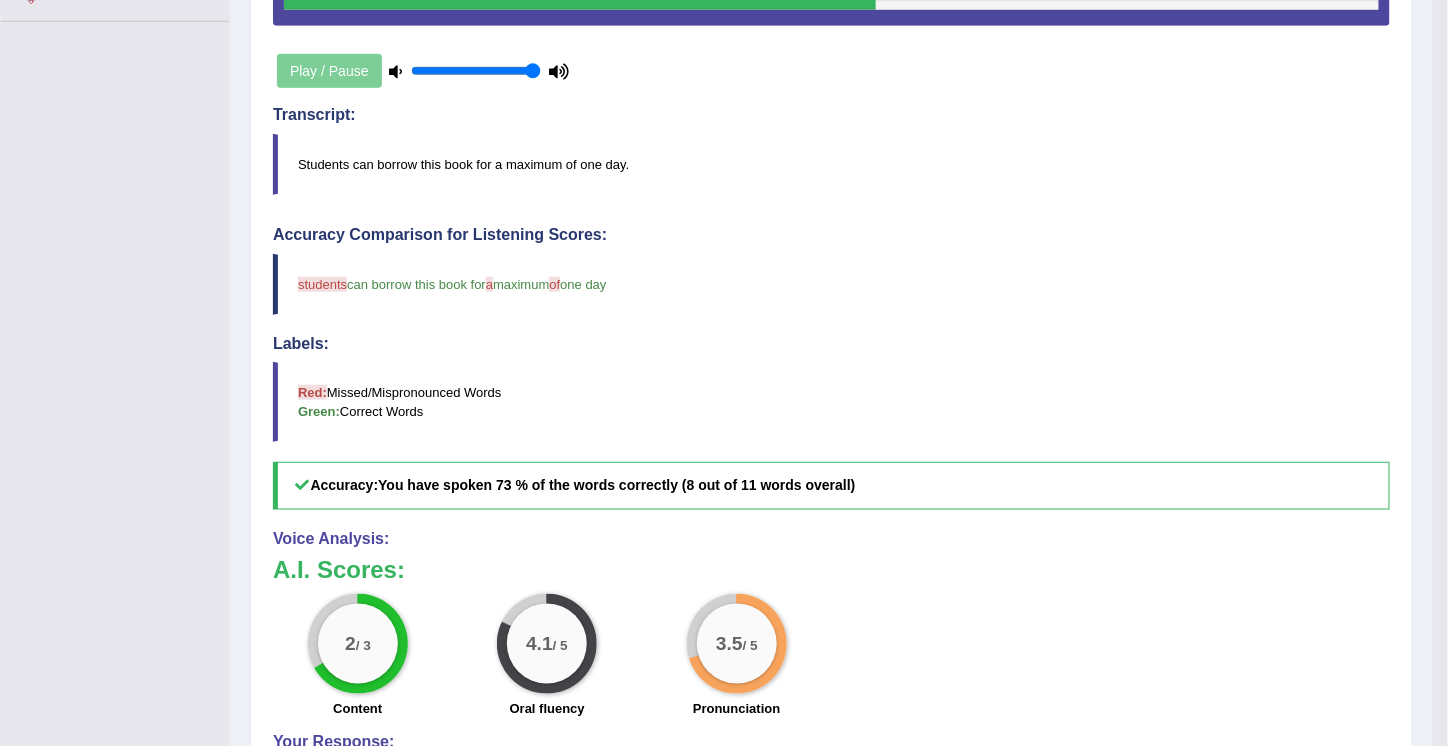 scroll, scrollTop: 681, scrollLeft: 0, axis: vertical 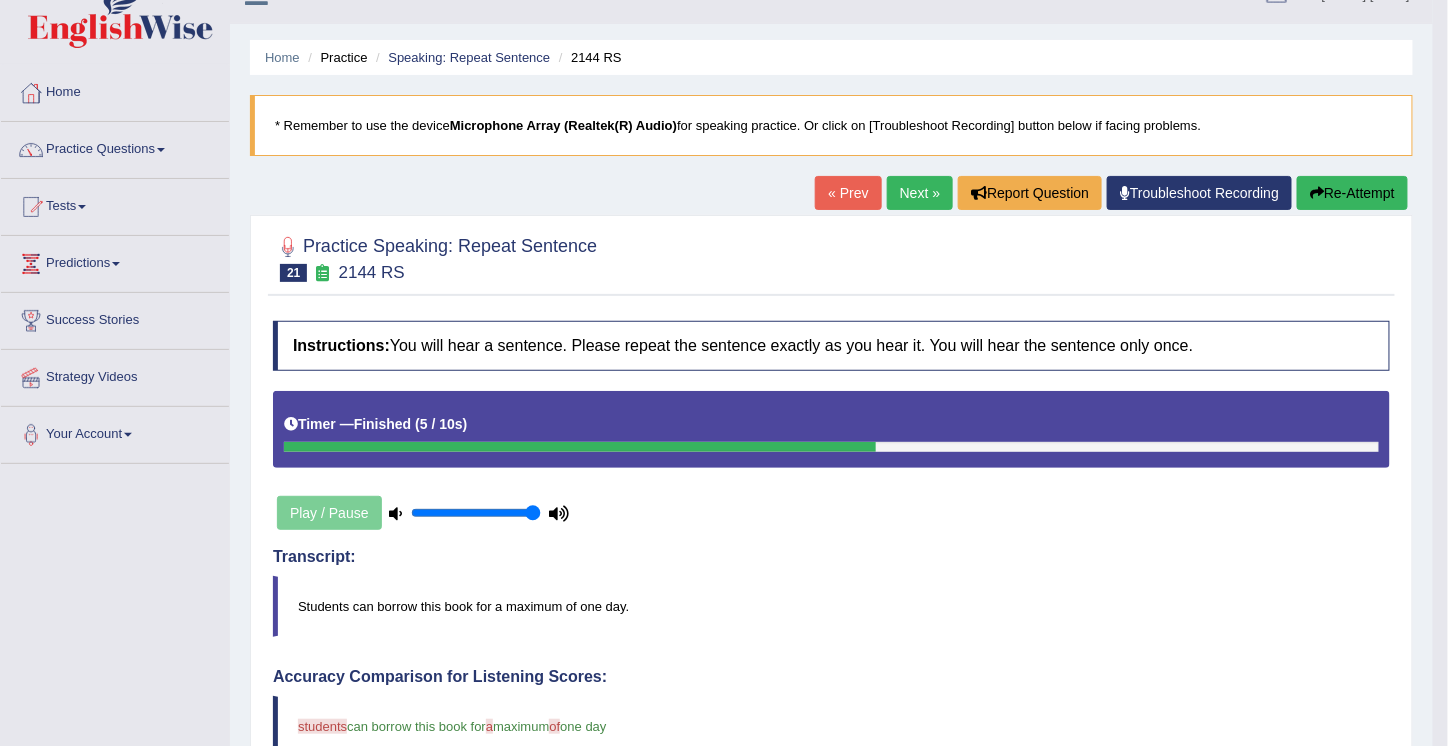 click on "Re-Attempt" at bounding box center [1352, 193] 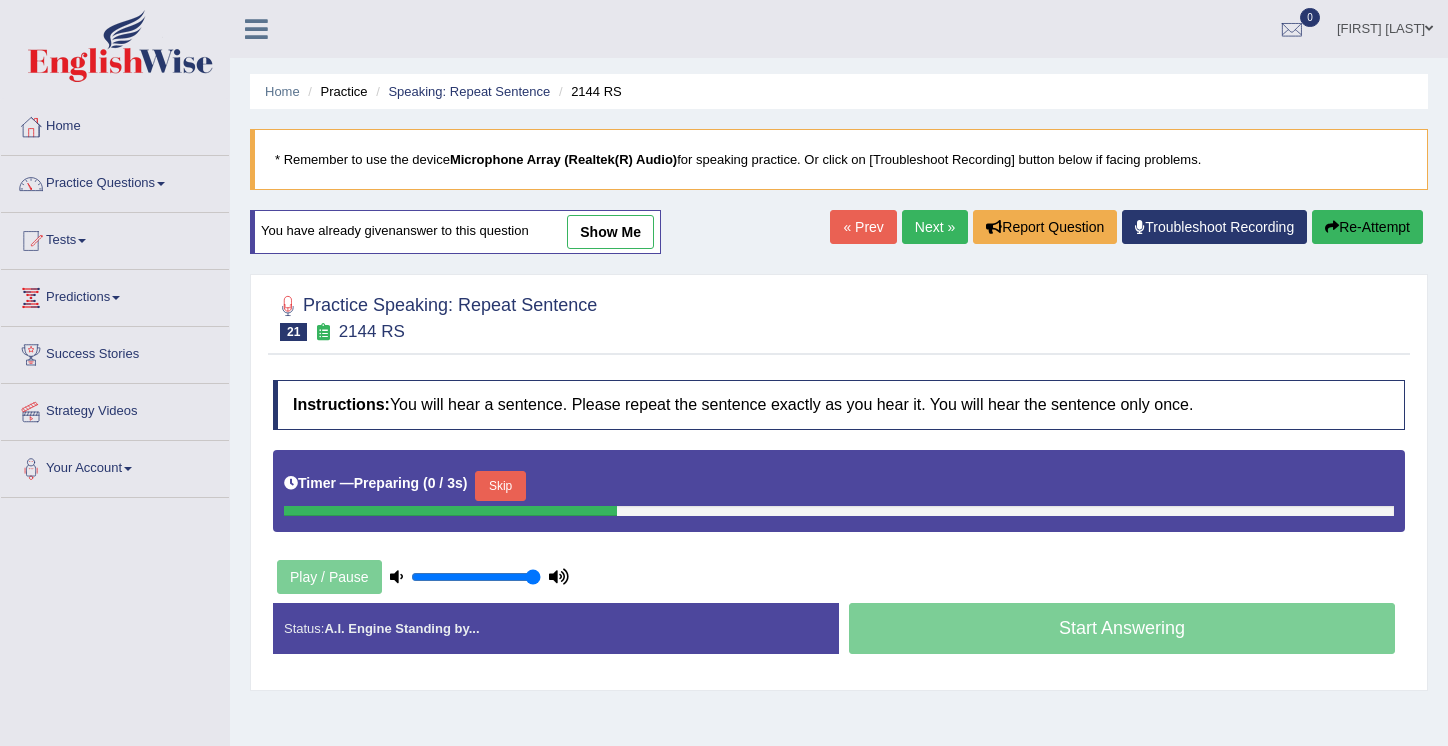 scroll, scrollTop: 34, scrollLeft: 0, axis: vertical 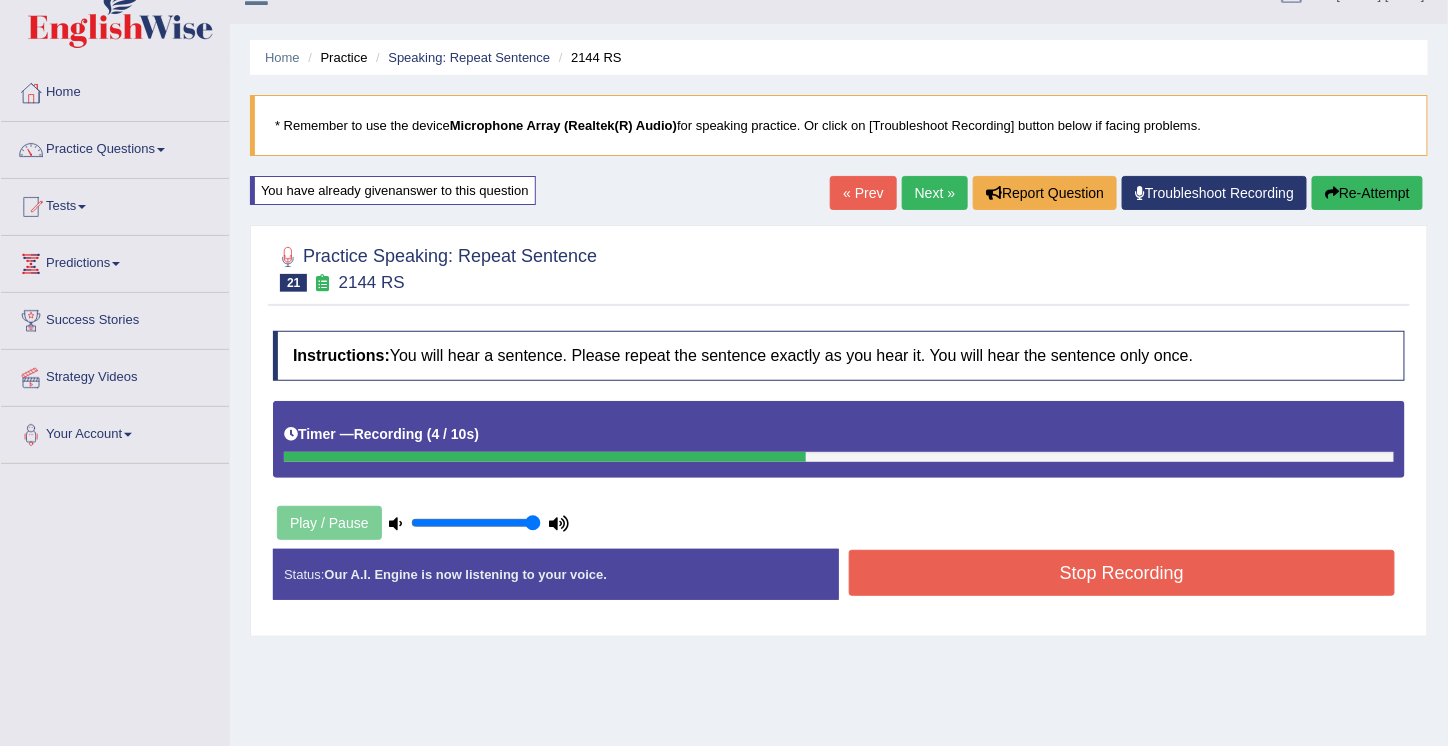 click on "Stop Recording" at bounding box center (1122, 573) 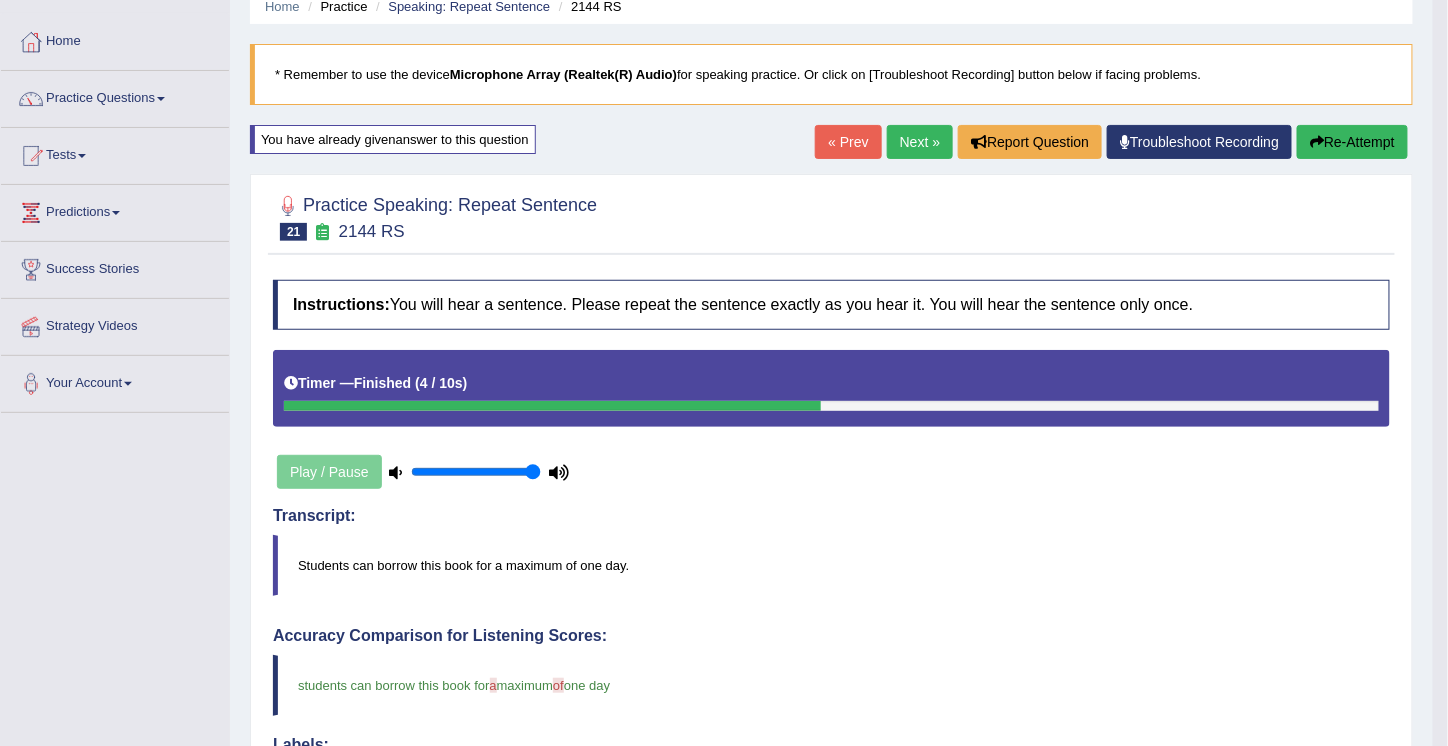 scroll, scrollTop: 0, scrollLeft: 0, axis: both 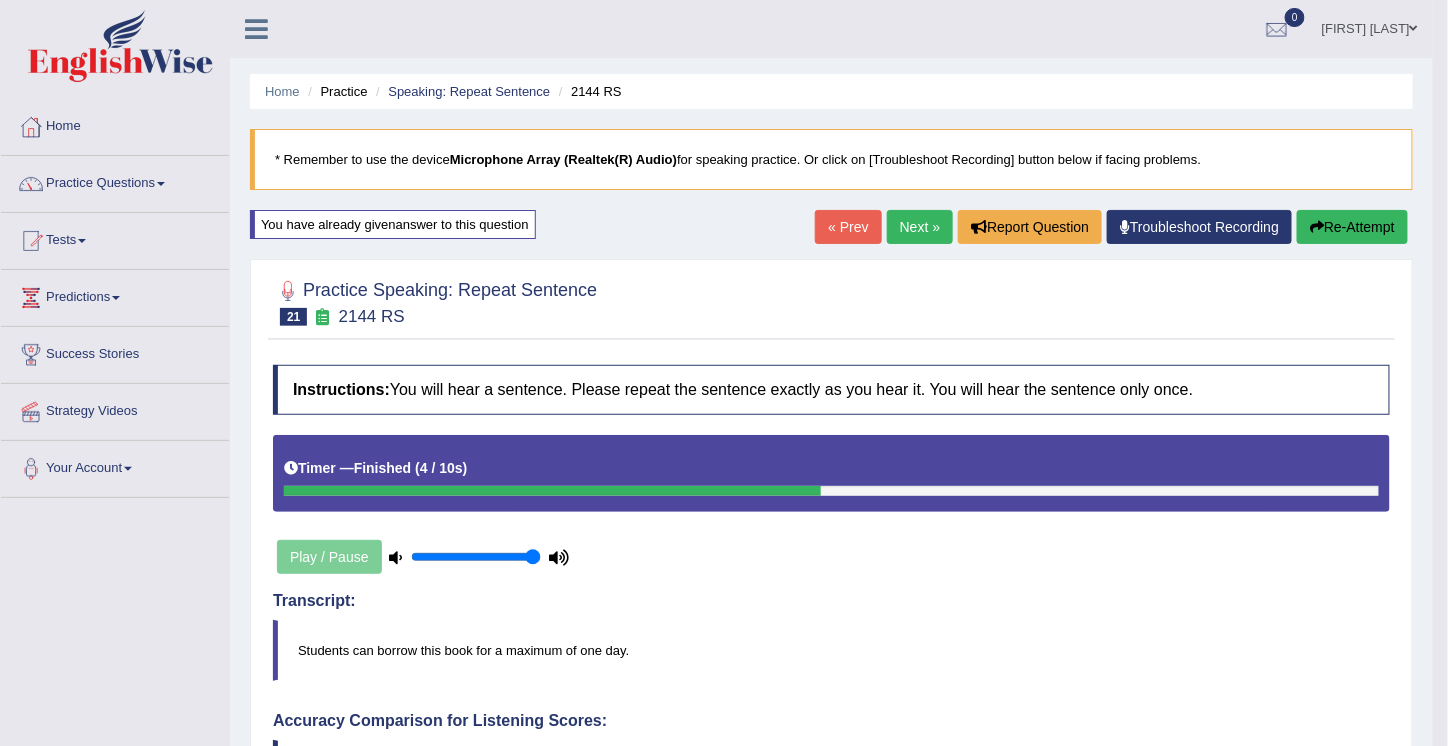 click on "Next »" at bounding box center [920, 227] 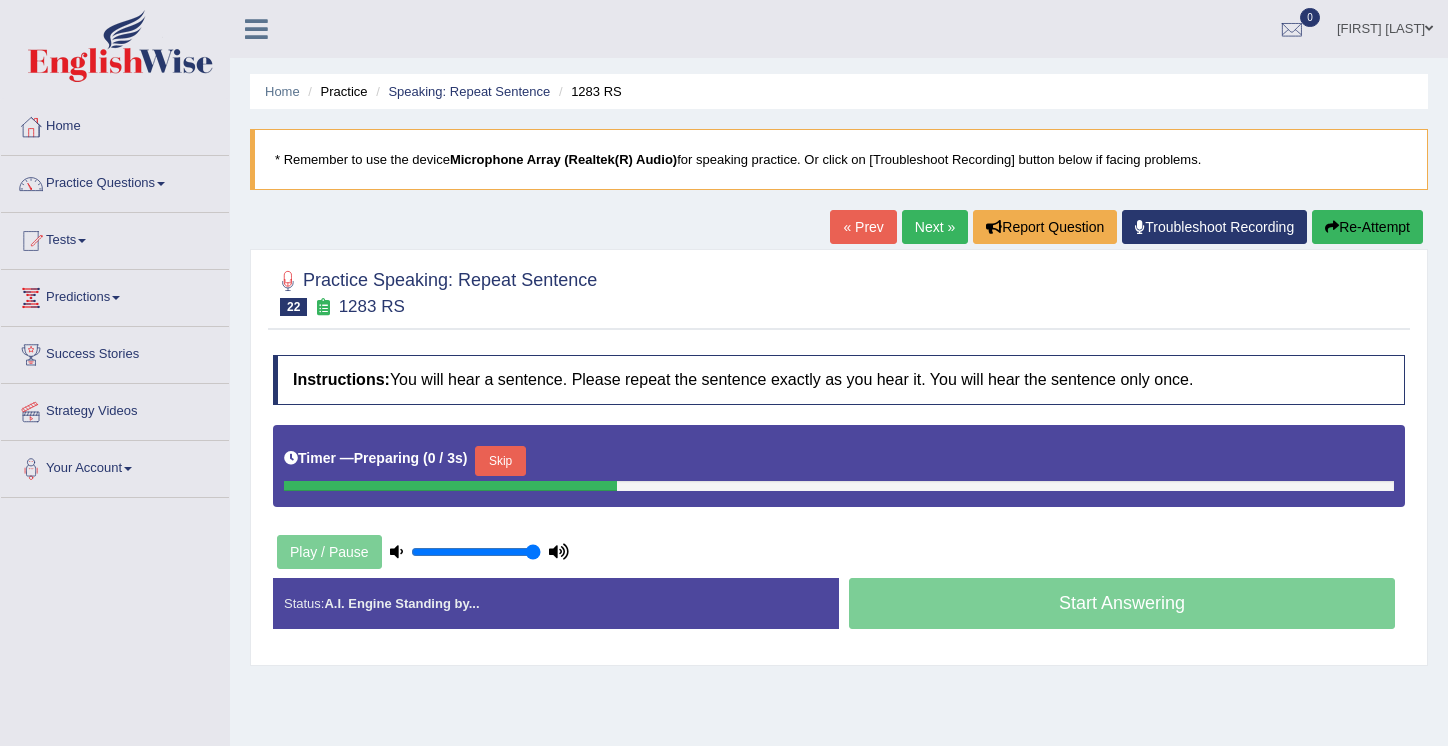 scroll, scrollTop: 0, scrollLeft: 0, axis: both 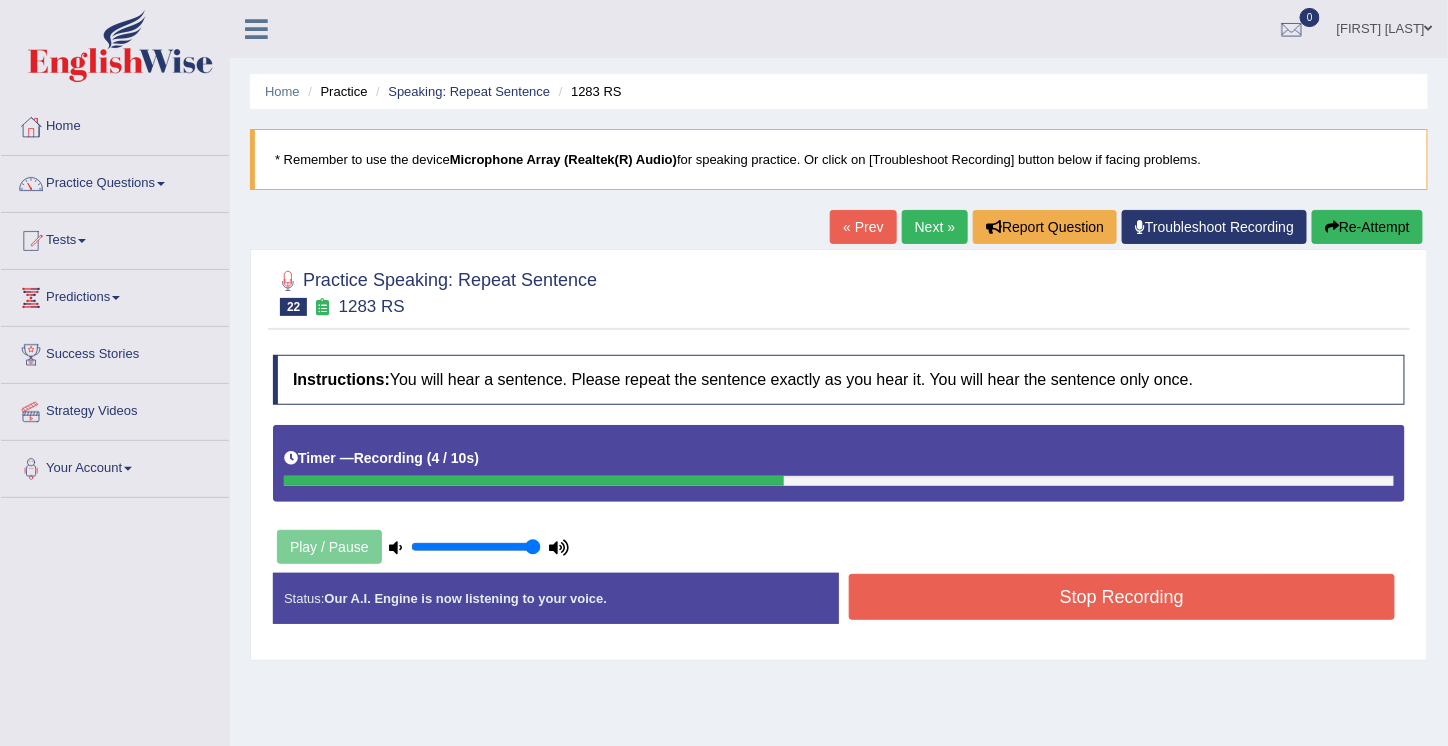 click on "Stop Recording" at bounding box center (1122, 597) 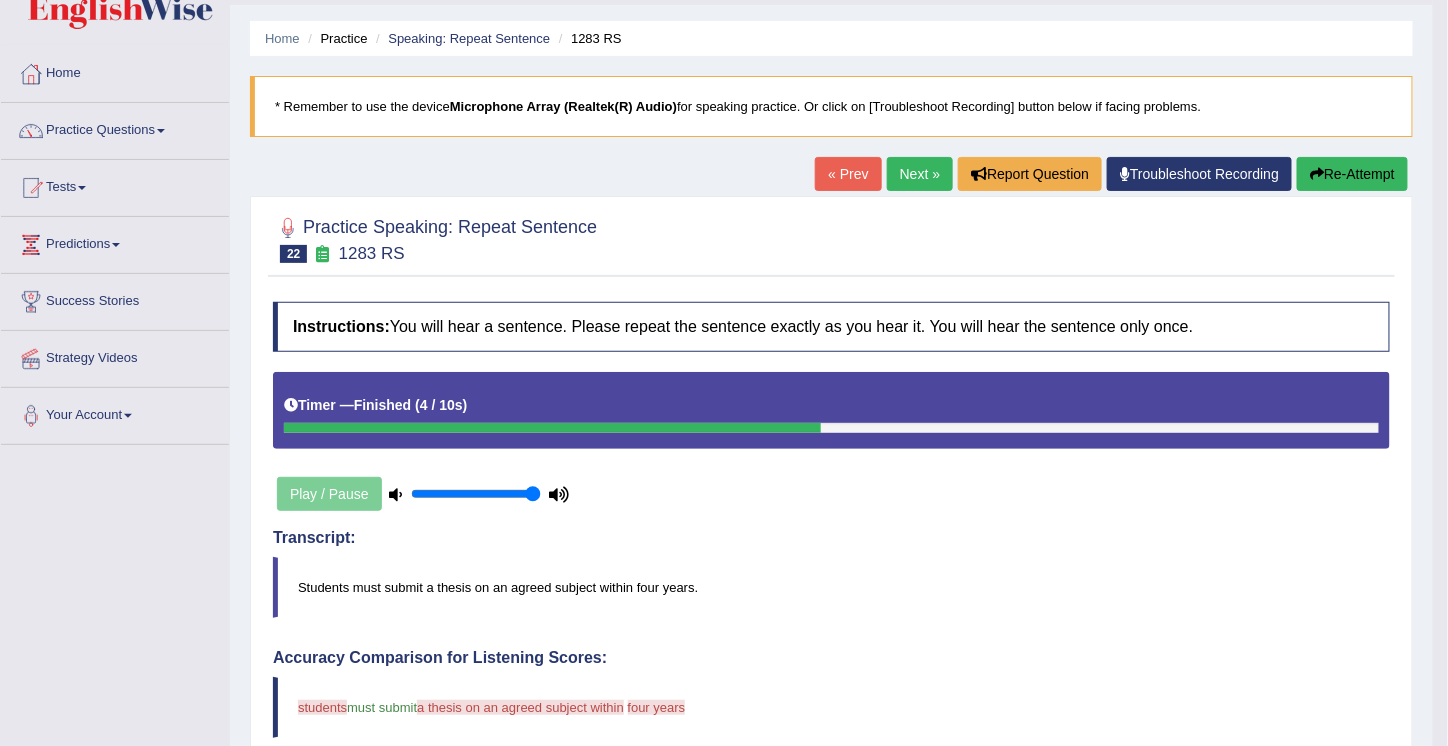 scroll, scrollTop: 44, scrollLeft: 0, axis: vertical 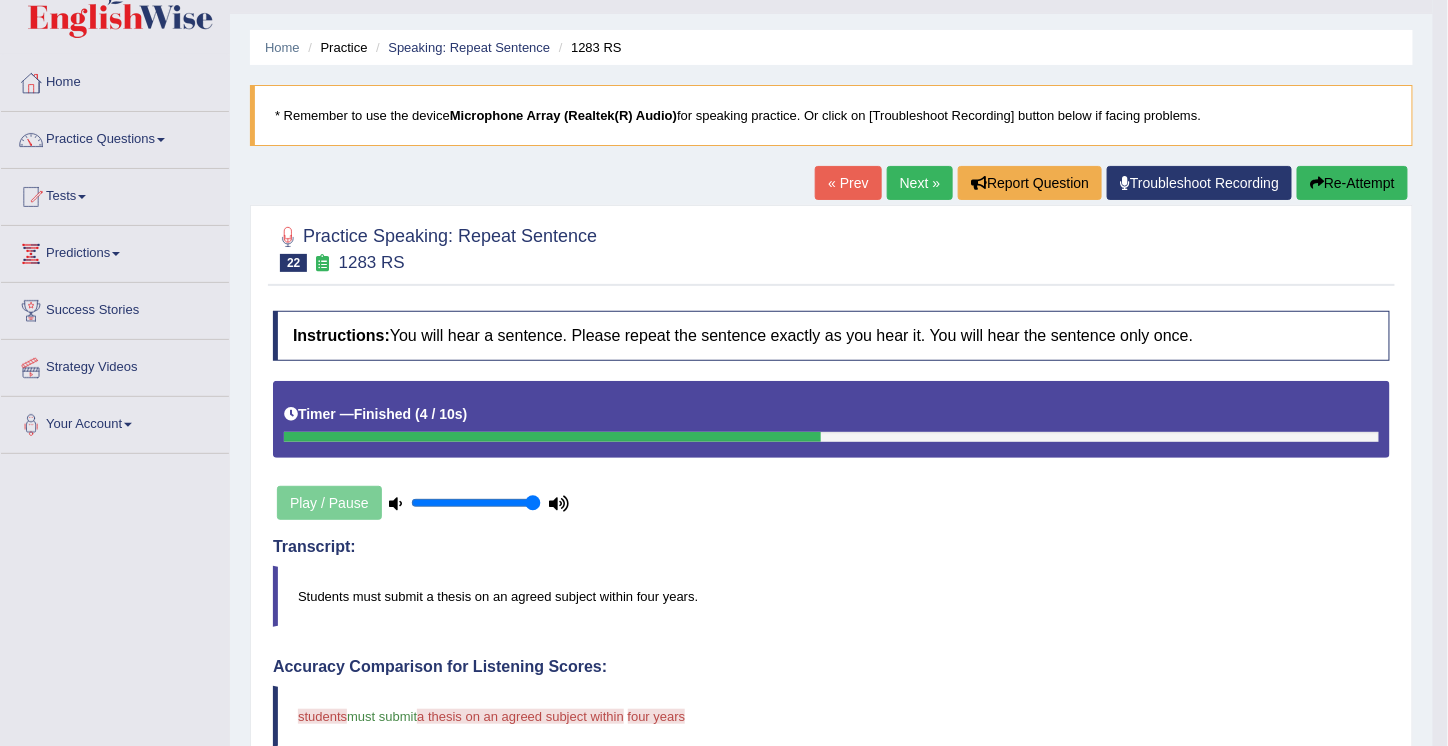 click on "Play / Pause" at bounding box center [423, 503] 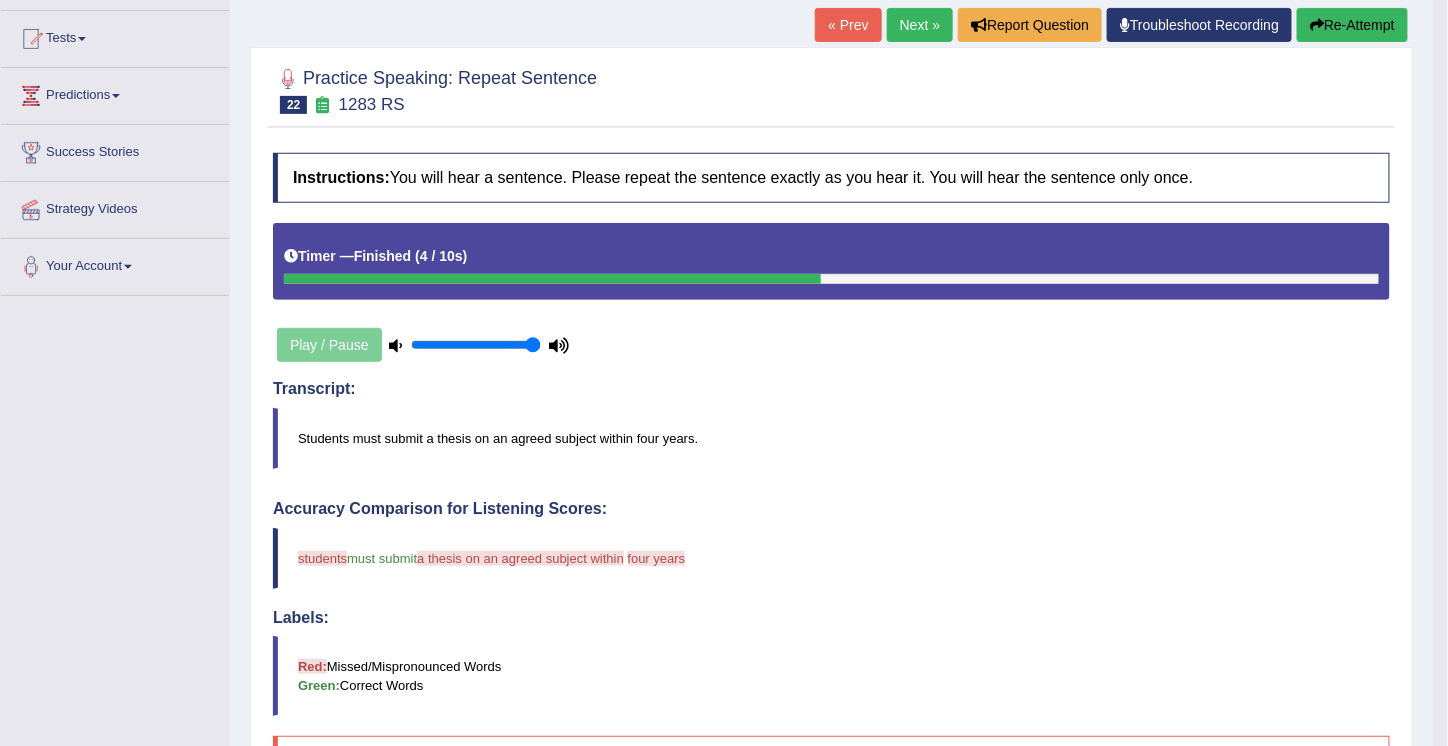 scroll, scrollTop: 201, scrollLeft: 0, axis: vertical 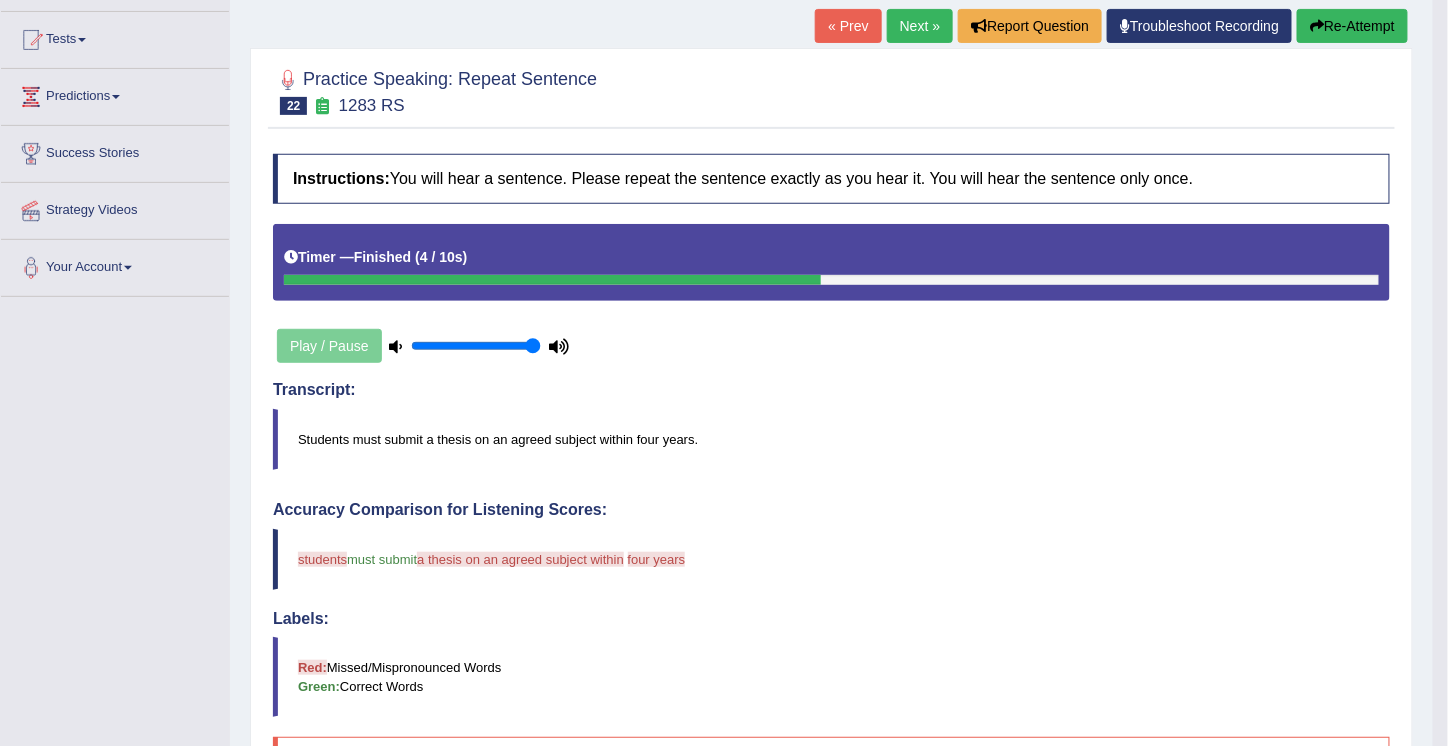 click on "Re-Attempt" at bounding box center (1352, 26) 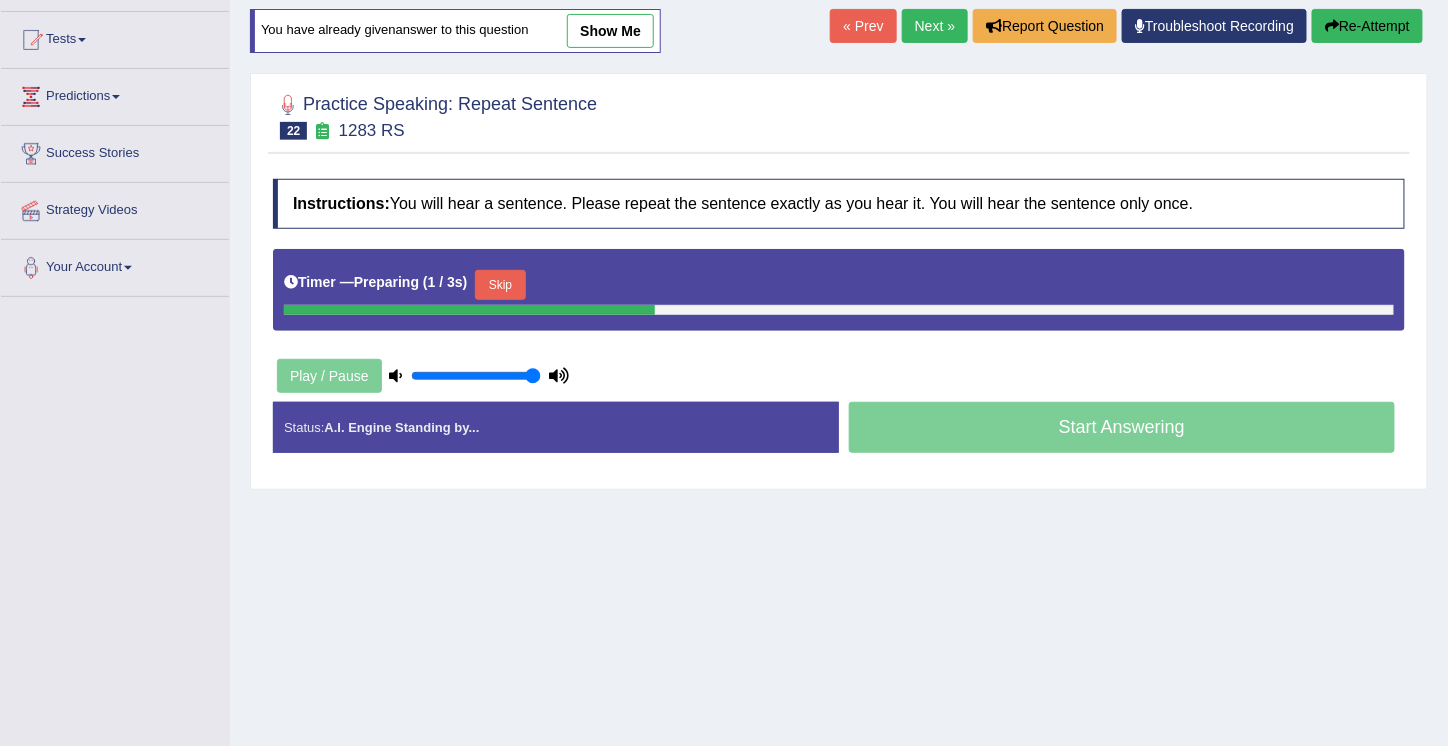 scroll, scrollTop: 201, scrollLeft: 0, axis: vertical 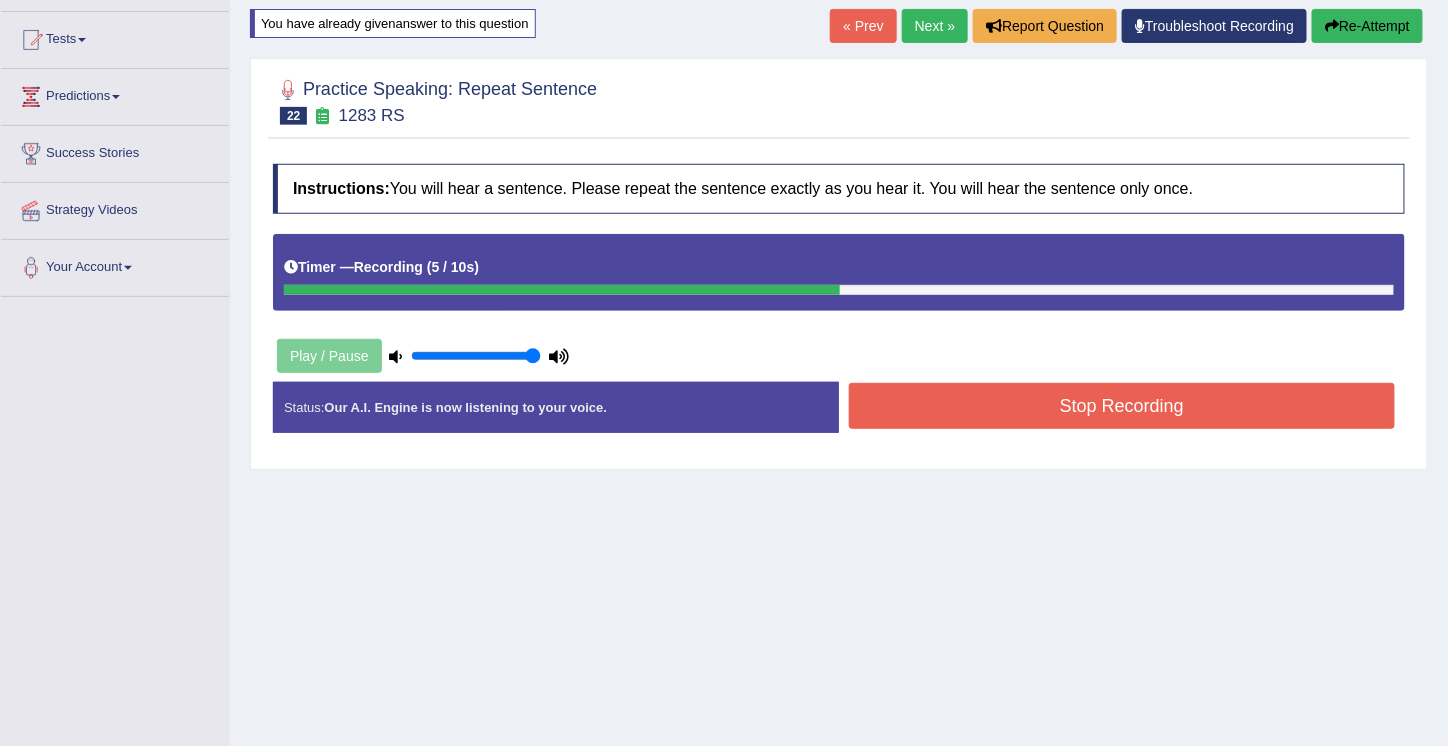 click on "Stop Recording" at bounding box center (1122, 406) 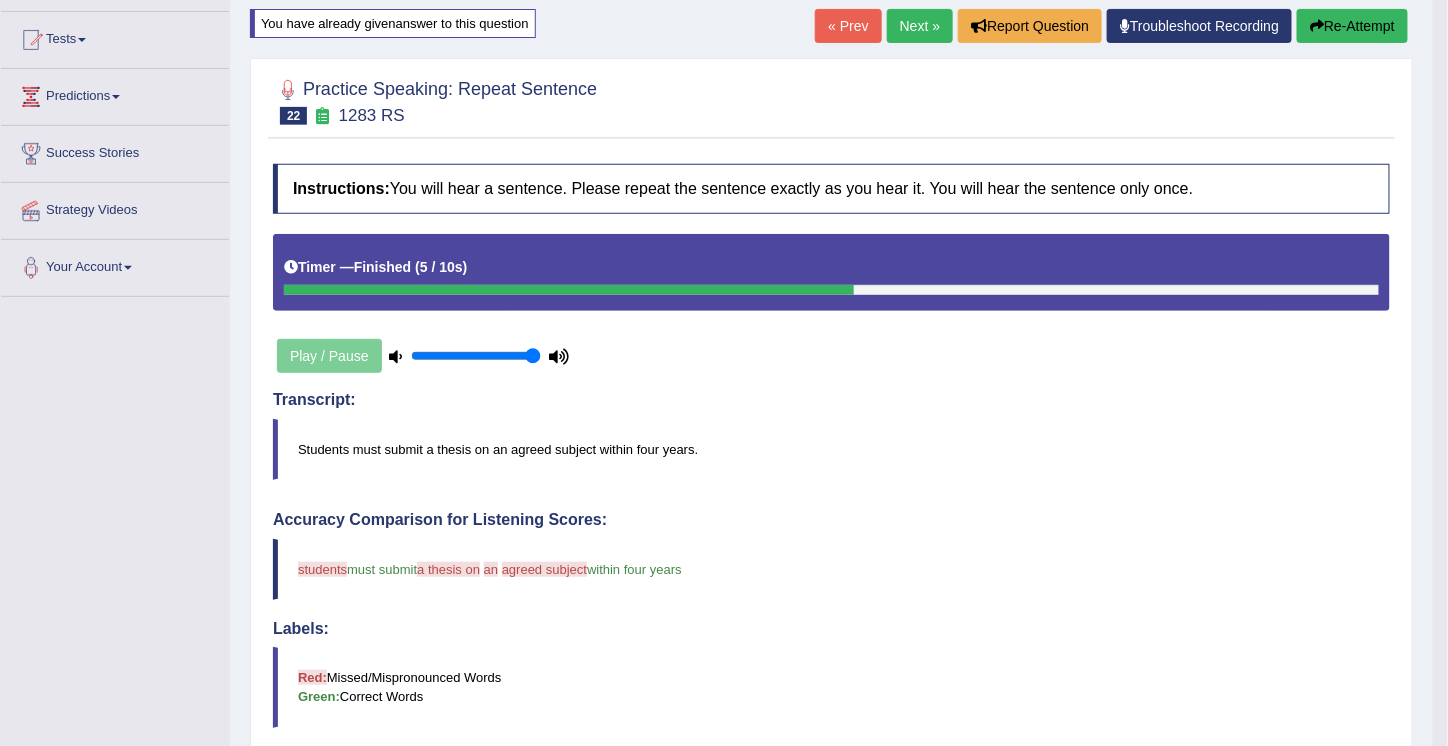 click on "Re-Attempt" at bounding box center (1352, 26) 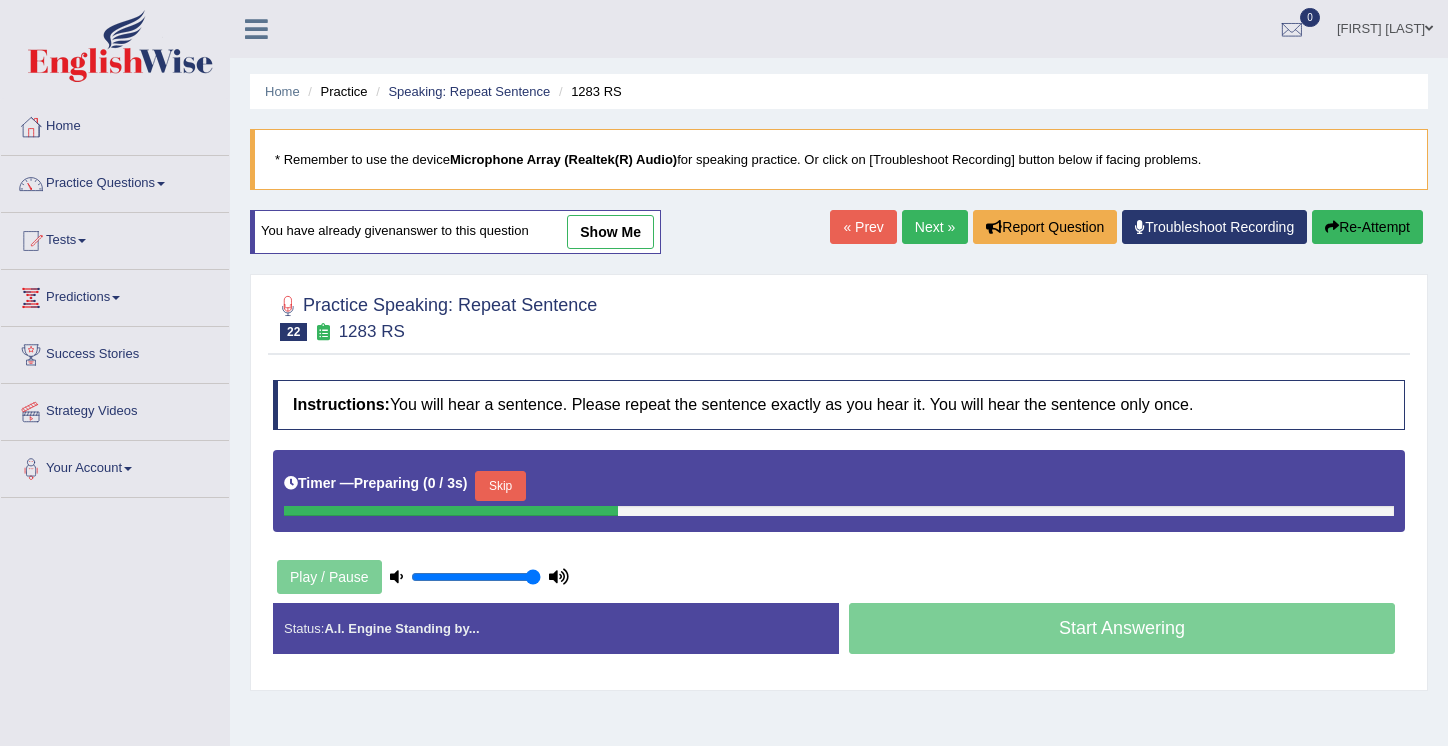 scroll, scrollTop: 201, scrollLeft: 0, axis: vertical 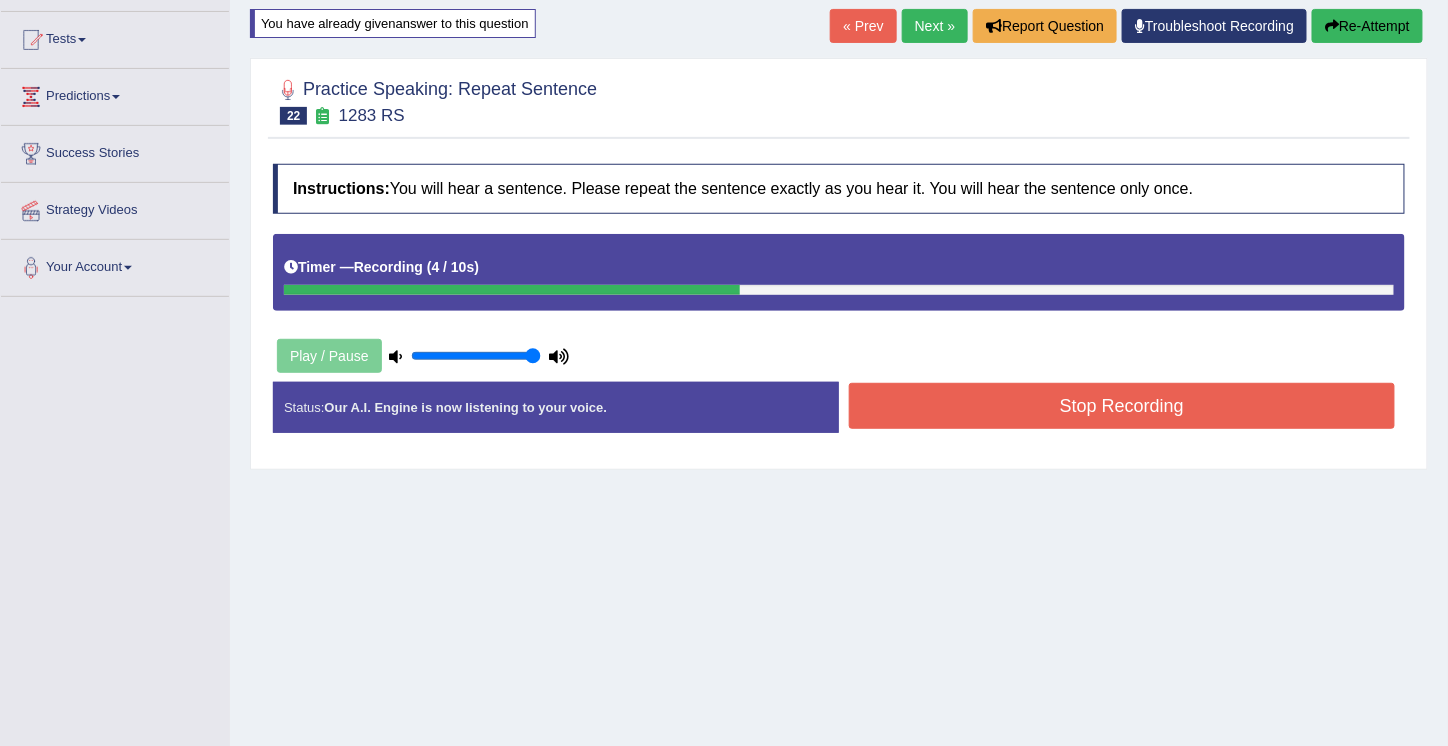 click on "Stop Recording" at bounding box center [1122, 406] 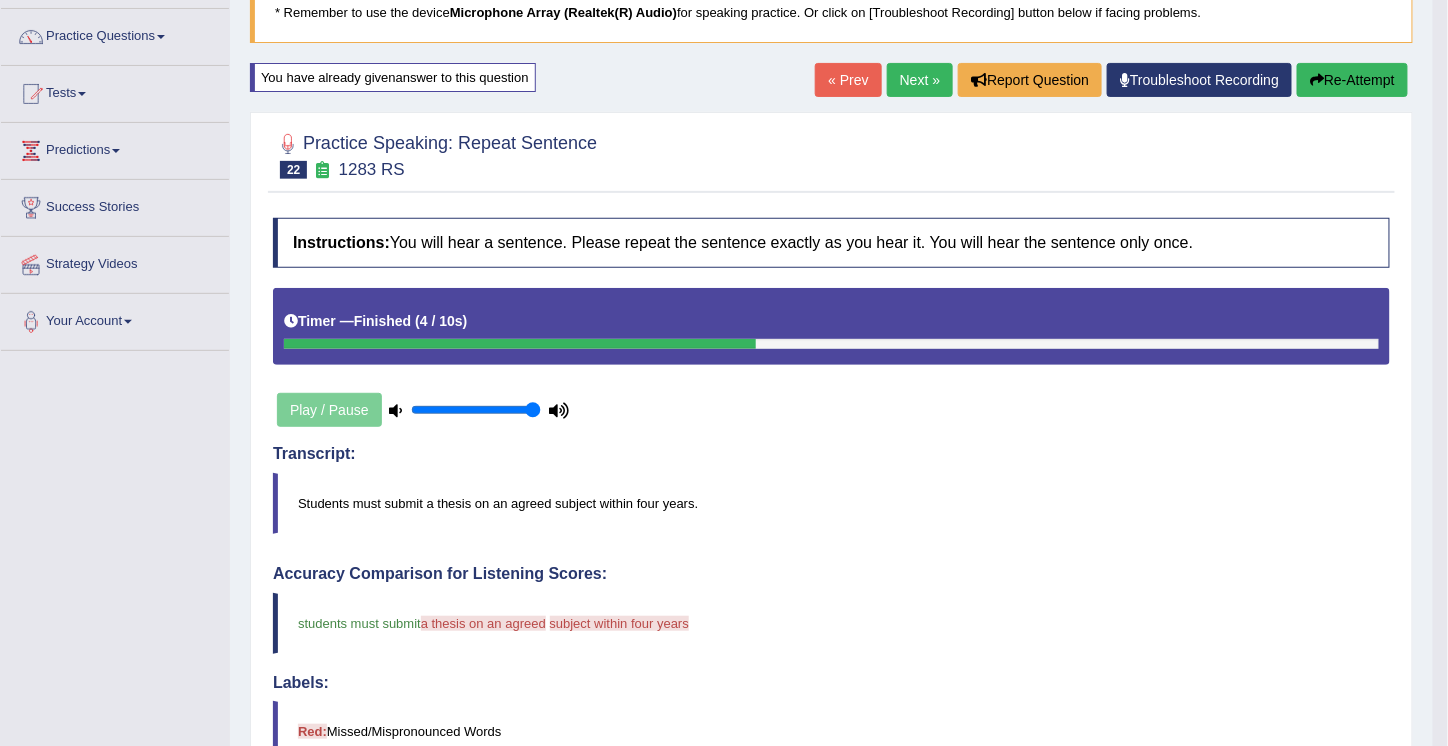 scroll, scrollTop: 0, scrollLeft: 0, axis: both 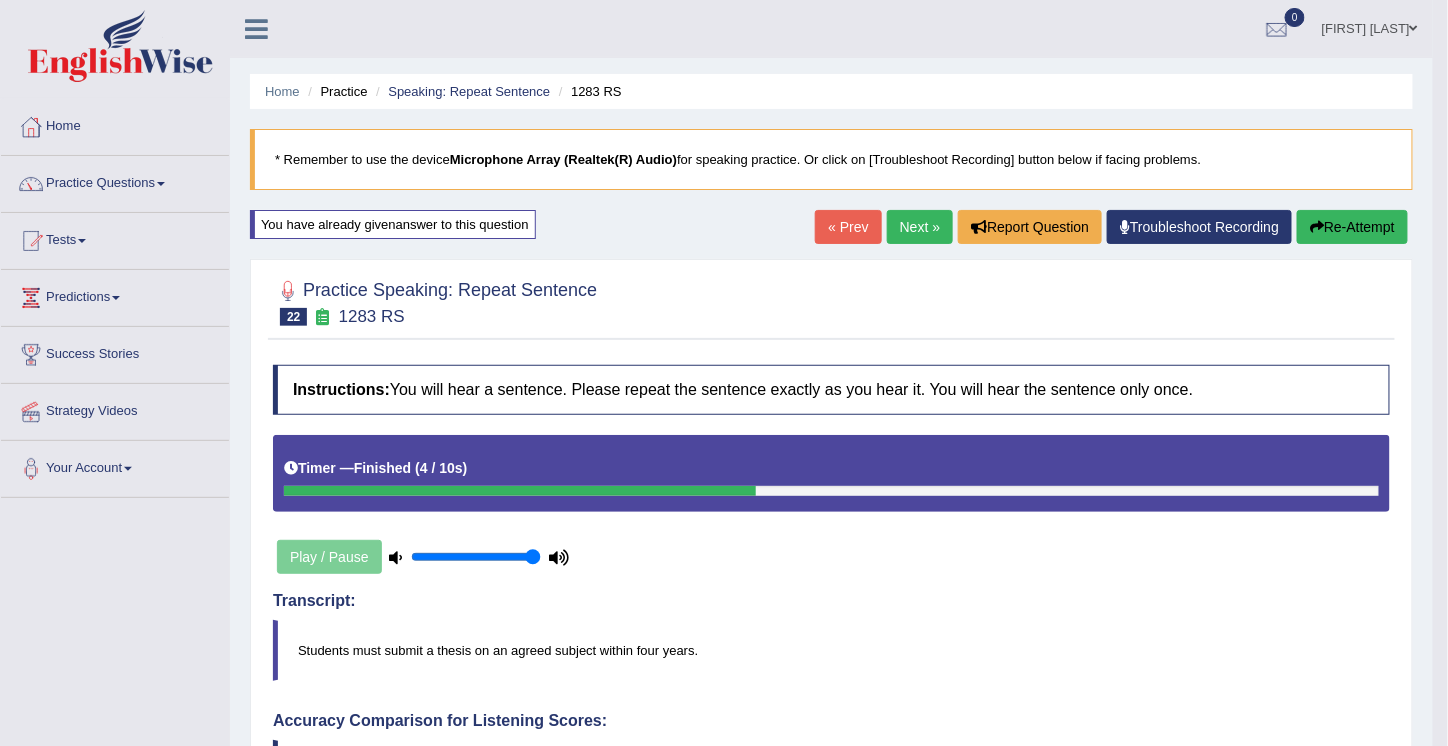 click on "Re-Attempt" at bounding box center (1352, 227) 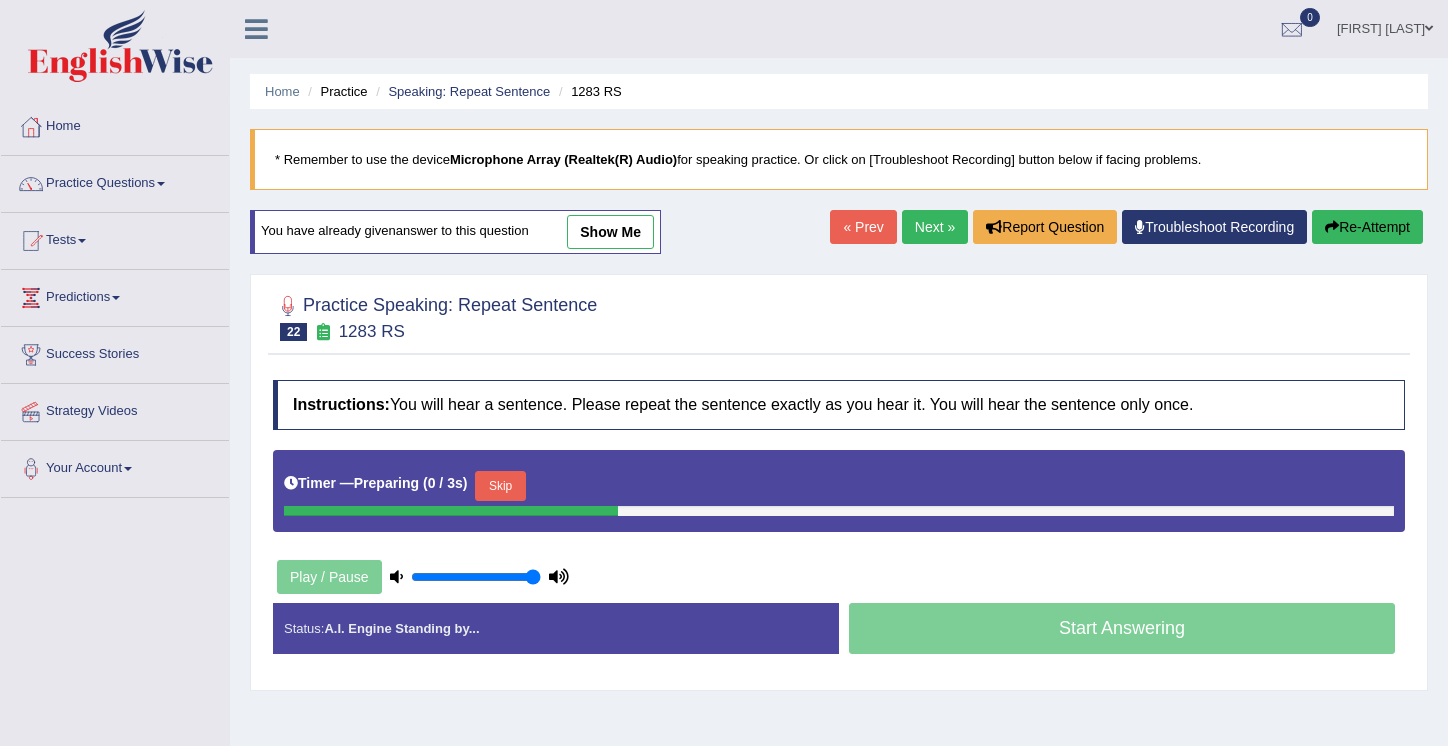 scroll, scrollTop: 0, scrollLeft: 0, axis: both 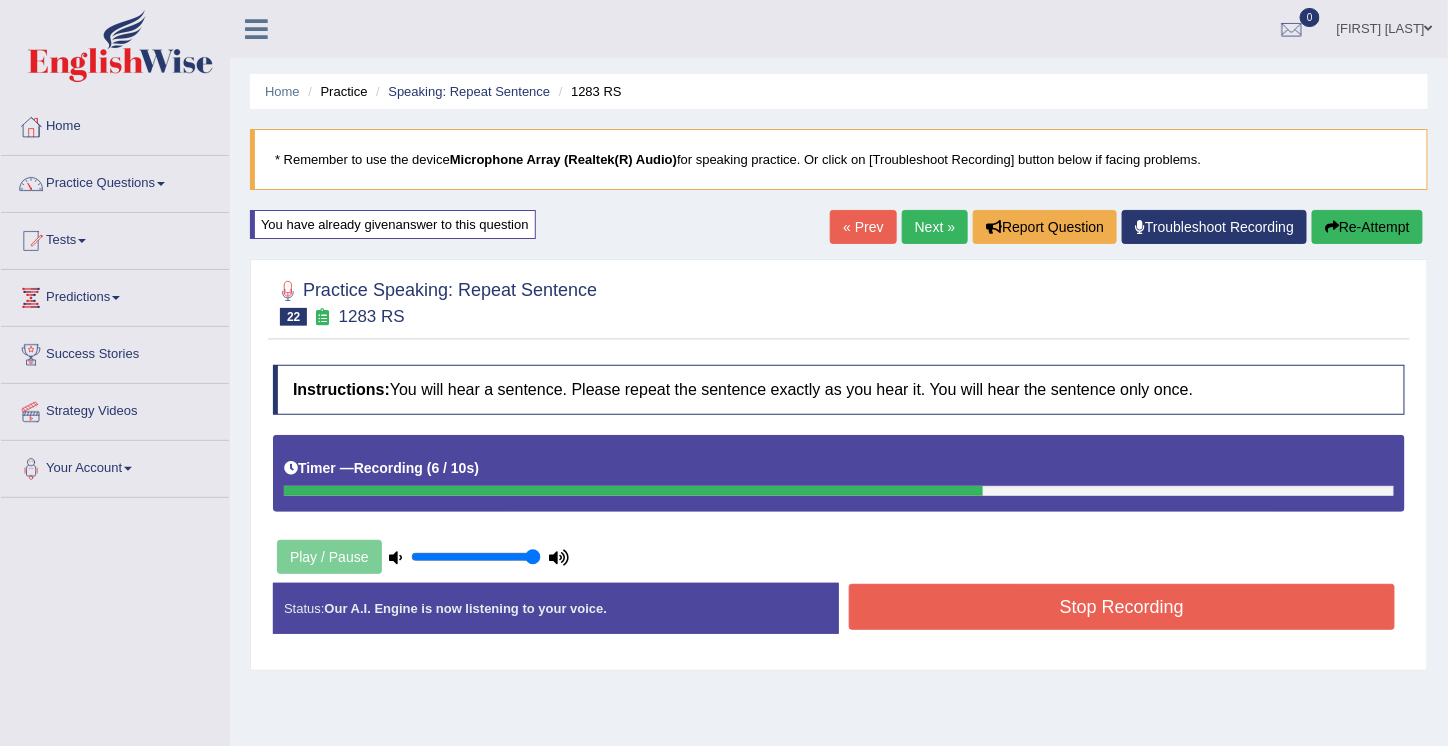 click on "Stop Recording" at bounding box center [1122, 607] 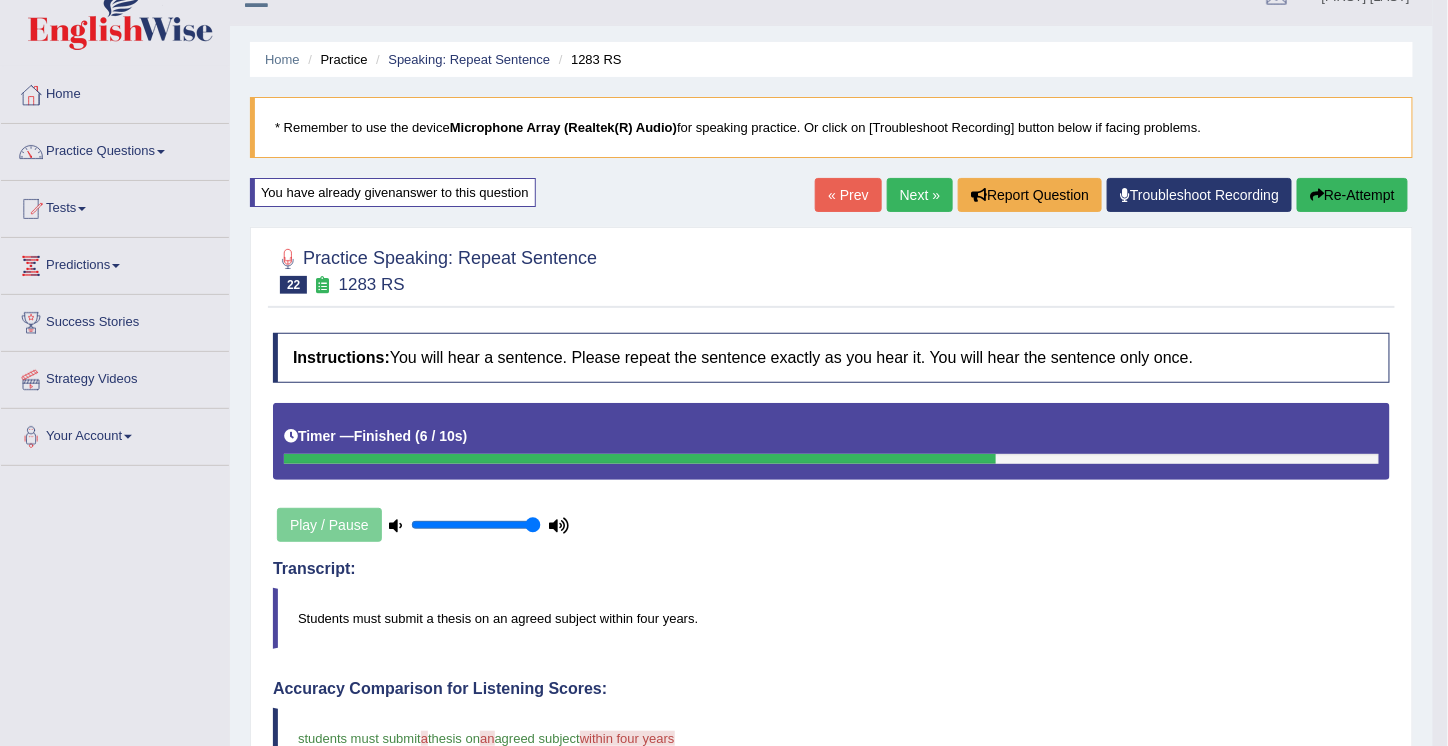 scroll, scrollTop: 30, scrollLeft: 0, axis: vertical 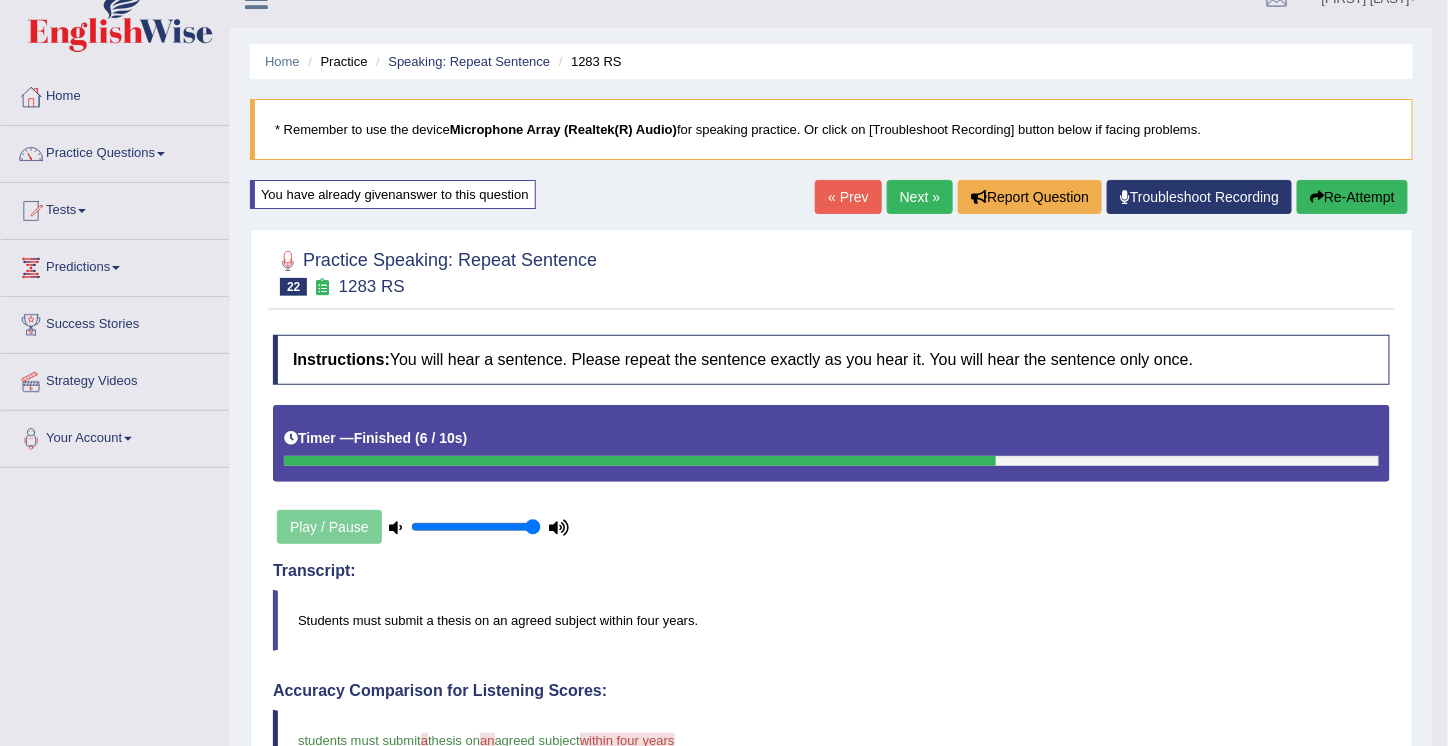 click on "Re-Attempt" at bounding box center [1352, 197] 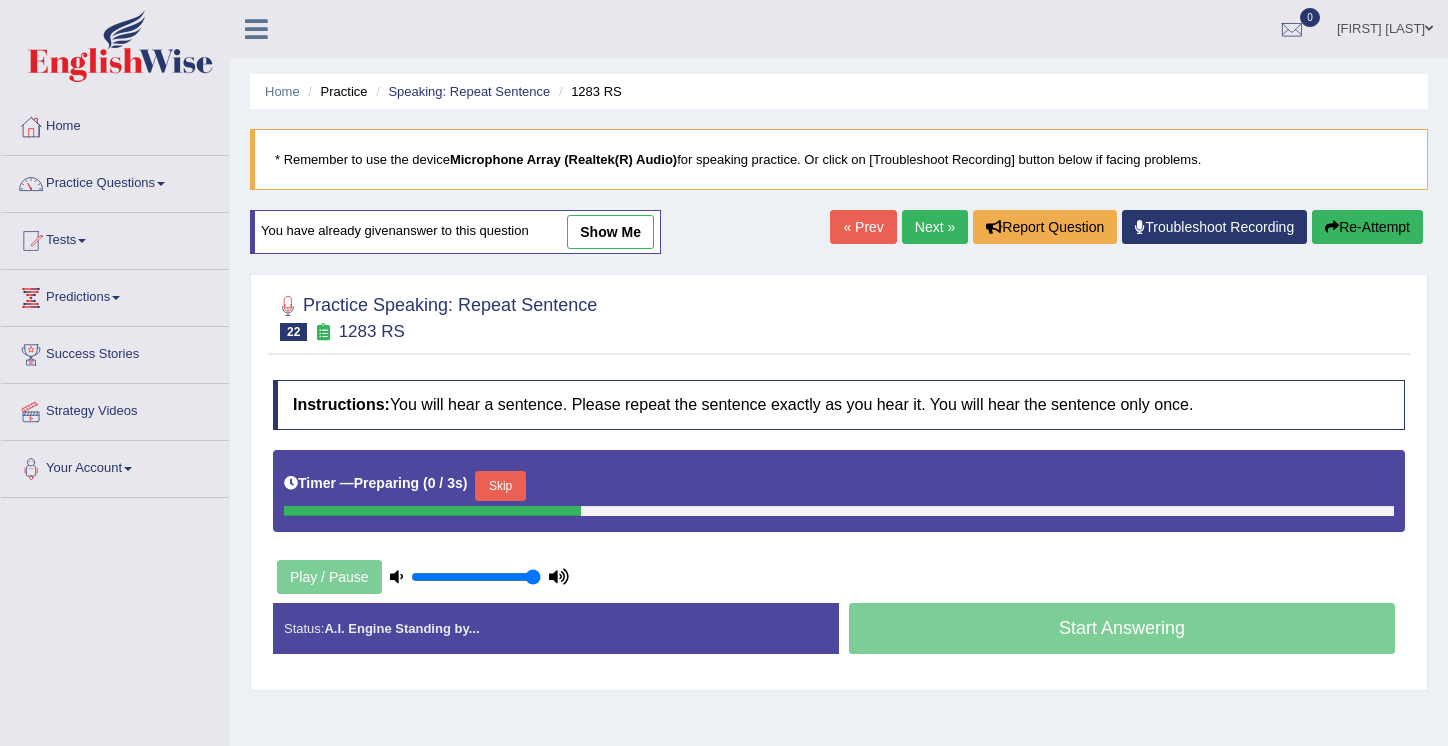 scroll, scrollTop: 30, scrollLeft: 0, axis: vertical 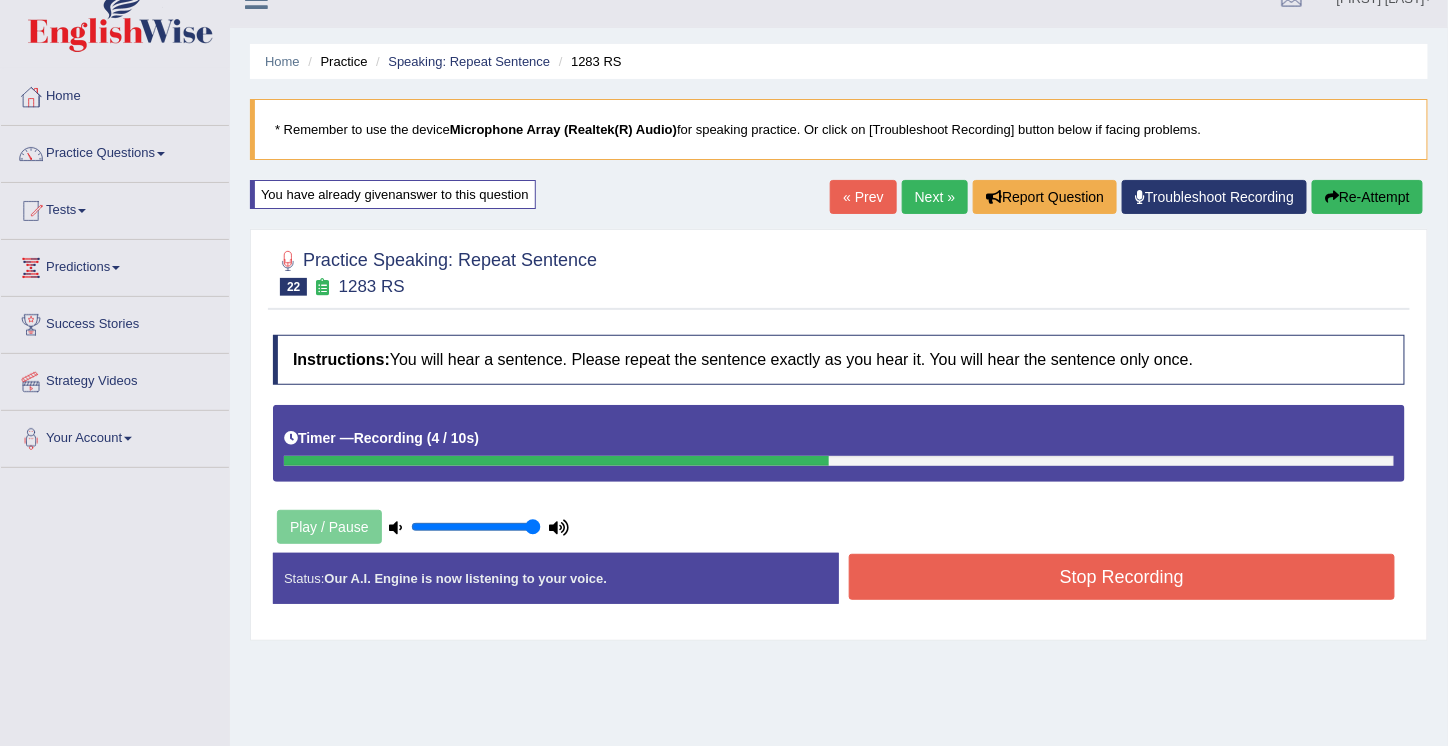 click on "Stop Recording" at bounding box center (1122, 577) 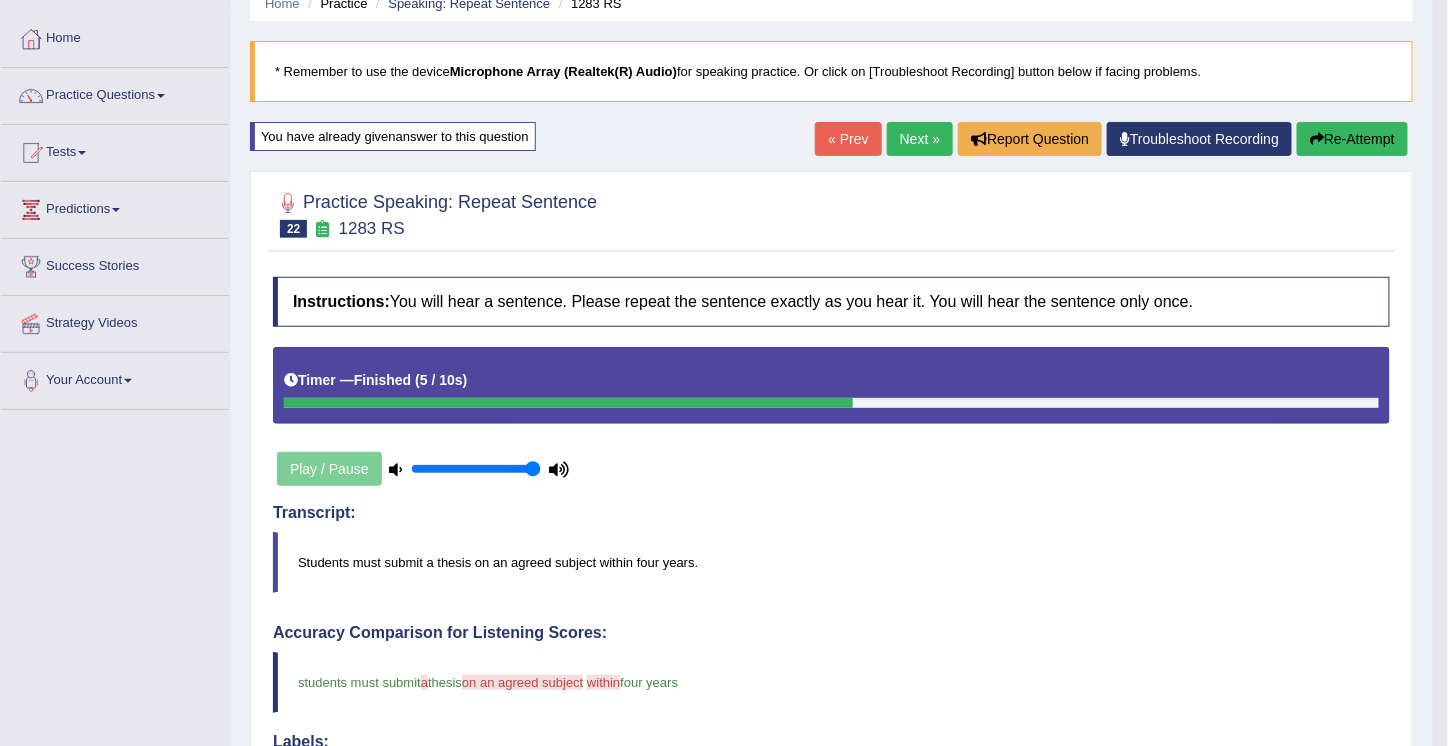 scroll, scrollTop: 84, scrollLeft: 0, axis: vertical 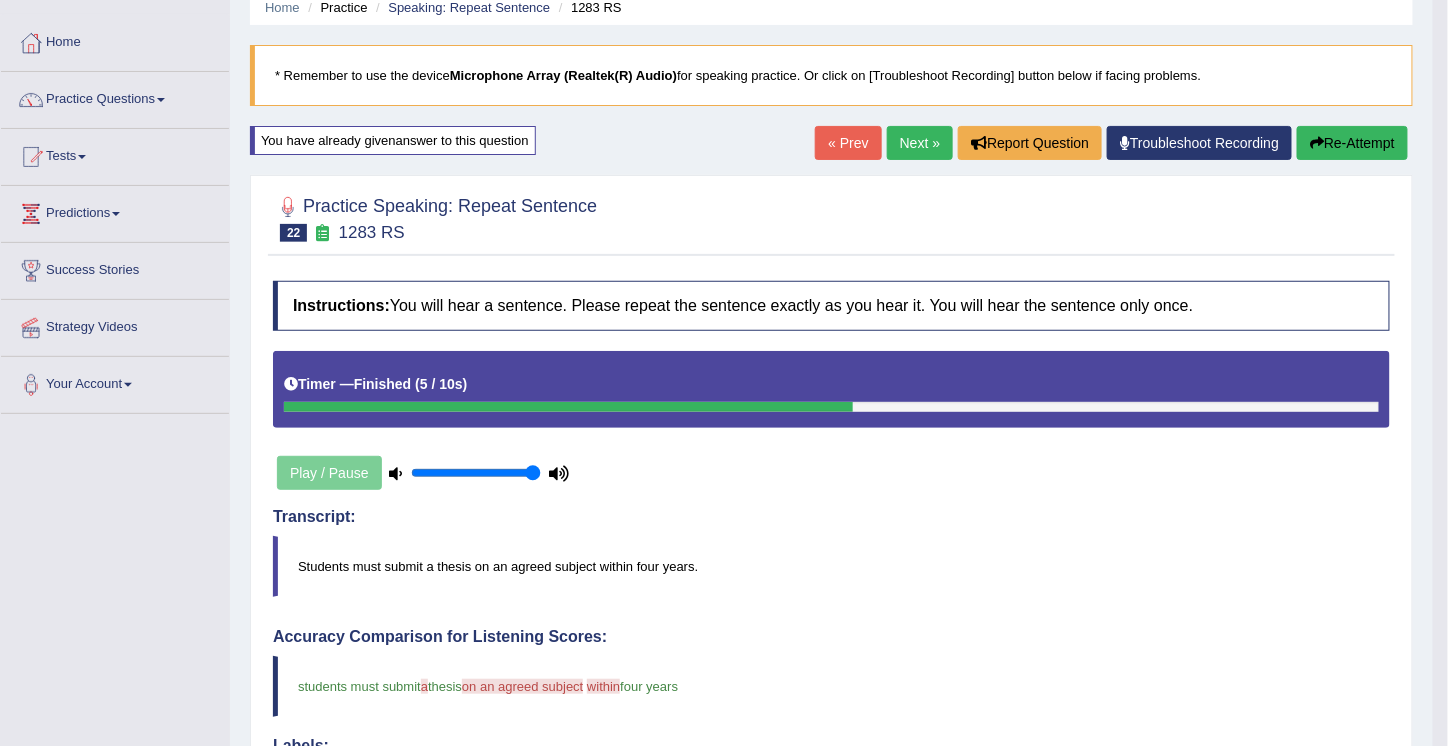 click on "Next »" at bounding box center (920, 143) 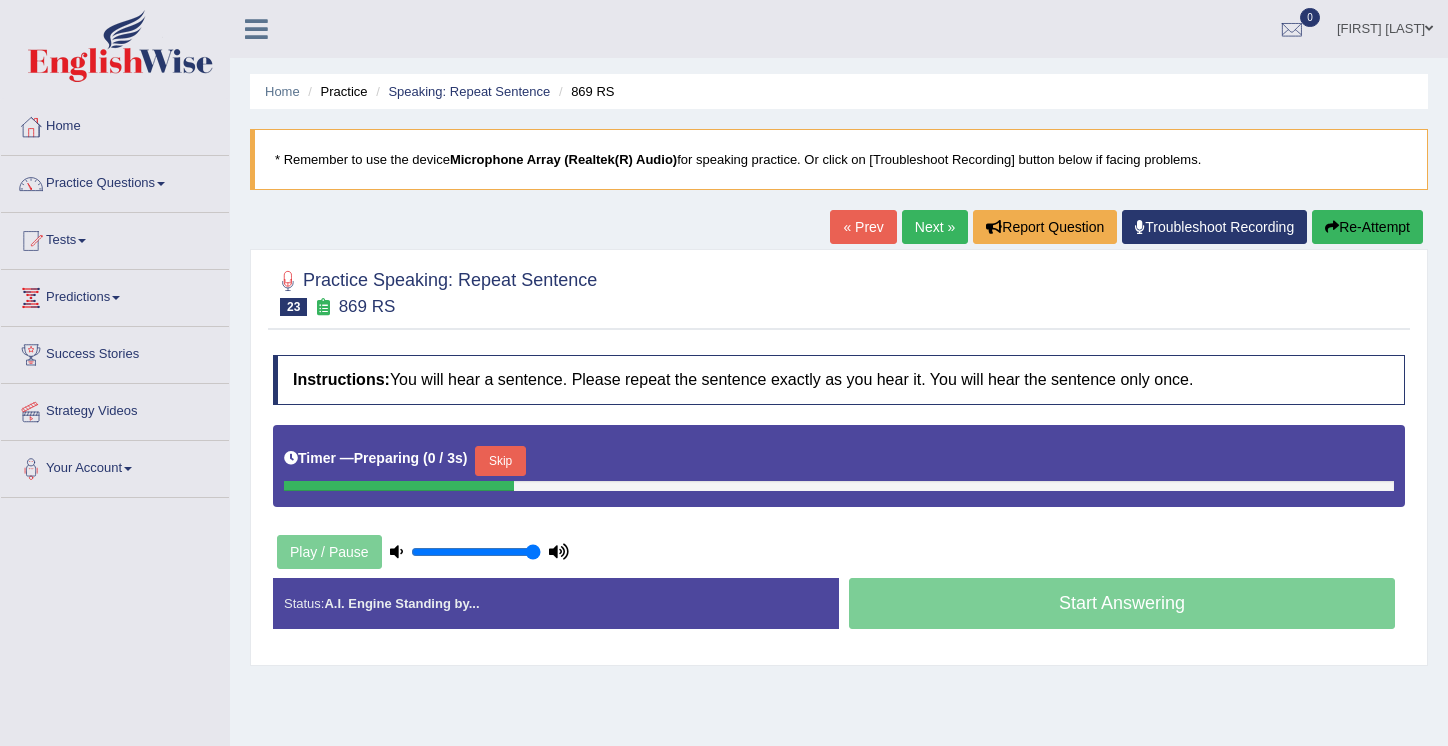 scroll, scrollTop: 0, scrollLeft: 0, axis: both 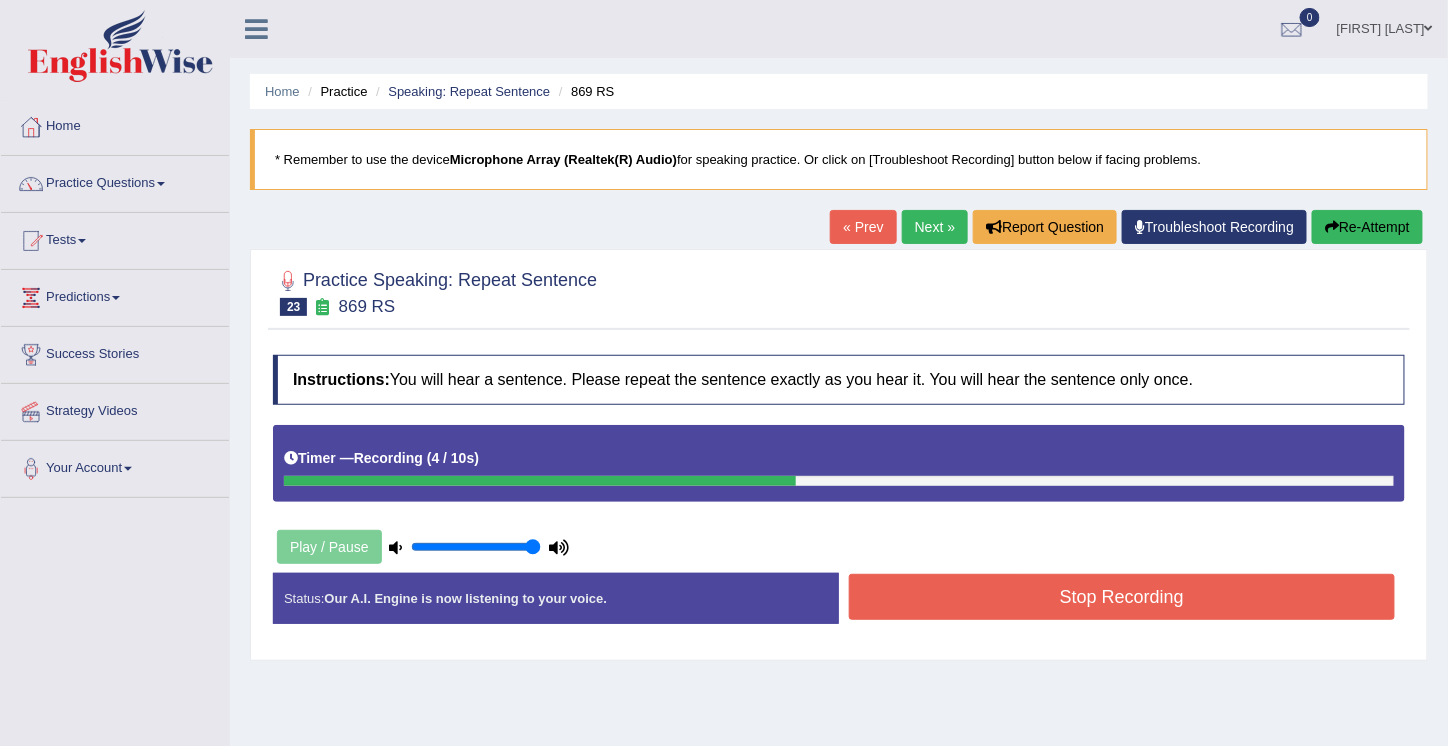 click on "Stop Recording" at bounding box center [1122, 597] 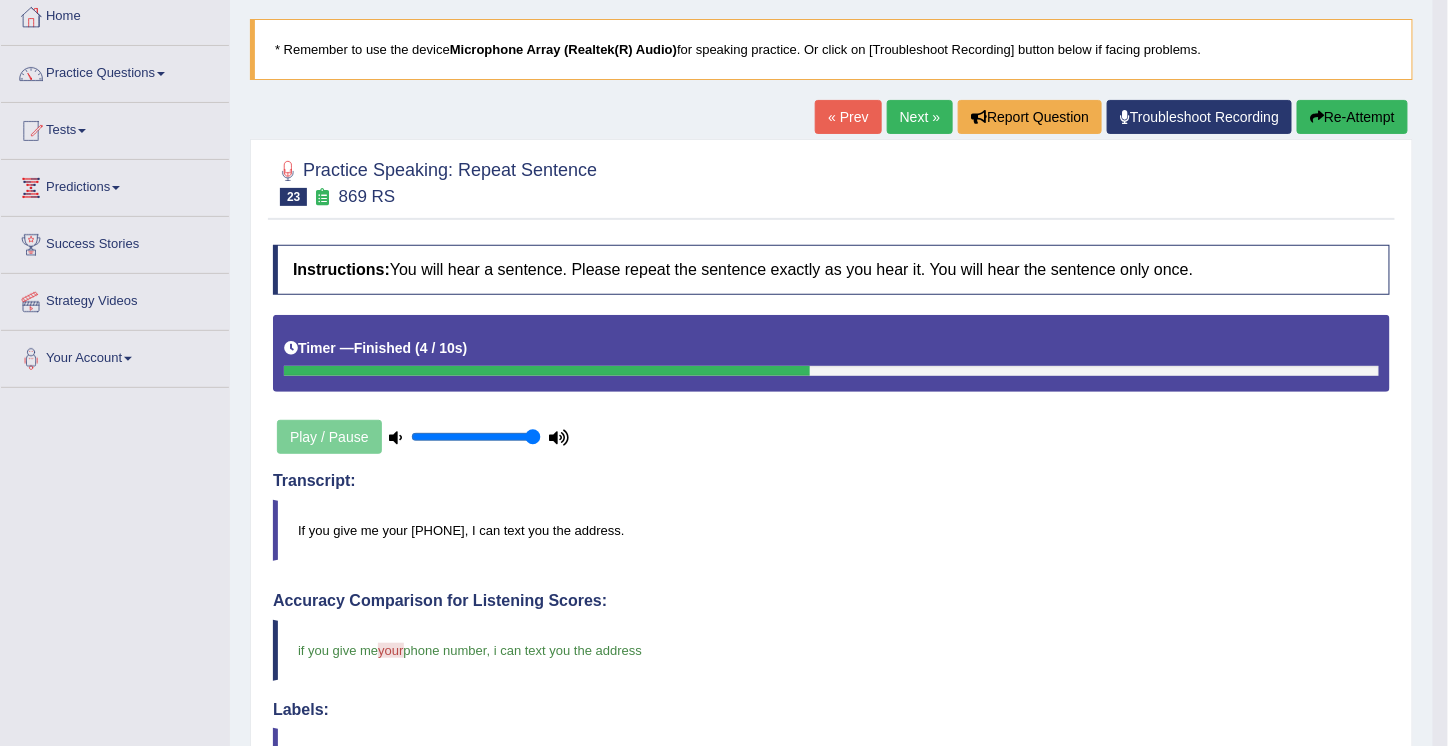 scroll, scrollTop: 0, scrollLeft: 0, axis: both 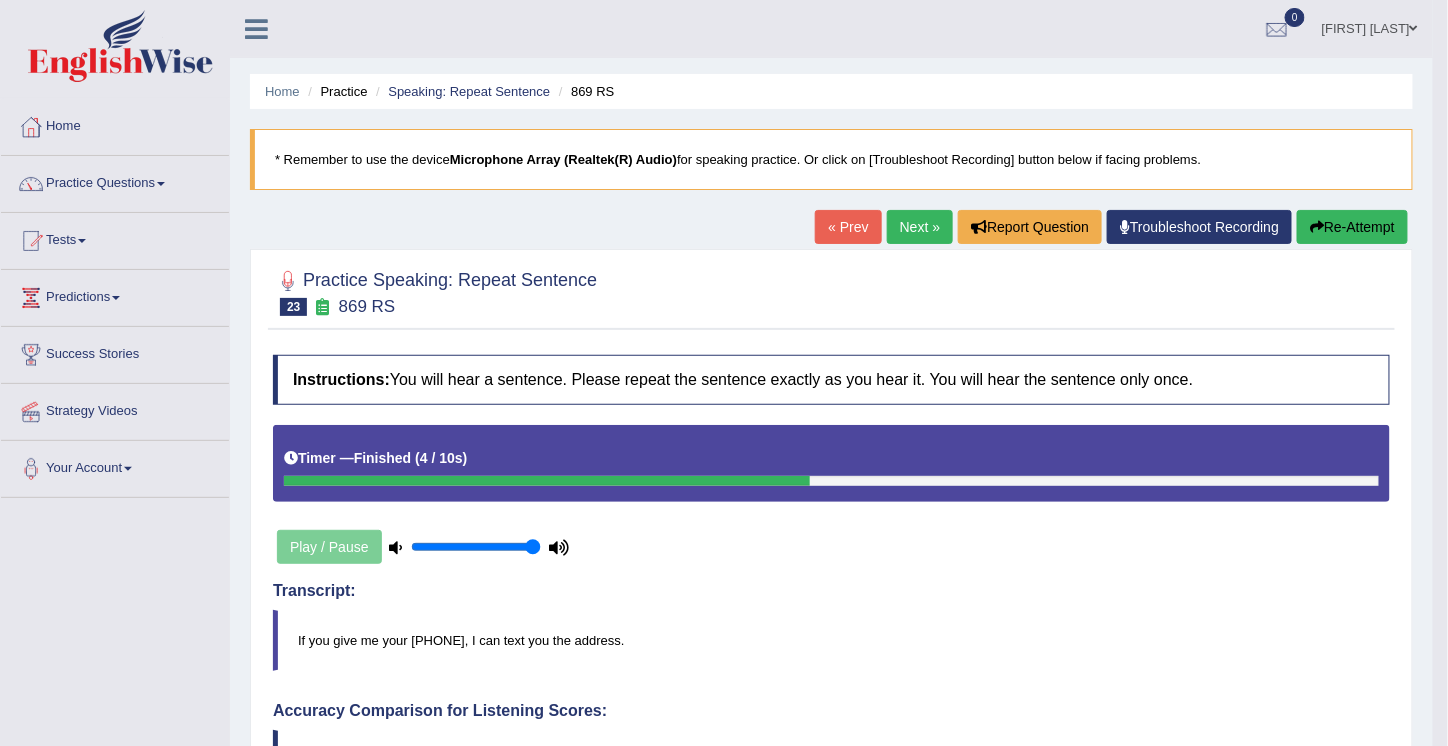 click on "Next »" at bounding box center [920, 227] 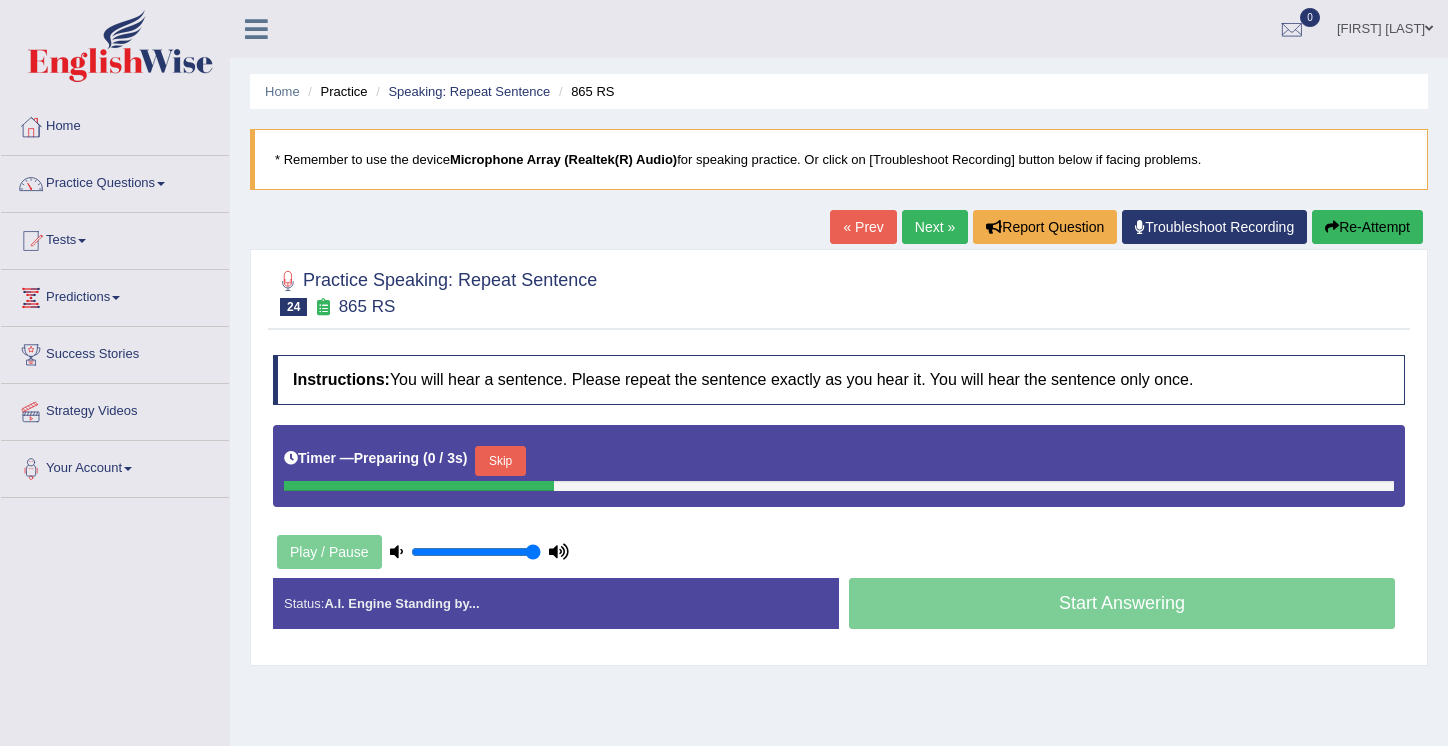scroll, scrollTop: 0, scrollLeft: 0, axis: both 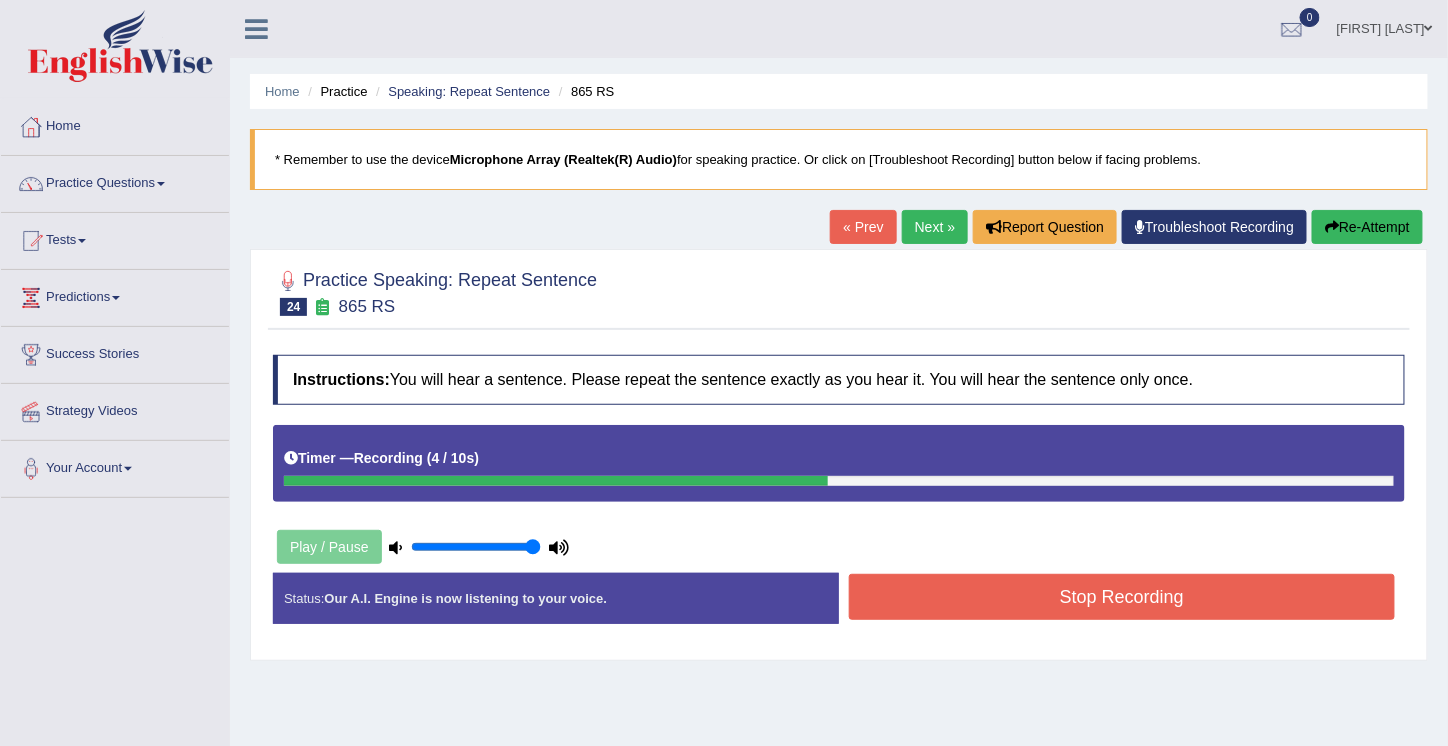 click on "Stop Recording" at bounding box center [1122, 597] 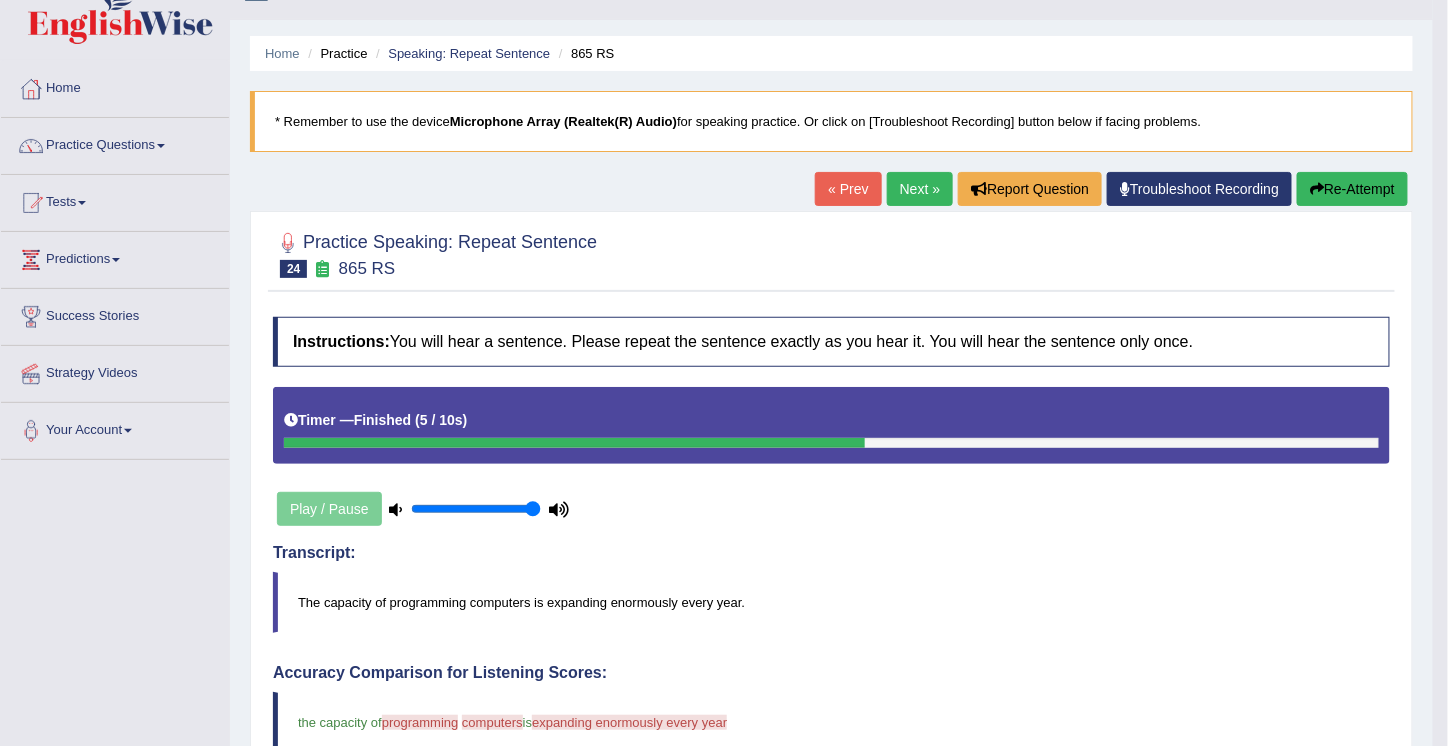 scroll, scrollTop: 36, scrollLeft: 0, axis: vertical 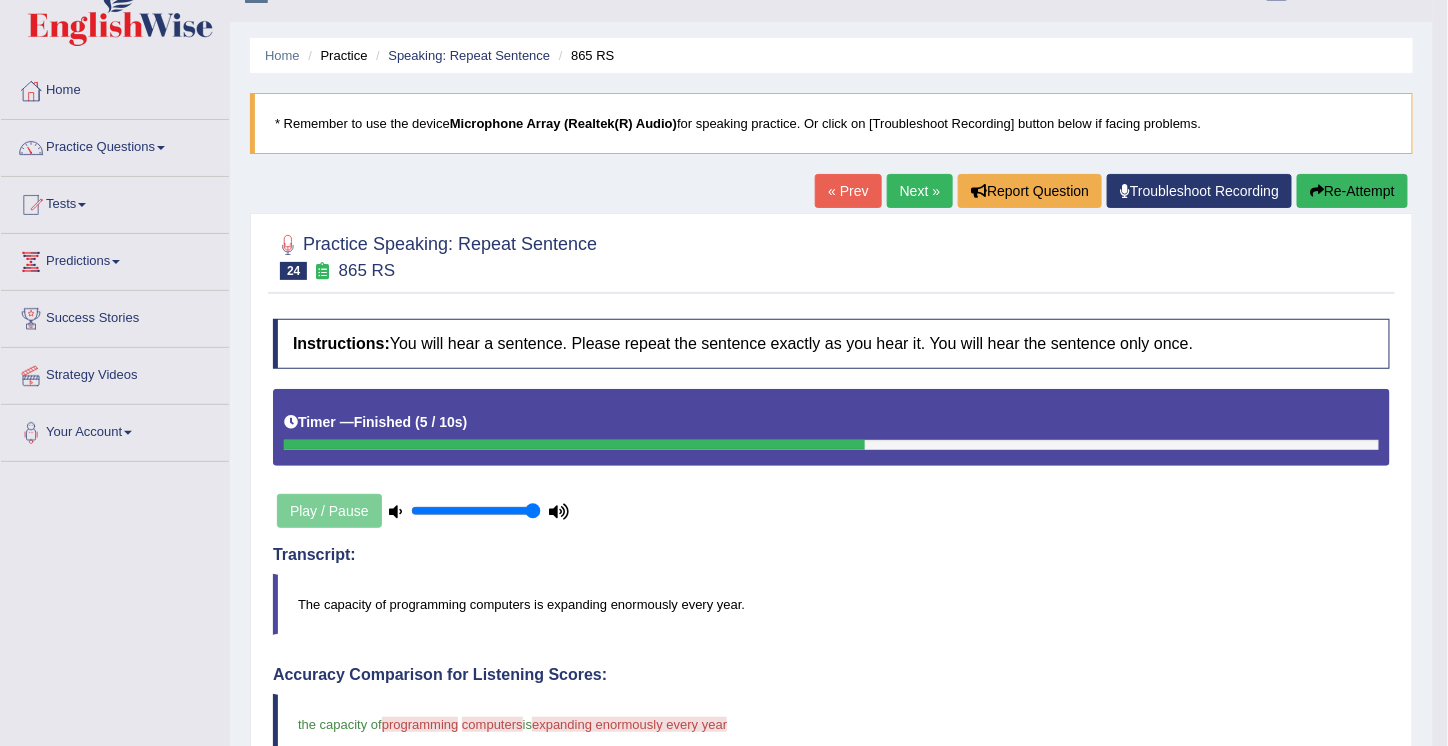 click on "Re-Attempt" at bounding box center (1352, 191) 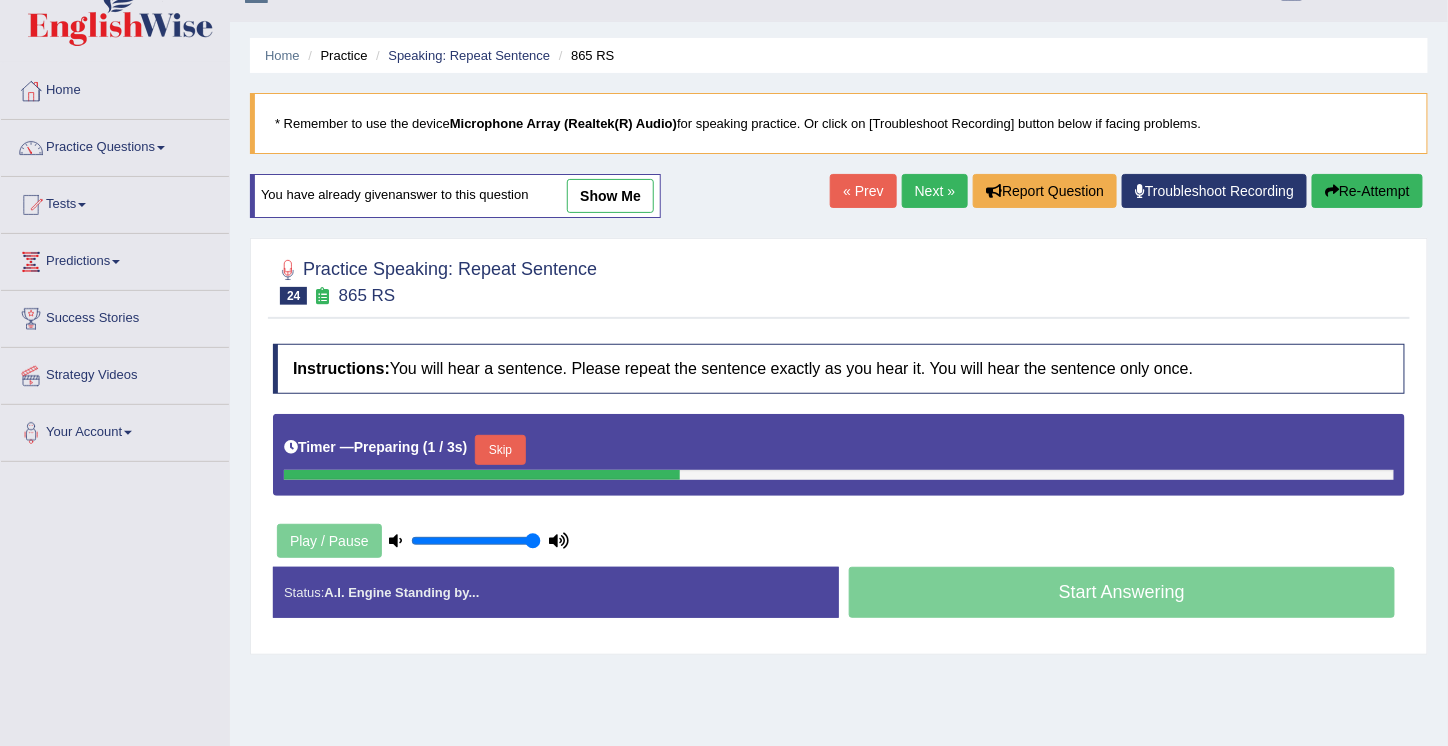 scroll, scrollTop: 36, scrollLeft: 0, axis: vertical 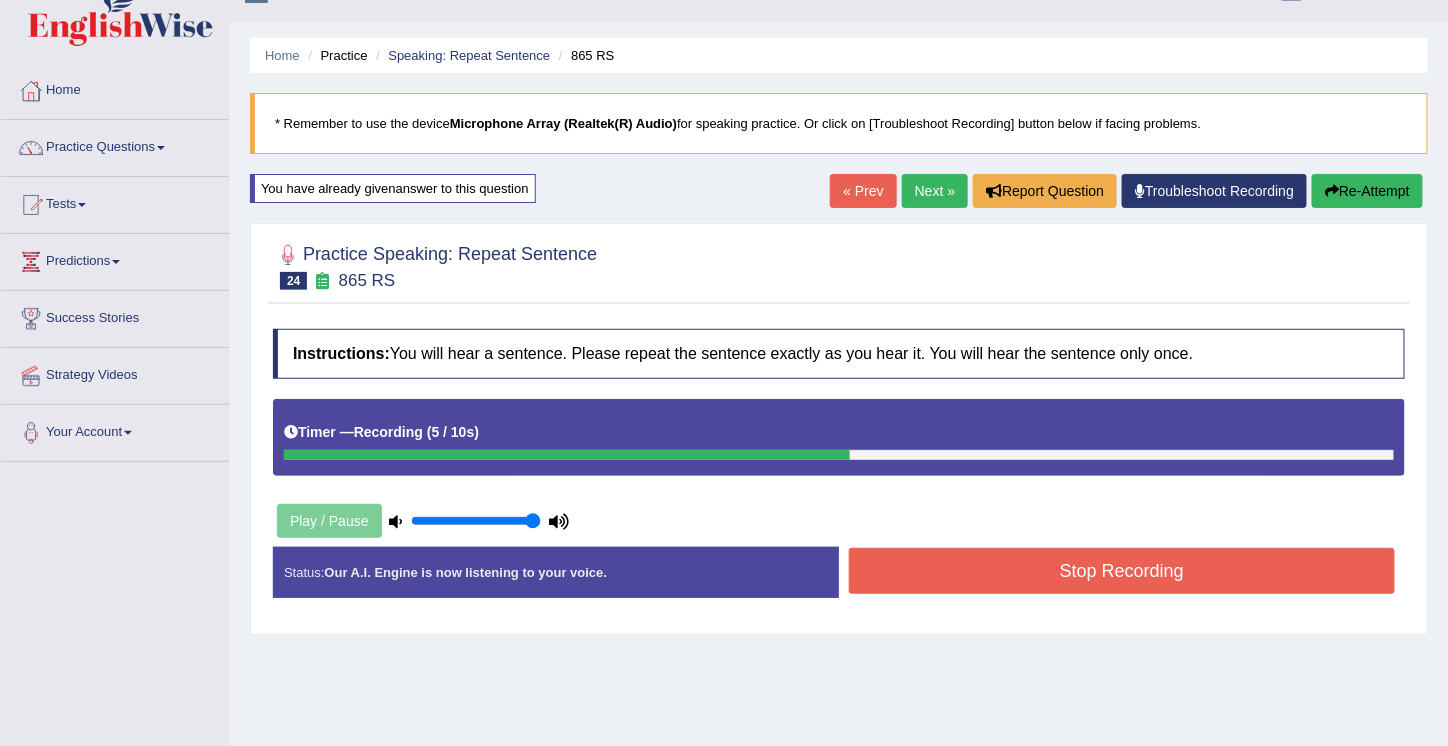 click on "Stop Recording" at bounding box center [1122, 571] 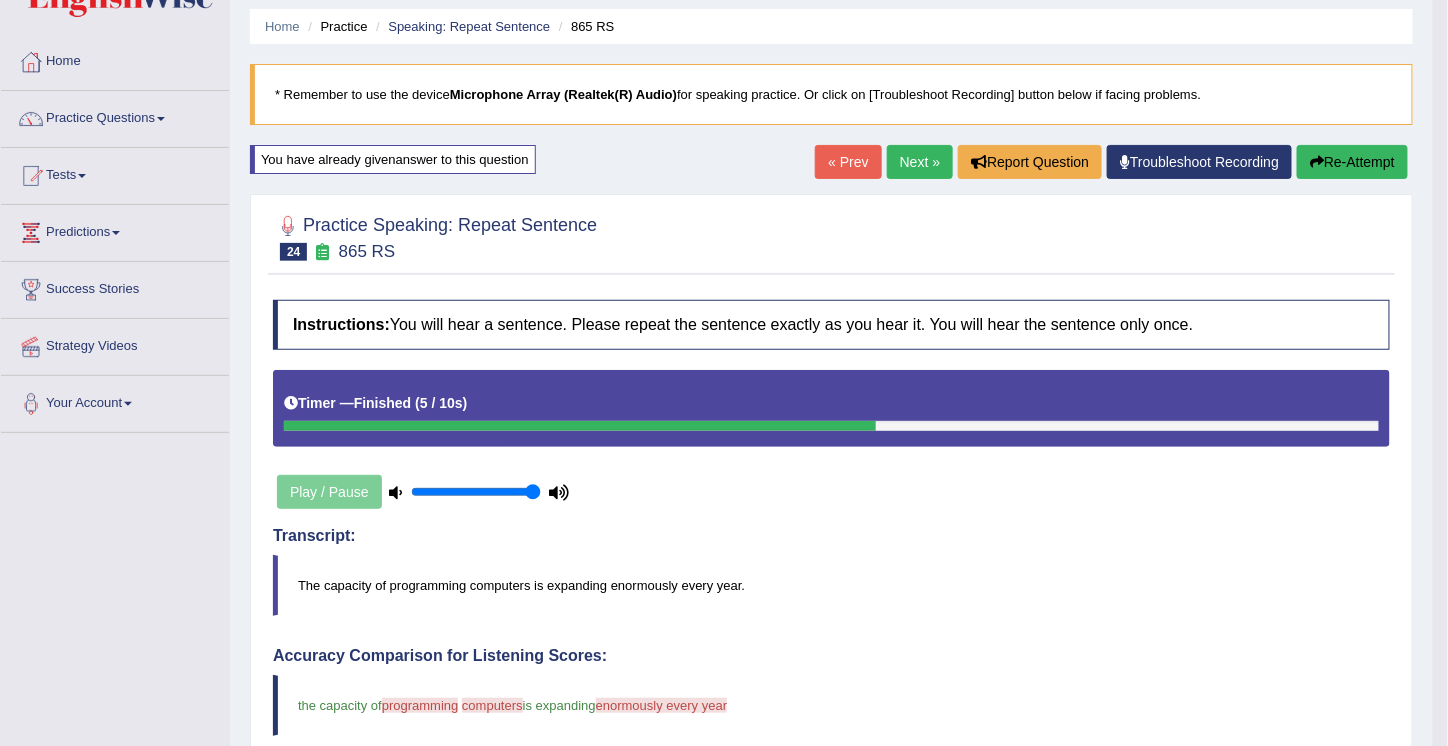 scroll, scrollTop: 58, scrollLeft: 0, axis: vertical 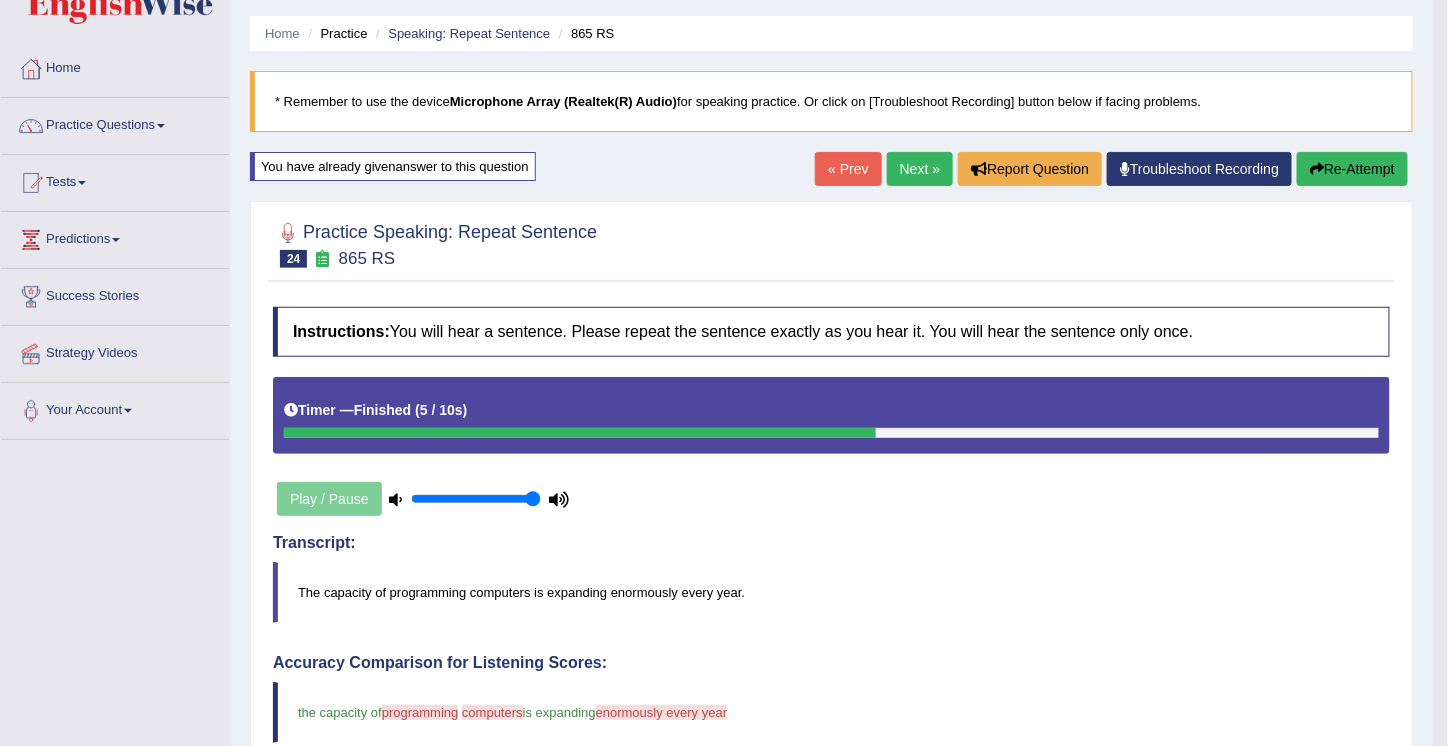 click on "Re-Attempt" at bounding box center (1352, 169) 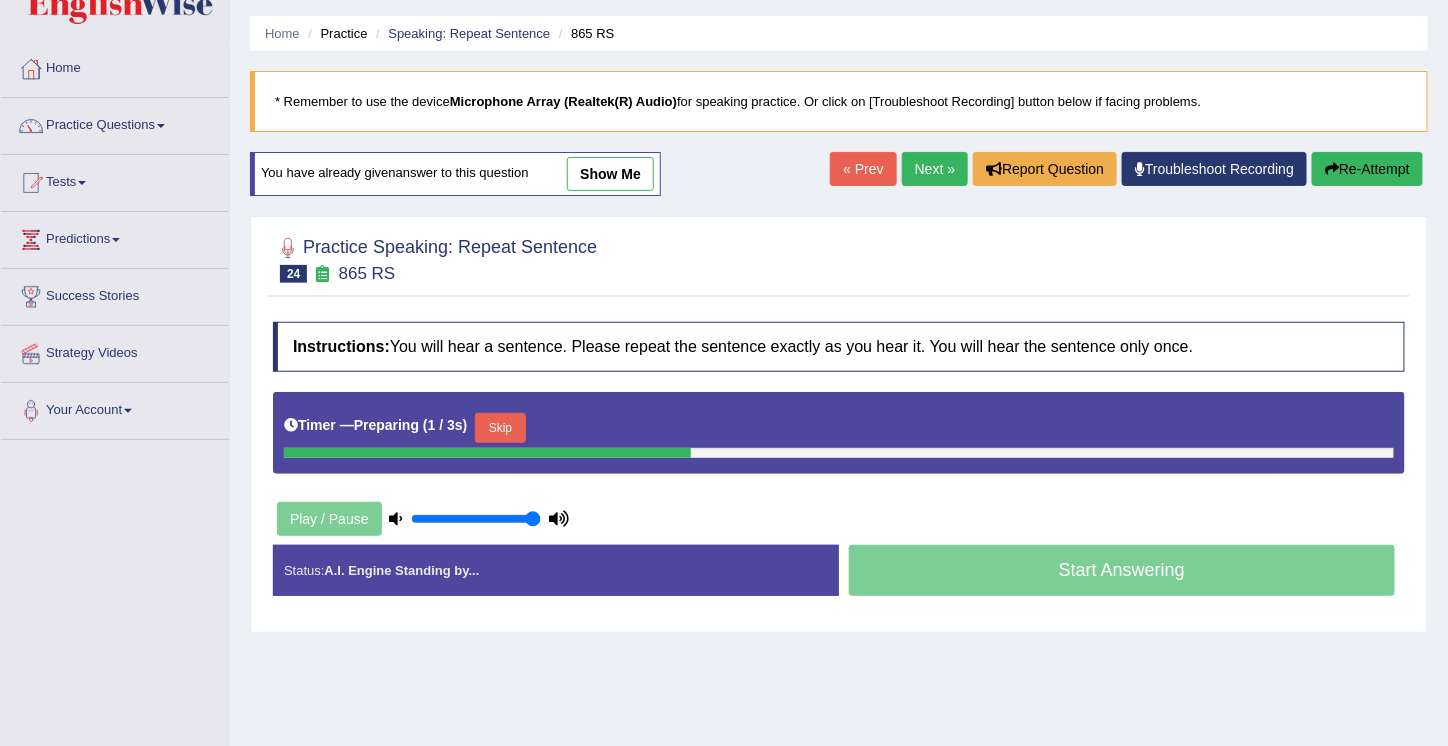scroll, scrollTop: 58, scrollLeft: 0, axis: vertical 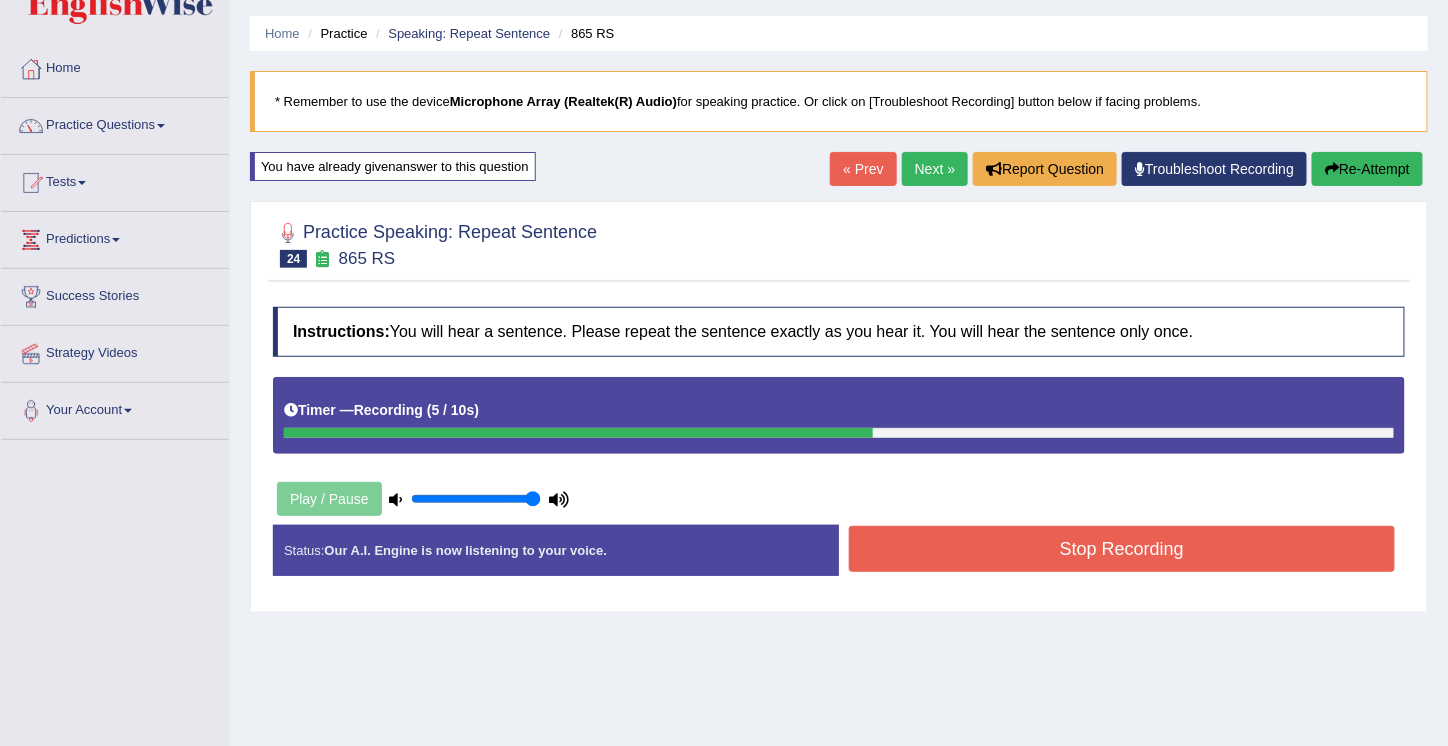 click on "Stop Recording" at bounding box center [1122, 549] 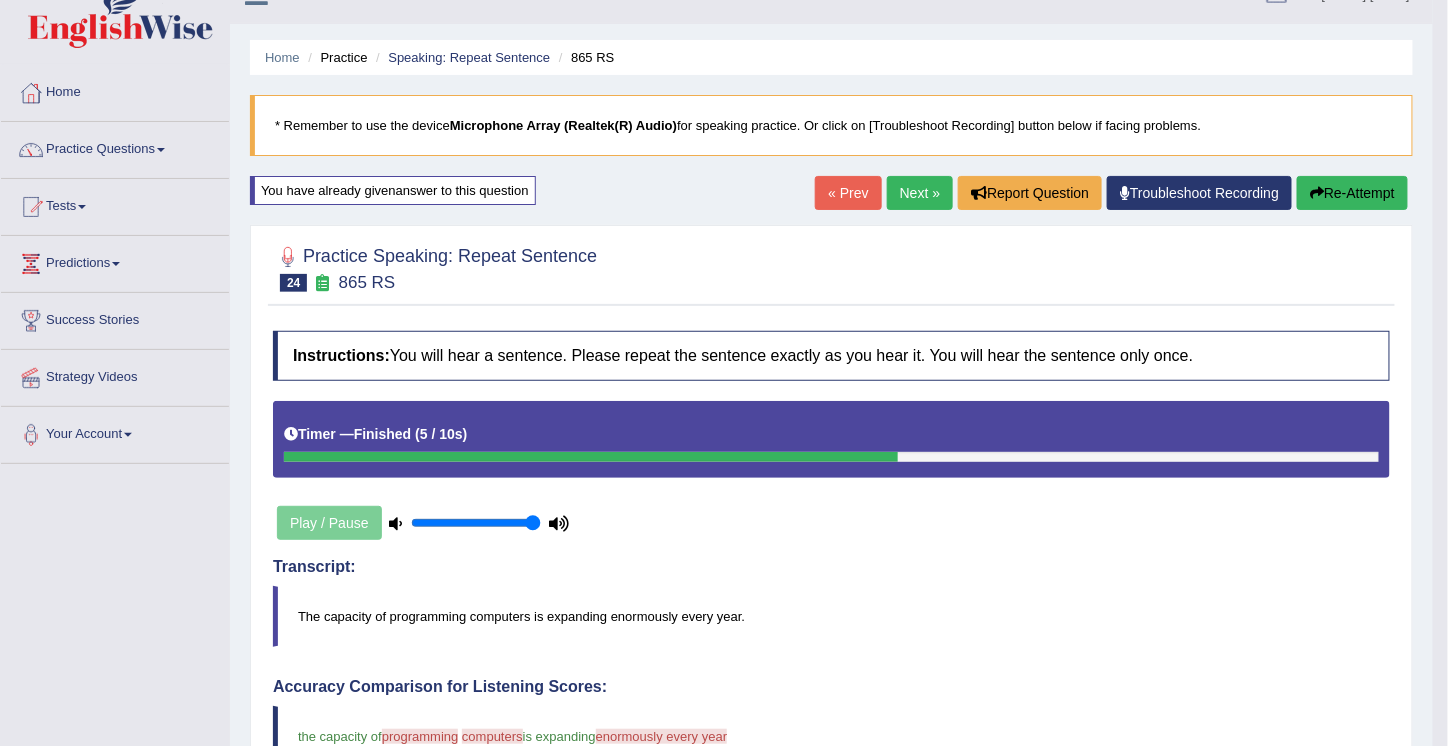 scroll, scrollTop: 32, scrollLeft: 0, axis: vertical 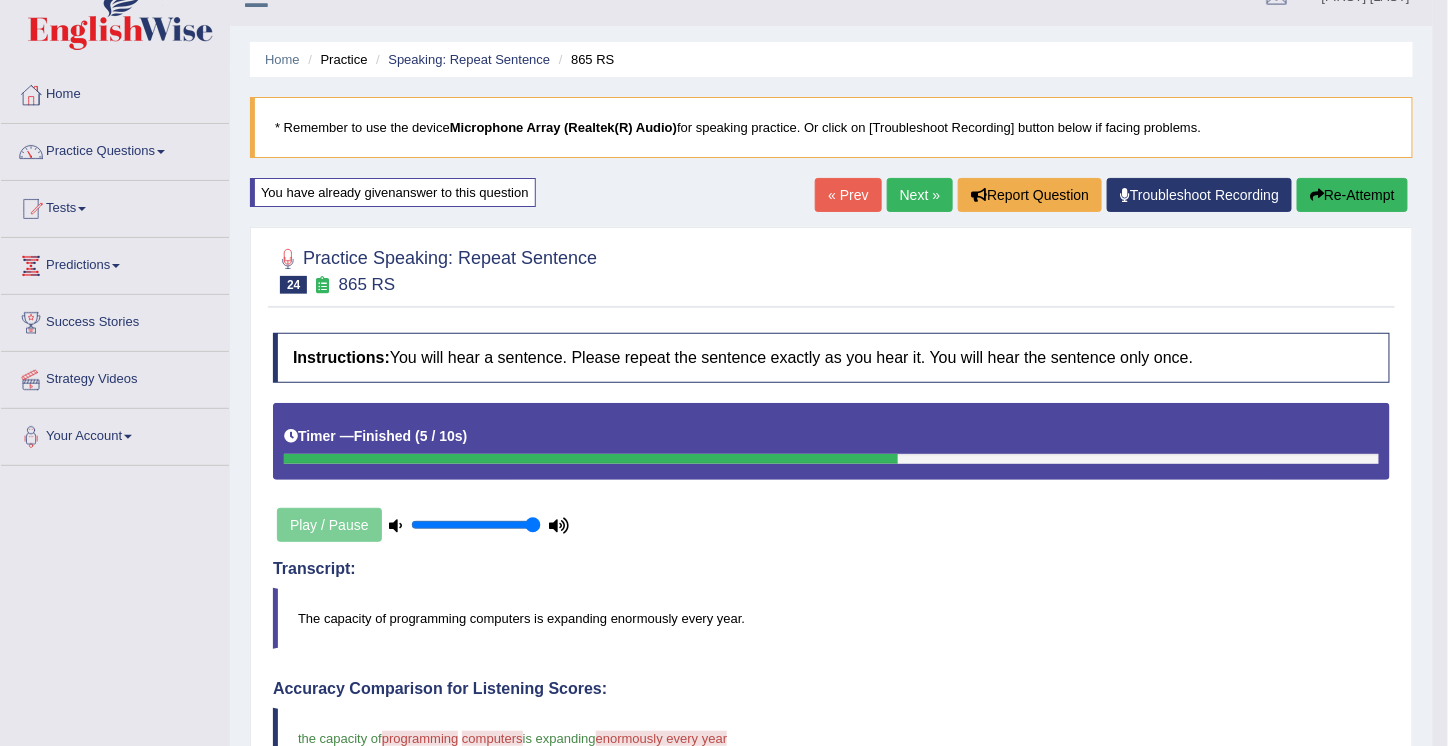 click on "Re-Attempt" at bounding box center [1352, 195] 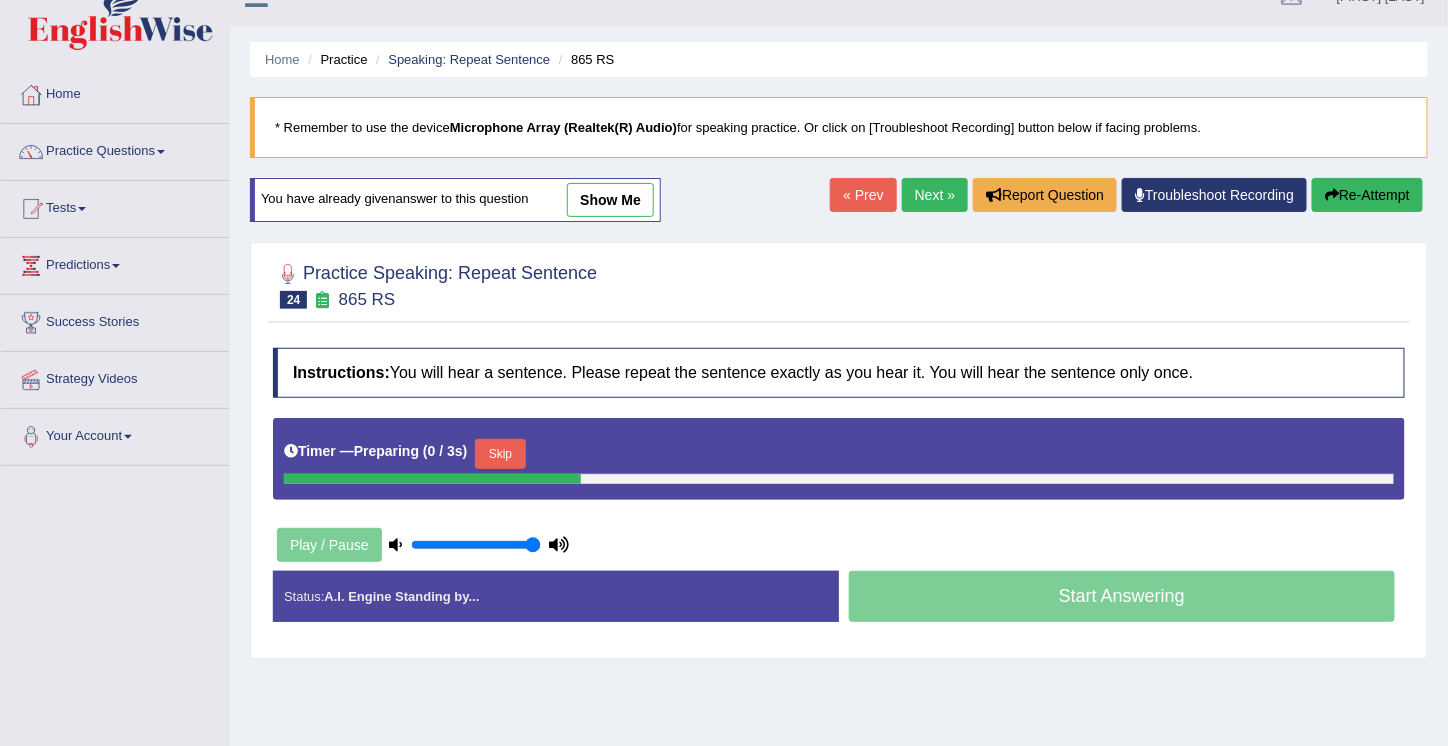 scroll, scrollTop: 32, scrollLeft: 0, axis: vertical 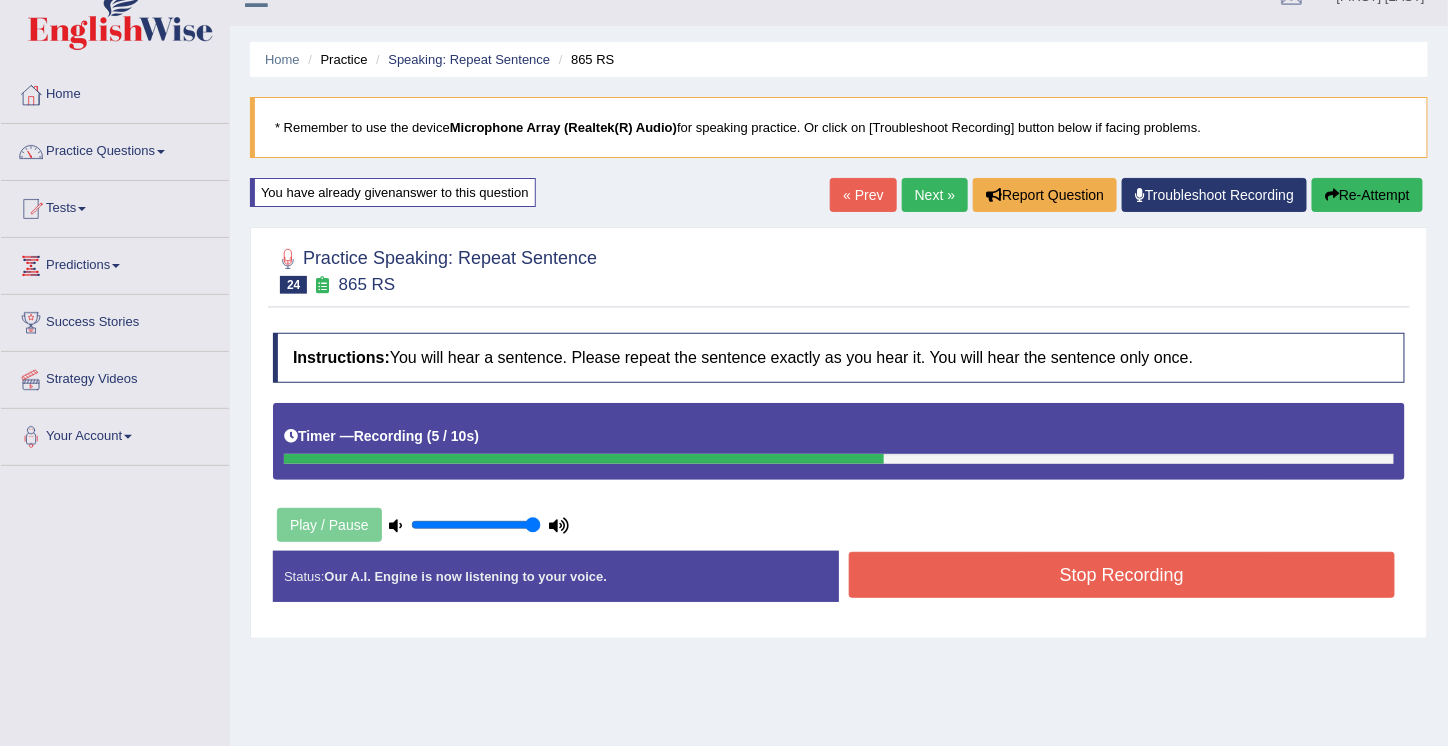 click on "Stop Recording" at bounding box center [1122, 575] 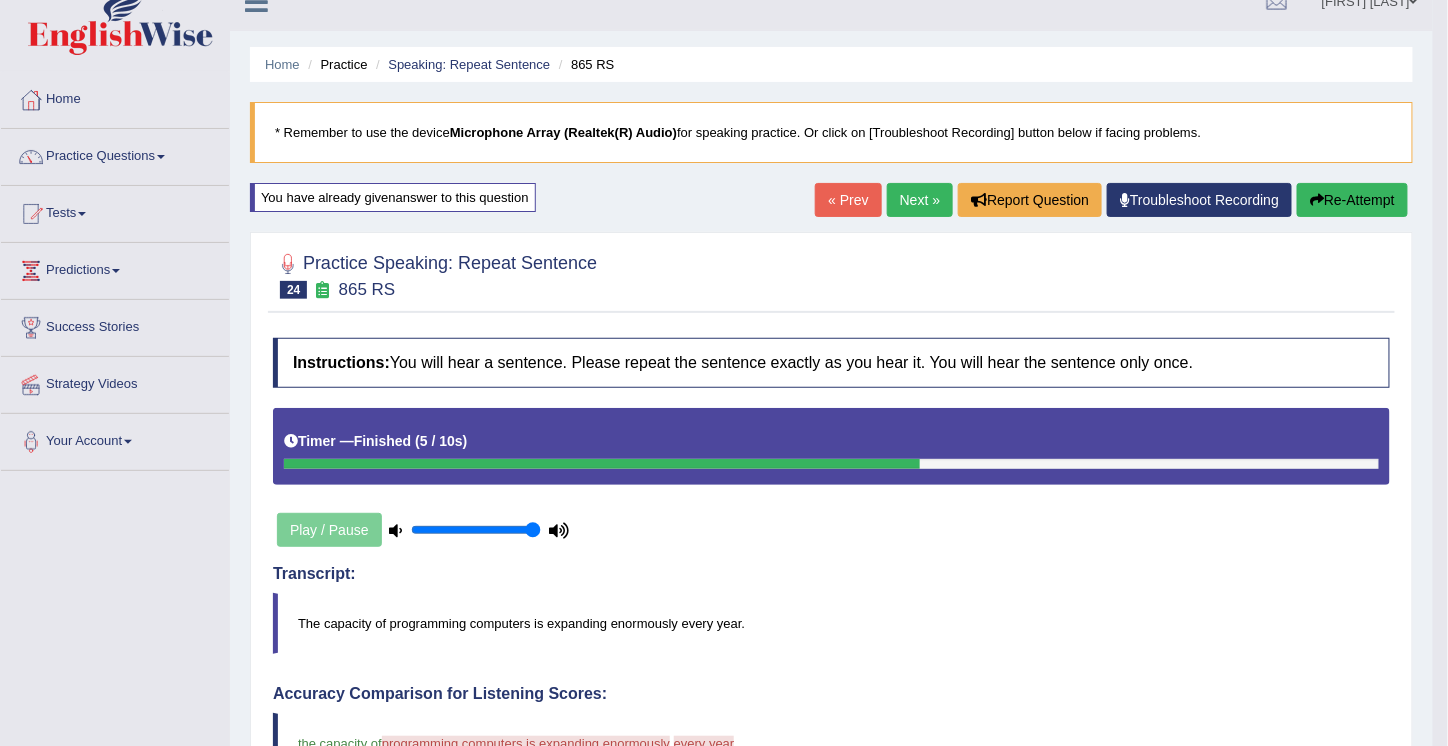 scroll, scrollTop: 24, scrollLeft: 0, axis: vertical 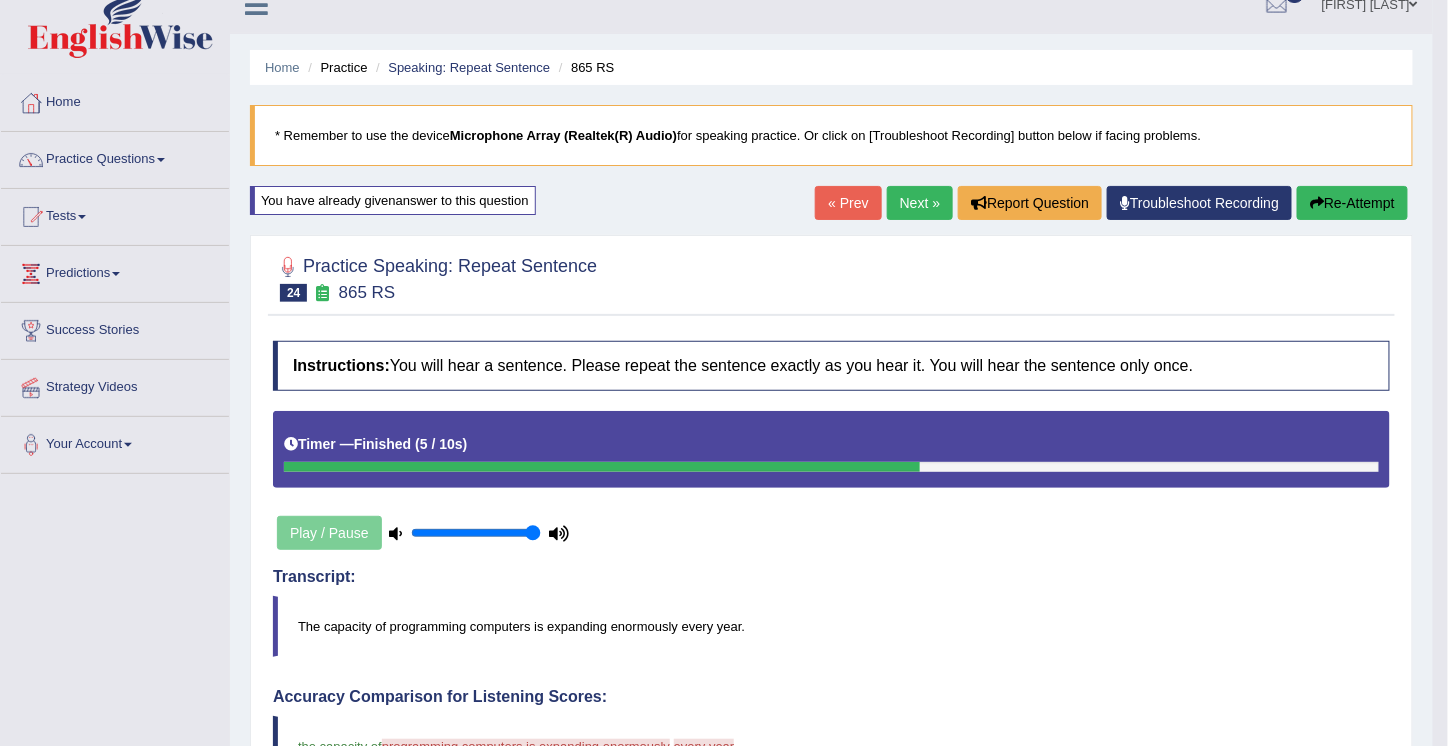click on "Re-Attempt" at bounding box center [1352, 203] 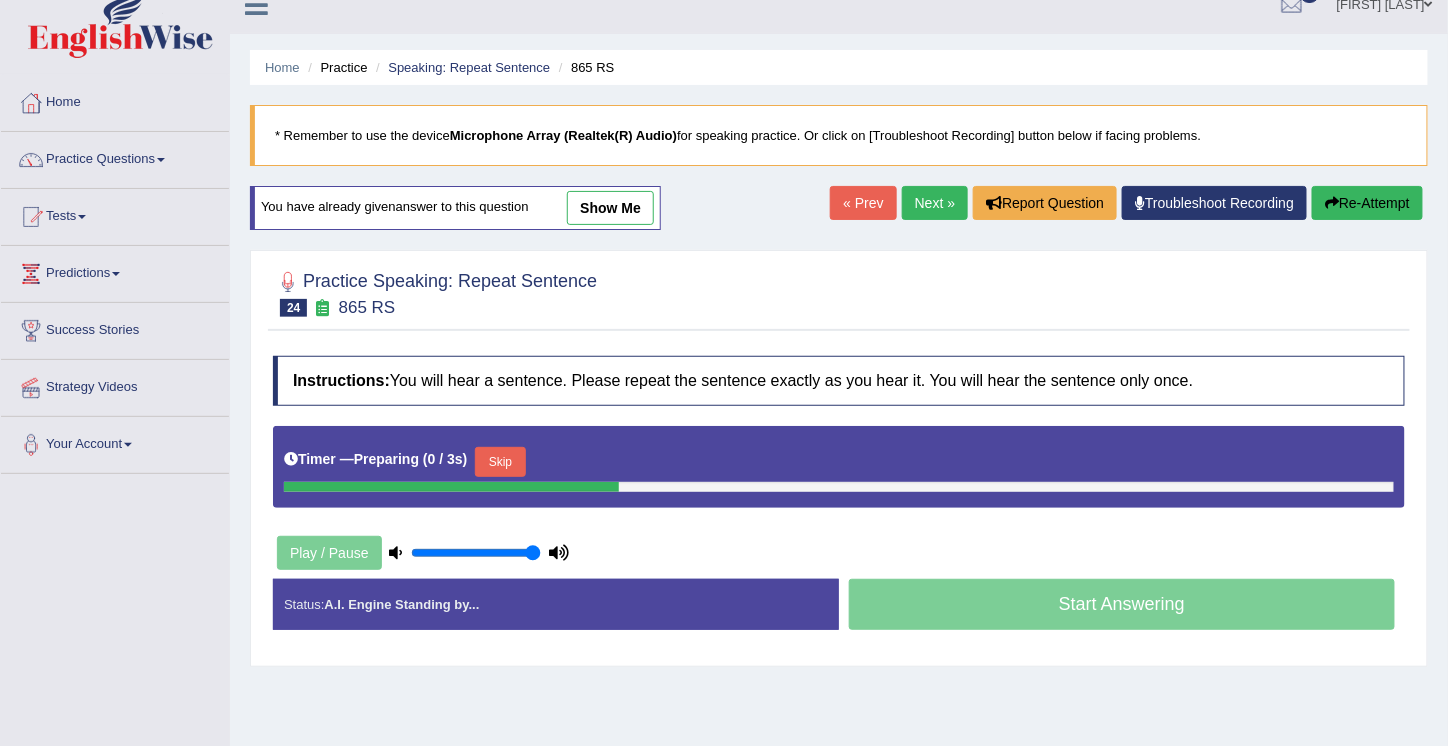 scroll, scrollTop: 24, scrollLeft: 0, axis: vertical 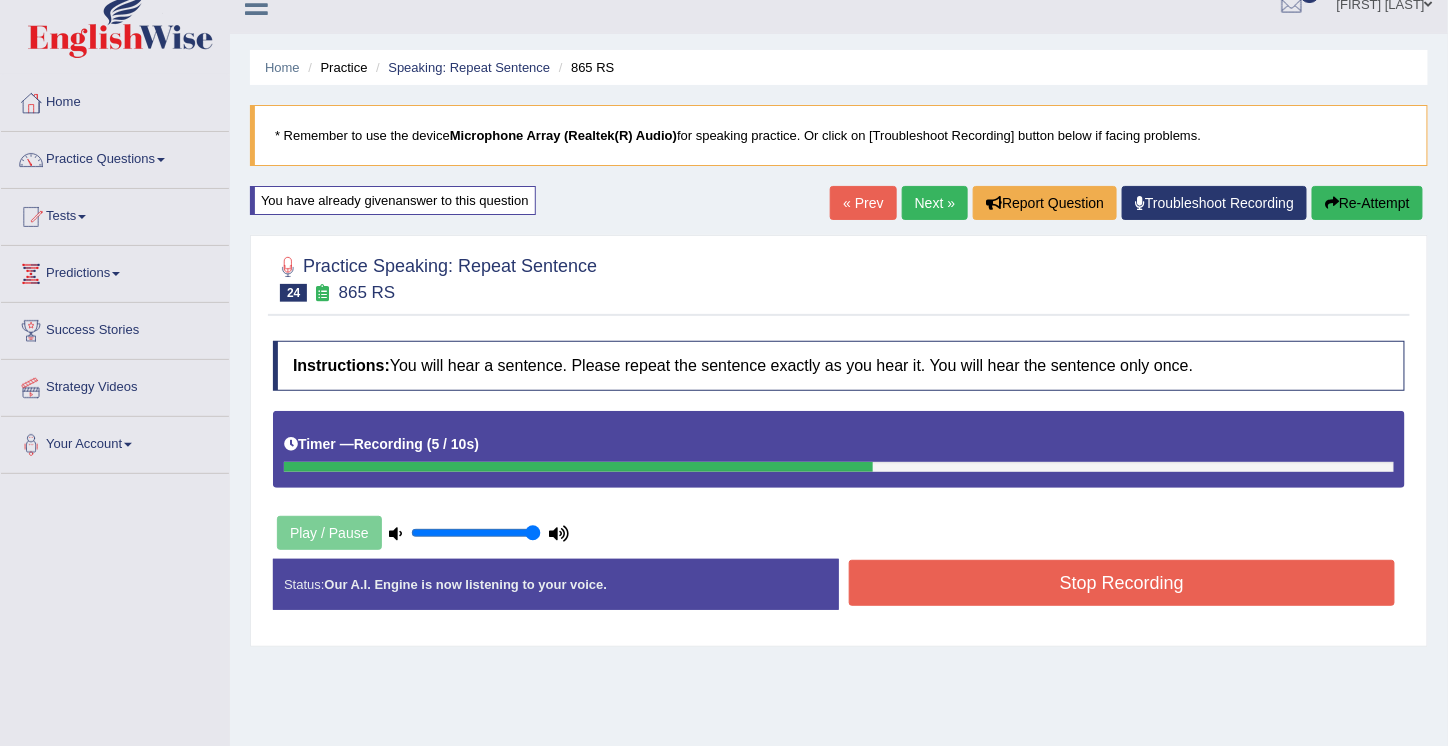 click on "Stop Recording" at bounding box center (1122, 583) 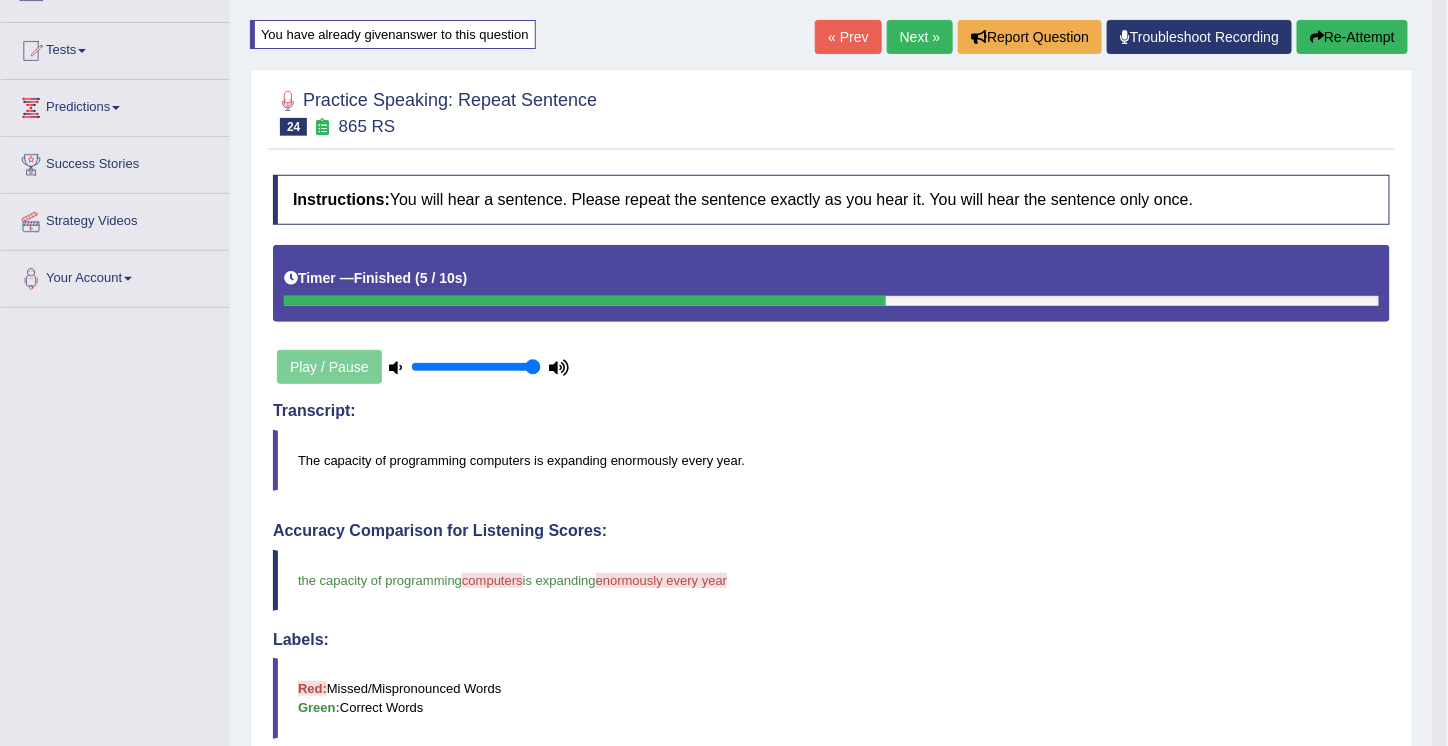 scroll, scrollTop: 194, scrollLeft: 0, axis: vertical 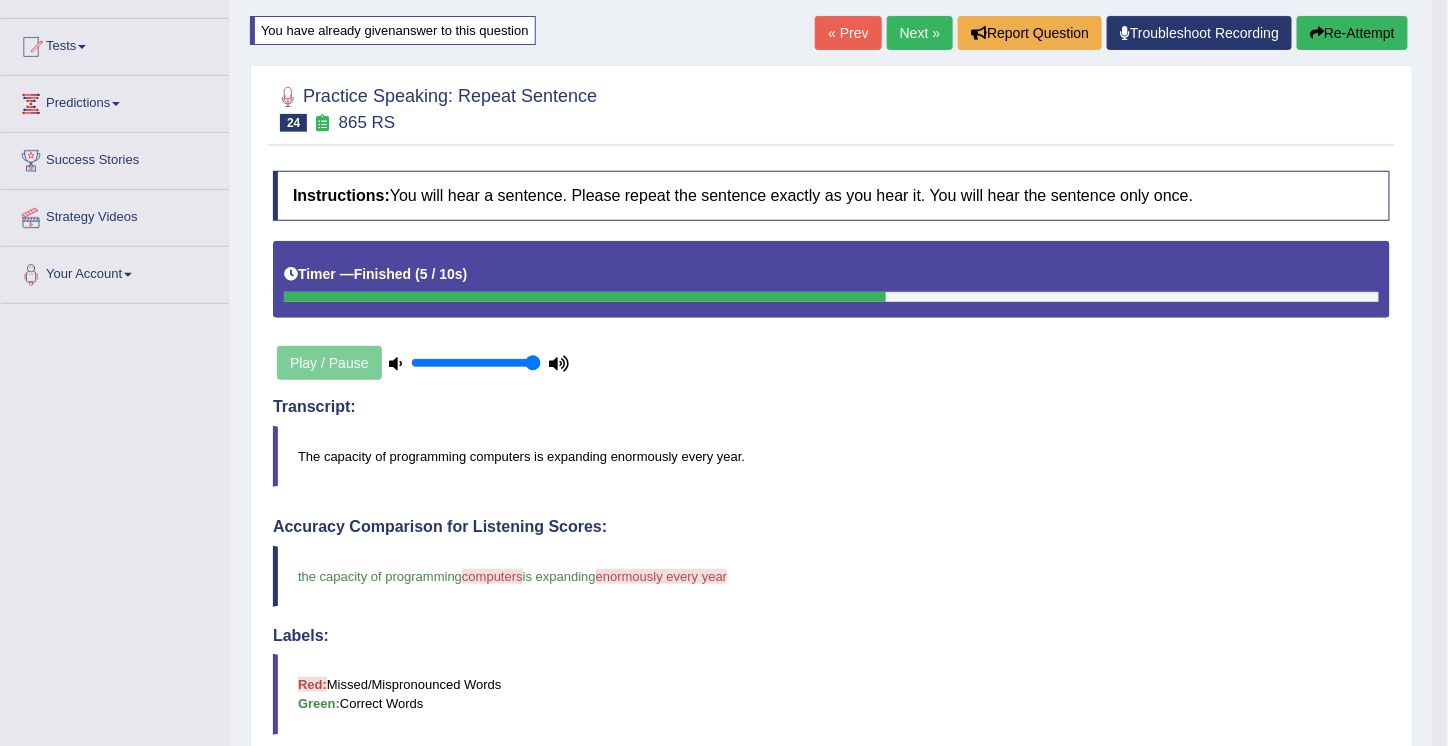 click on "Re-Attempt" at bounding box center (1352, 33) 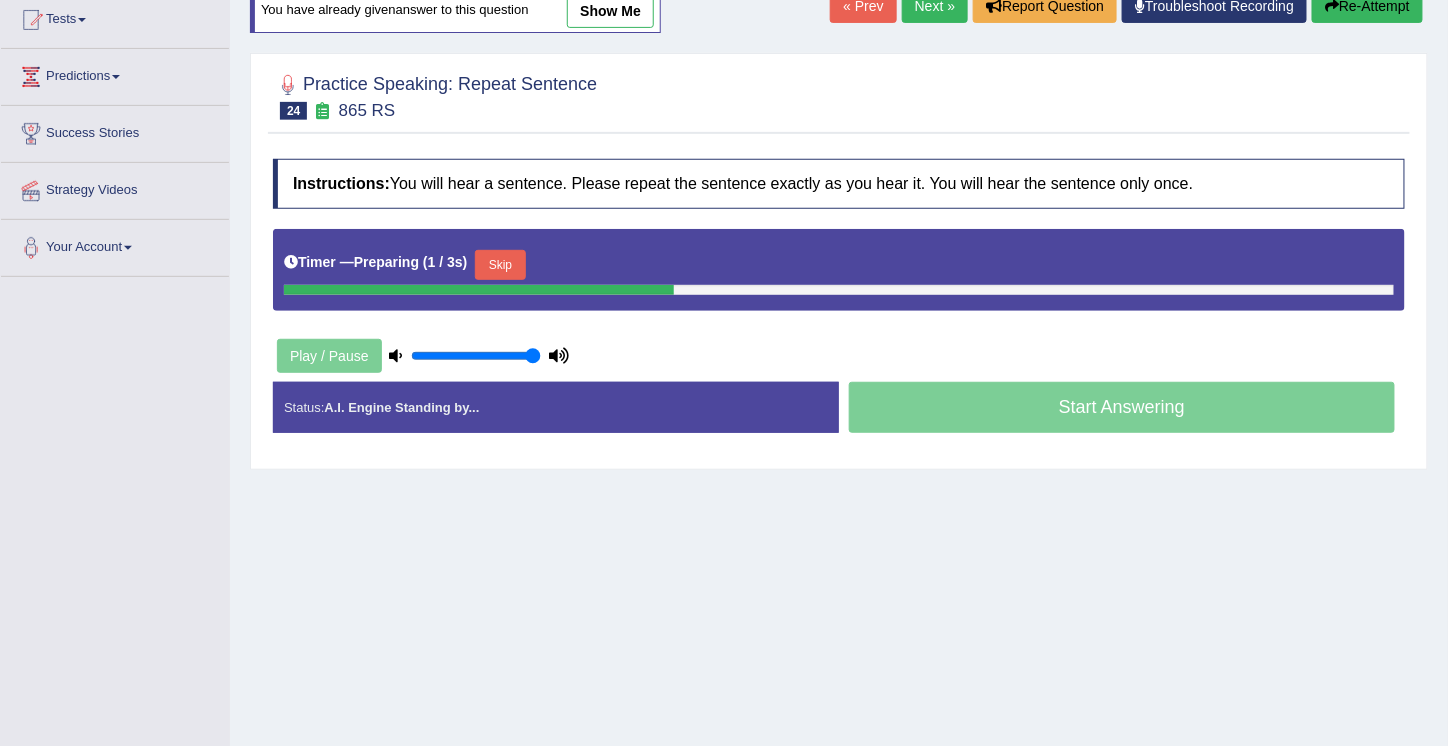 scroll, scrollTop: 194, scrollLeft: 0, axis: vertical 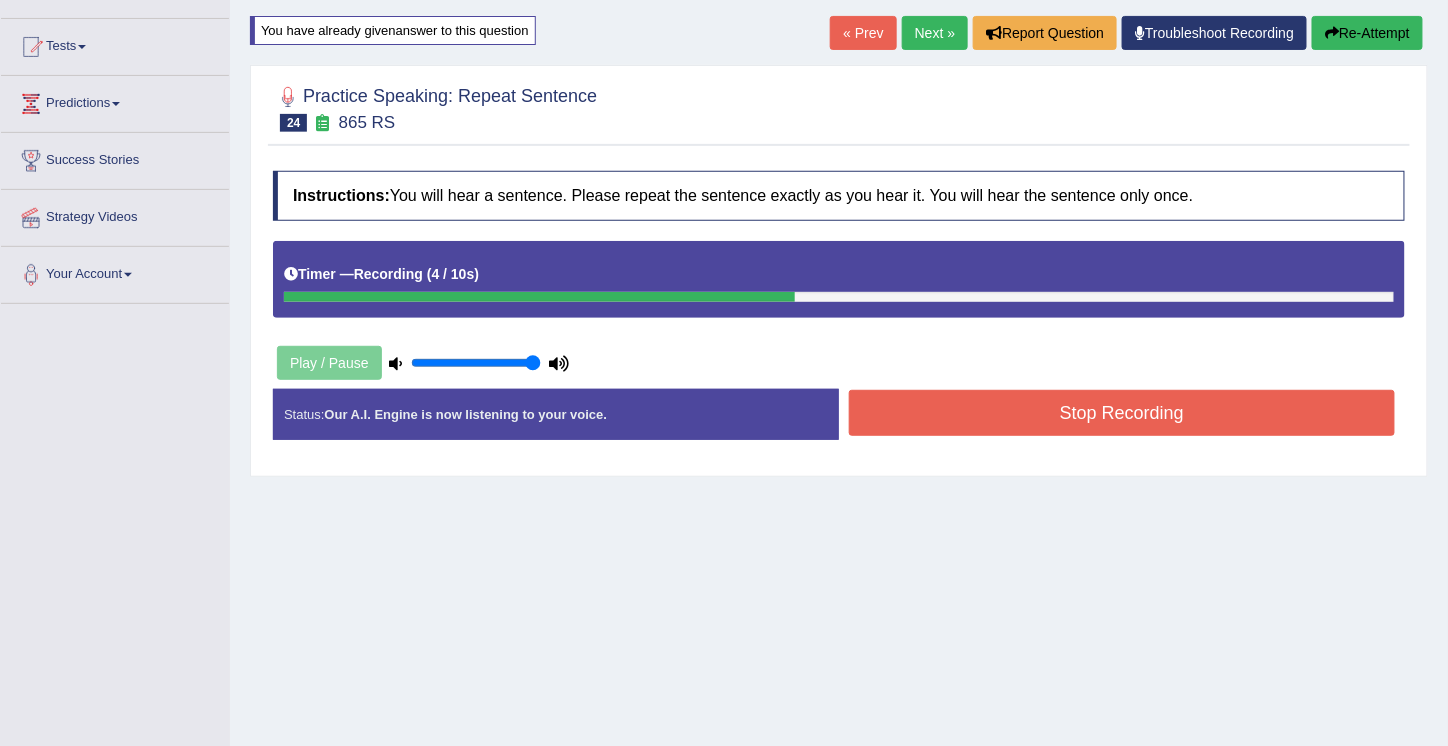 click on "Stop Recording" at bounding box center [1122, 413] 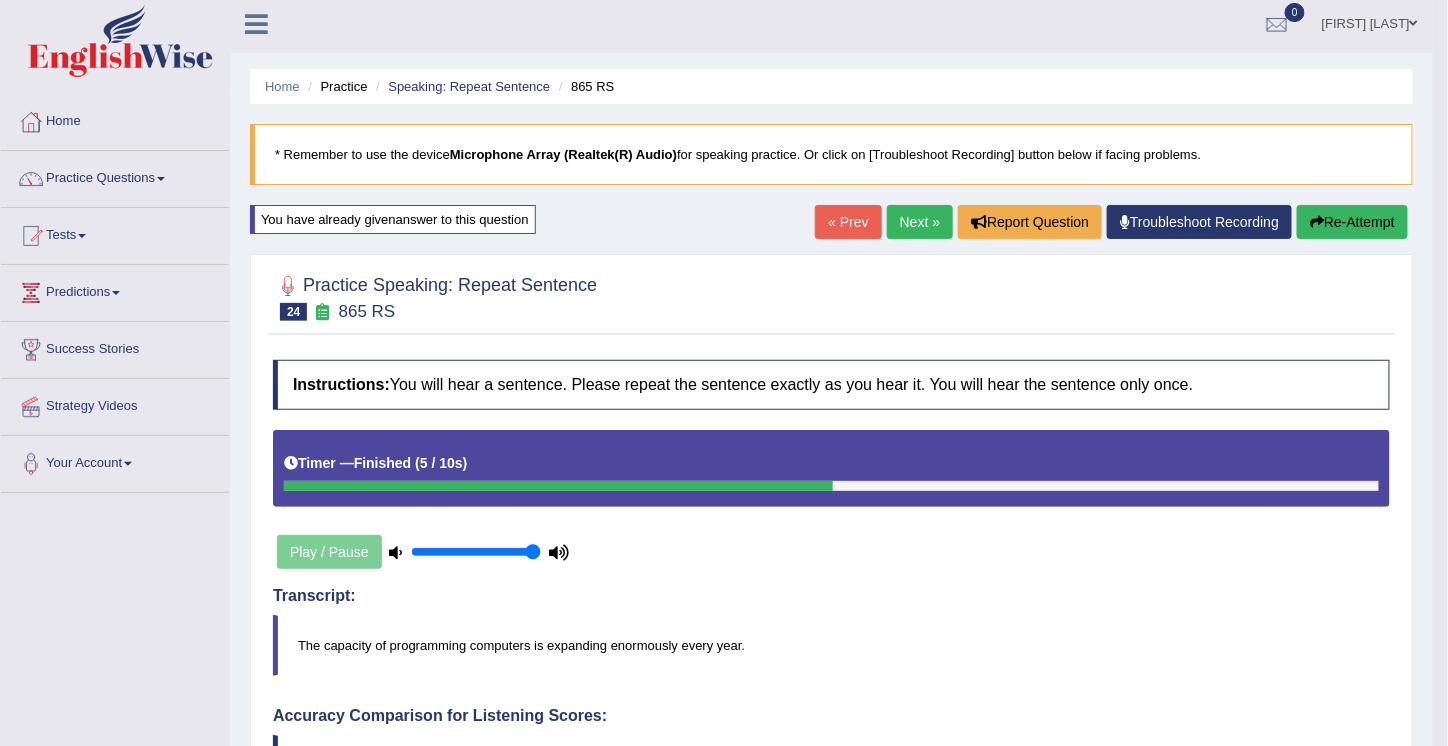 scroll, scrollTop: 4, scrollLeft: 0, axis: vertical 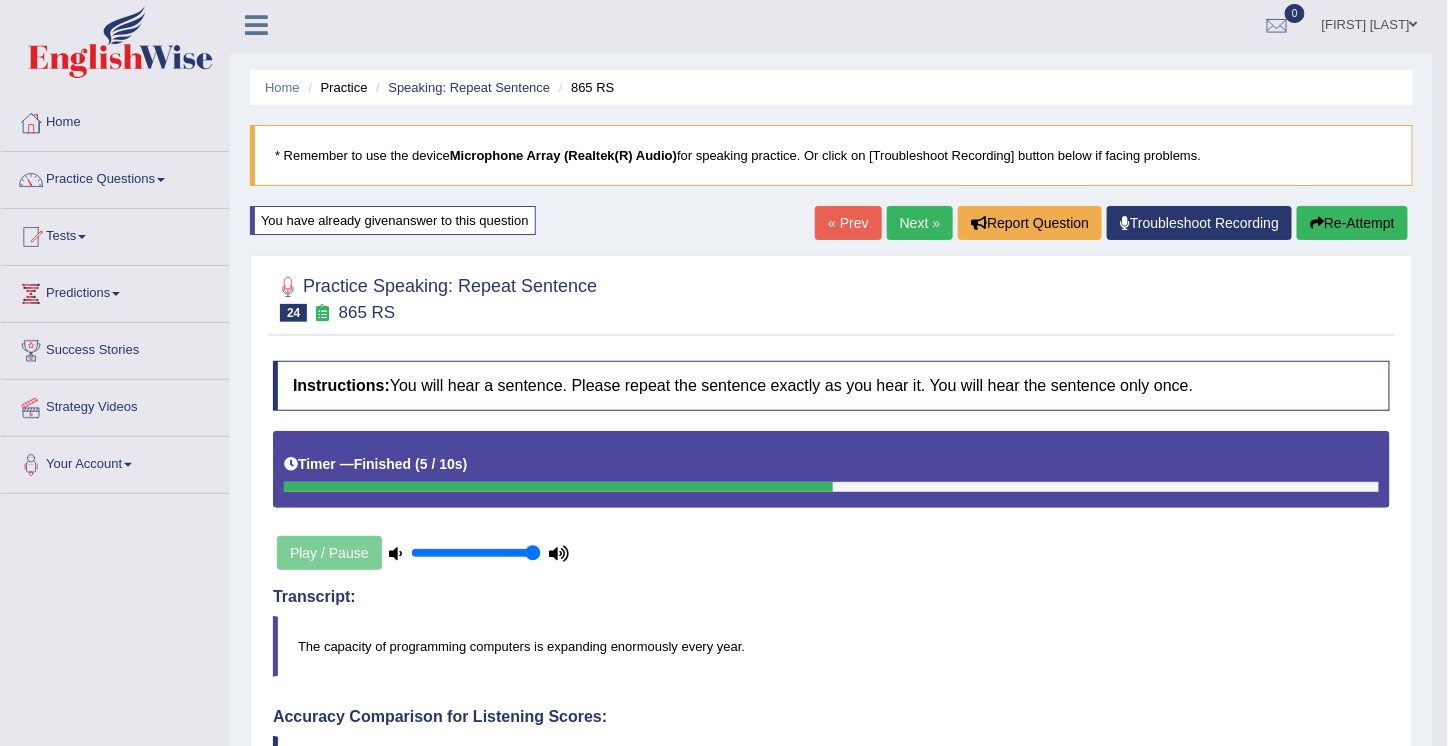 click on "Re-Attempt" at bounding box center (1352, 223) 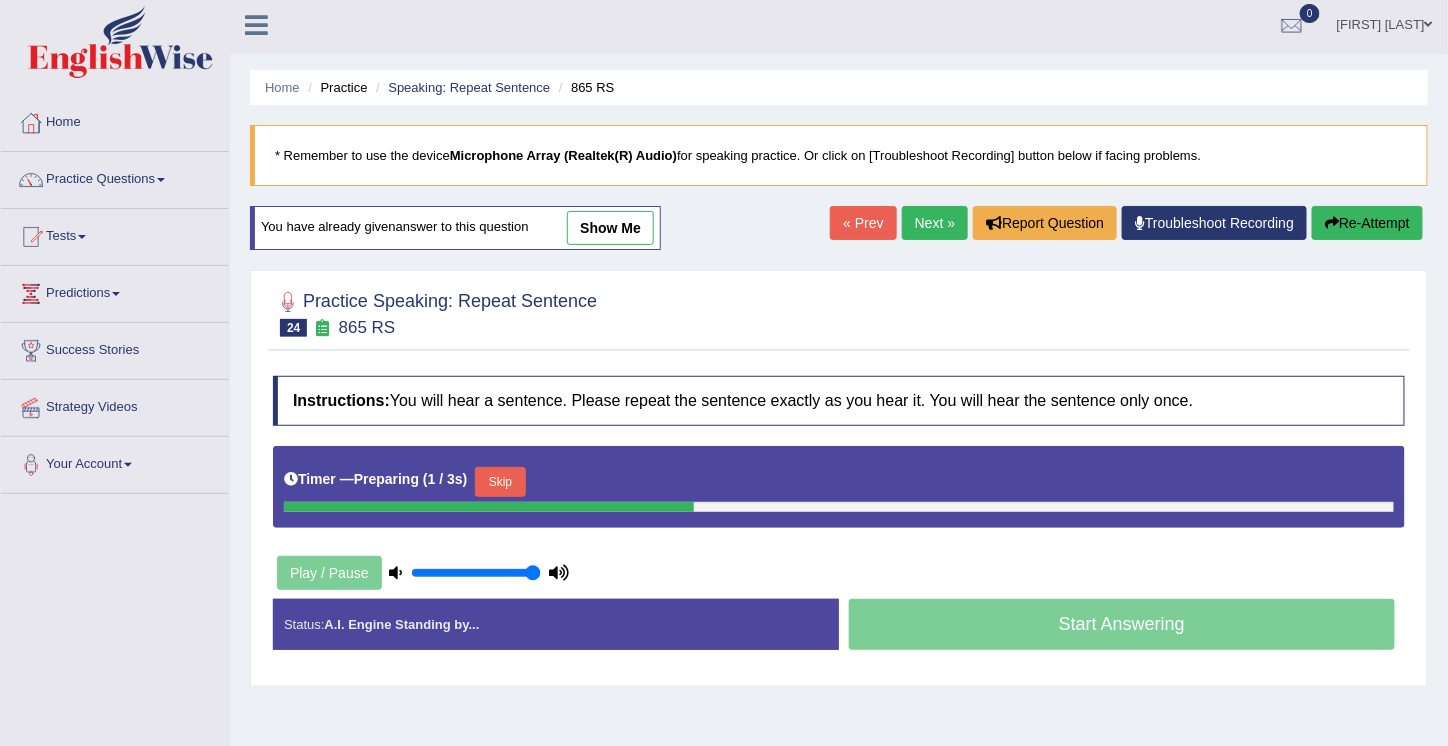 scroll, scrollTop: 4, scrollLeft: 0, axis: vertical 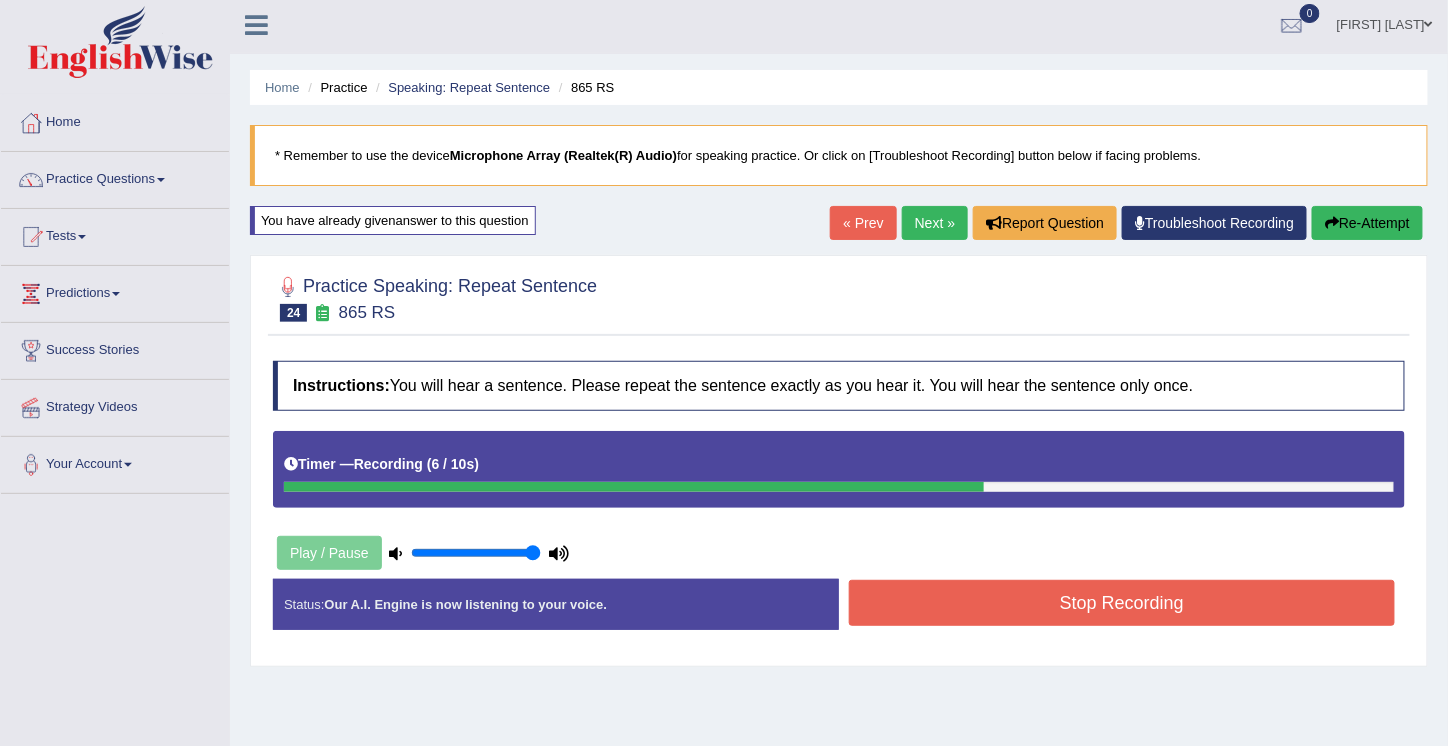 click on "Stop Recording" at bounding box center [1122, 603] 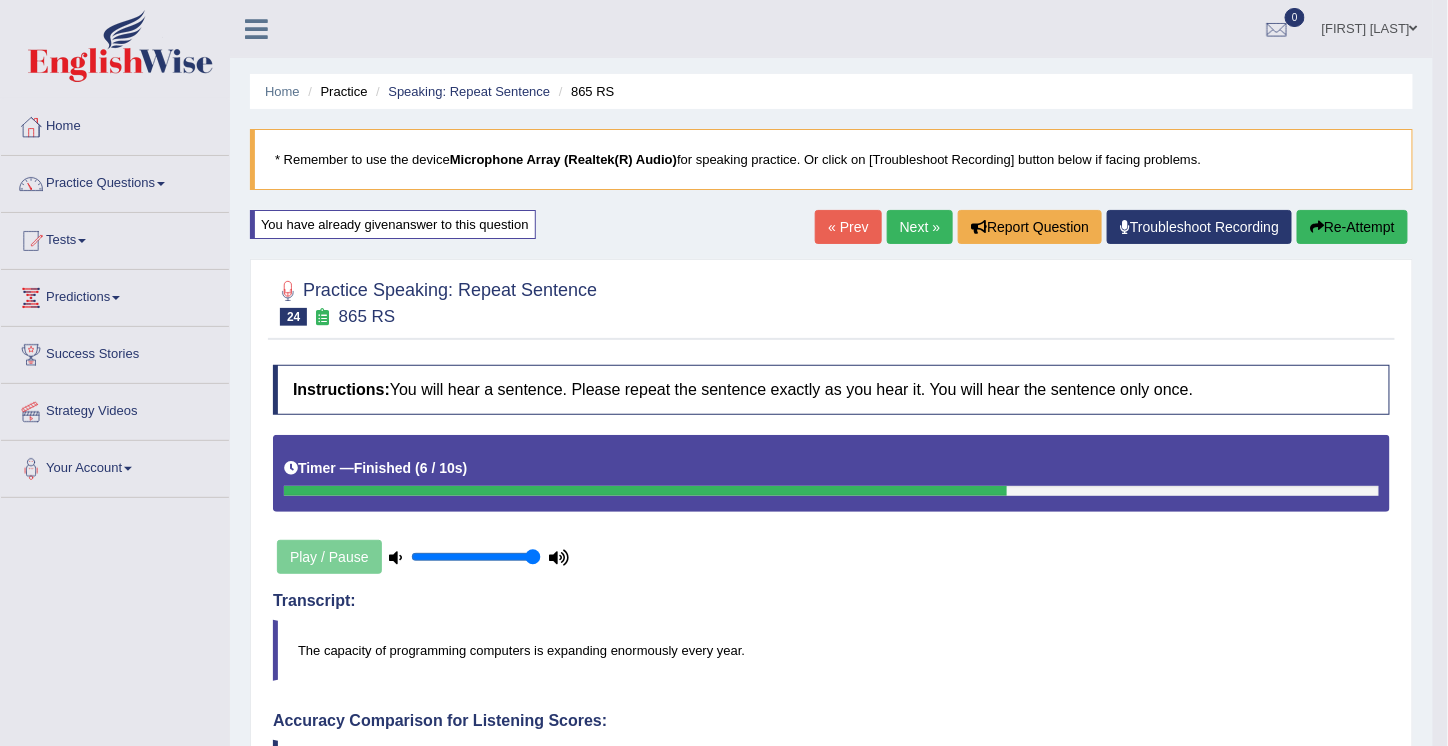 scroll, scrollTop: 1, scrollLeft: 0, axis: vertical 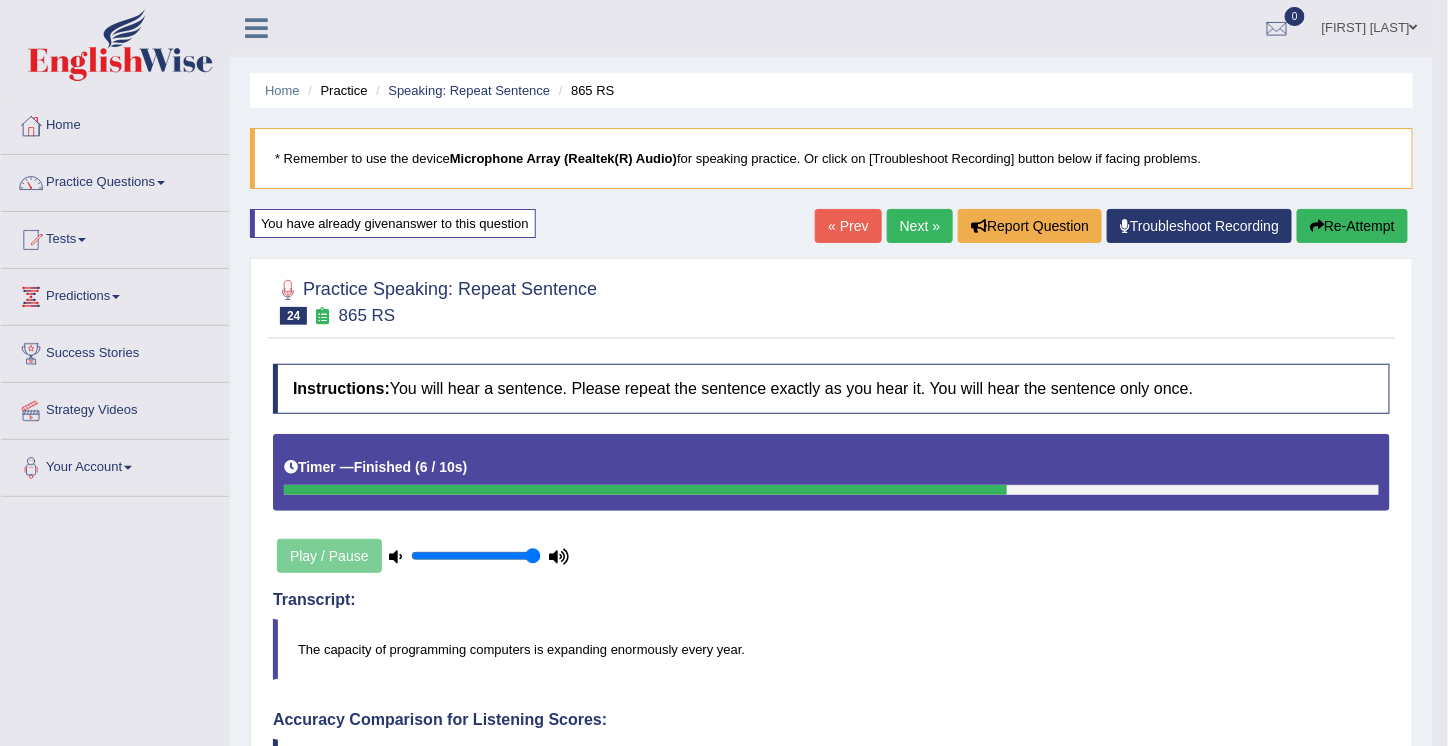 click on "Re-Attempt" at bounding box center [1352, 226] 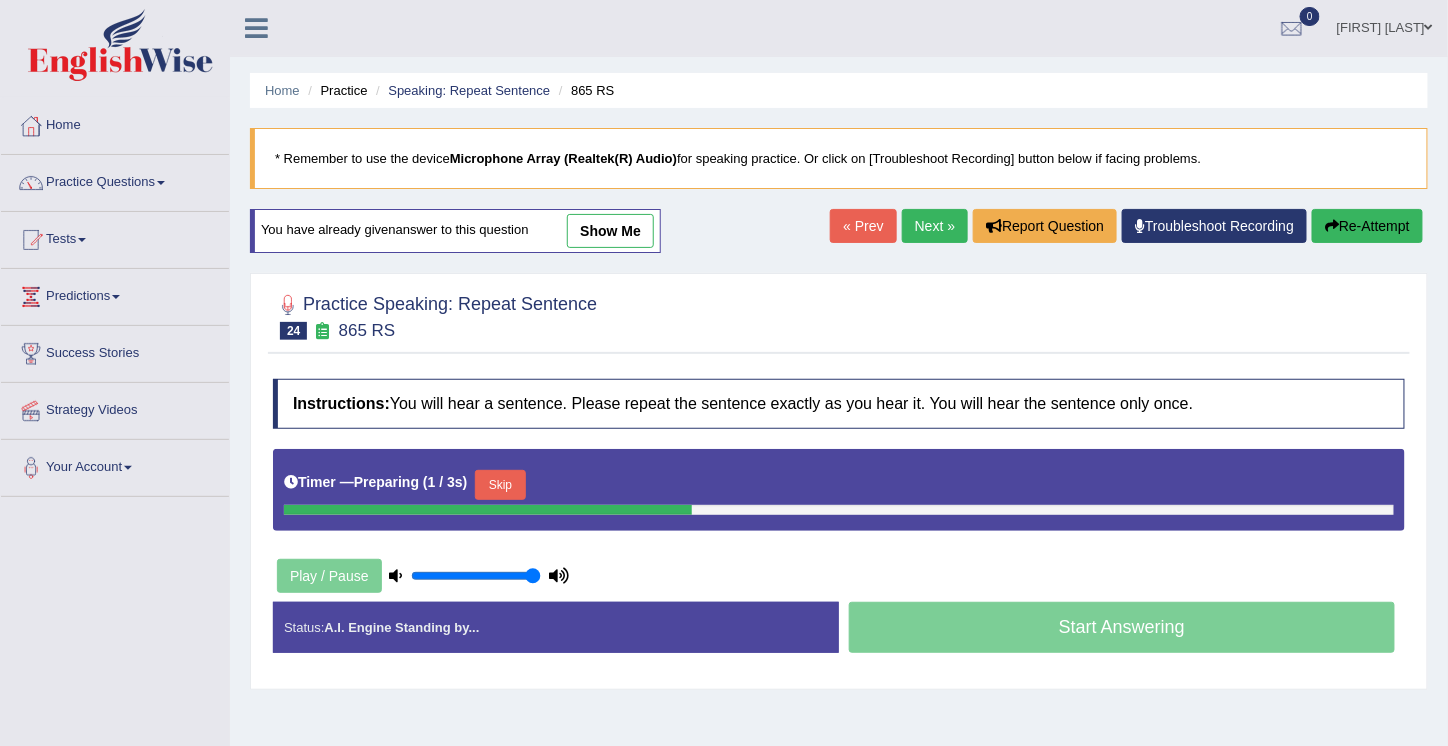 scroll, scrollTop: 1, scrollLeft: 0, axis: vertical 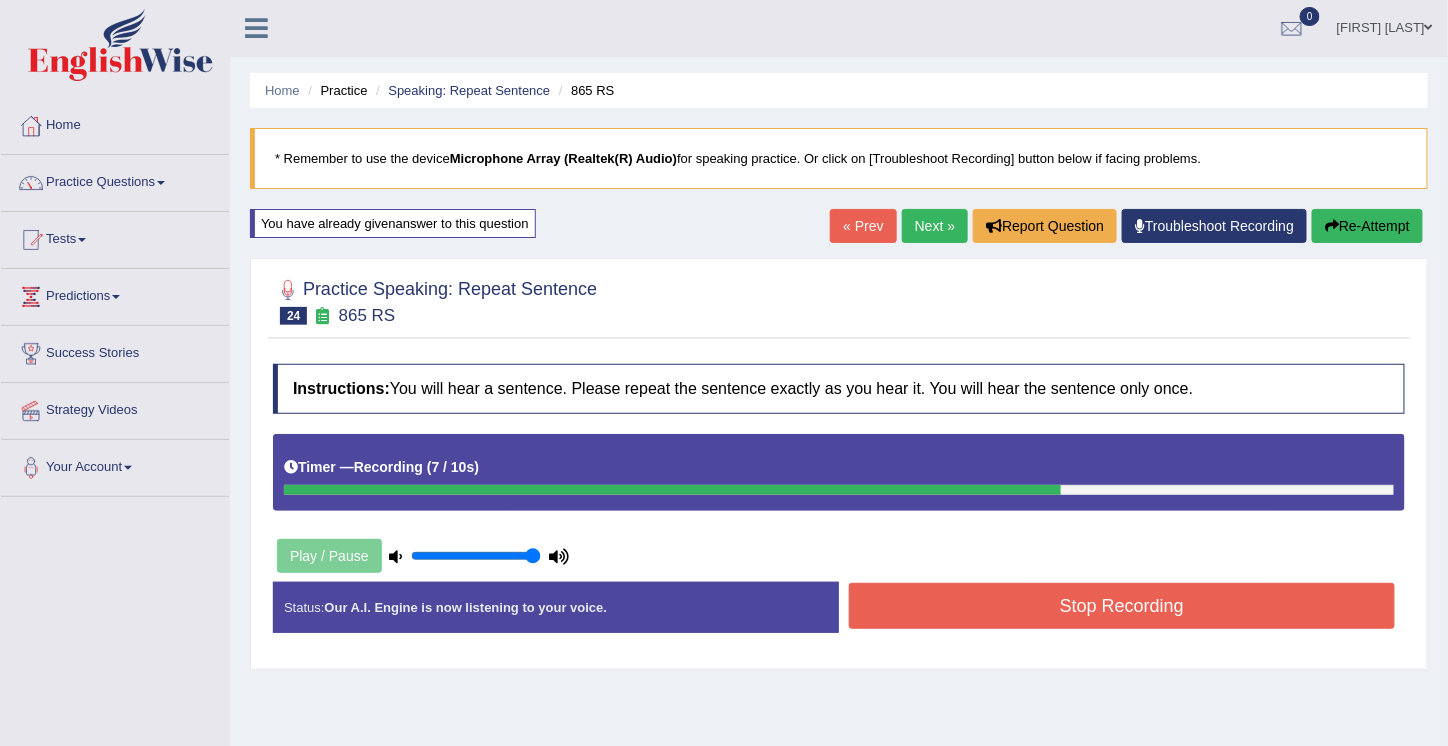 click on "Stop Recording" at bounding box center (1122, 606) 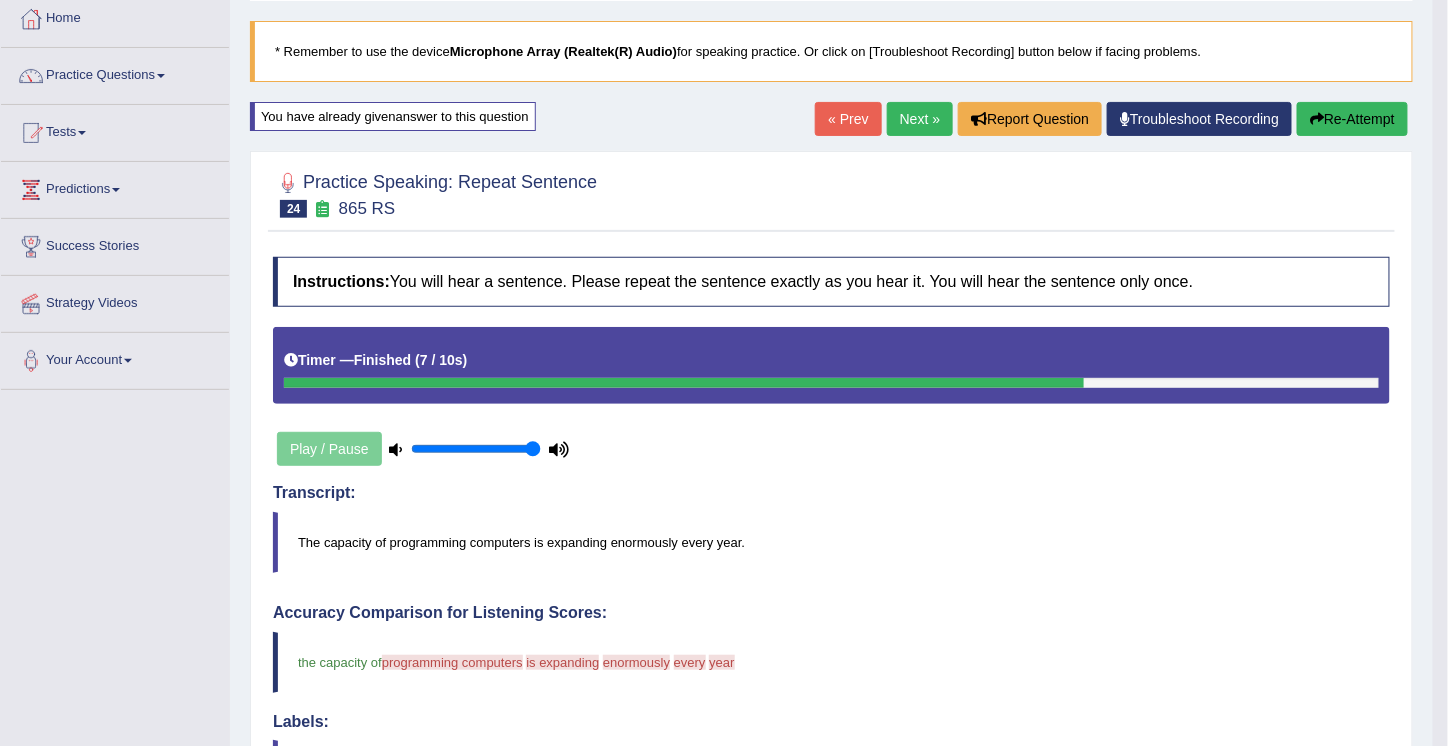 scroll, scrollTop: 107, scrollLeft: 0, axis: vertical 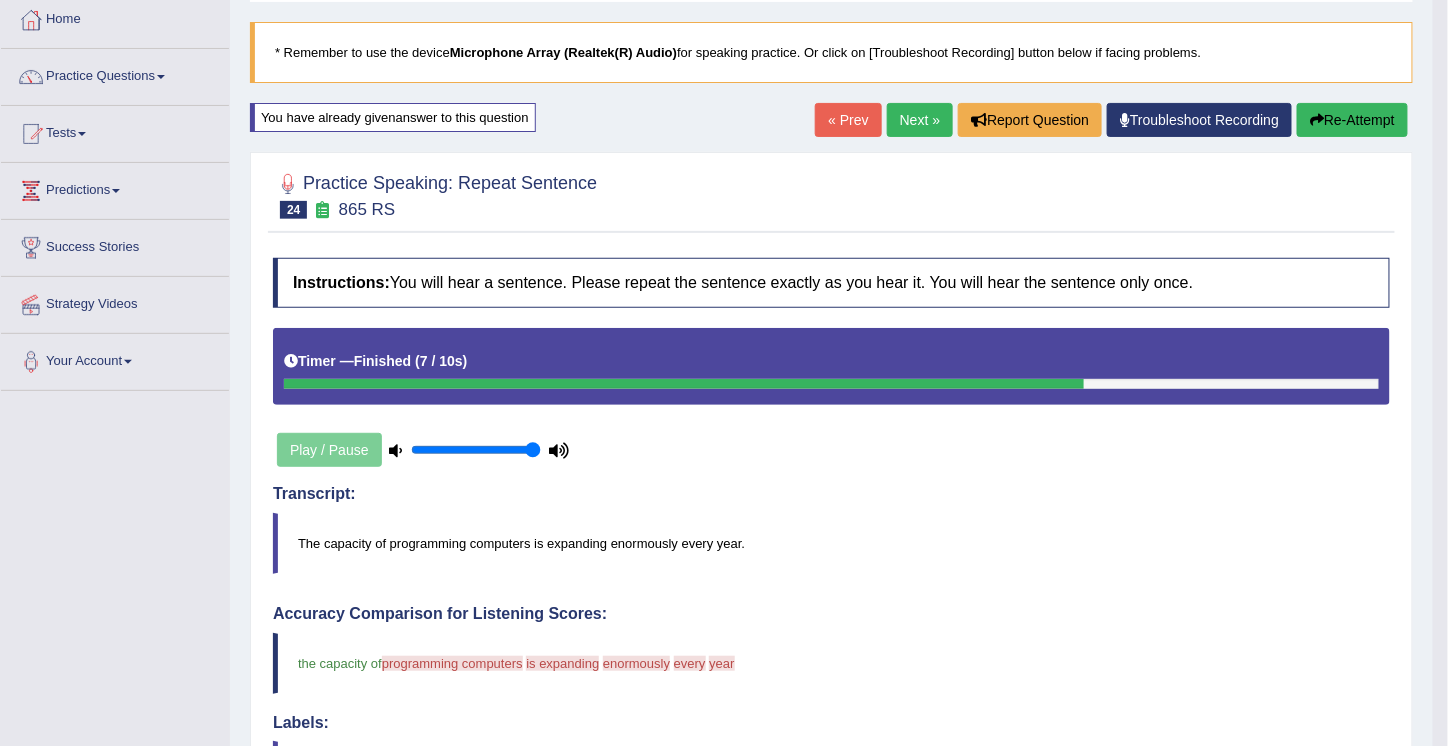 click on "Re-Attempt" at bounding box center (1352, 120) 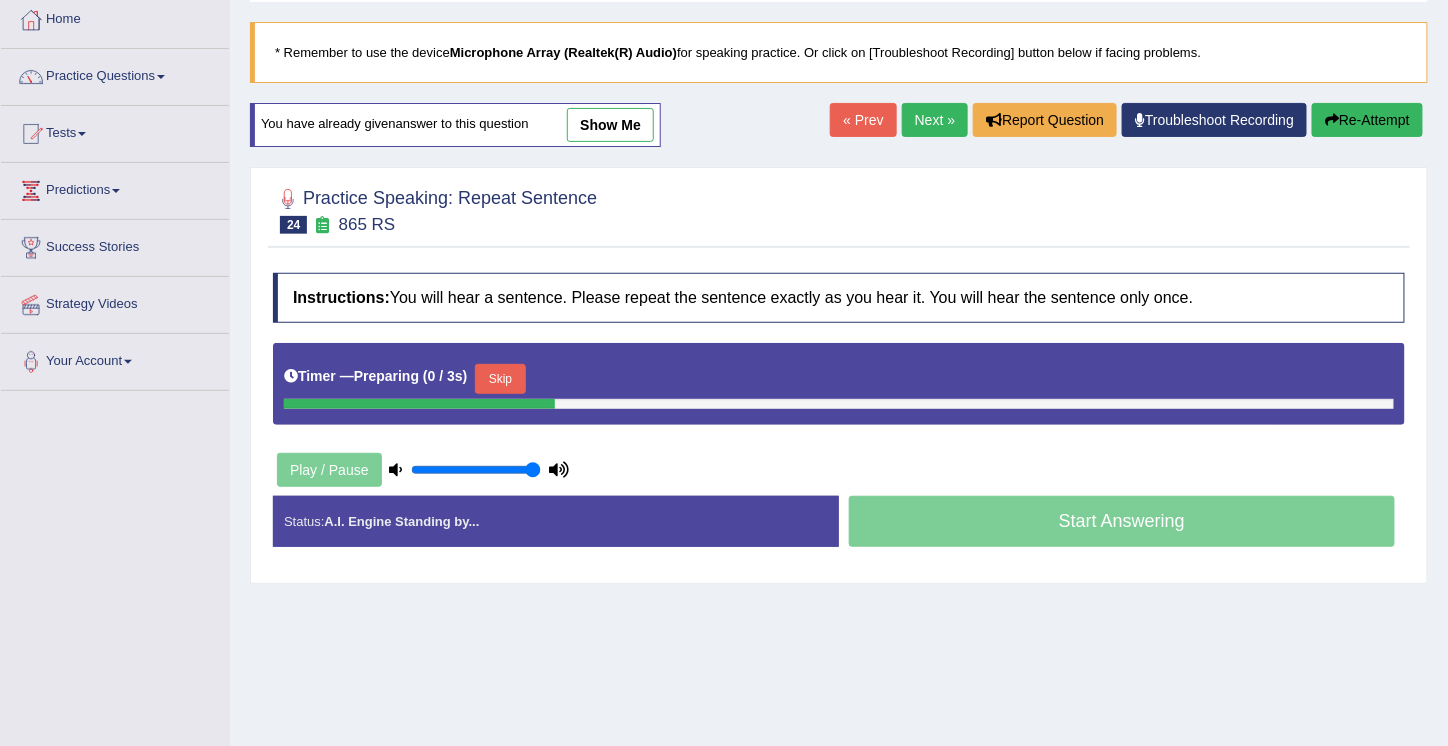 scroll, scrollTop: 107, scrollLeft: 0, axis: vertical 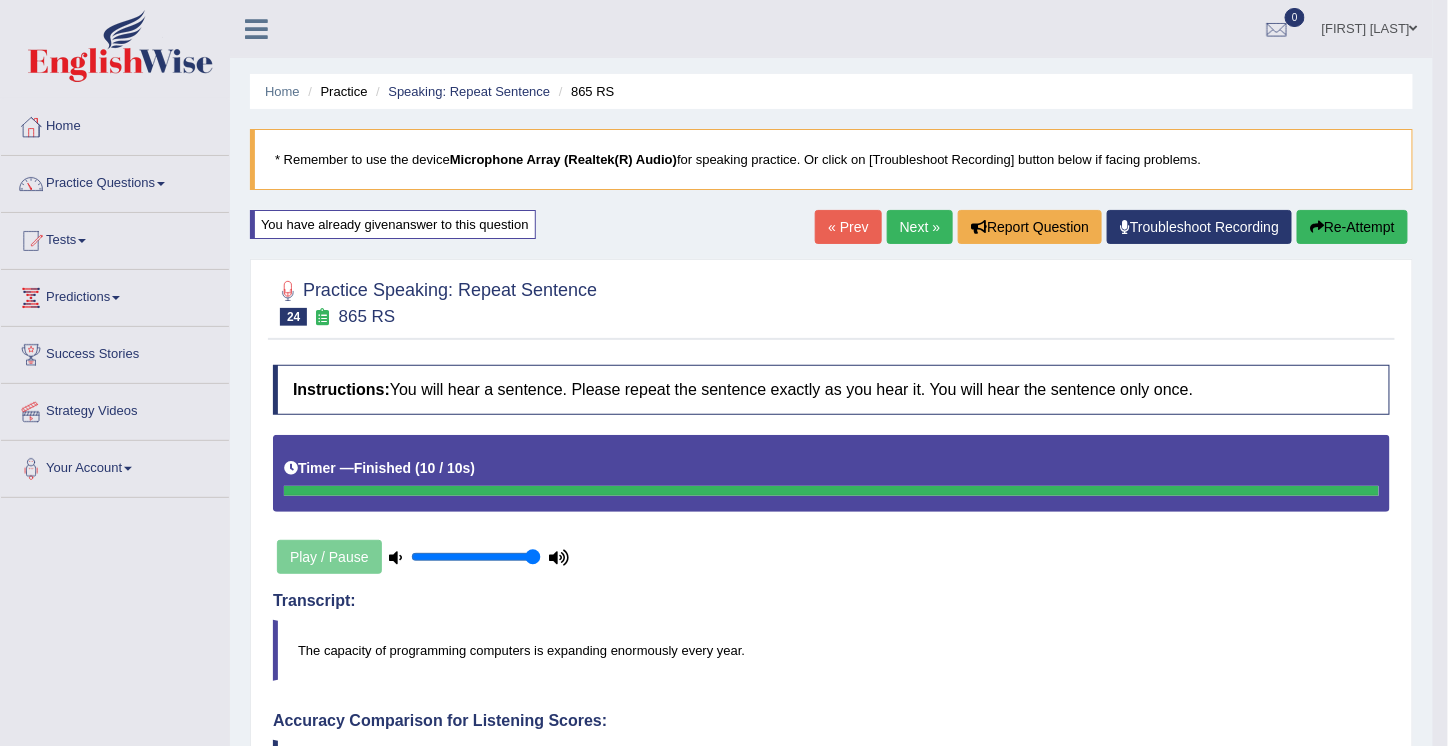 click on "Re-Attempt" at bounding box center [1352, 227] 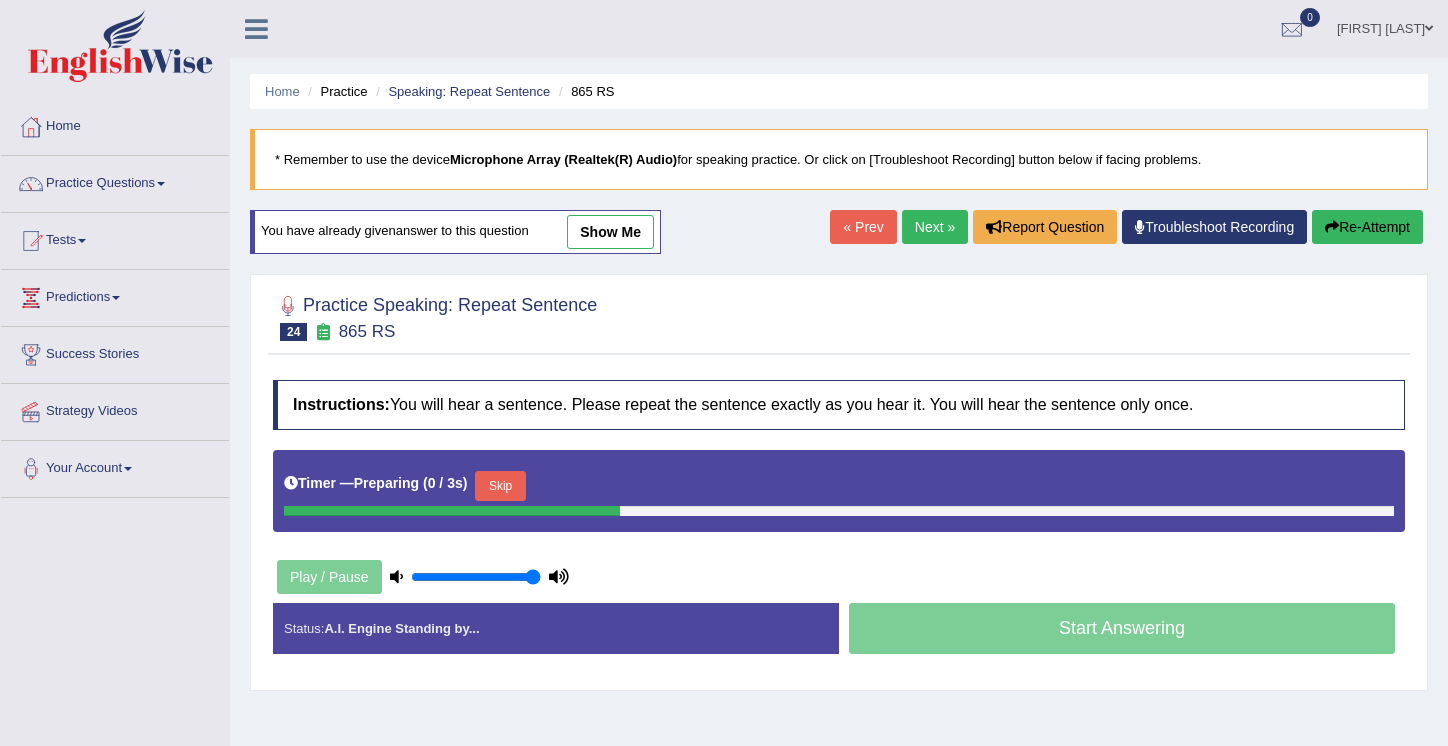 scroll, scrollTop: 0, scrollLeft: 0, axis: both 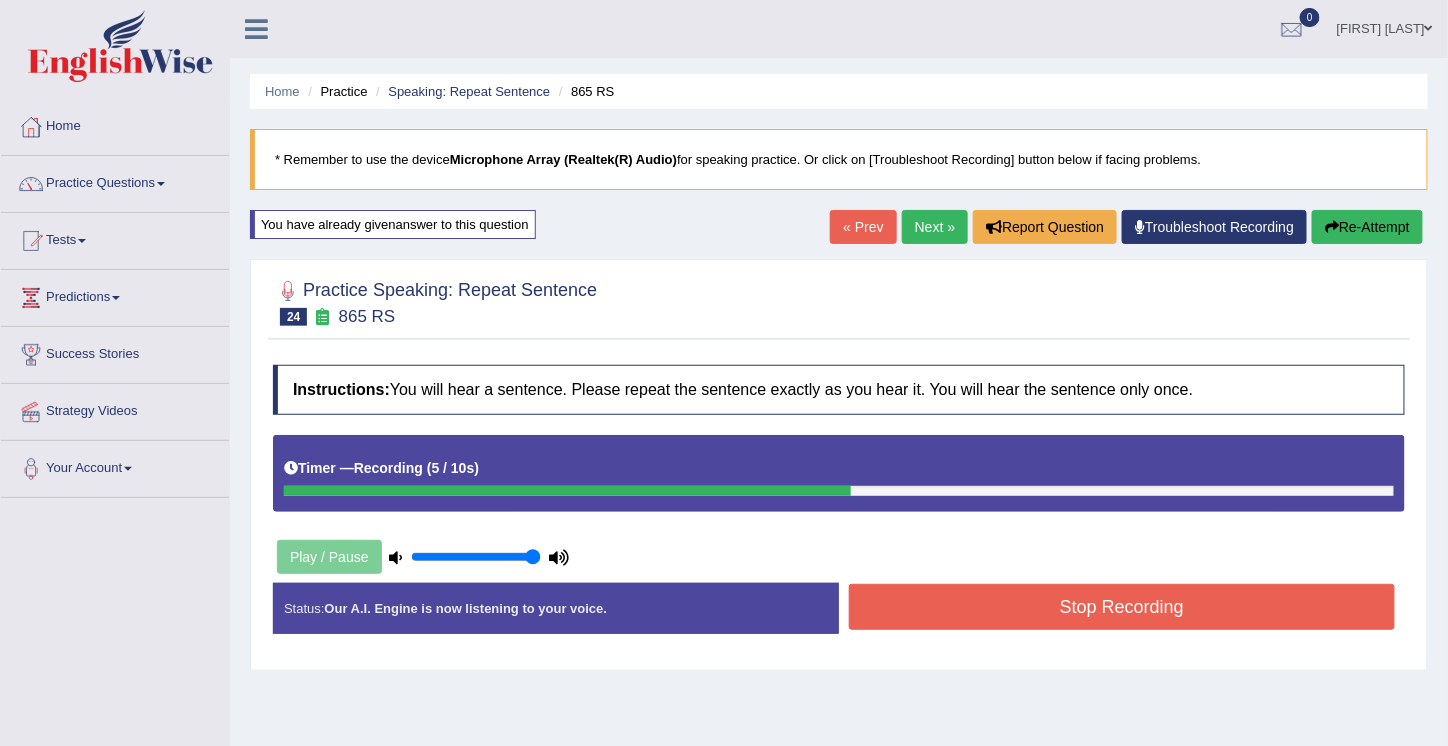 click on "Stop Recording" at bounding box center [1122, 607] 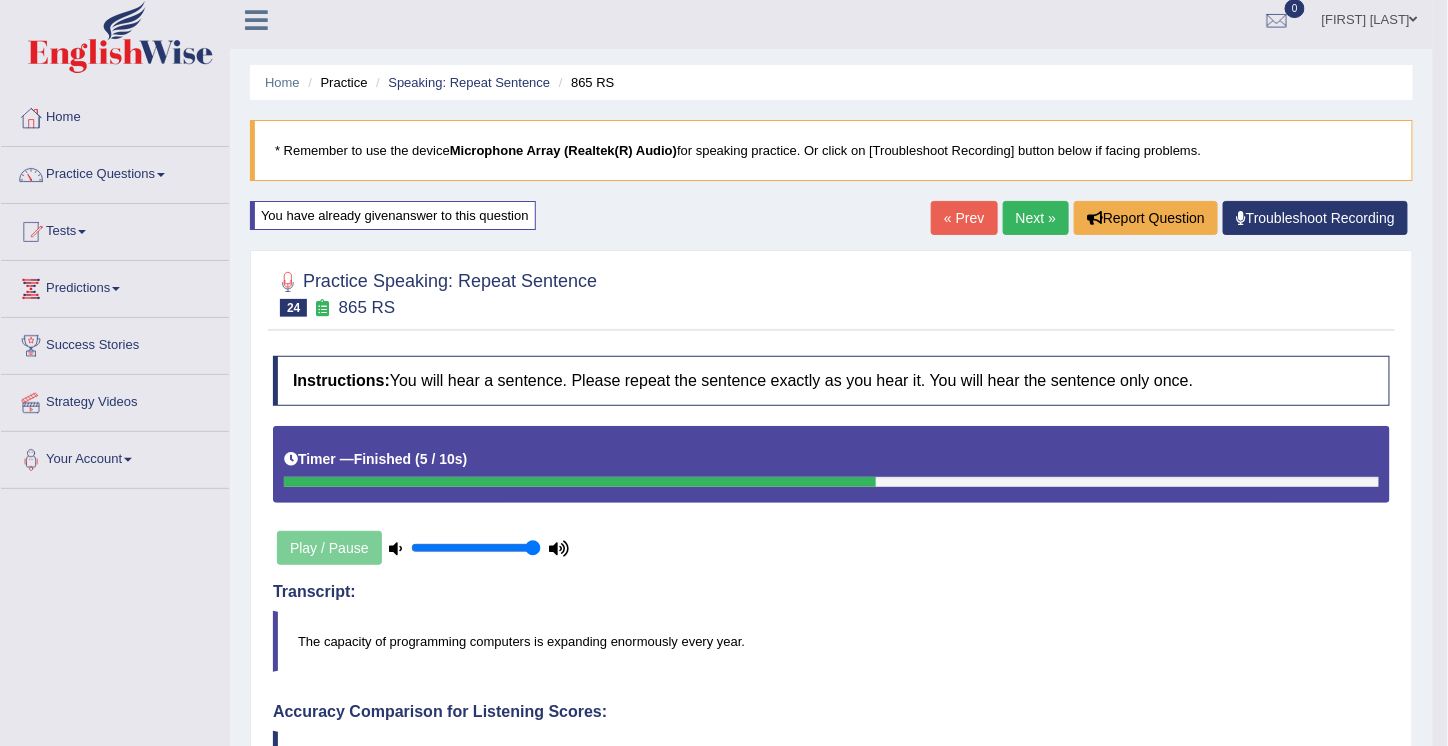 scroll, scrollTop: 0, scrollLeft: 0, axis: both 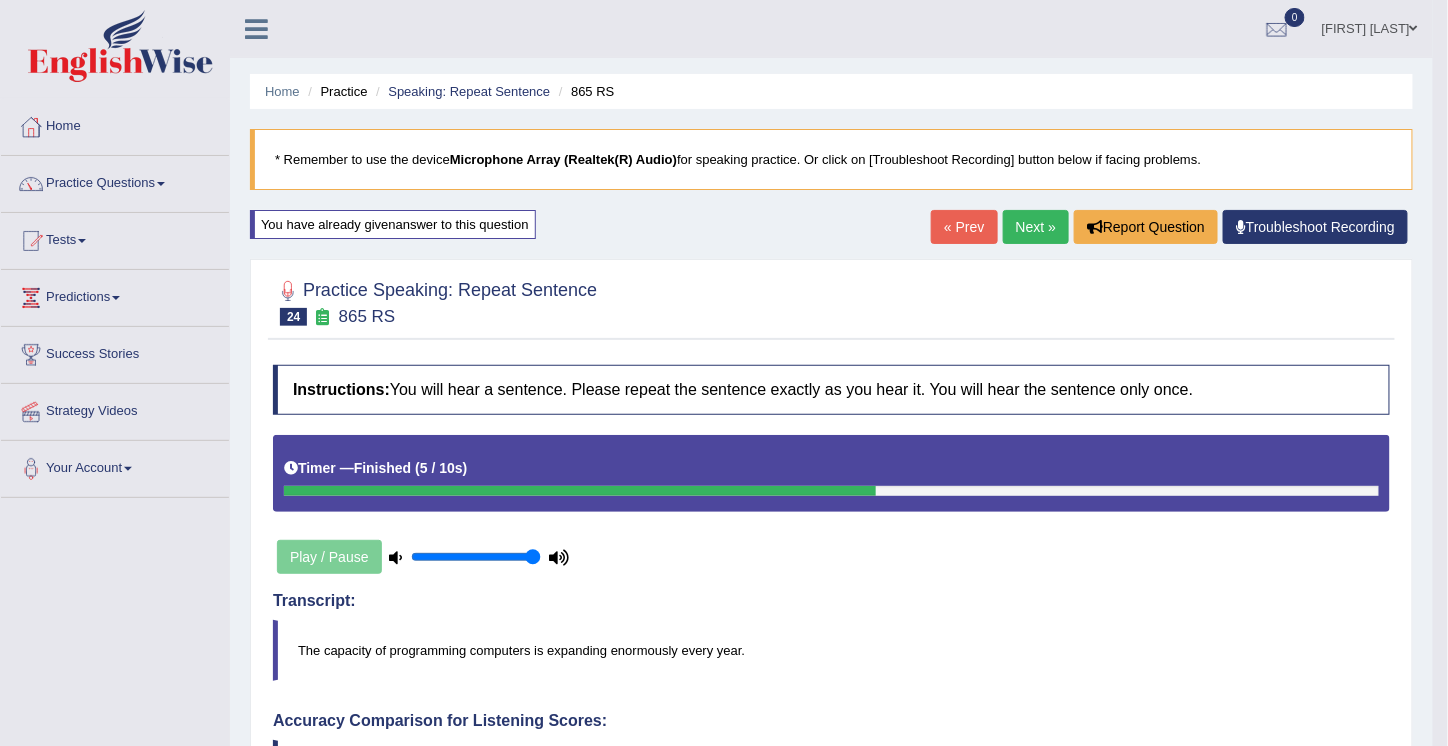 click on "Next »" at bounding box center (1036, 227) 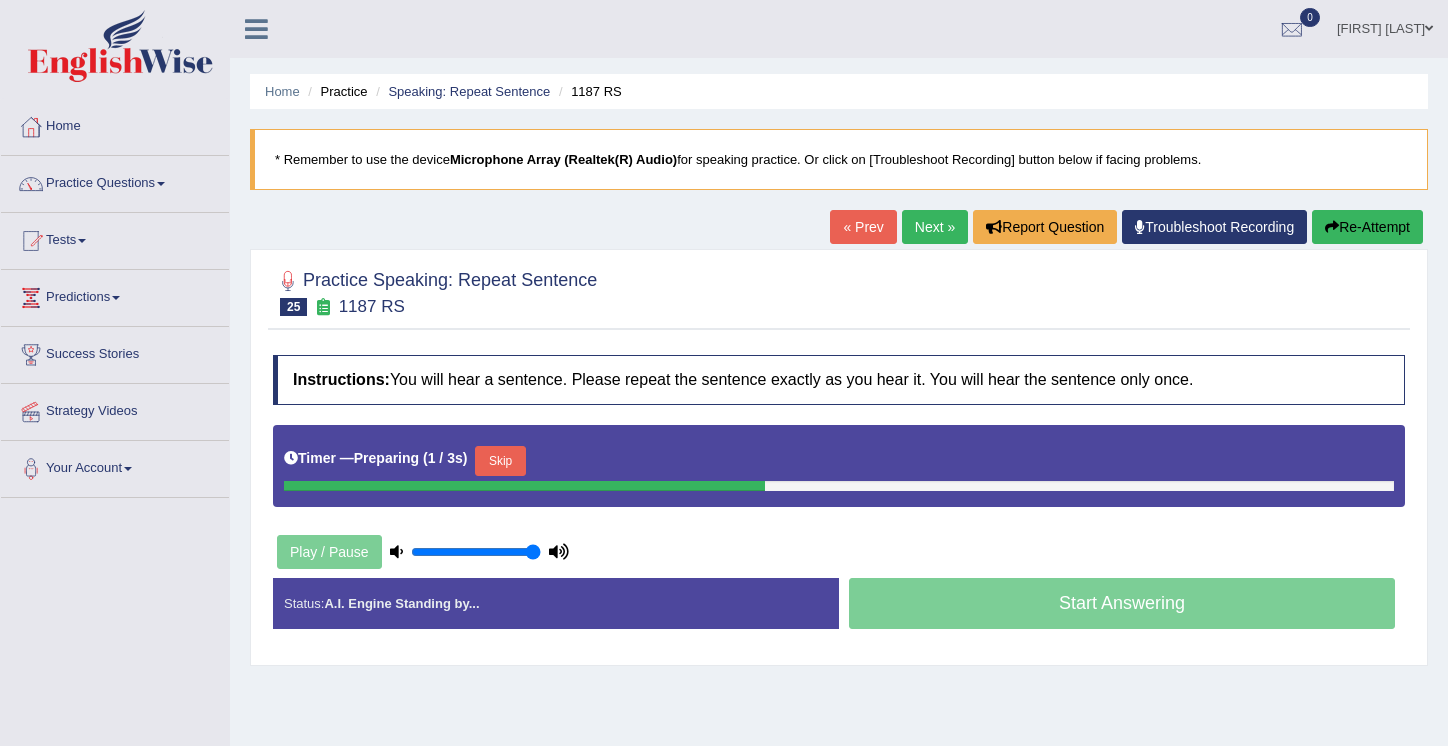 scroll, scrollTop: 0, scrollLeft: 0, axis: both 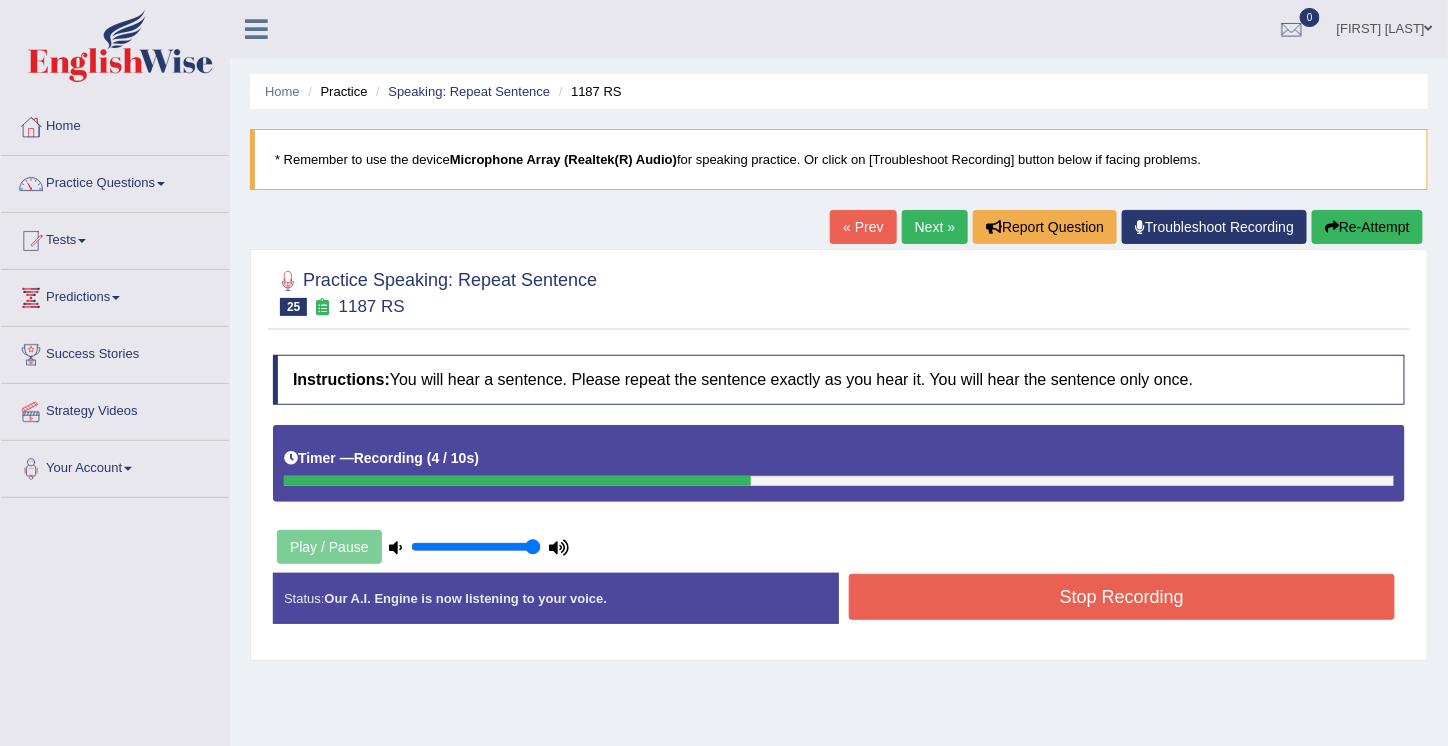 click on "Stop Recording" at bounding box center (1122, 597) 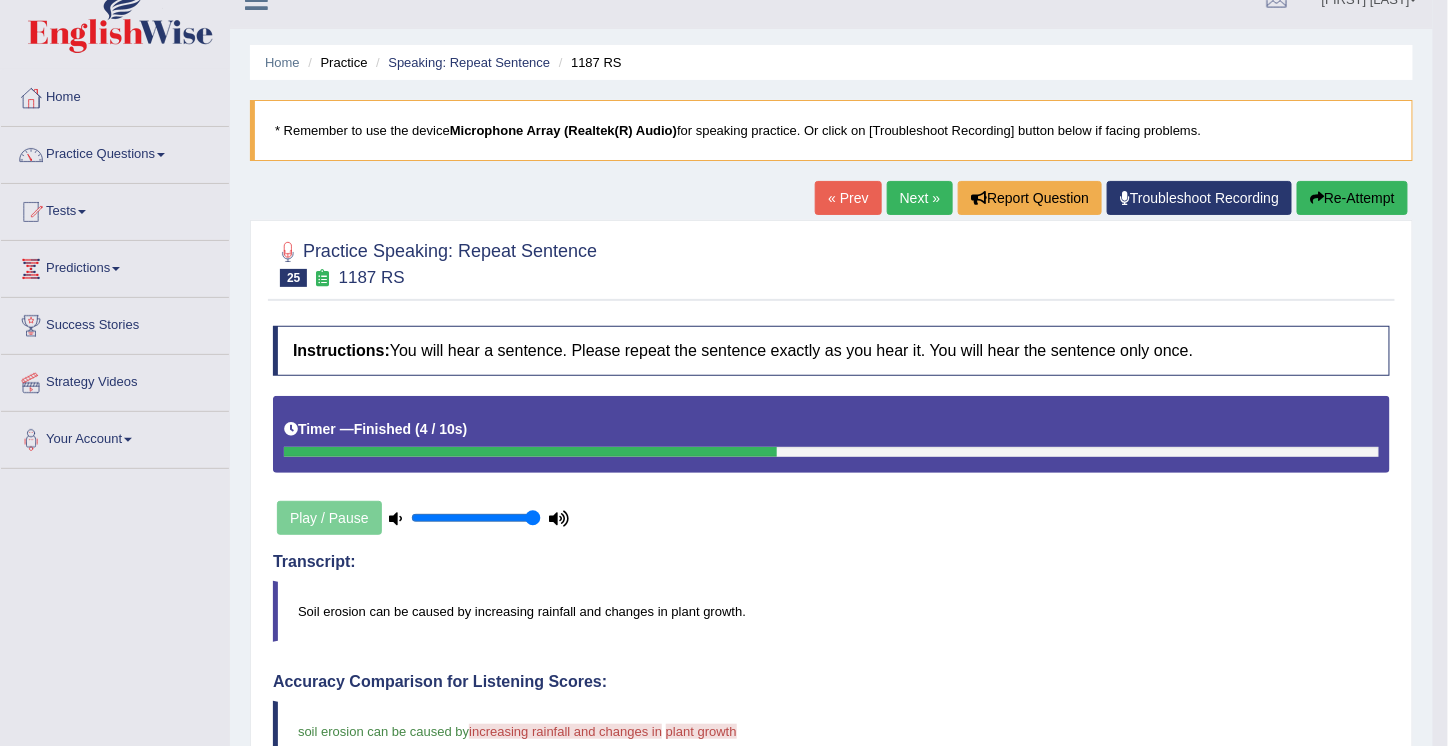 scroll, scrollTop: 0, scrollLeft: 0, axis: both 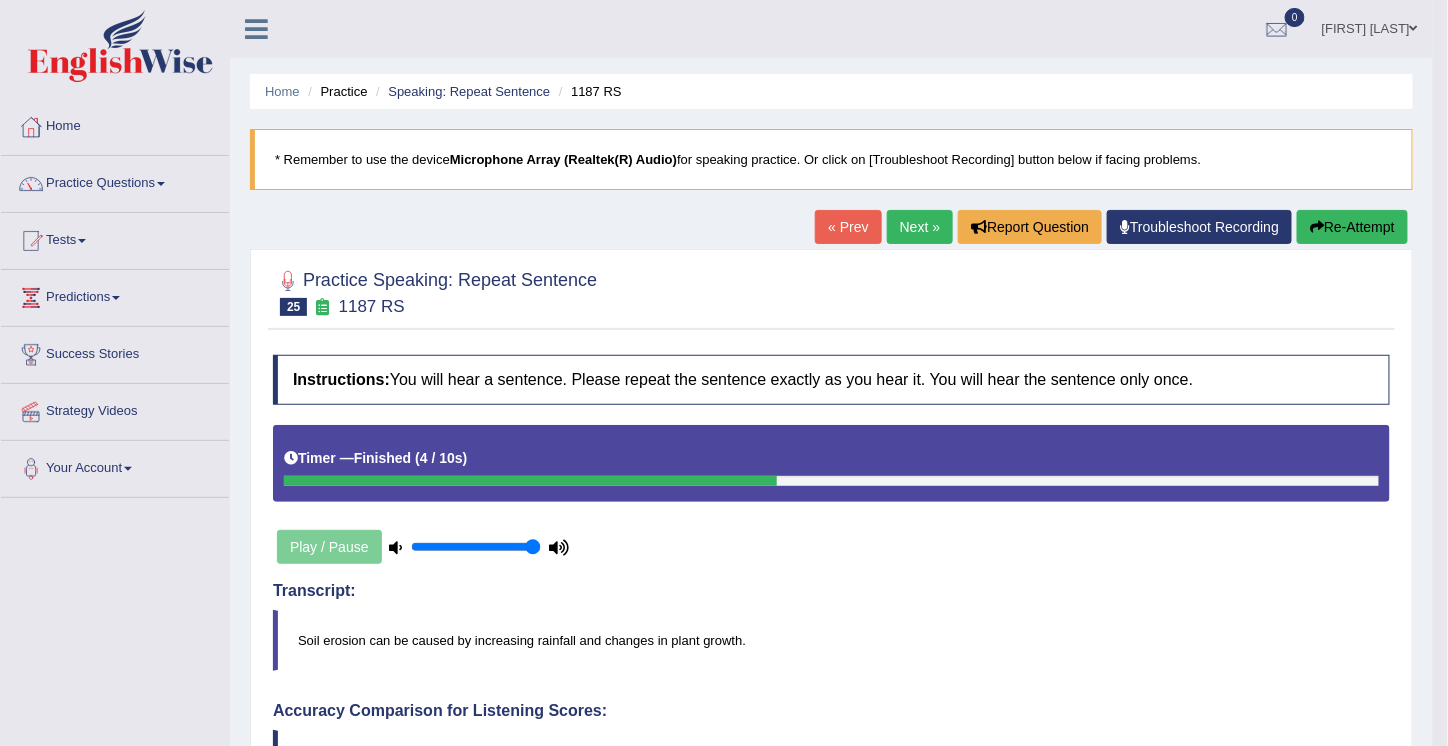 click on "Re-Attempt" at bounding box center [1352, 227] 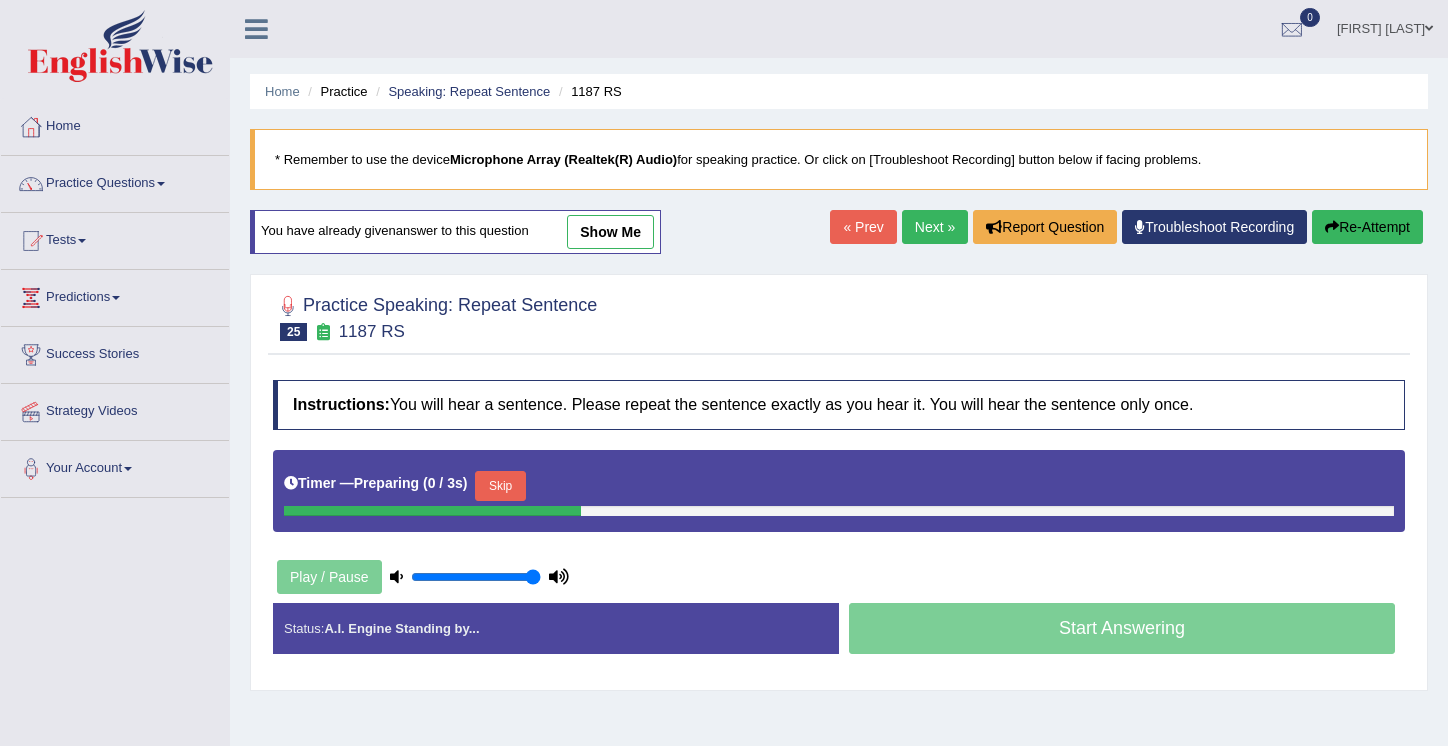 scroll, scrollTop: 0, scrollLeft: 0, axis: both 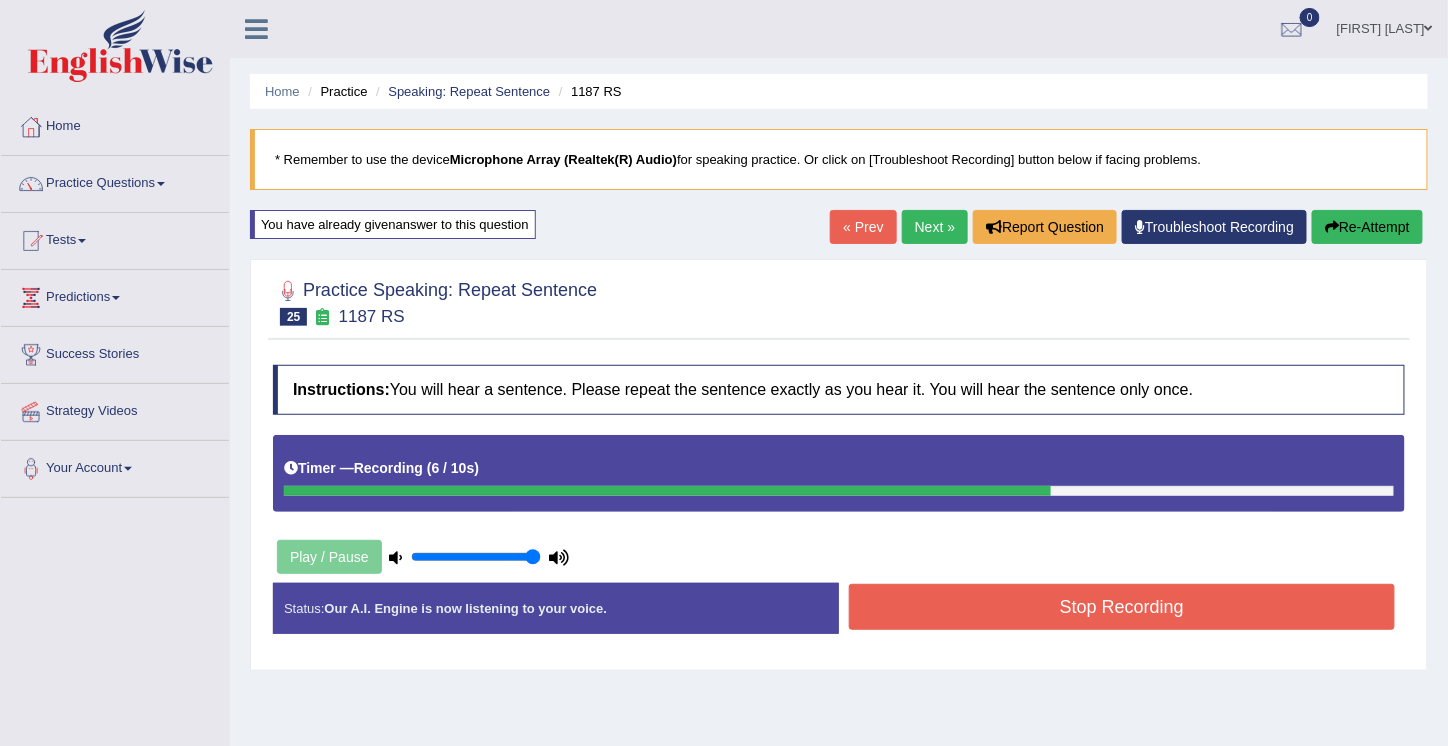 click on "Stop Recording" at bounding box center [1122, 607] 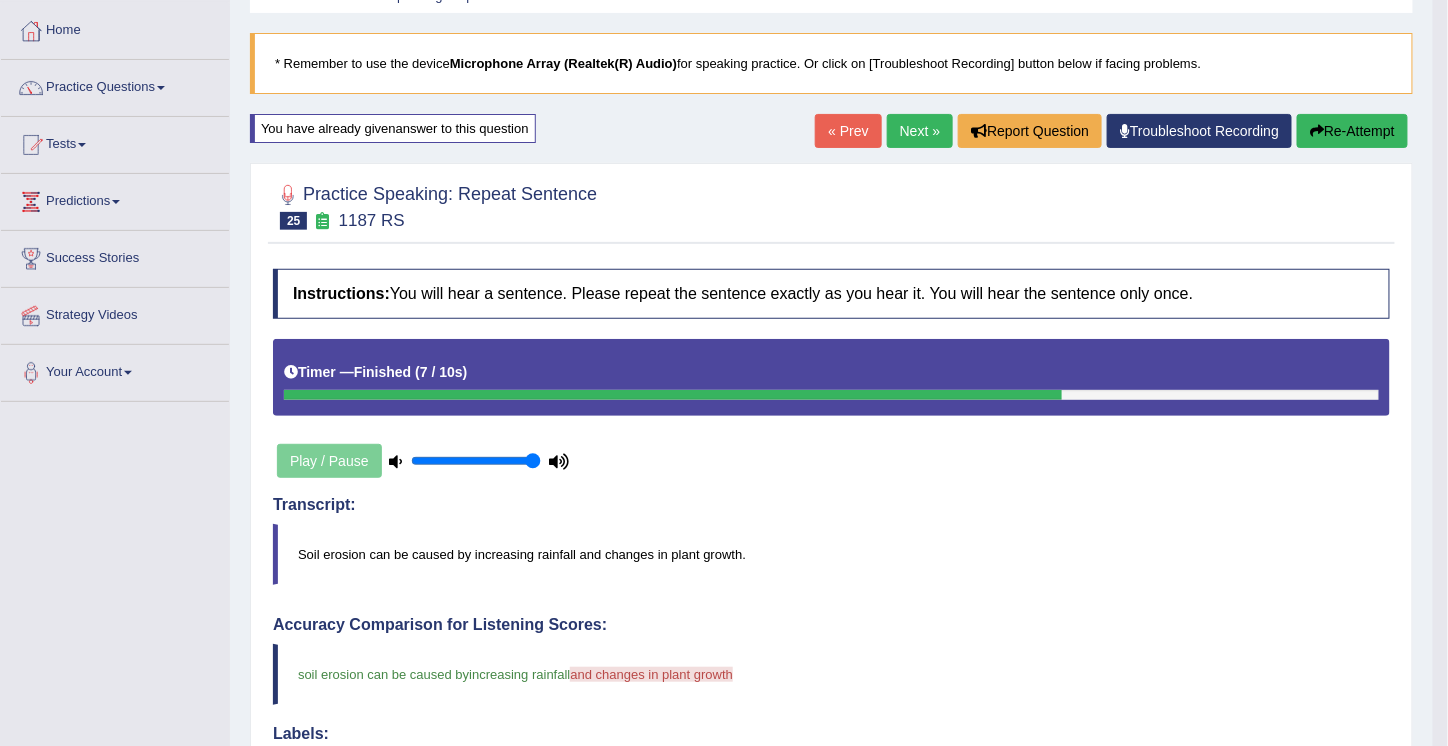 scroll, scrollTop: 94, scrollLeft: 0, axis: vertical 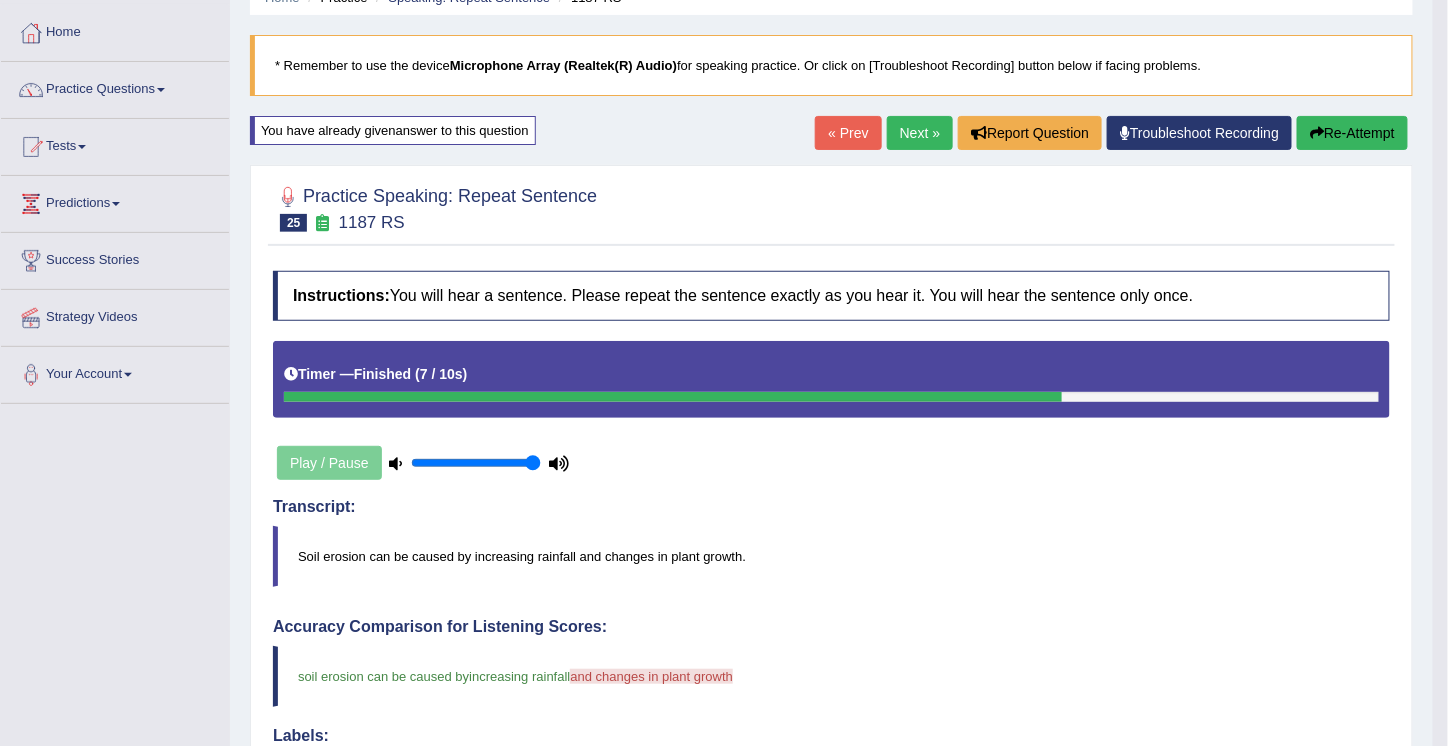 click on "Next »" at bounding box center (920, 133) 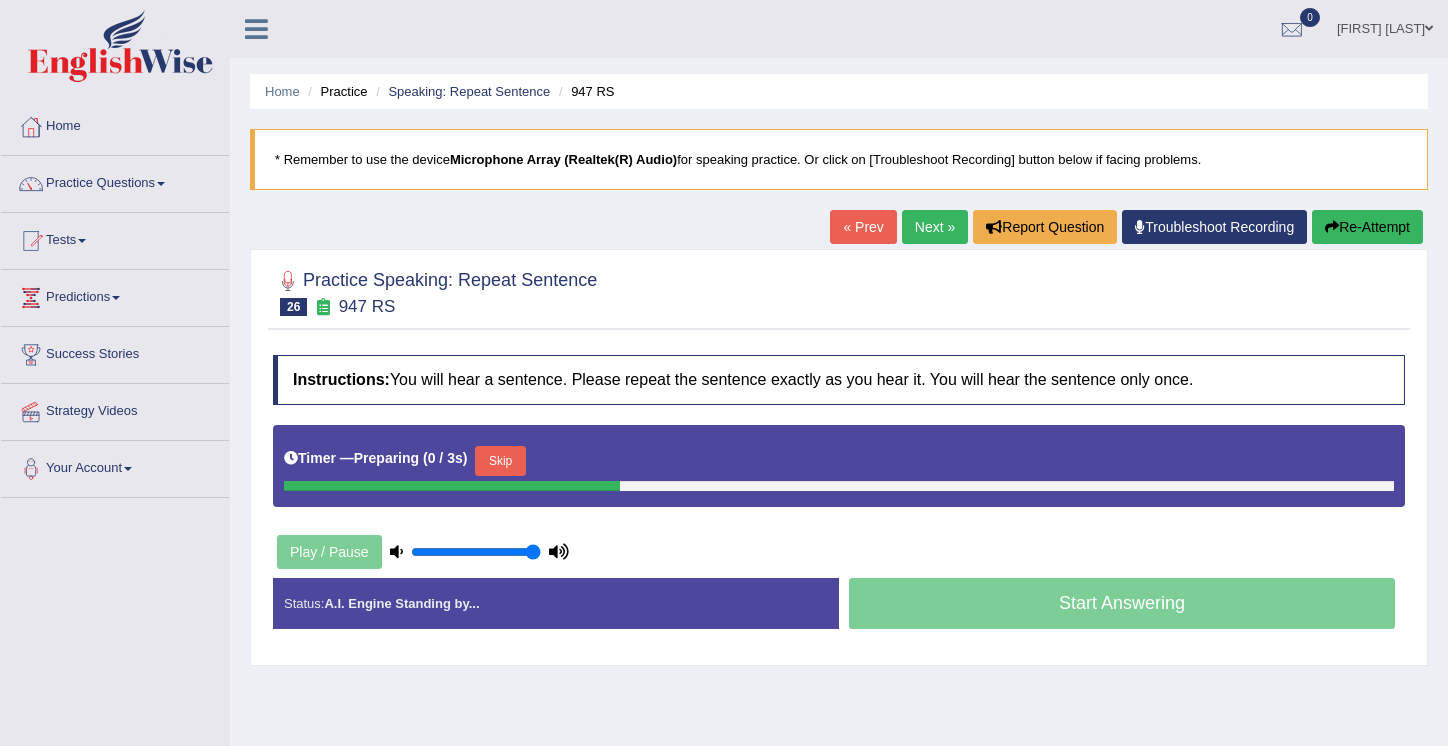 scroll, scrollTop: 0, scrollLeft: 0, axis: both 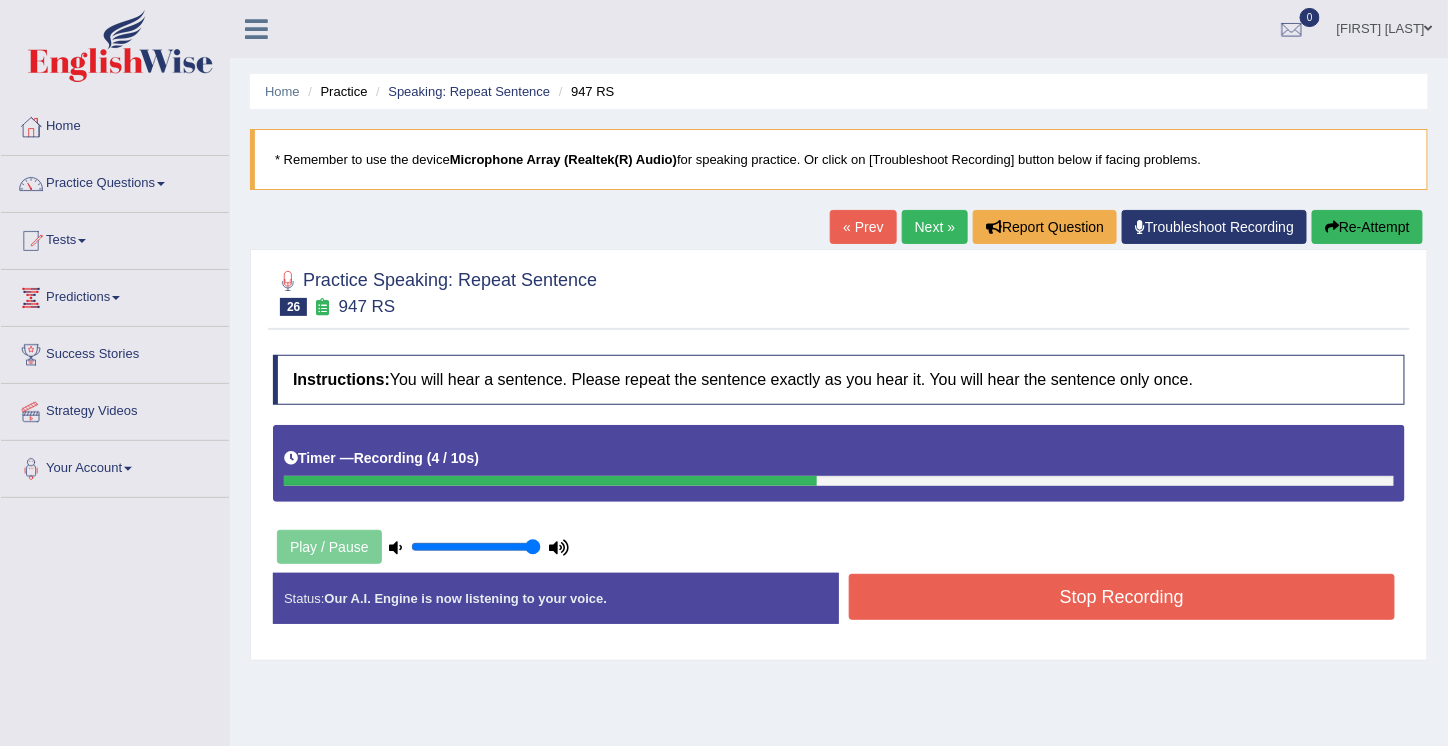 click on "Stop Recording" at bounding box center (1122, 597) 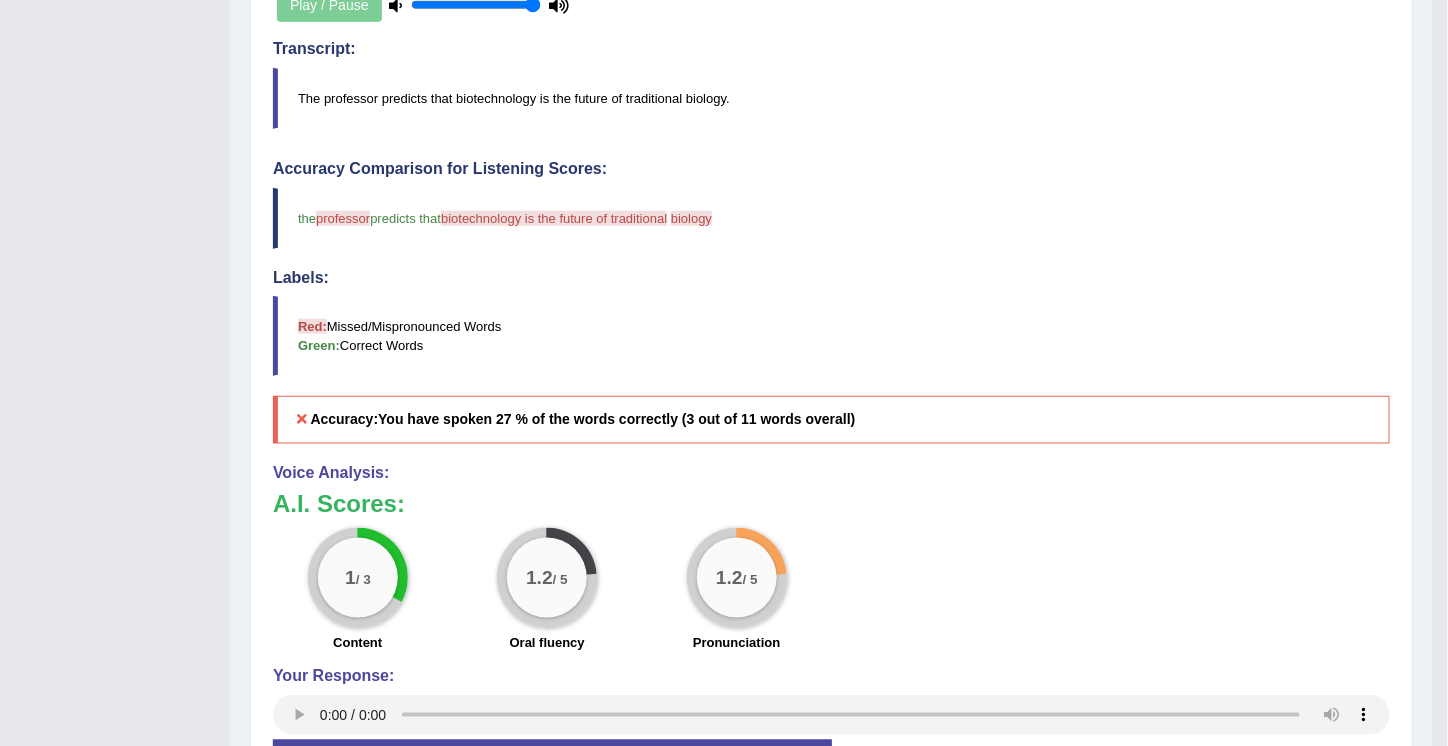 scroll, scrollTop: 681, scrollLeft: 0, axis: vertical 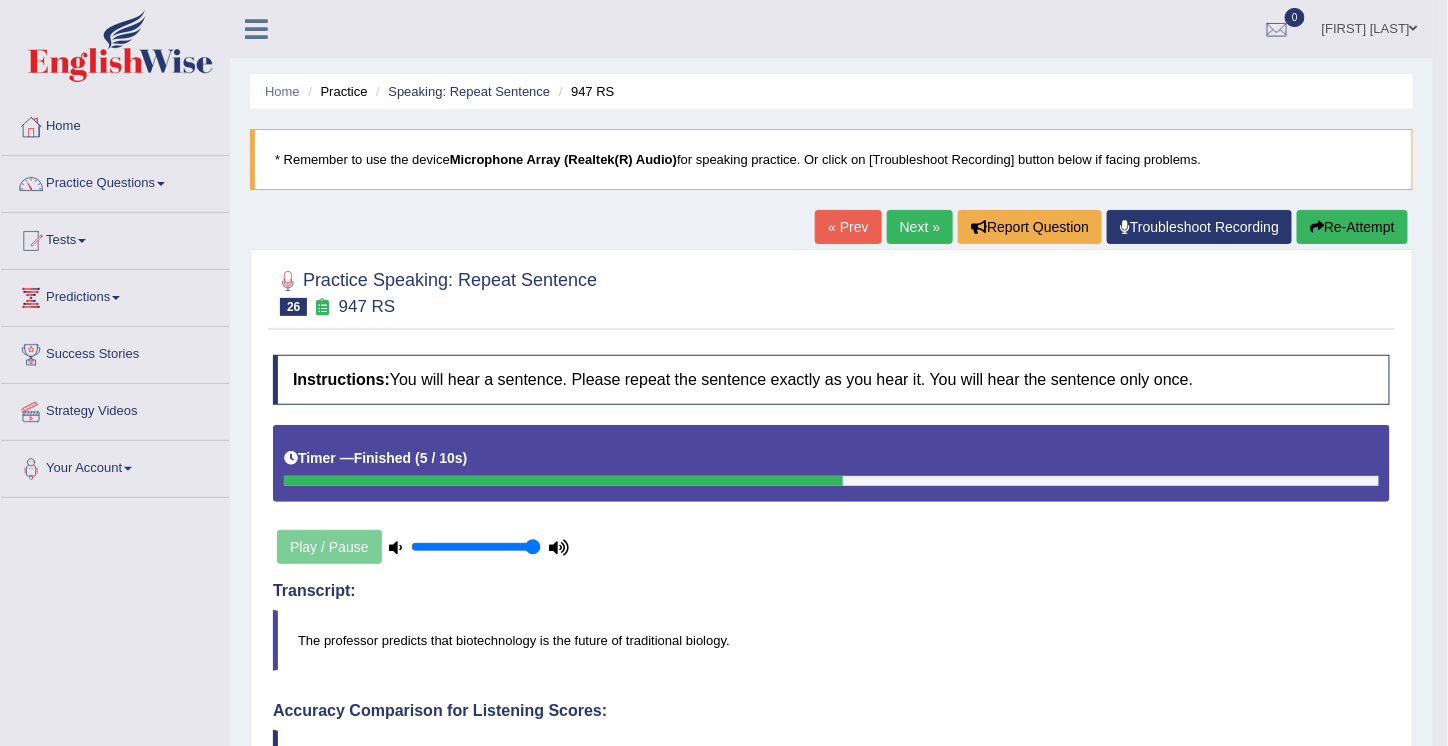 click on "Re-Attempt" at bounding box center [1352, 227] 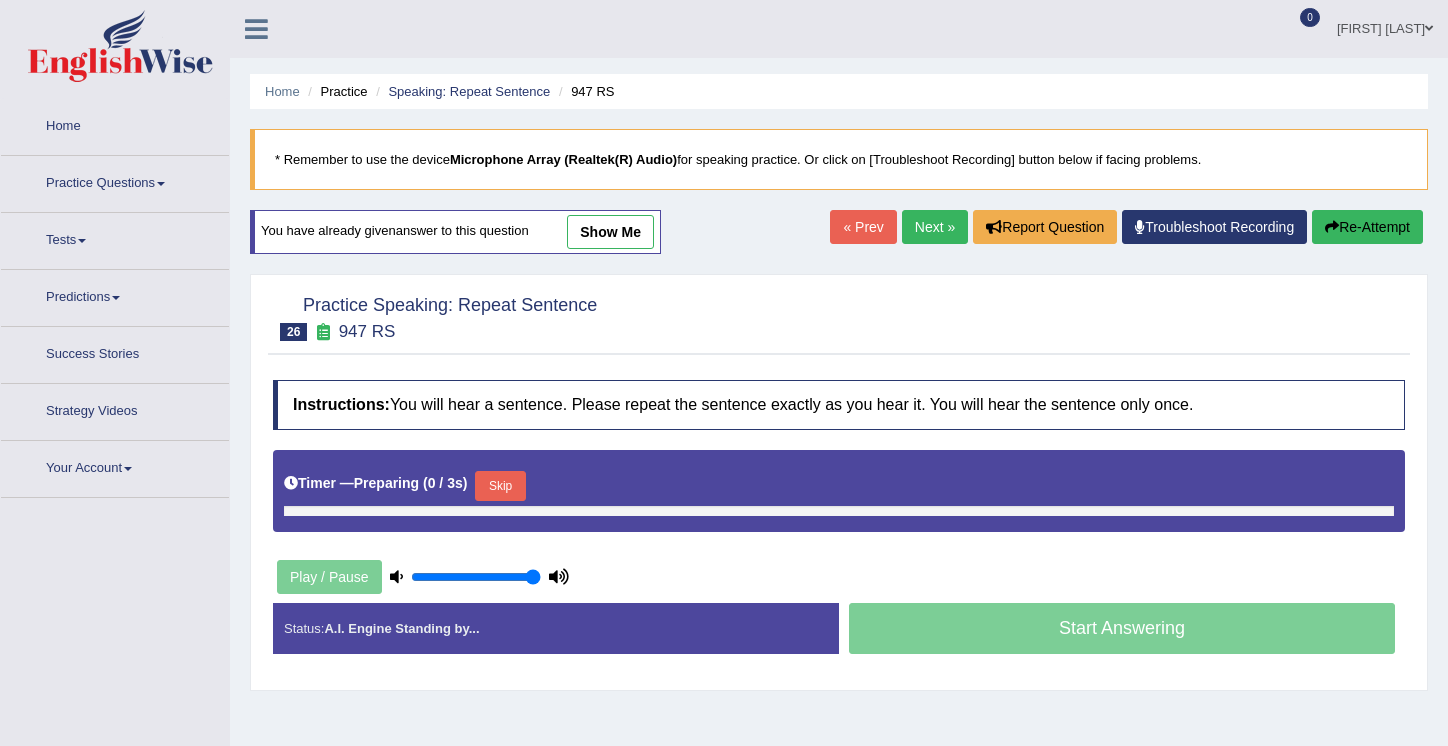 scroll, scrollTop: 0, scrollLeft: 0, axis: both 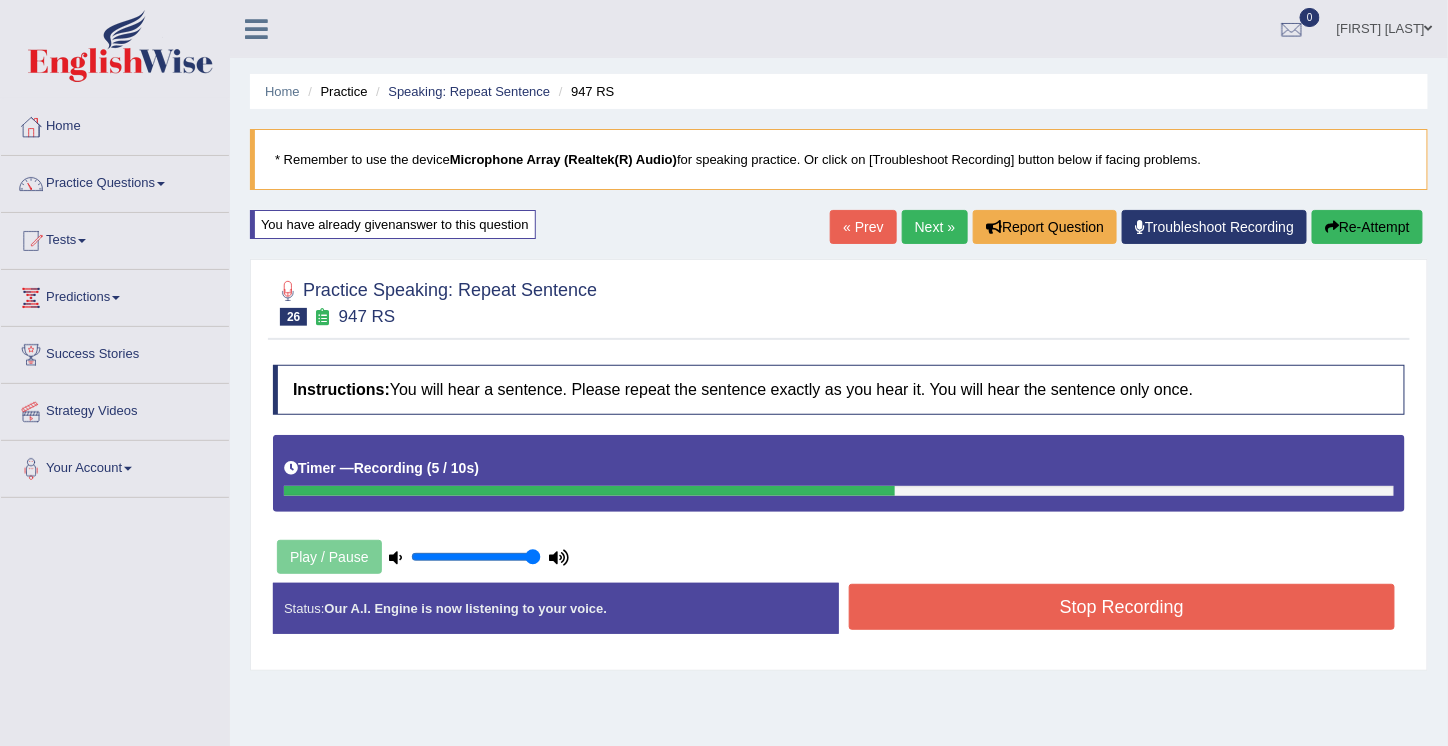 click on "Stop Recording" at bounding box center (1122, 607) 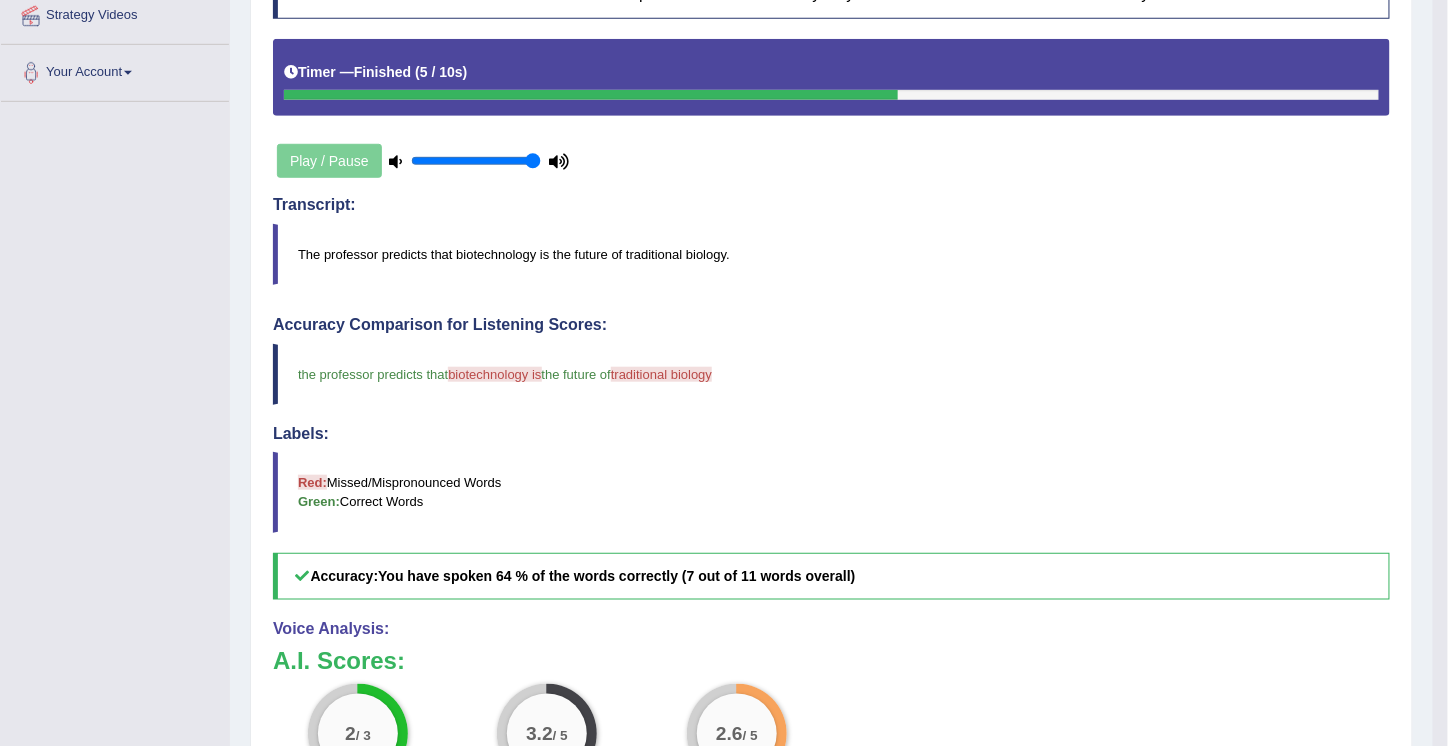 scroll, scrollTop: 393, scrollLeft: 0, axis: vertical 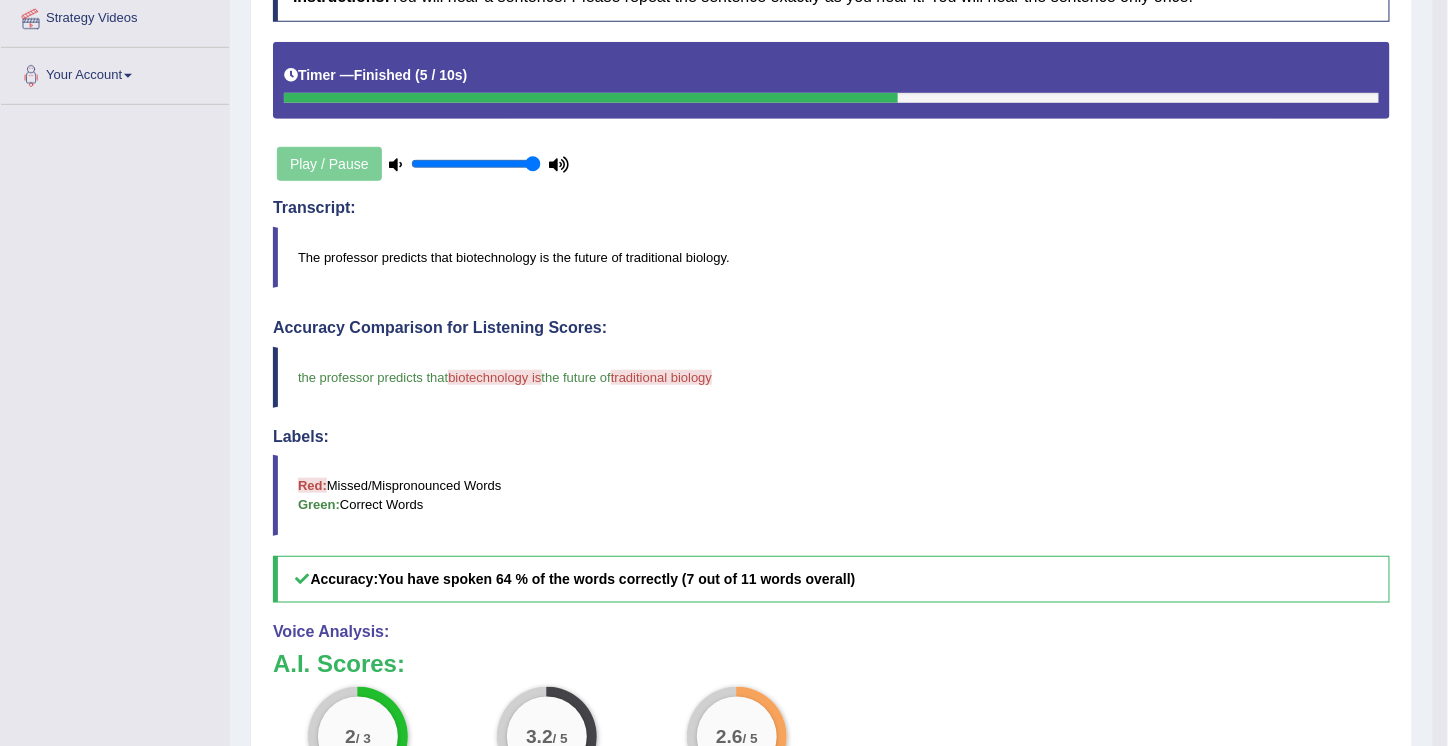 click on "Accuracy:  You have spoken 64 % of the words correctly (7 out of 11 words overall)" at bounding box center (831, 579) 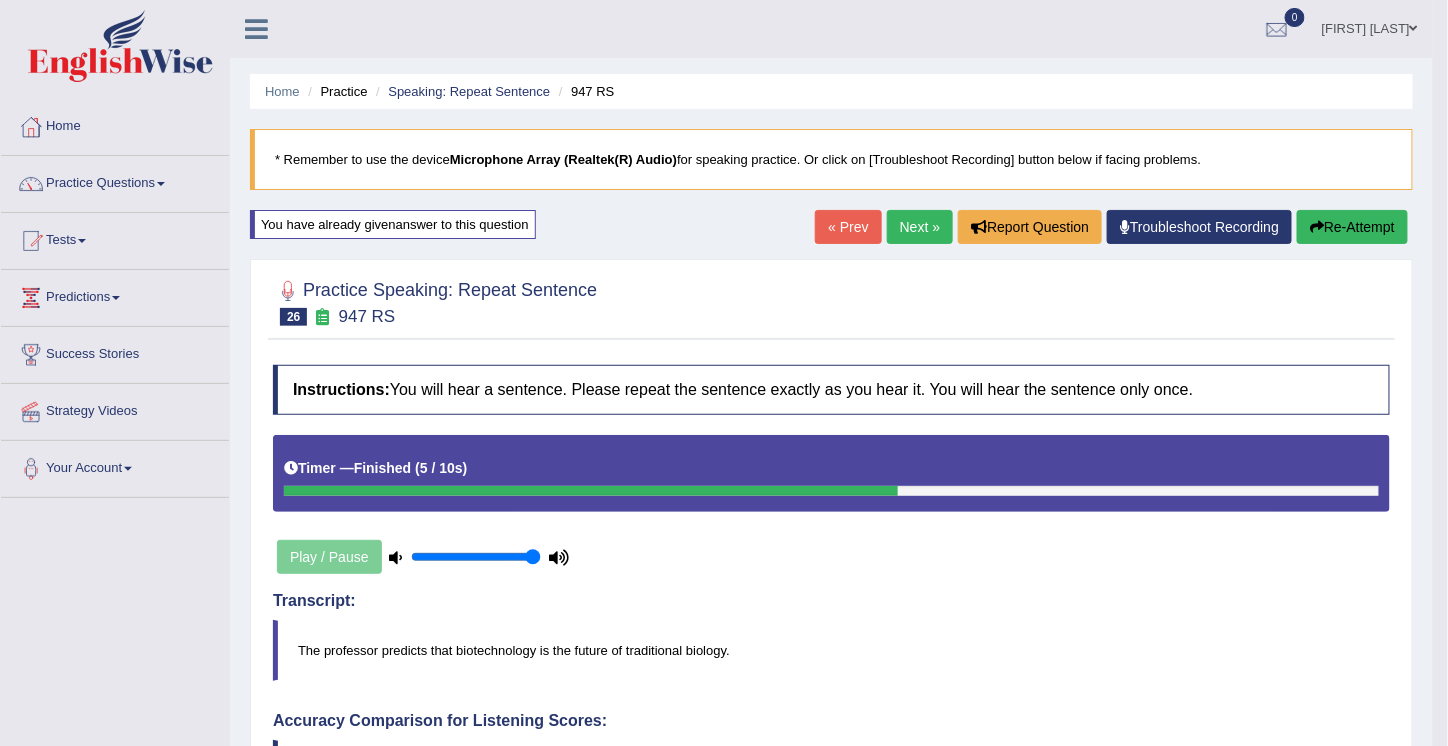 click on "Next »" at bounding box center (920, 227) 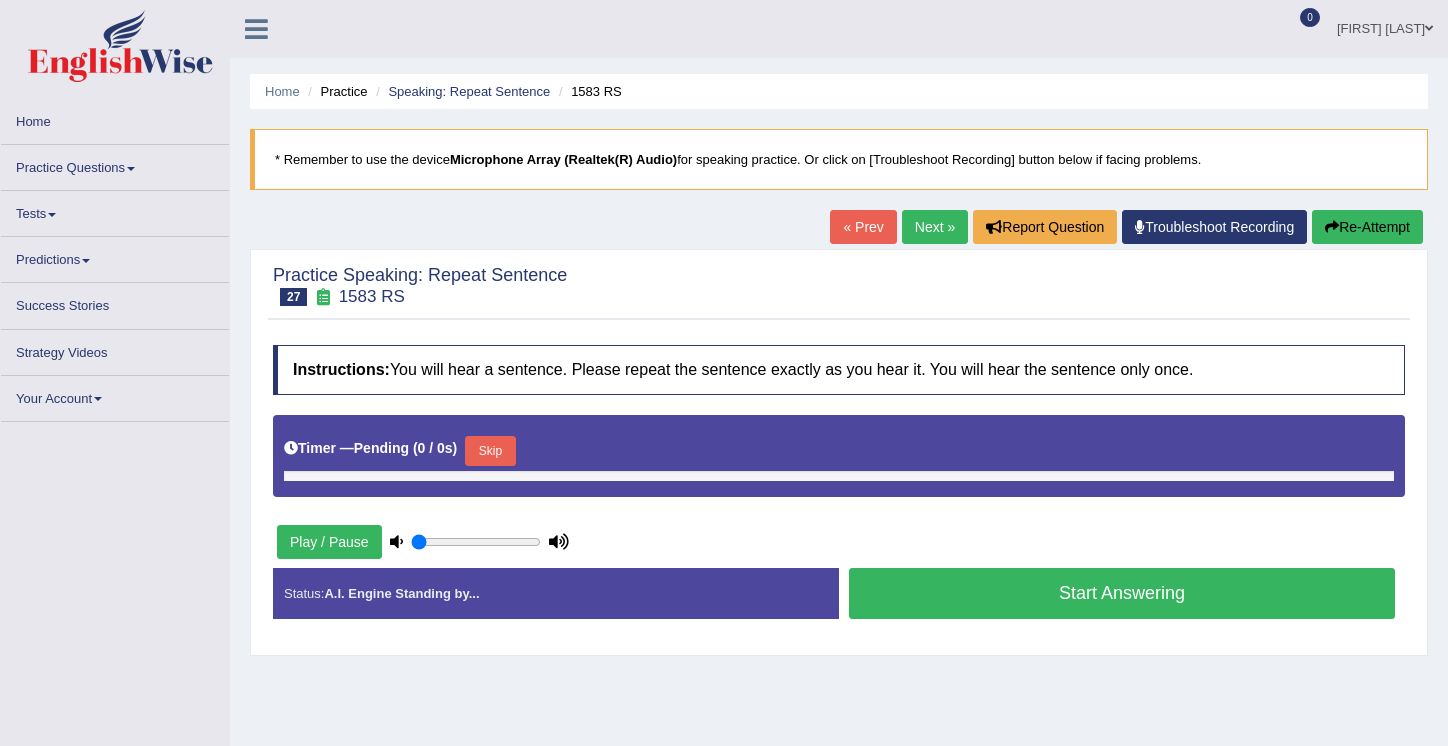 scroll, scrollTop: 0, scrollLeft: 0, axis: both 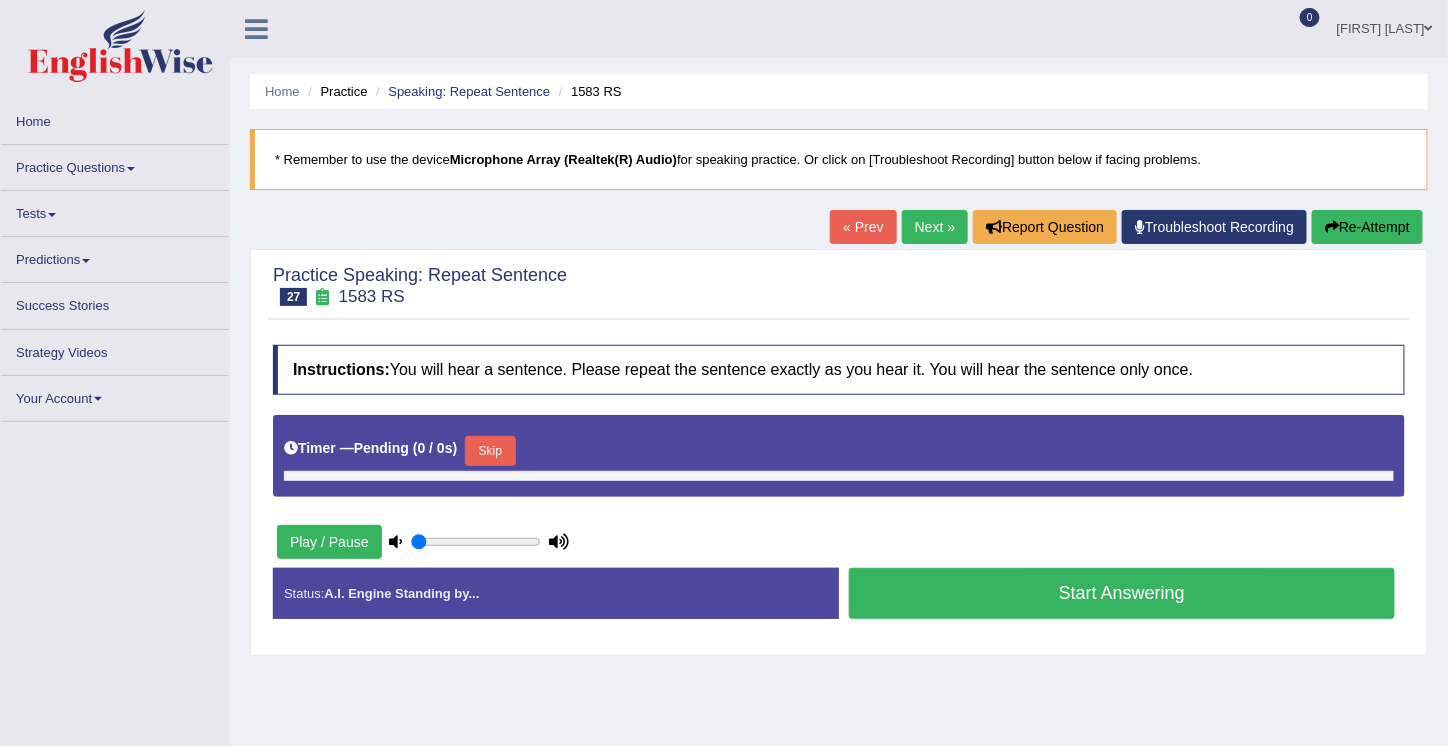 type on "1" 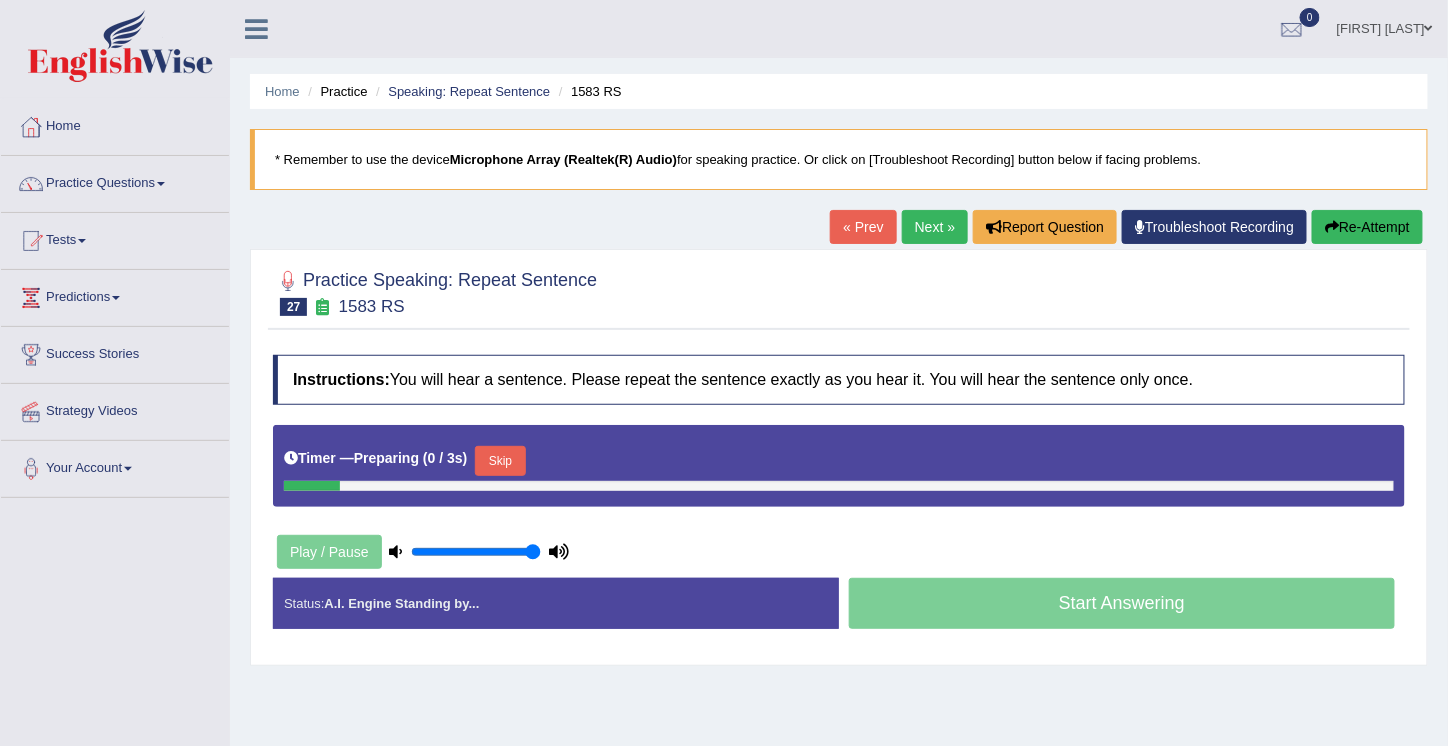 scroll, scrollTop: 0, scrollLeft: 0, axis: both 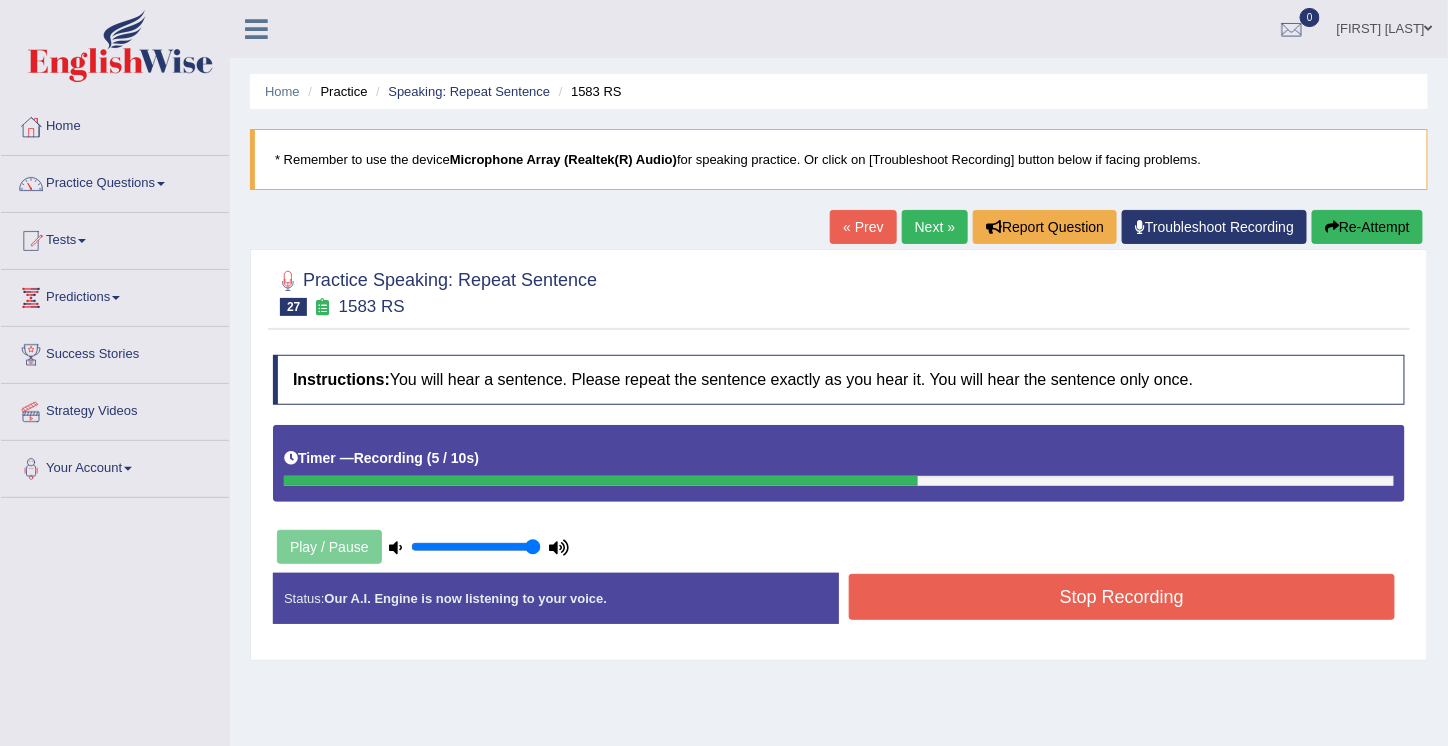 click on "Stop Recording" at bounding box center [1122, 597] 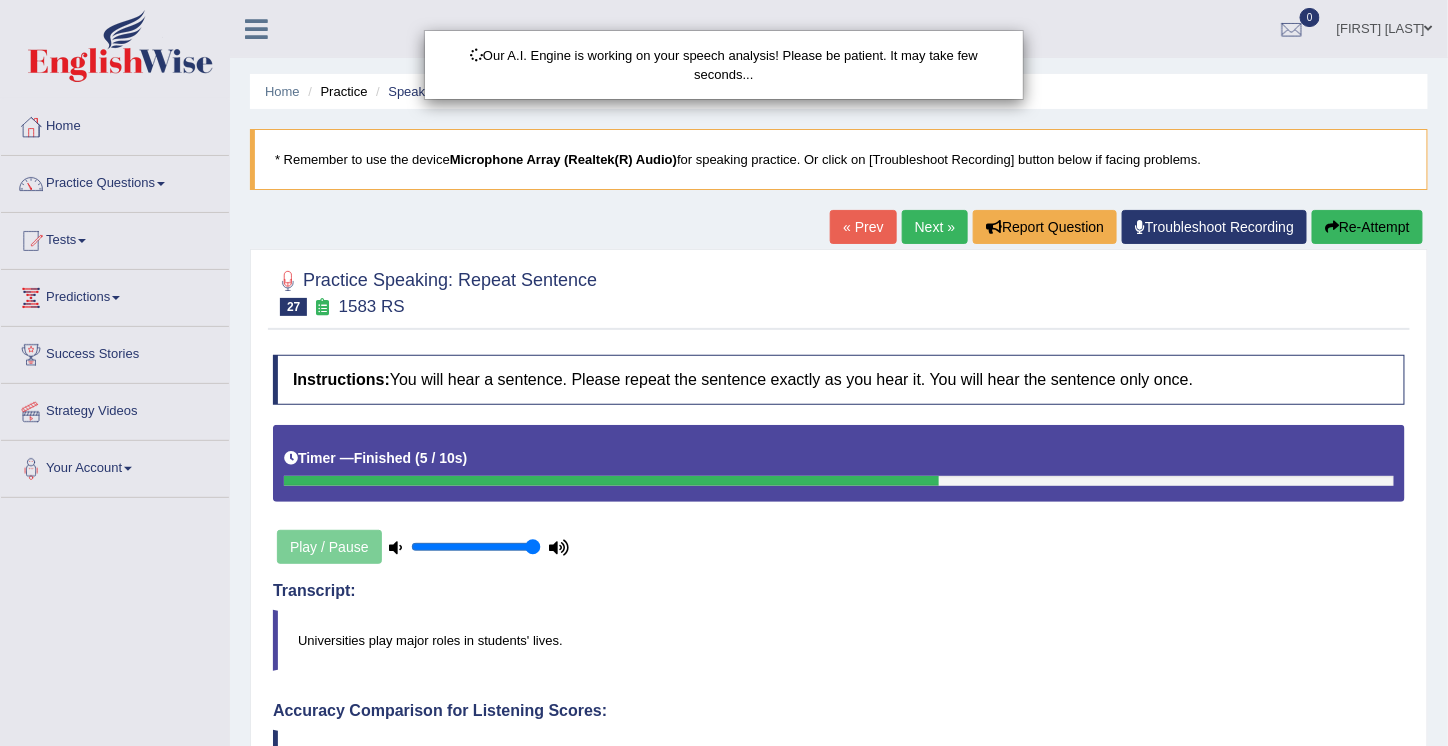click on "Our A.I. Engine is working on your speech analysis! Please be patient. It may take few seconds..." at bounding box center [724, 373] 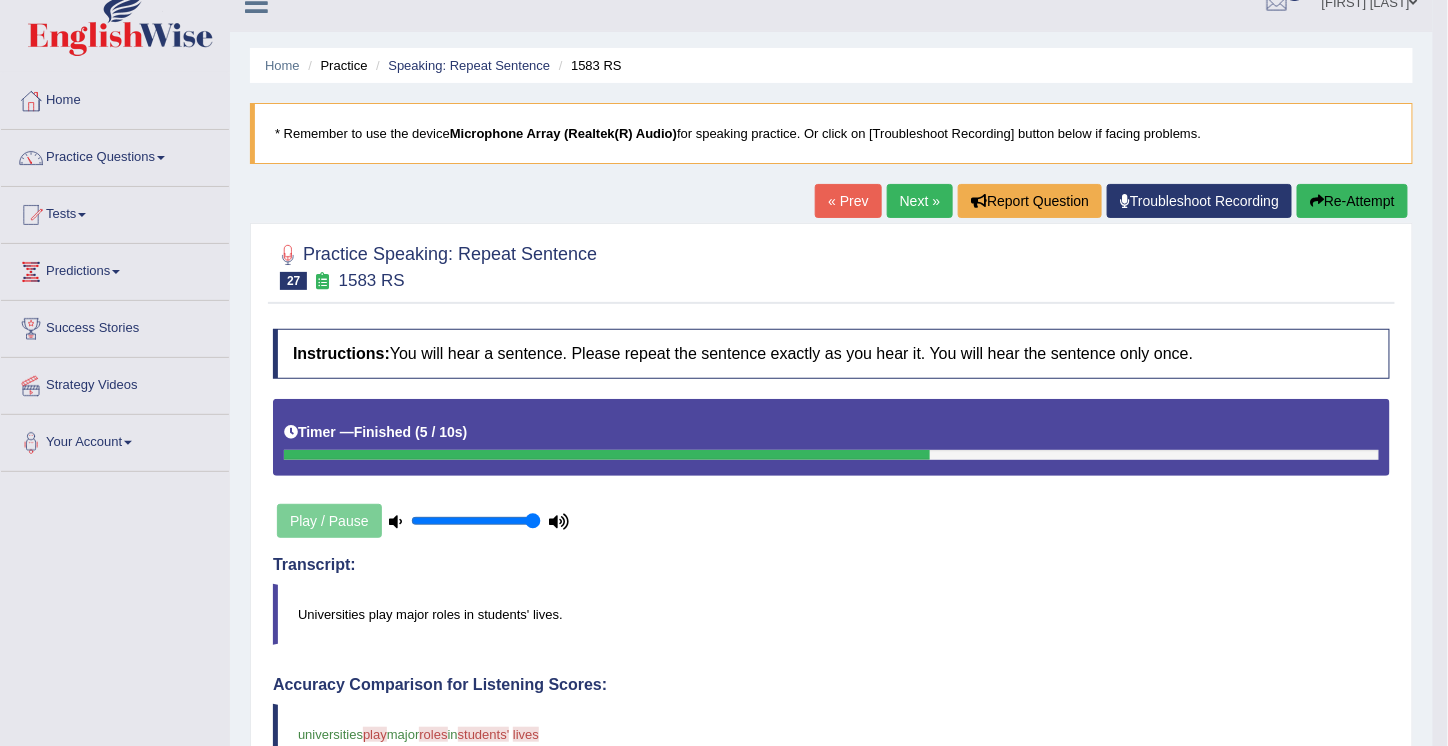 scroll, scrollTop: 0, scrollLeft: 0, axis: both 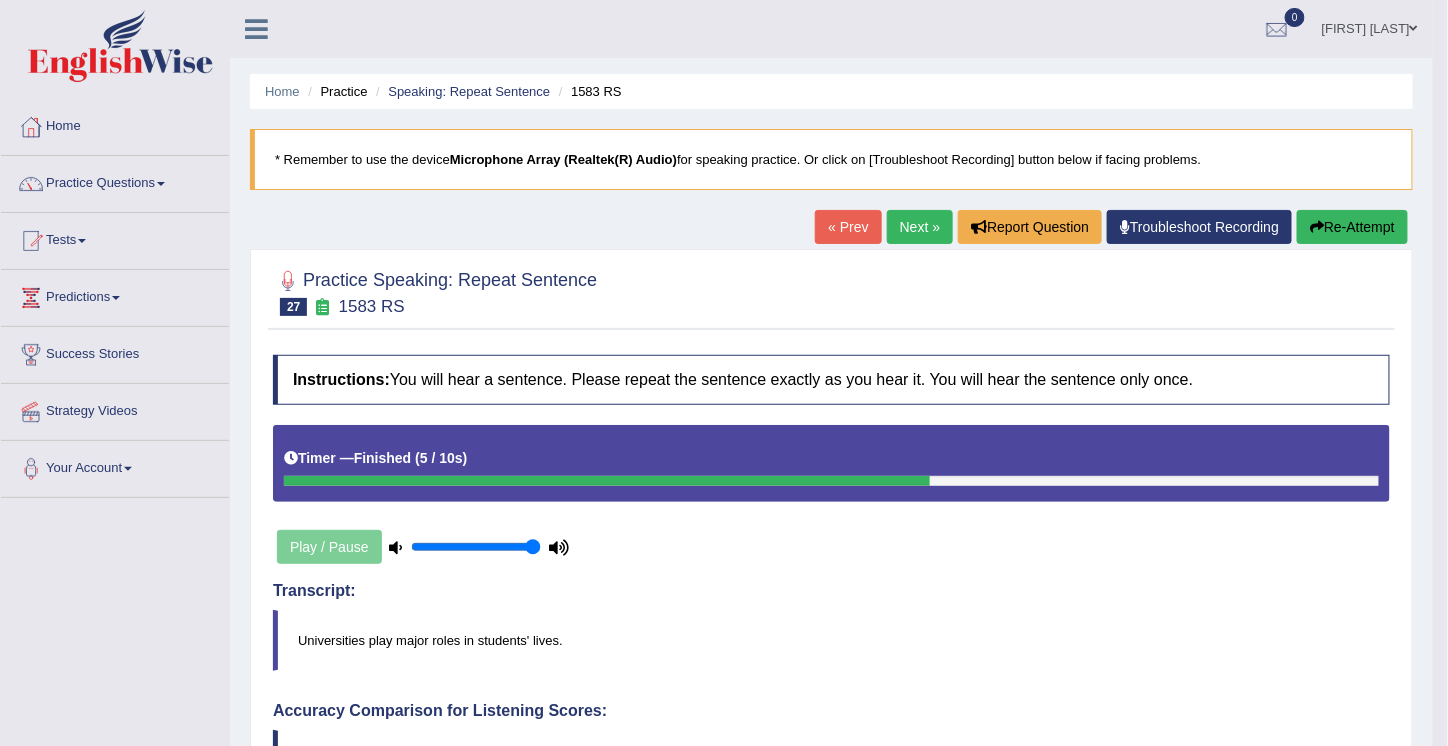click on "Re-Attempt" at bounding box center [1352, 227] 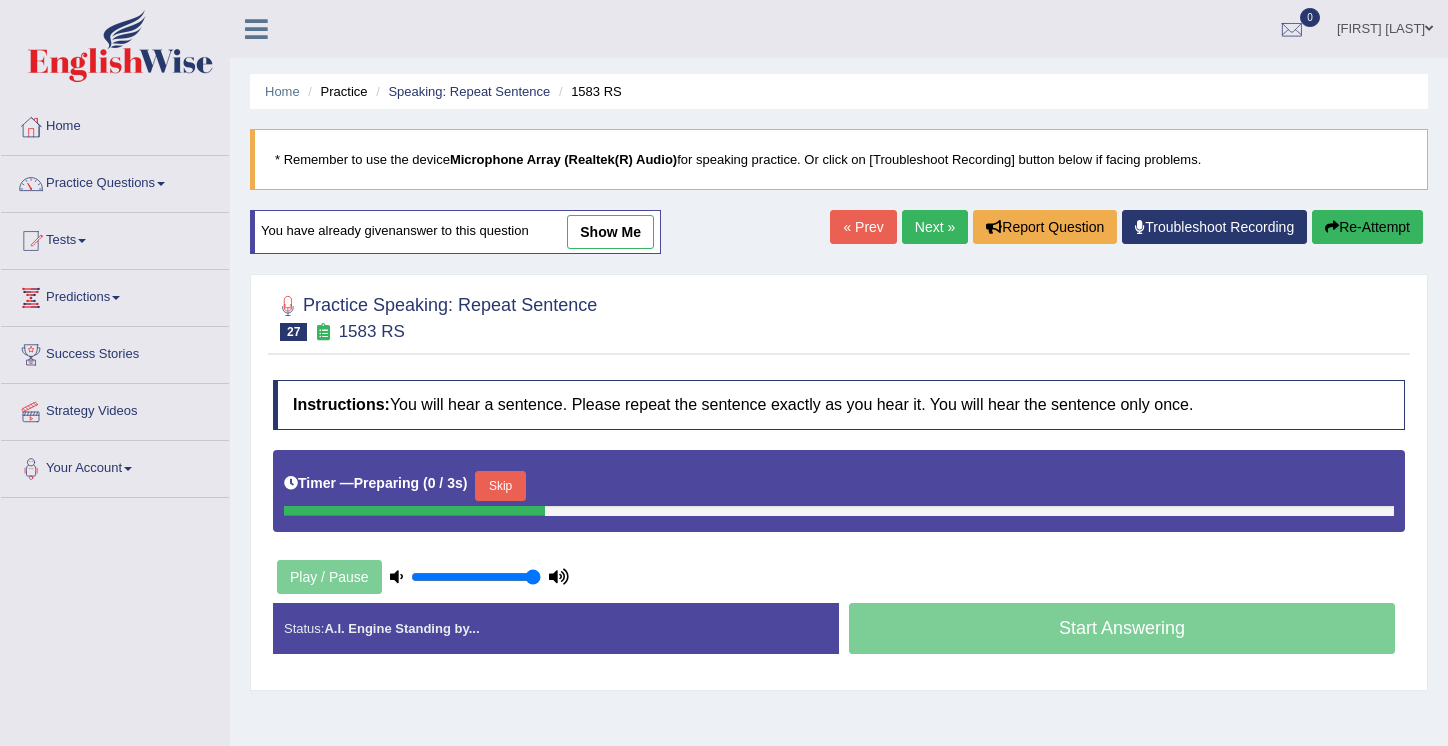 scroll, scrollTop: 0, scrollLeft: 0, axis: both 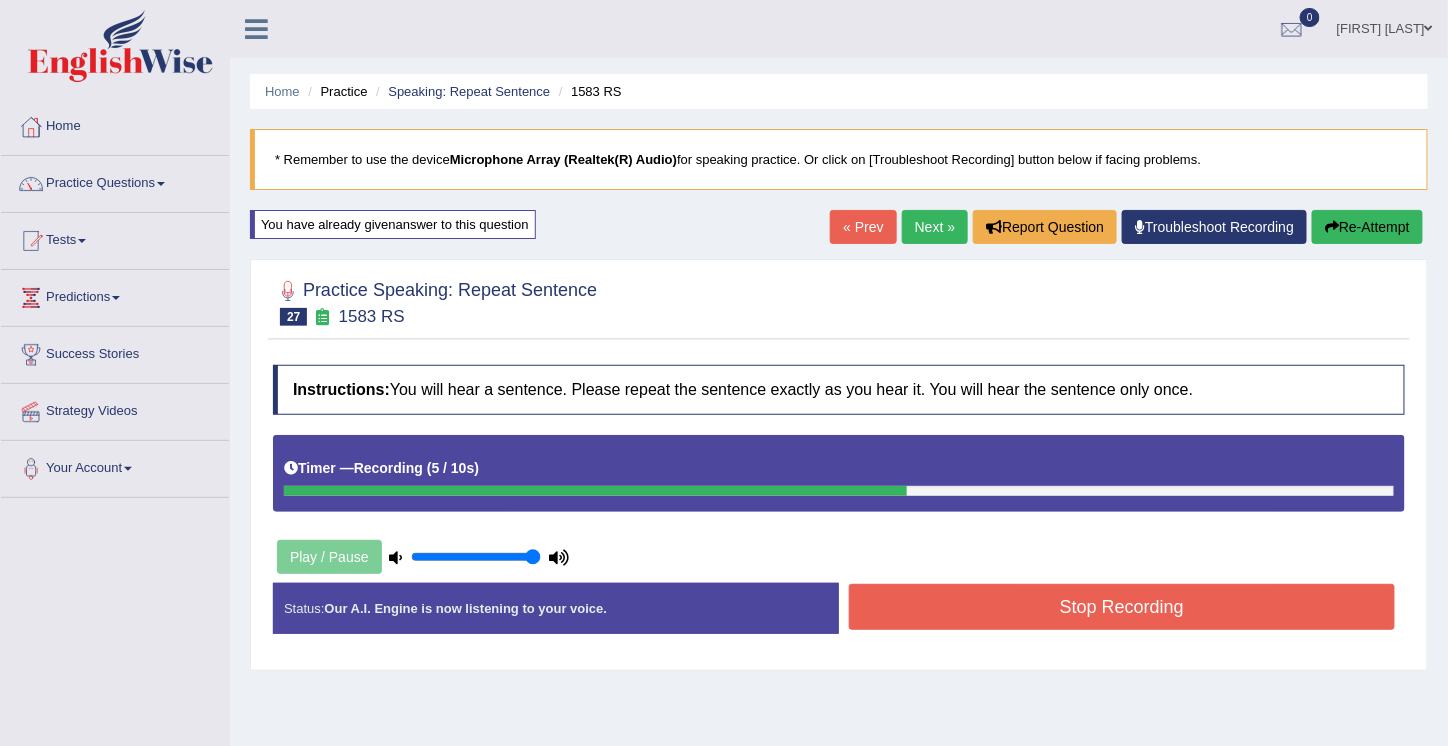 click on "Stop Recording" at bounding box center [1122, 607] 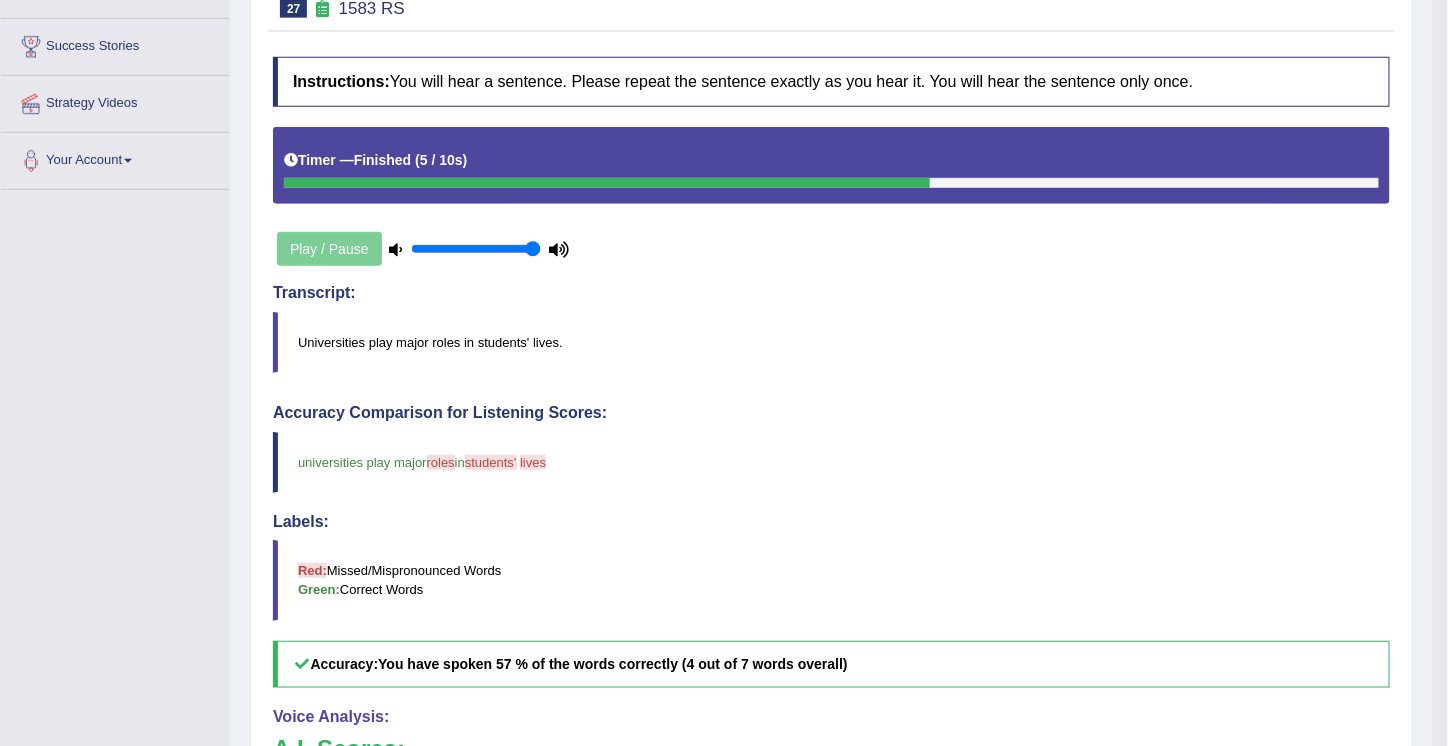scroll, scrollTop: 0, scrollLeft: 0, axis: both 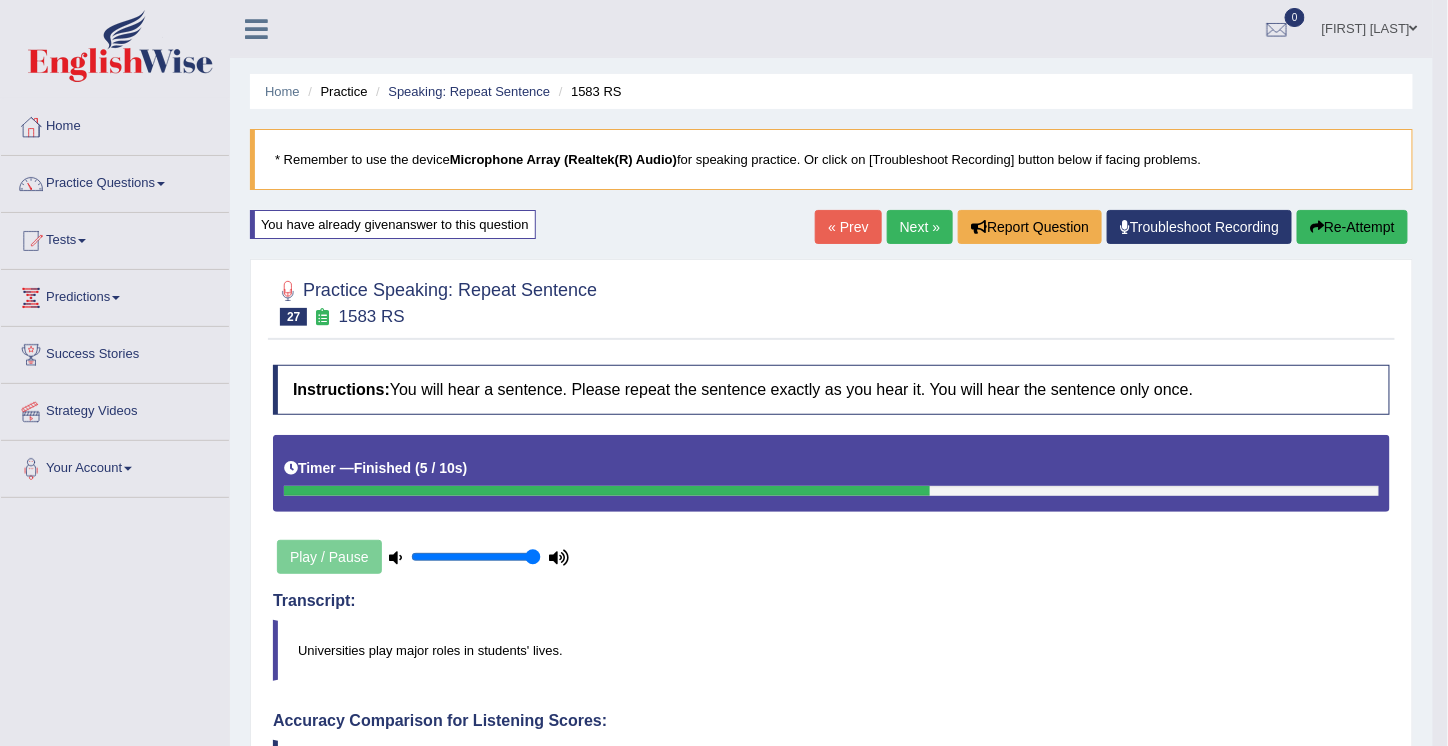 click on "Re-Attempt" at bounding box center [1352, 227] 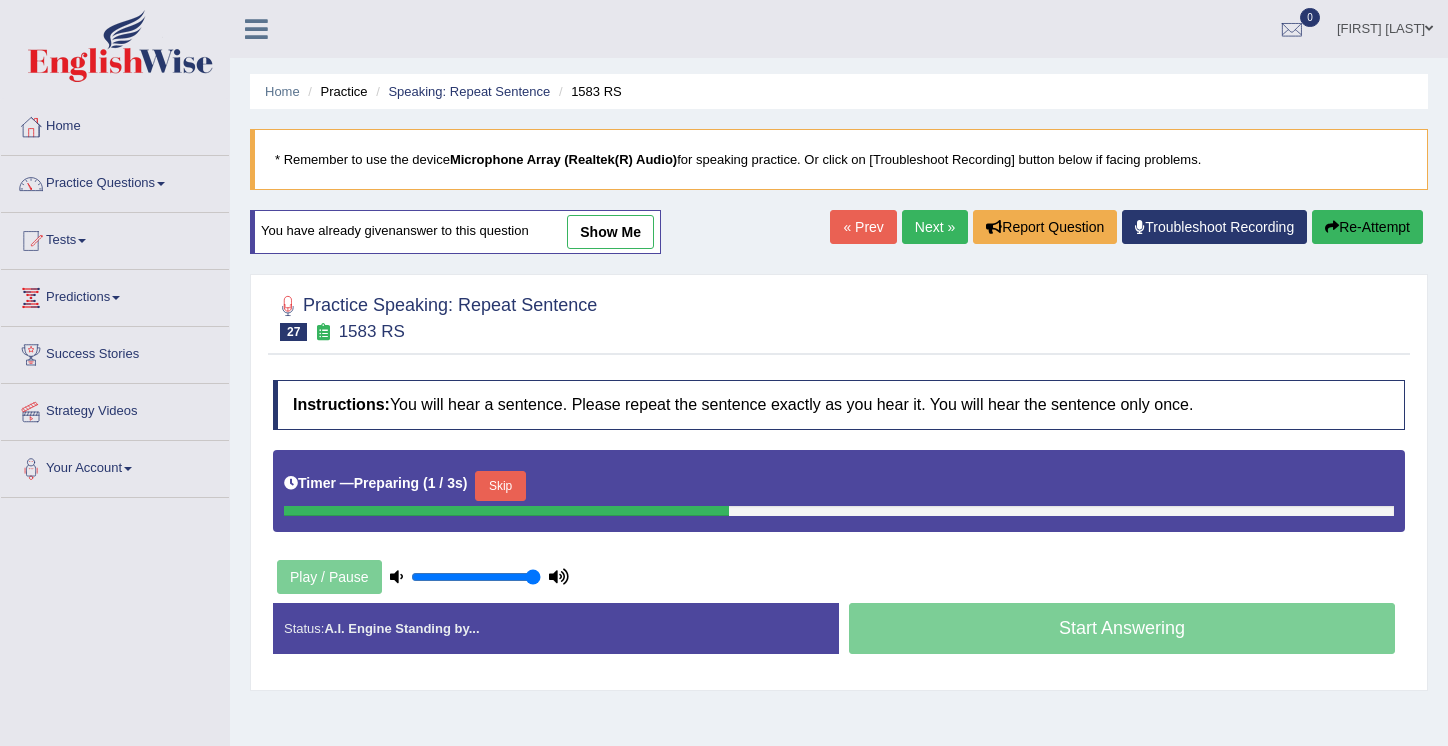scroll, scrollTop: 0, scrollLeft: 0, axis: both 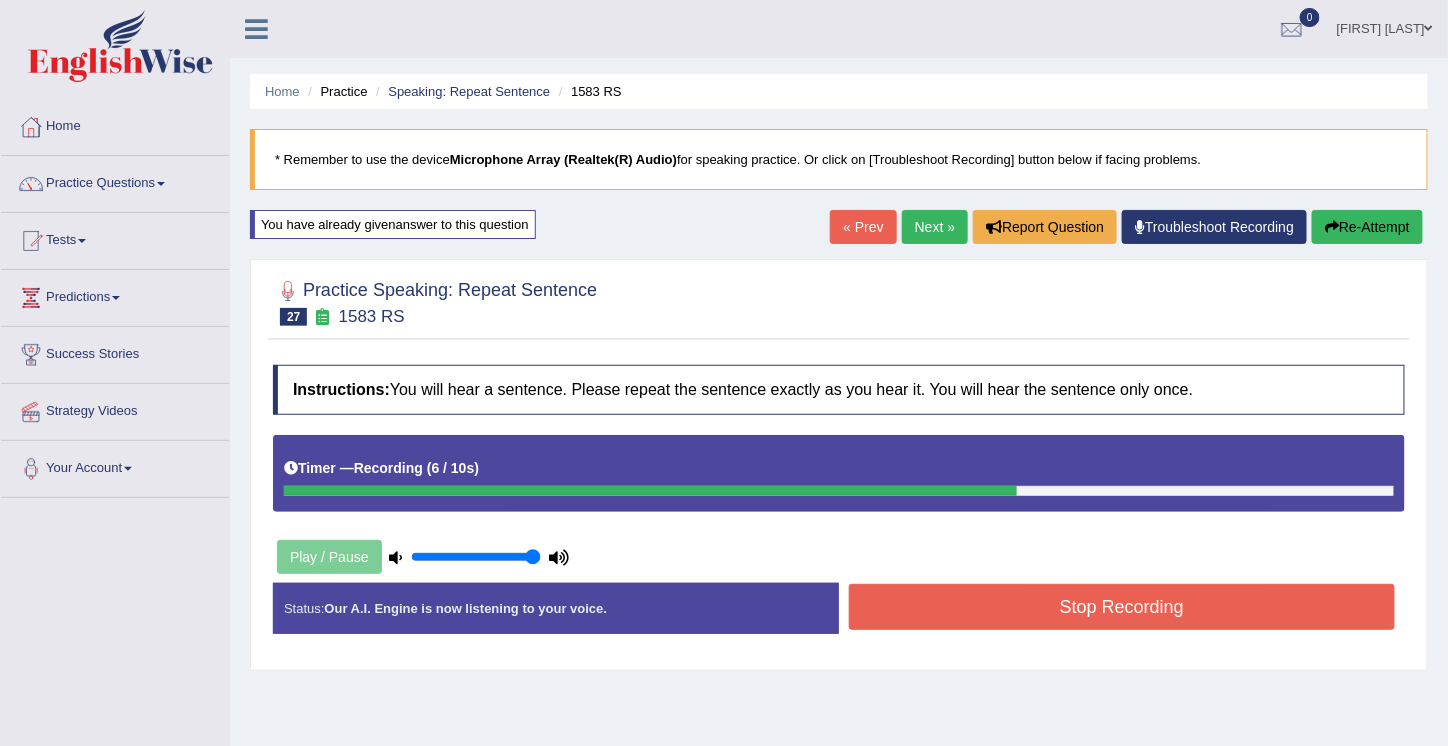 click on "Stop Recording" at bounding box center (1122, 607) 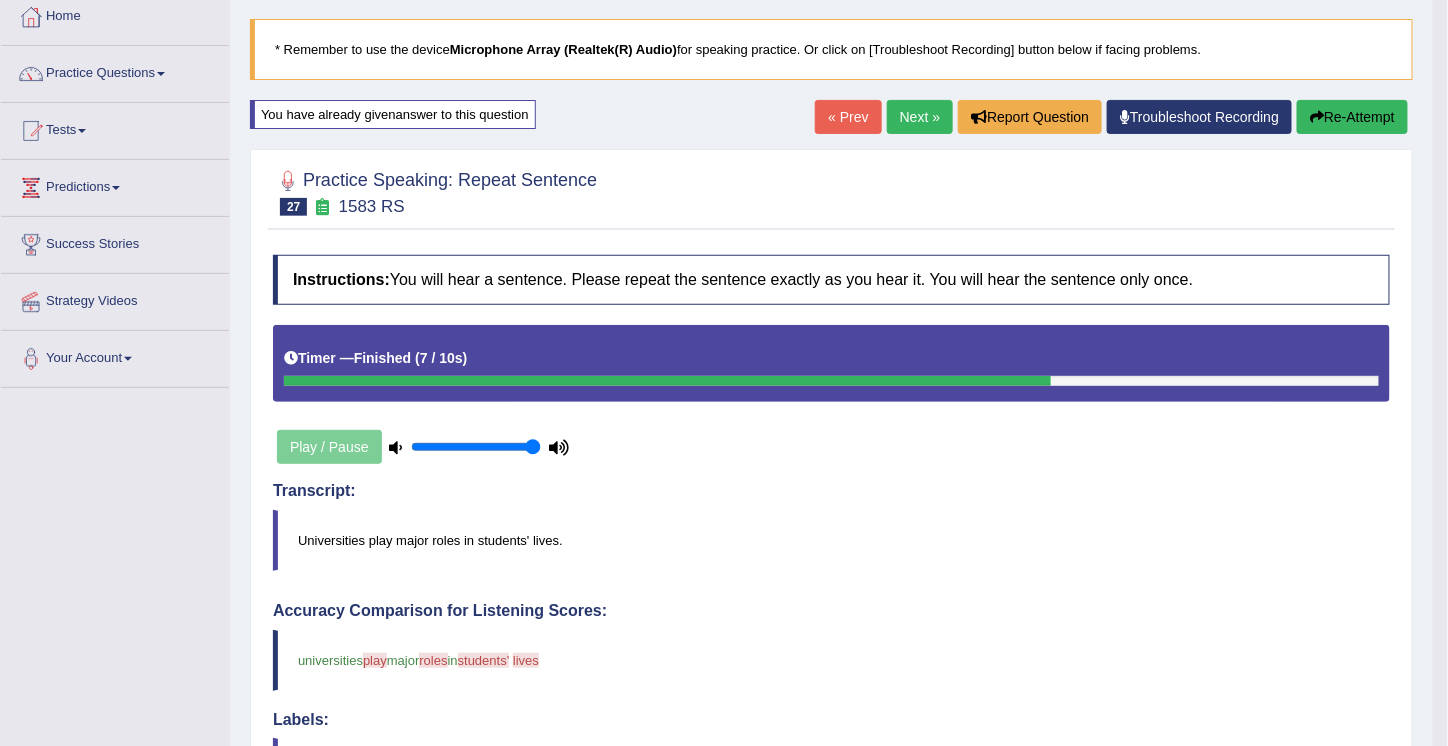 scroll, scrollTop: 109, scrollLeft: 0, axis: vertical 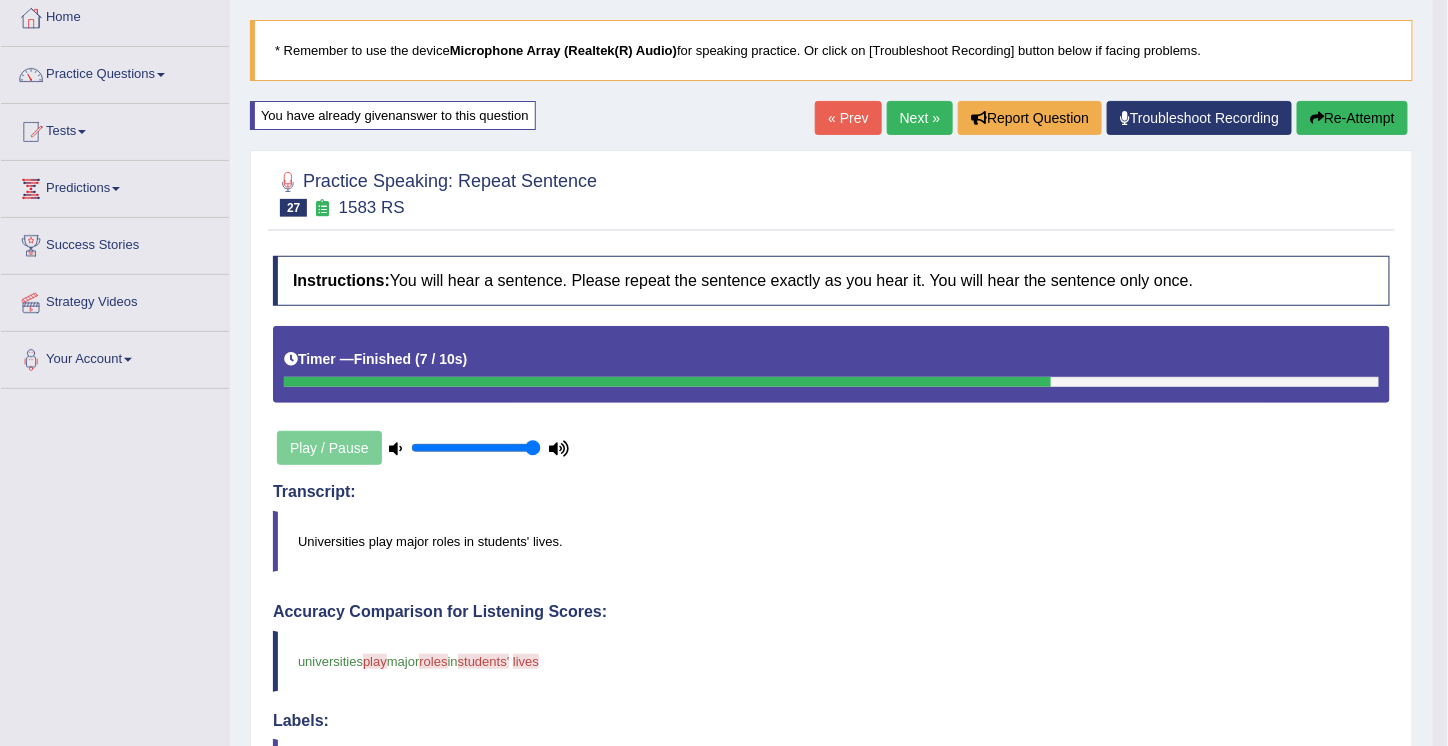 click on "Re-Attempt" at bounding box center (1352, 118) 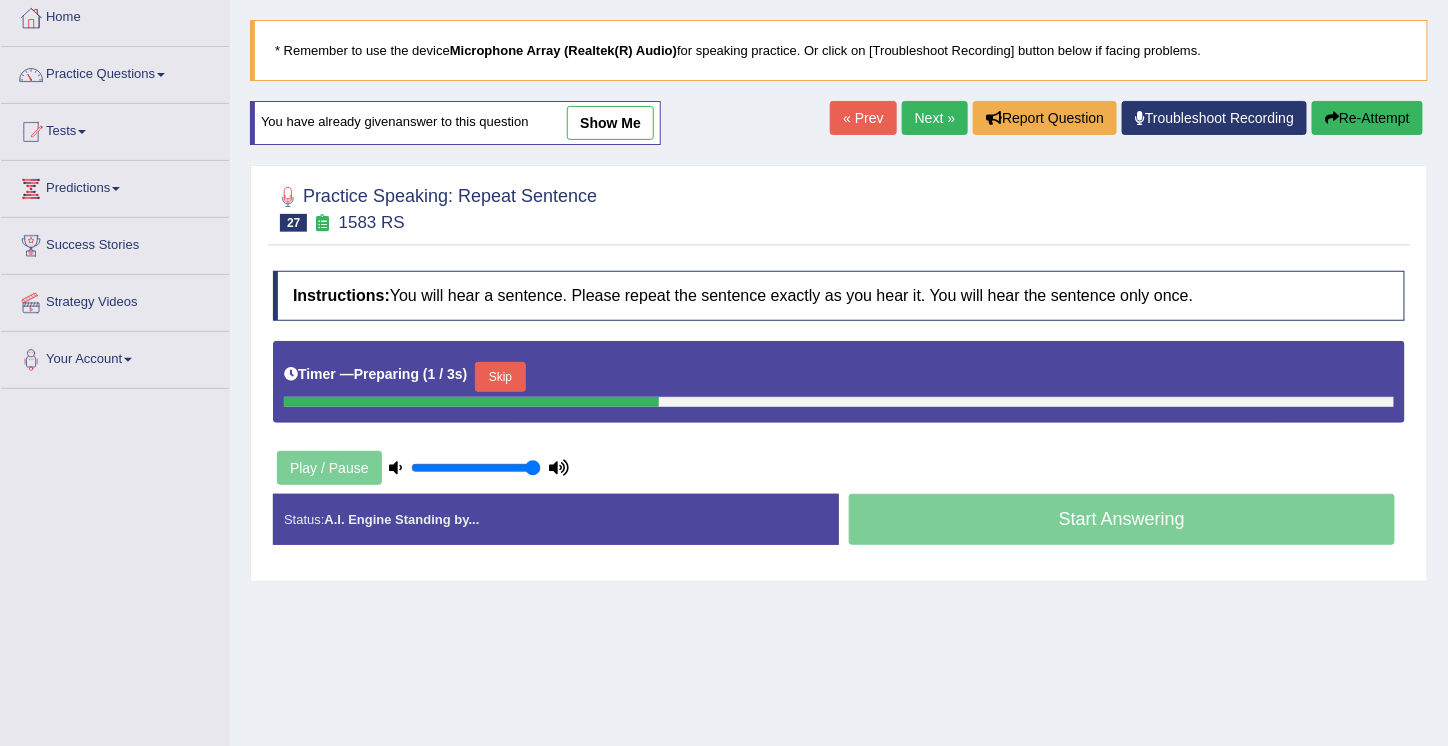 scroll, scrollTop: 109, scrollLeft: 0, axis: vertical 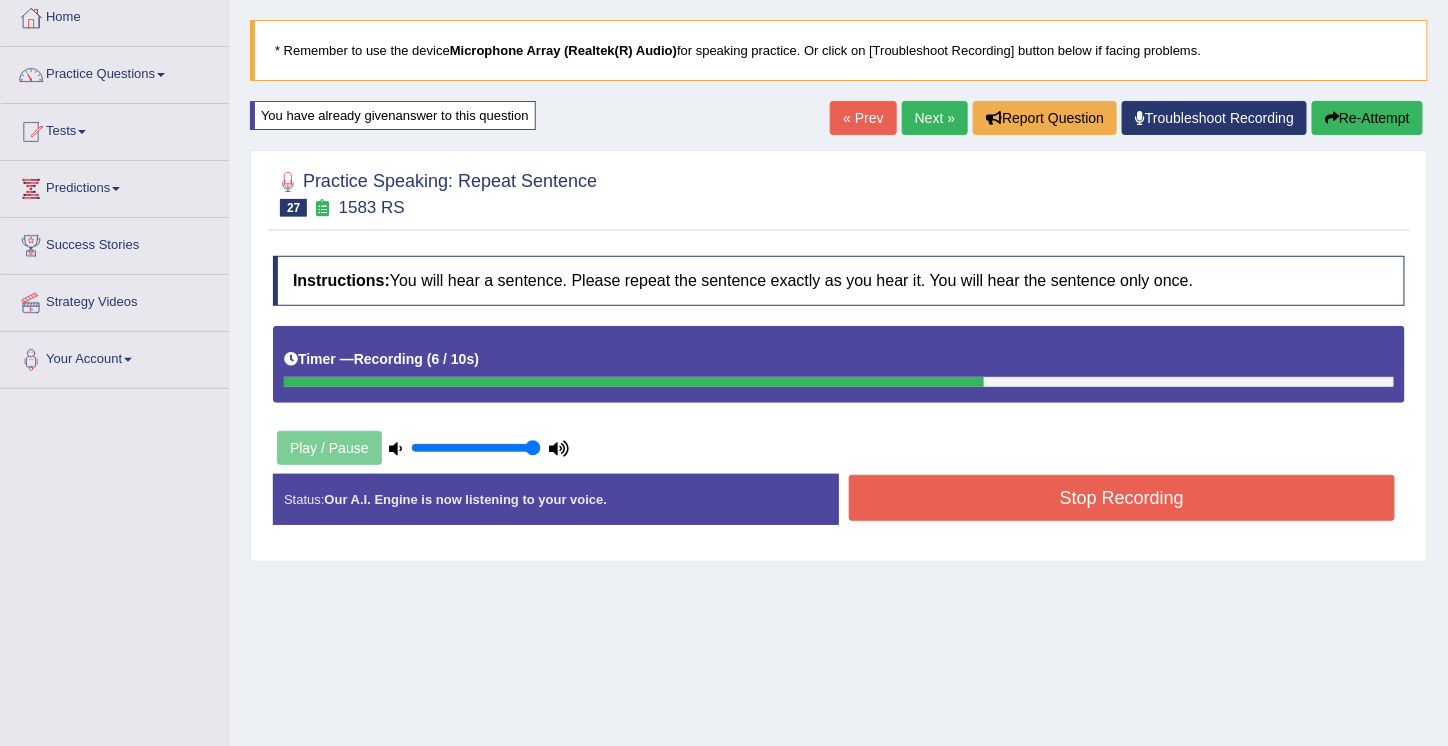 click on "Stop Recording" at bounding box center (1122, 498) 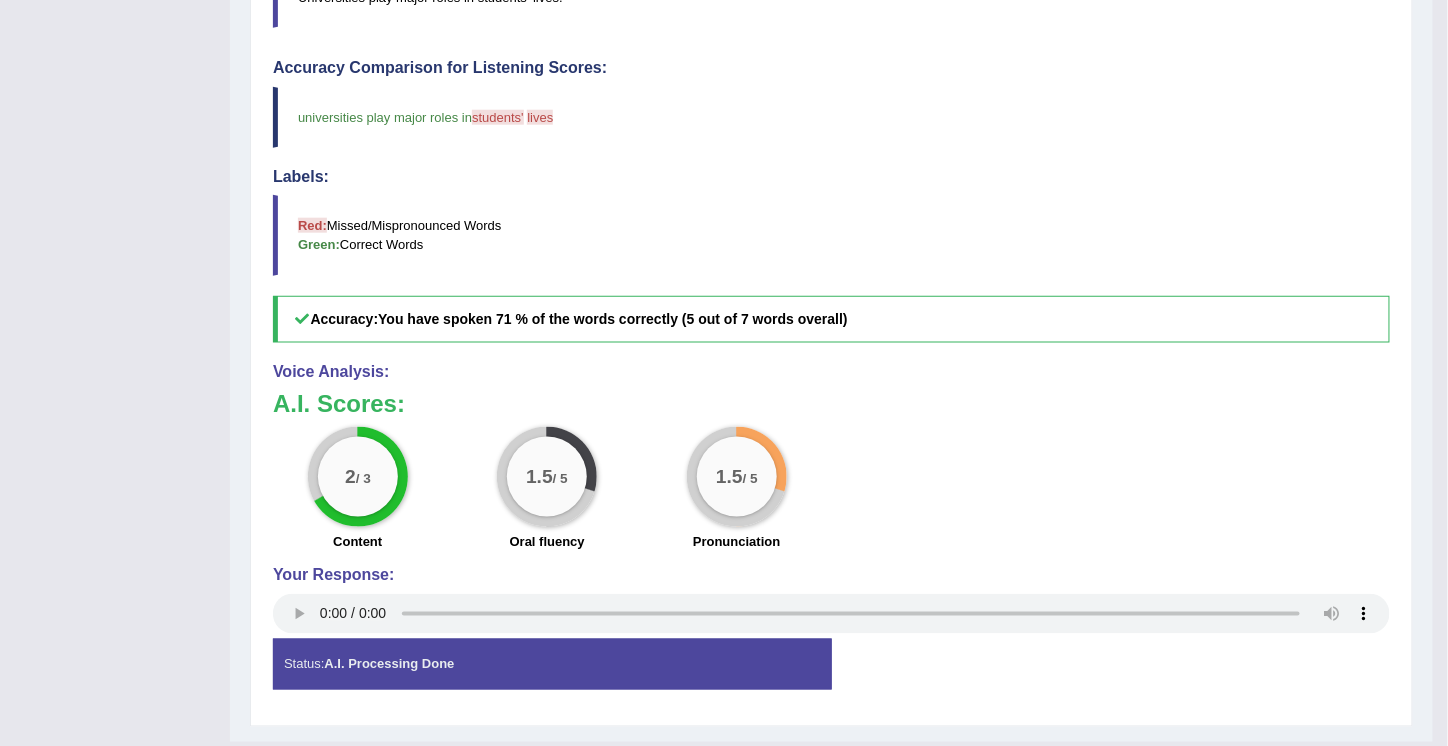 scroll, scrollTop: 647, scrollLeft: 0, axis: vertical 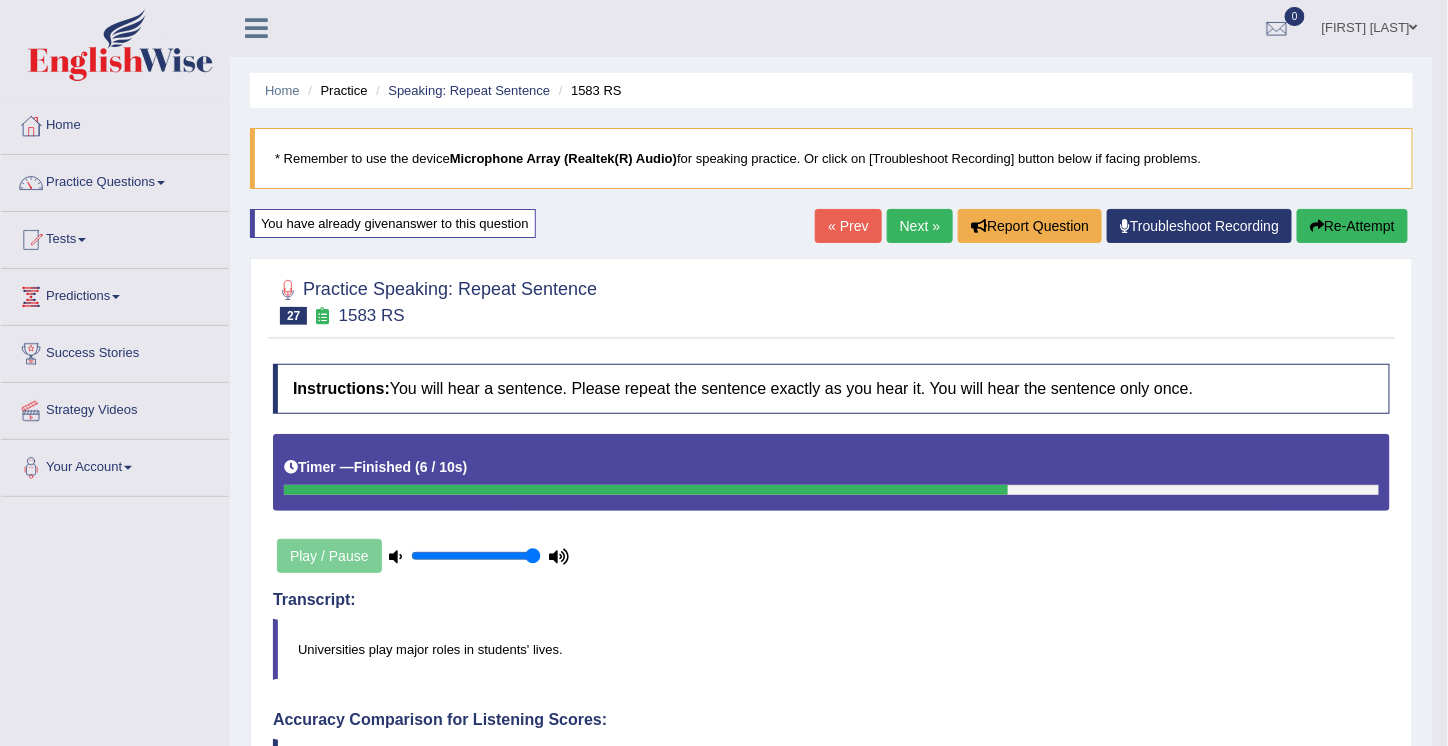 click on "Next »" at bounding box center (920, 226) 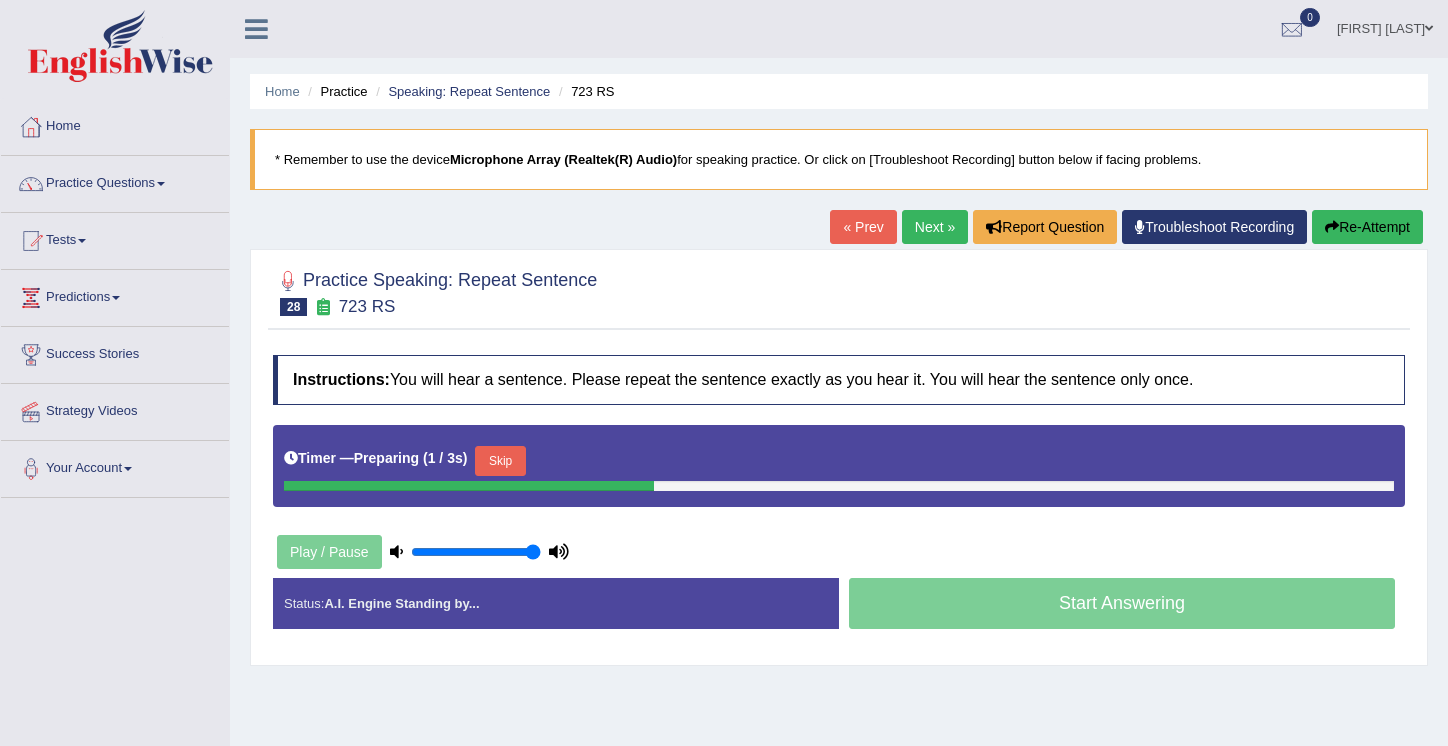 scroll, scrollTop: 0, scrollLeft: 0, axis: both 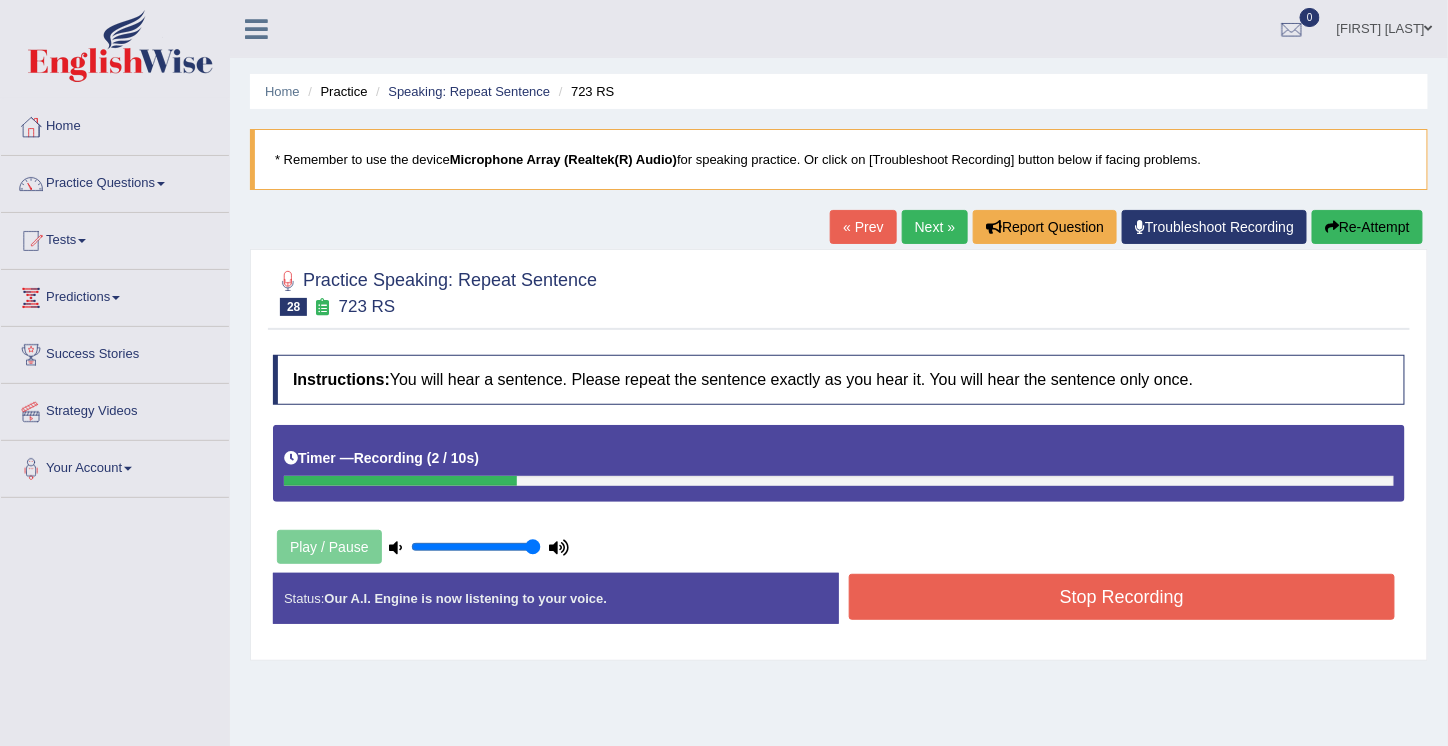 click on "Instructions:  You will hear a sentence. Please repeat the sentence exactly as you hear it. You will hear the sentence only once.
Timer —  Recording   ( 2 / 10s ) Play / Pause Transcript: Many experts think that the world climate is changing. Created with Highcharts 7.1.2 Too low Too high Time Pitch meter: 0 2 4 6 8 10 Created with Highcharts 7.1.2 Great Too slow Too fast Time Speech pace meter: 0 5 10 15 20 25 30 35 40 Accuracy Comparison for Listening Scores: Labels:
Red:  Missed/Mispronounced Words
Green:  Correct Words
Accuracy:  Voice Analysis: Your Response: Status:  Our A.I. Engine is now listening to your voice. Start Answering Stop Recording" at bounding box center (839, 497) 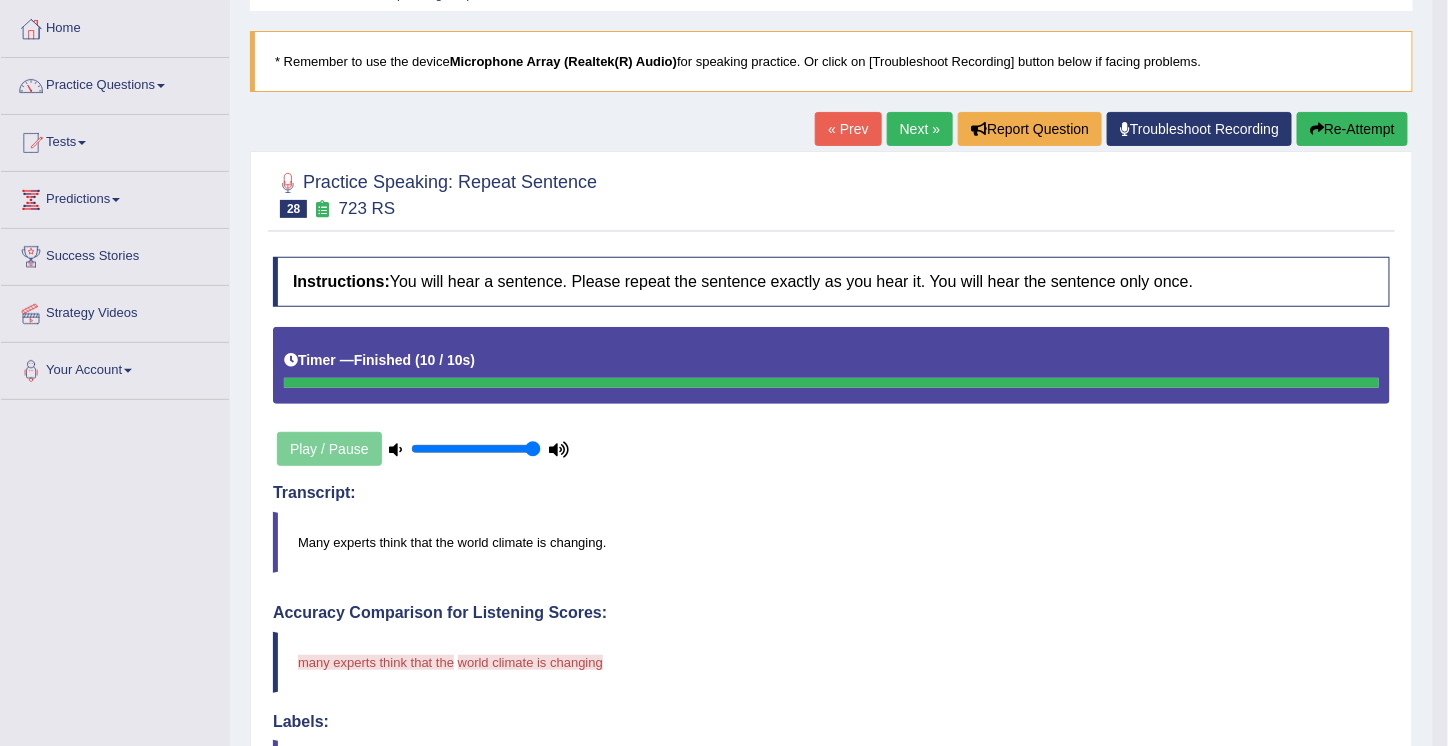 scroll, scrollTop: 0, scrollLeft: 0, axis: both 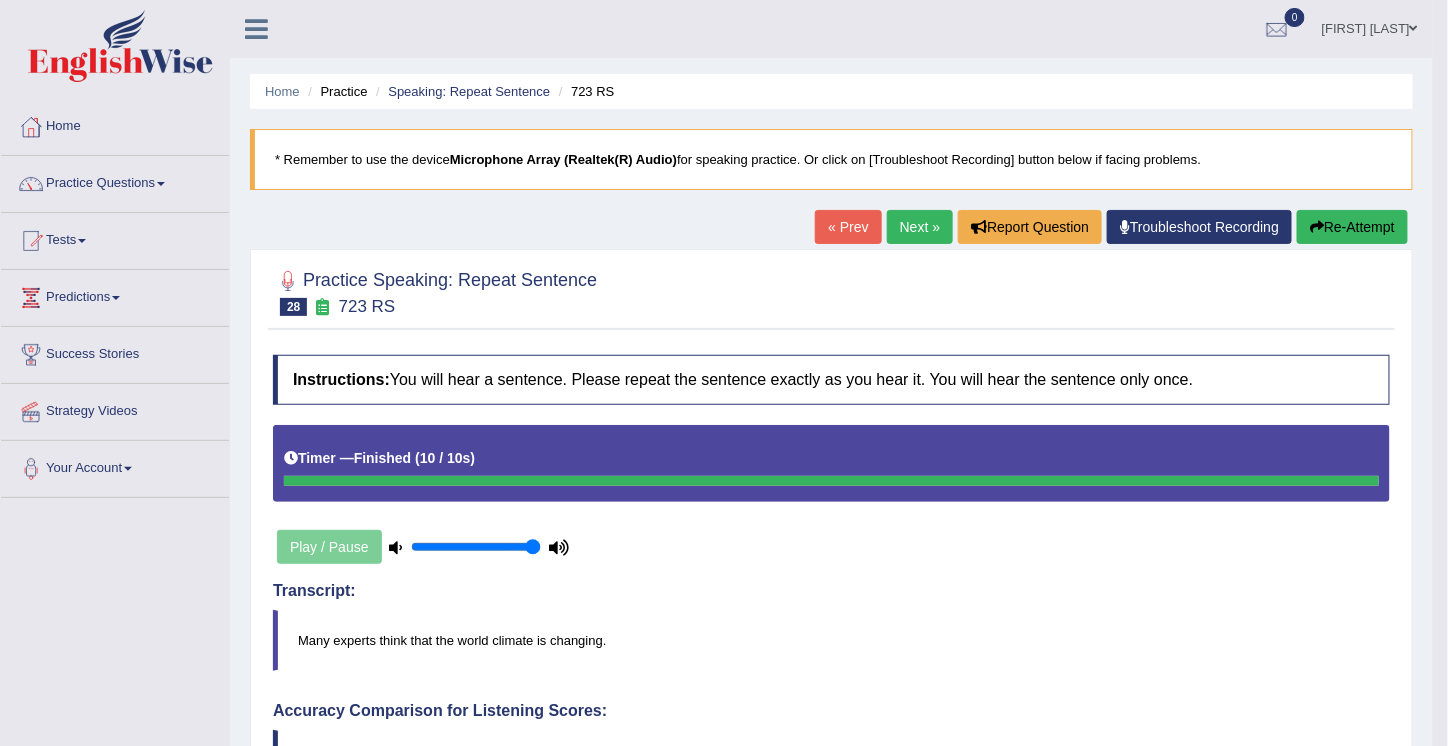 click on "Re-Attempt" at bounding box center (1352, 227) 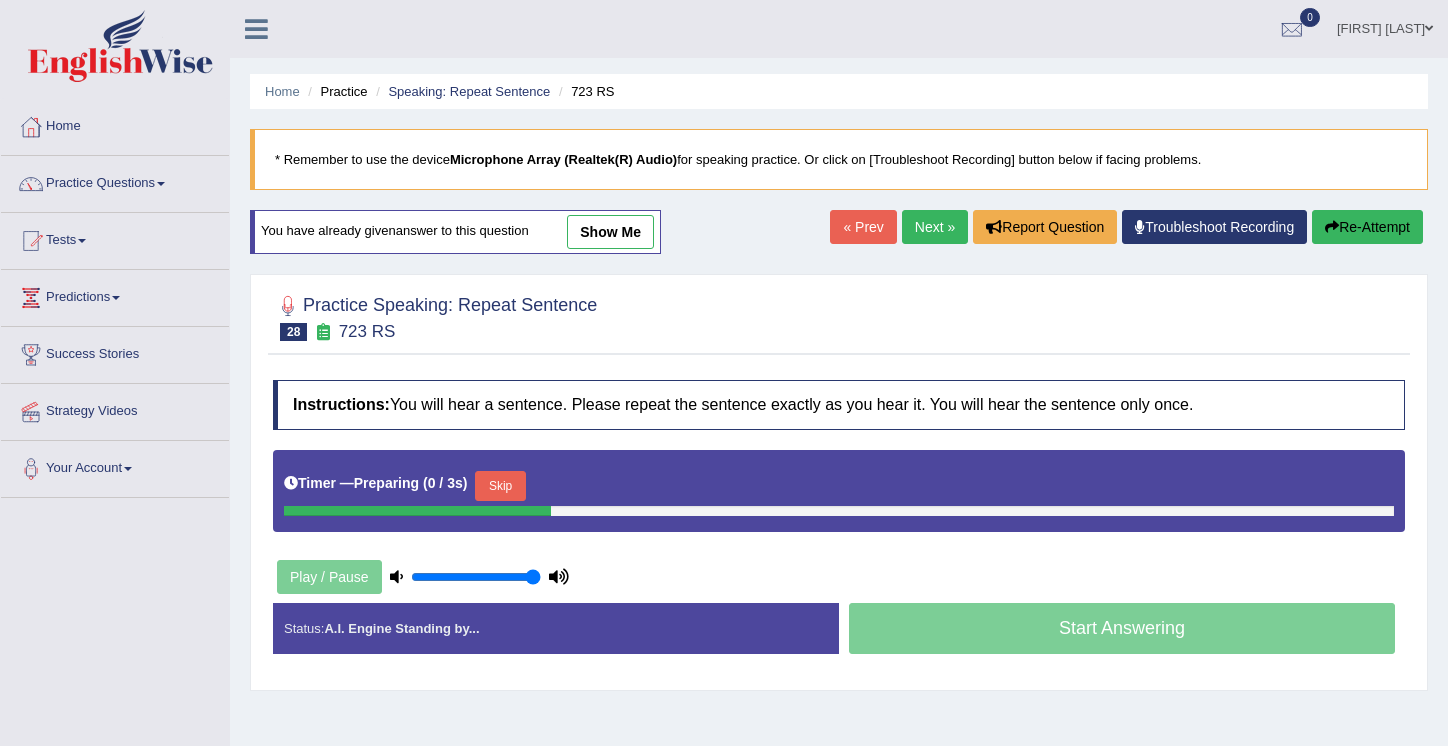 scroll, scrollTop: 0, scrollLeft: 0, axis: both 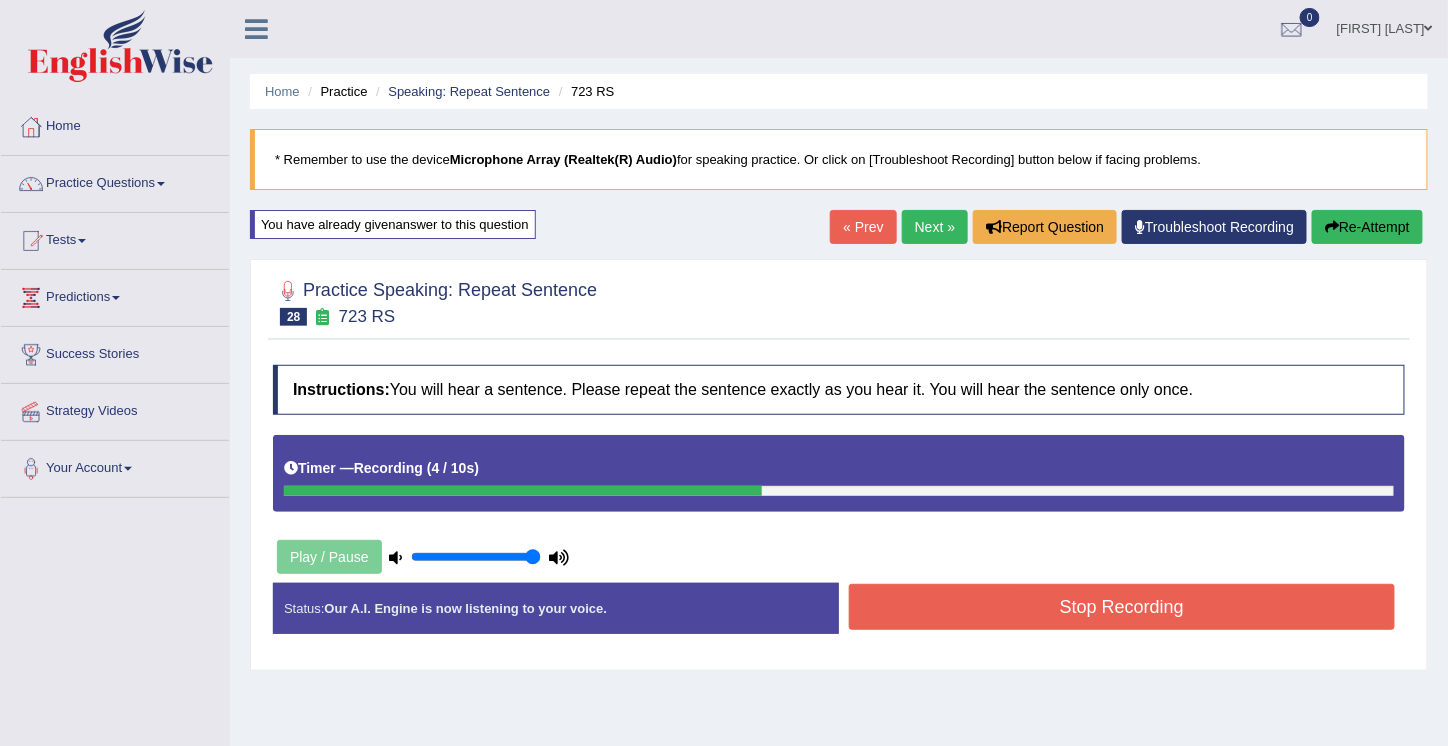 click on "Stop Recording" at bounding box center (1122, 607) 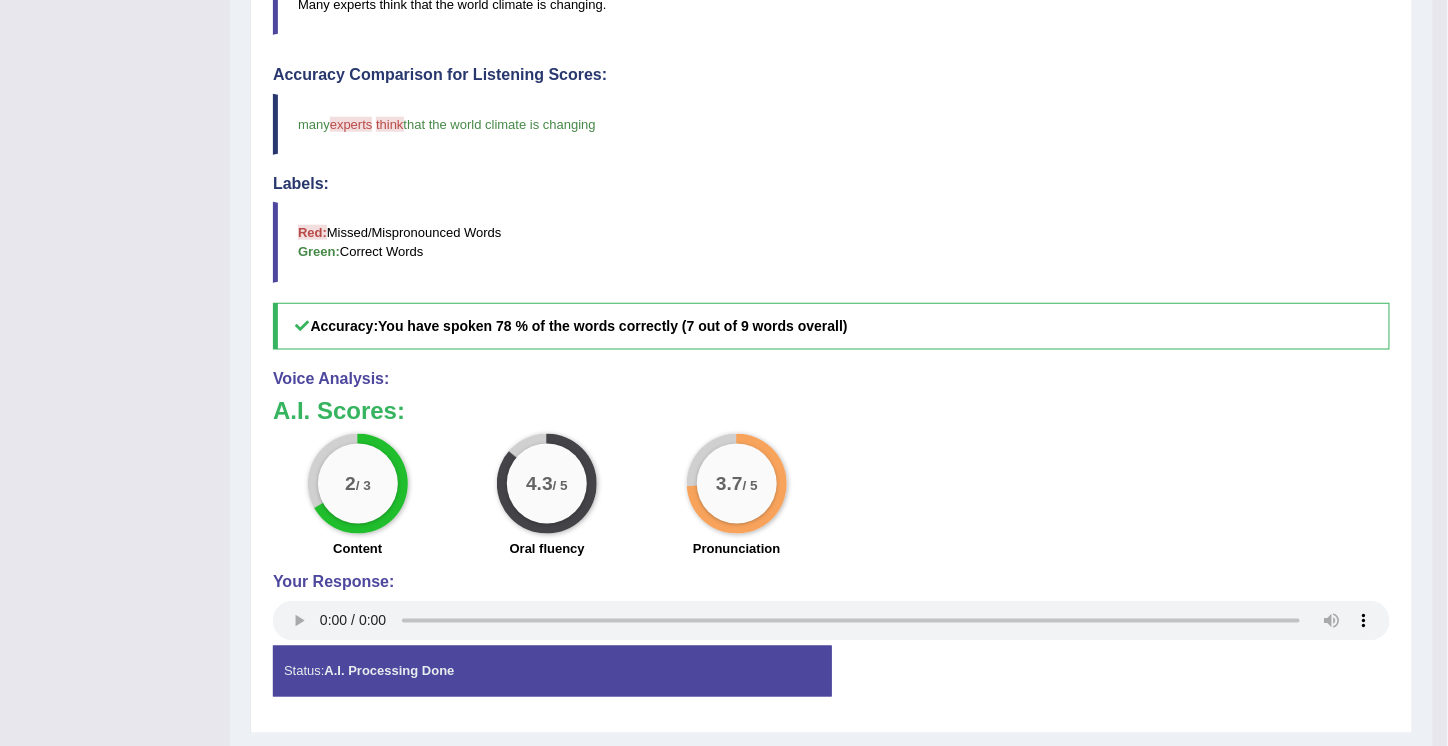 scroll, scrollTop: 691, scrollLeft: 0, axis: vertical 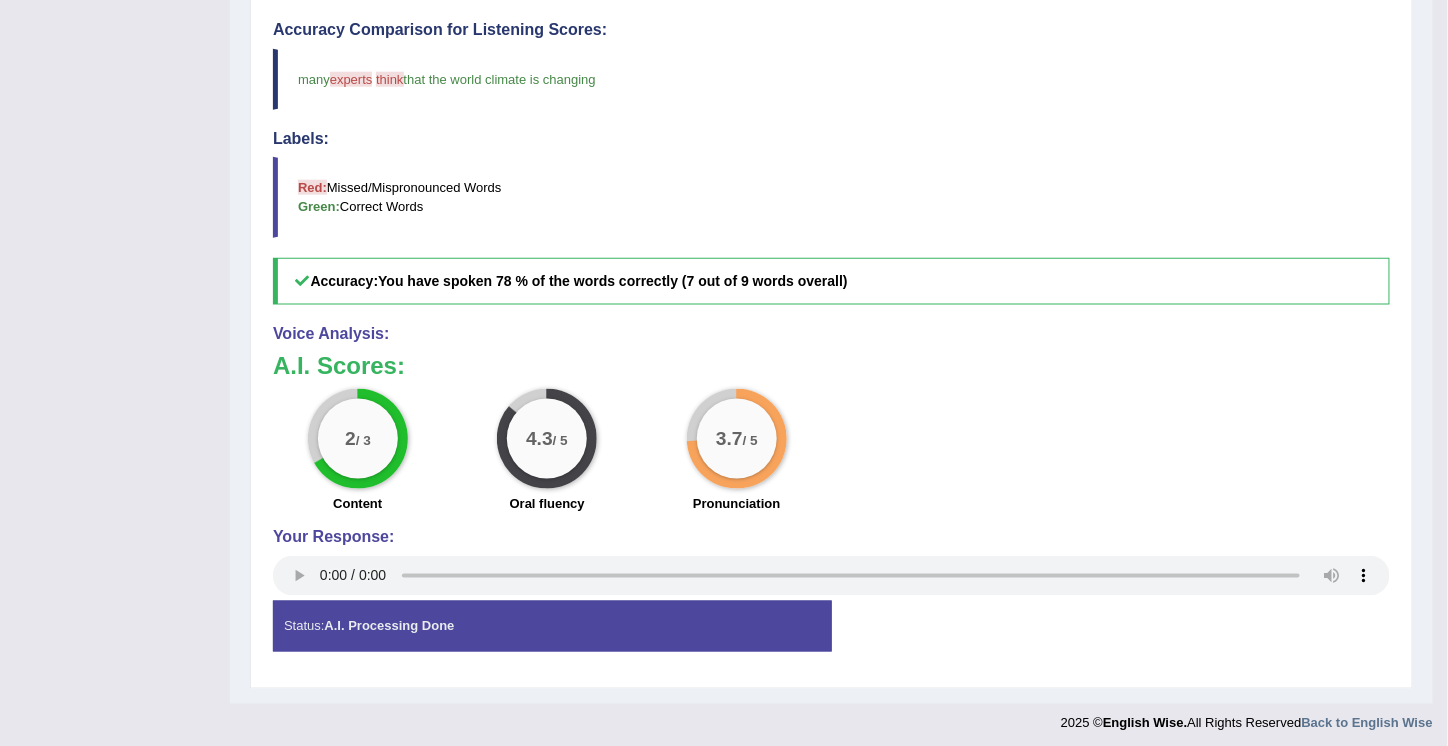 click on "2  / 3              Content
4.3  / 5              Oral fluency
3.7  / 5              Pronunciation" at bounding box center [831, 453] 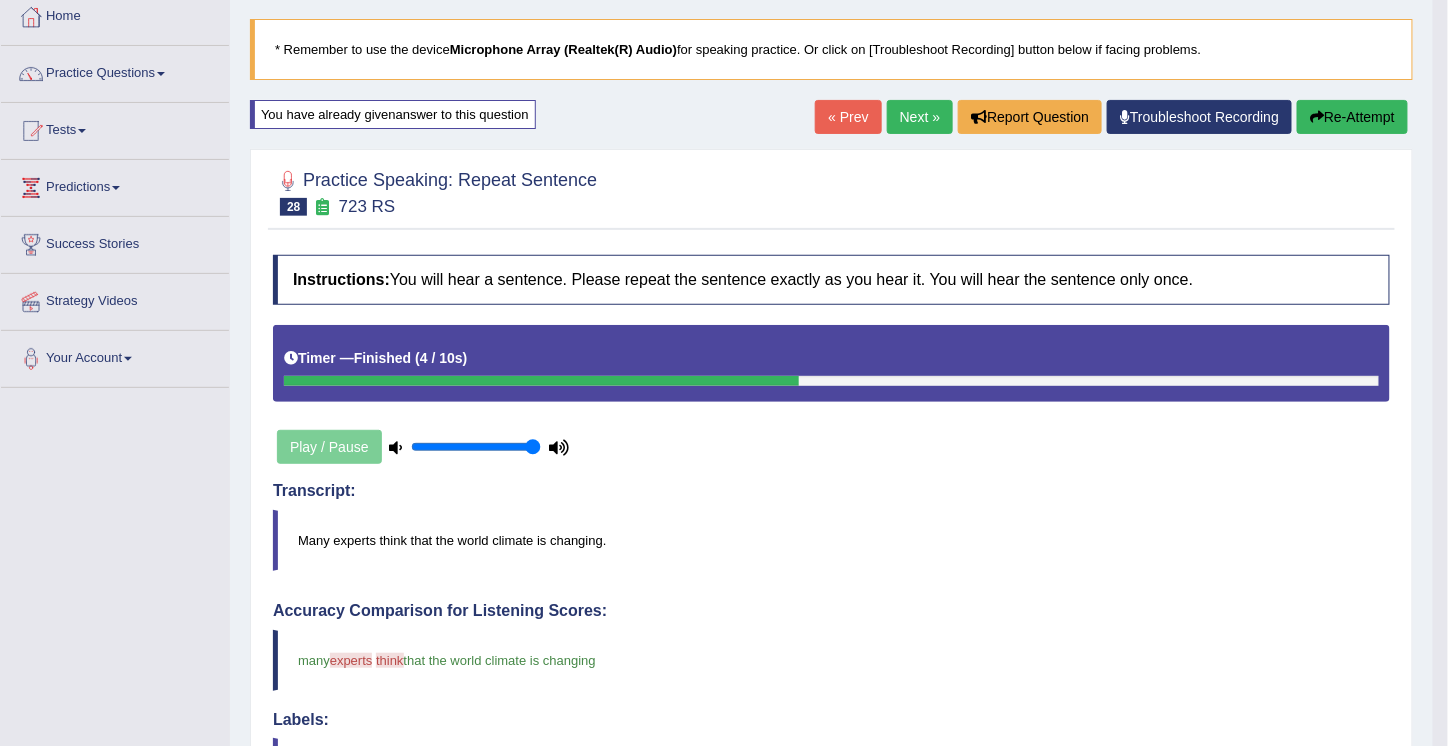 scroll, scrollTop: 108, scrollLeft: 0, axis: vertical 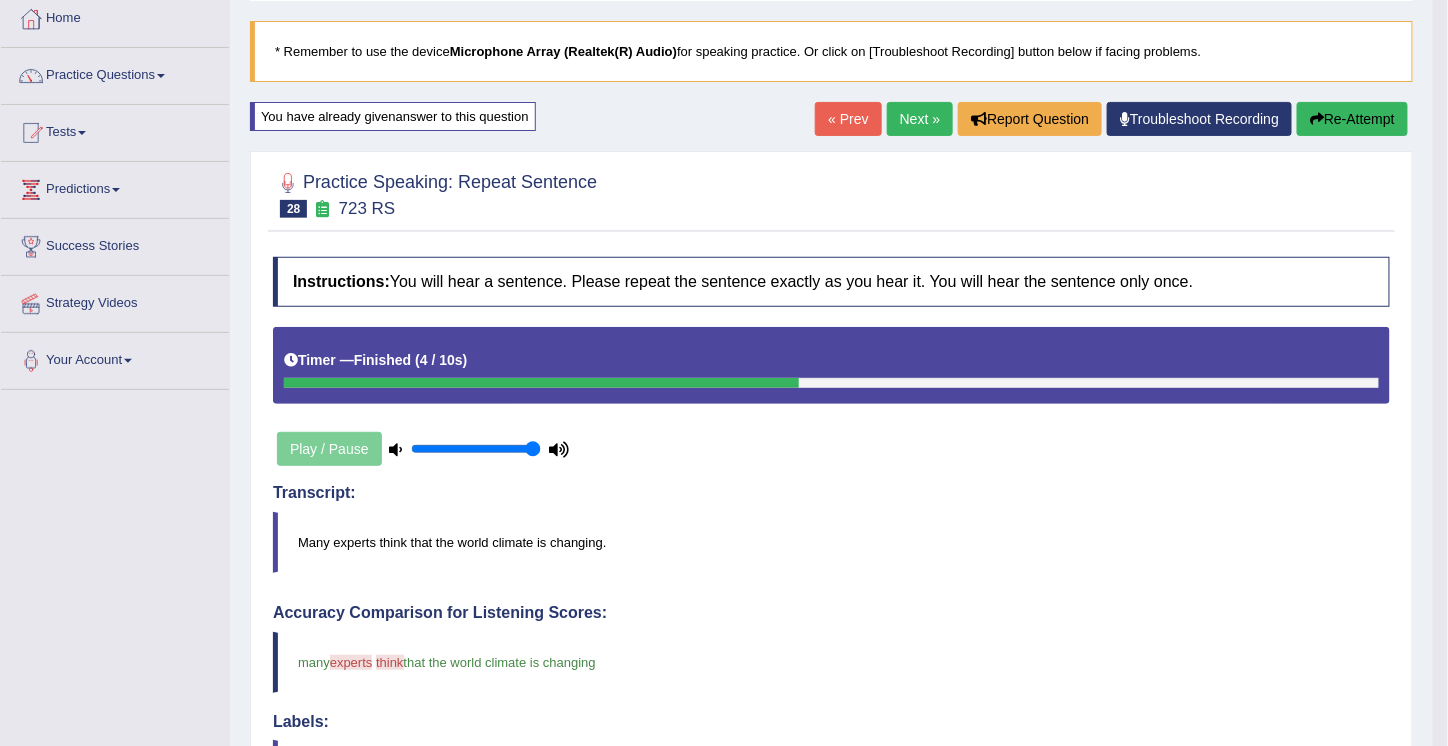 click on "Re-Attempt" at bounding box center [1352, 119] 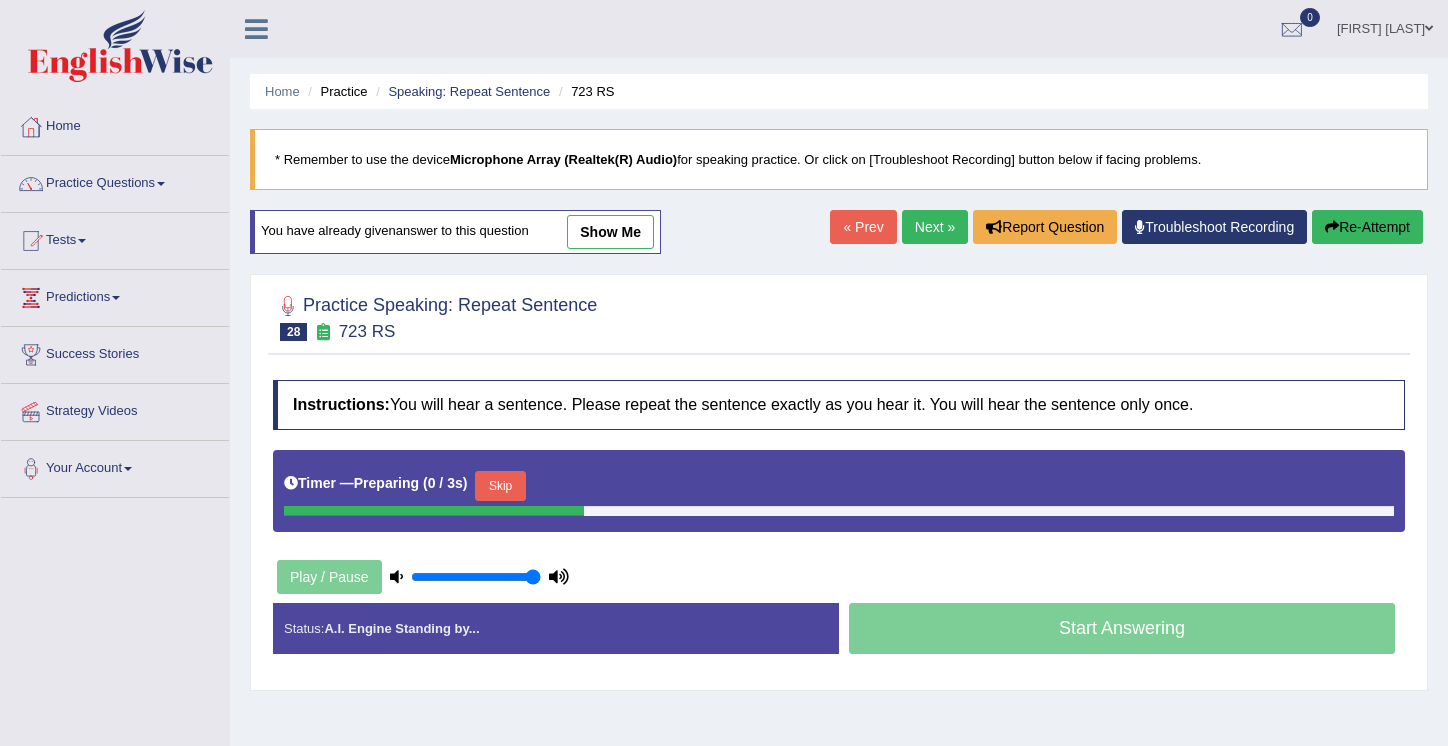 scroll, scrollTop: 108, scrollLeft: 0, axis: vertical 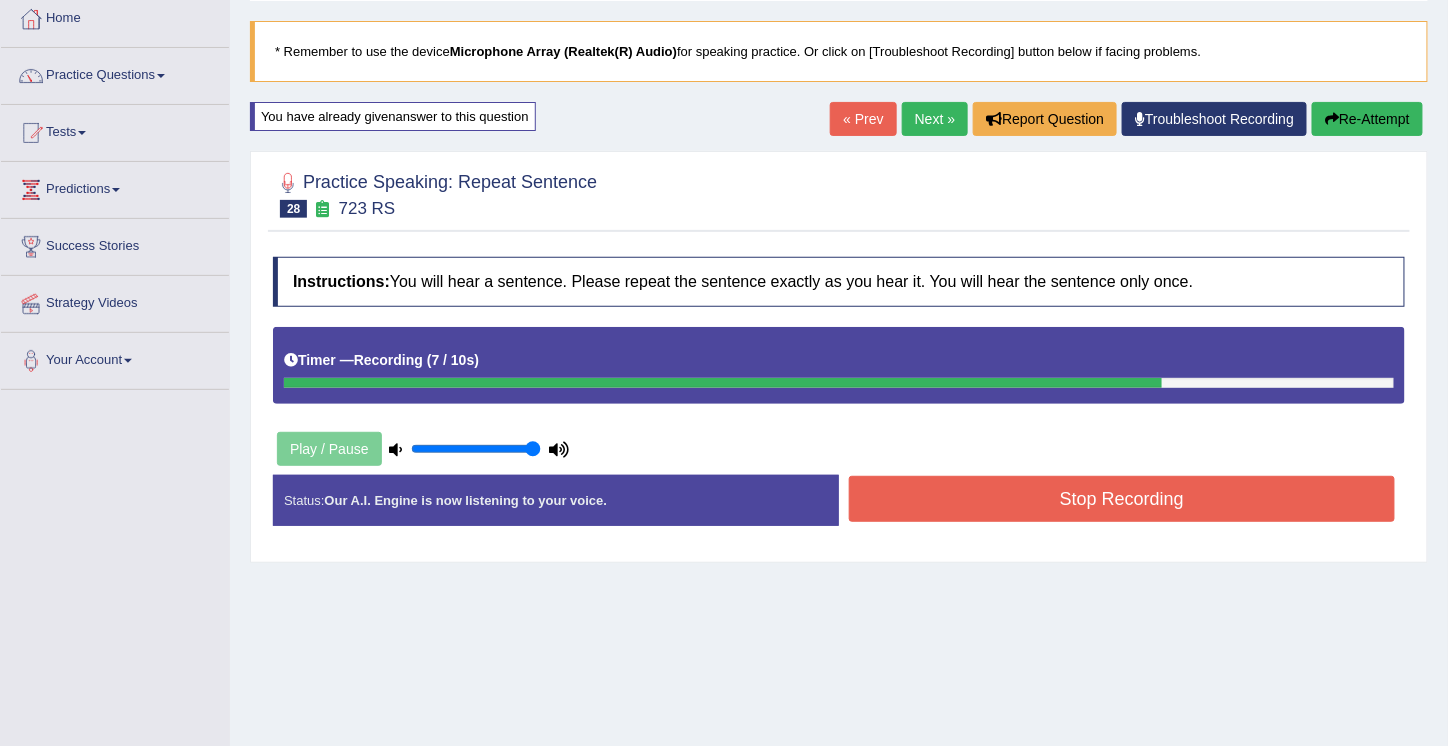 click on "Stop Recording" at bounding box center (1122, 499) 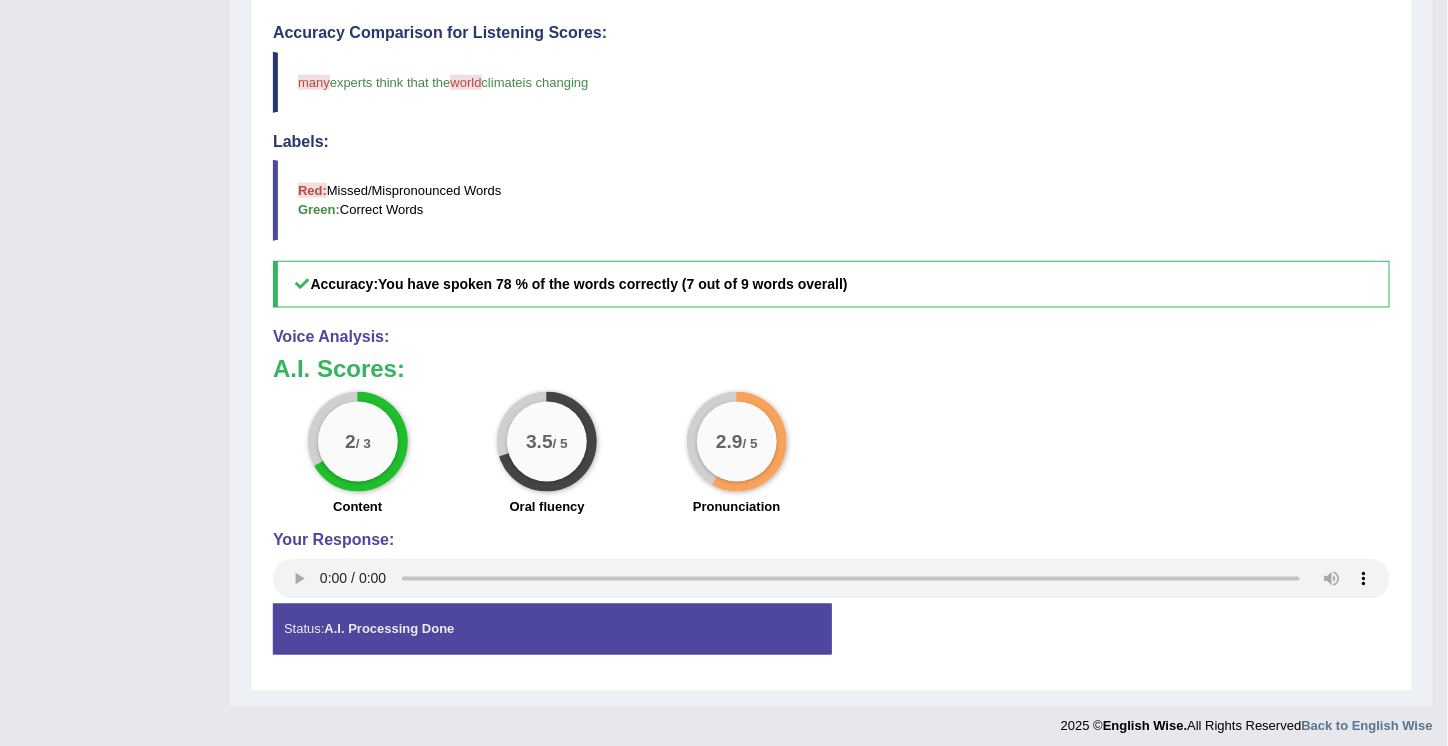 scroll, scrollTop: 691, scrollLeft: 0, axis: vertical 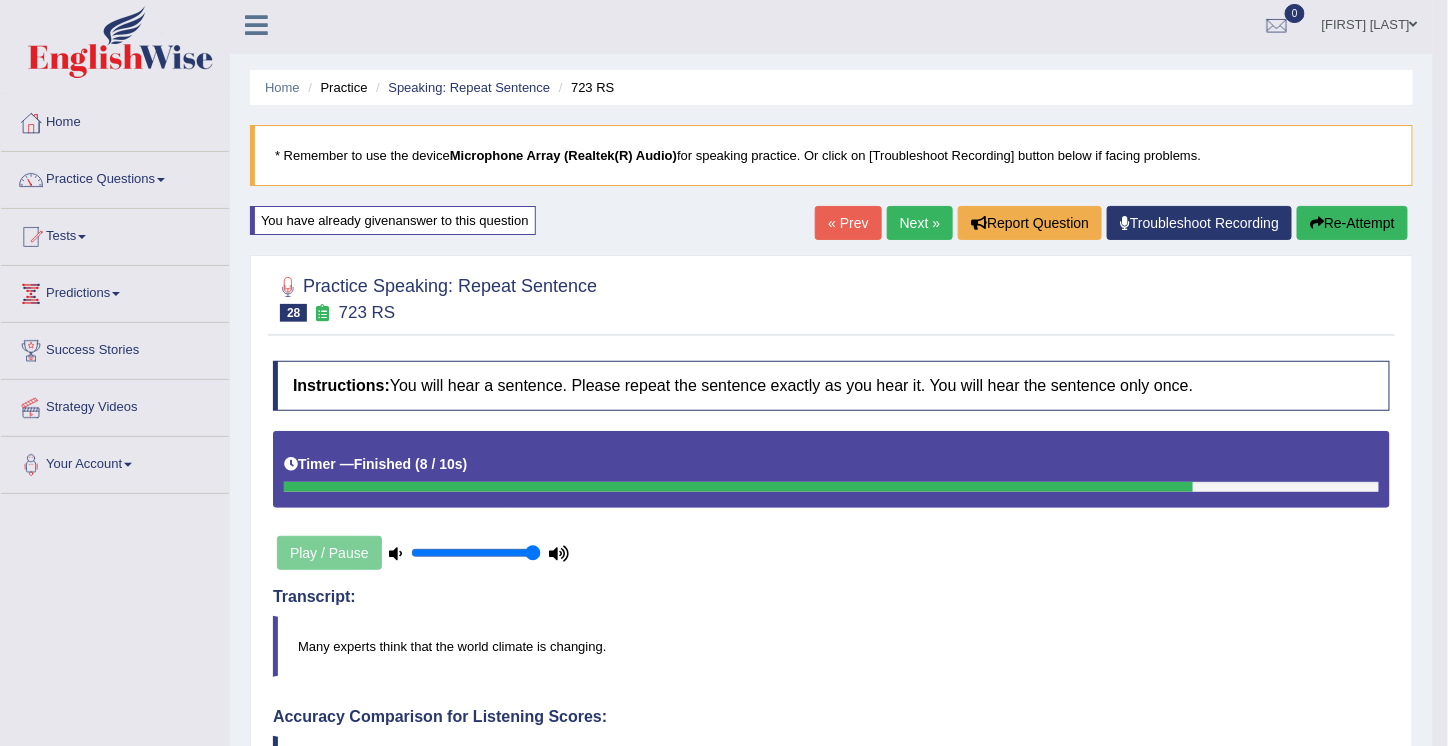 click on "Next »" at bounding box center (920, 223) 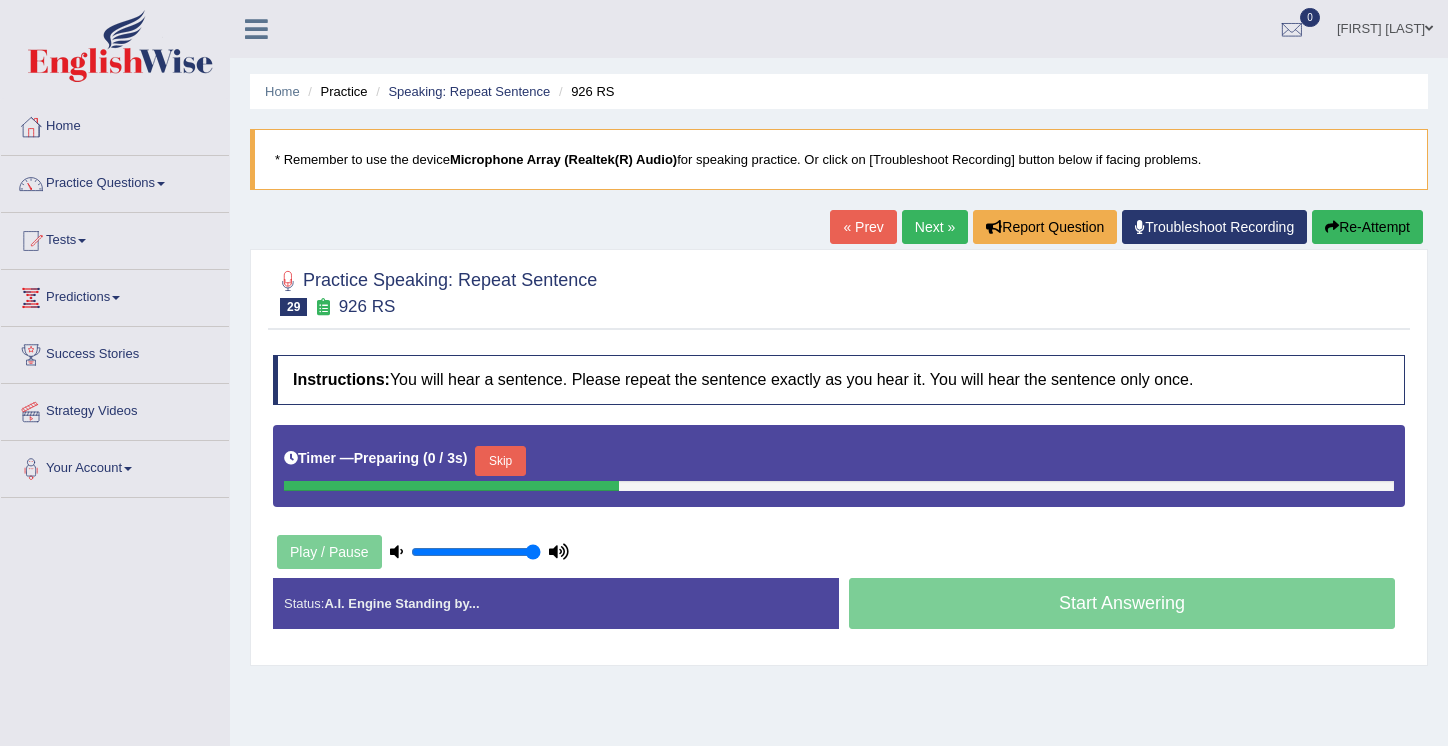 scroll, scrollTop: 0, scrollLeft: 0, axis: both 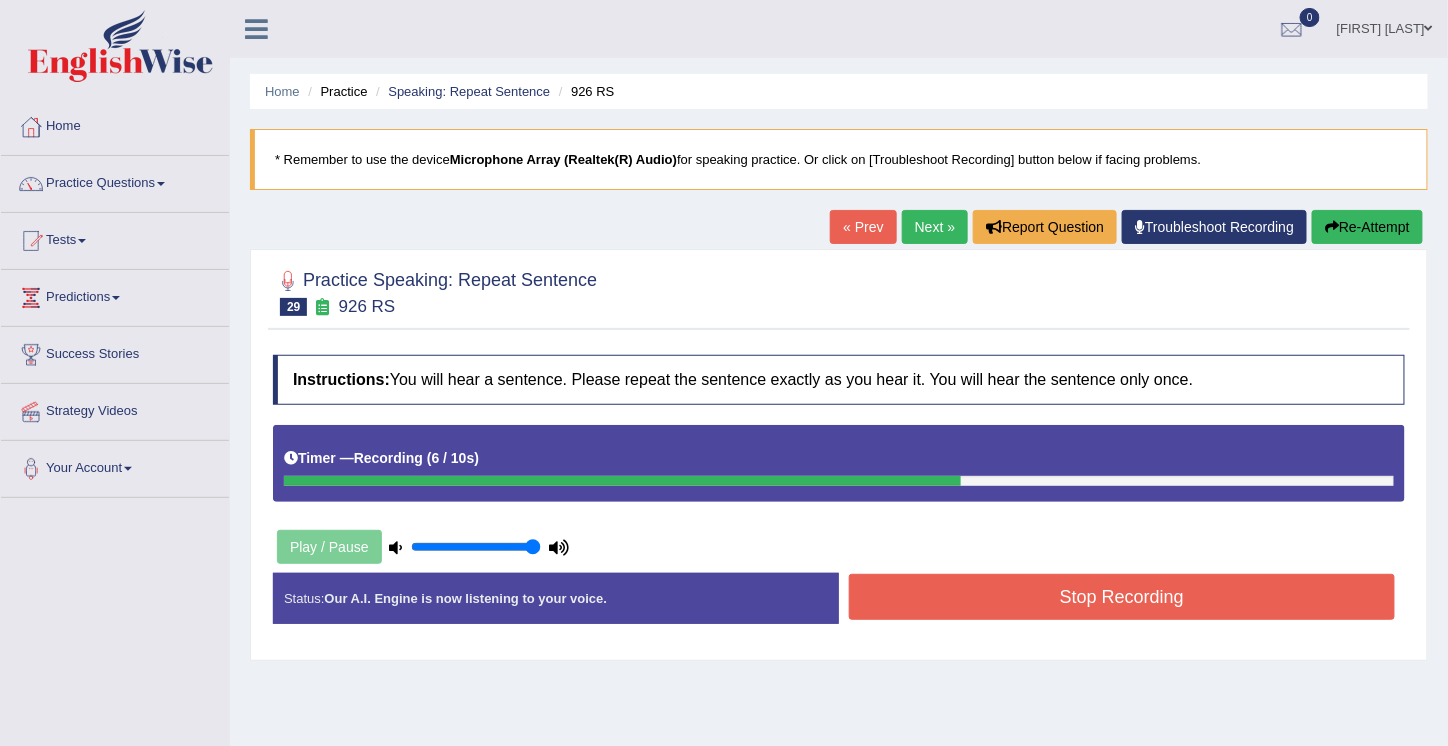 click on "Stop Recording" at bounding box center (1122, 597) 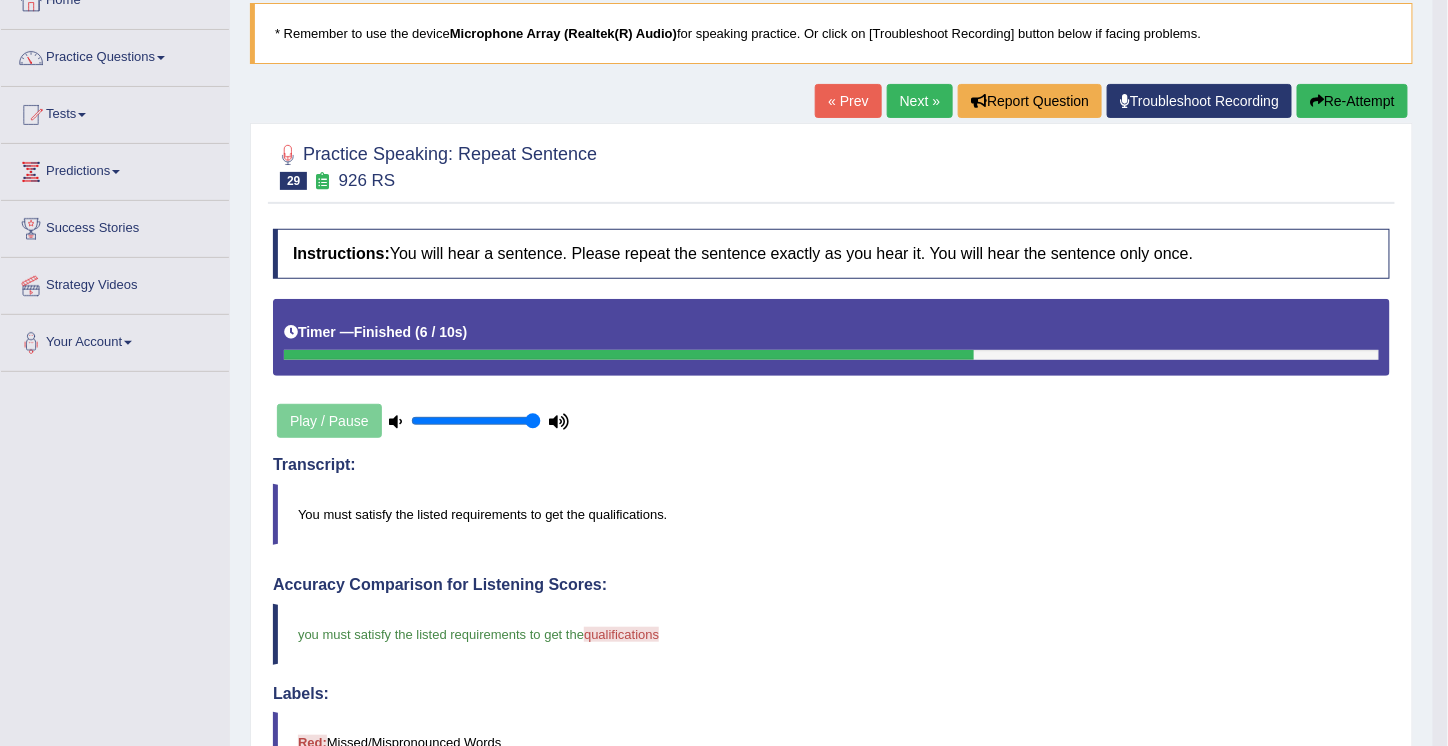 scroll, scrollTop: 126, scrollLeft: 0, axis: vertical 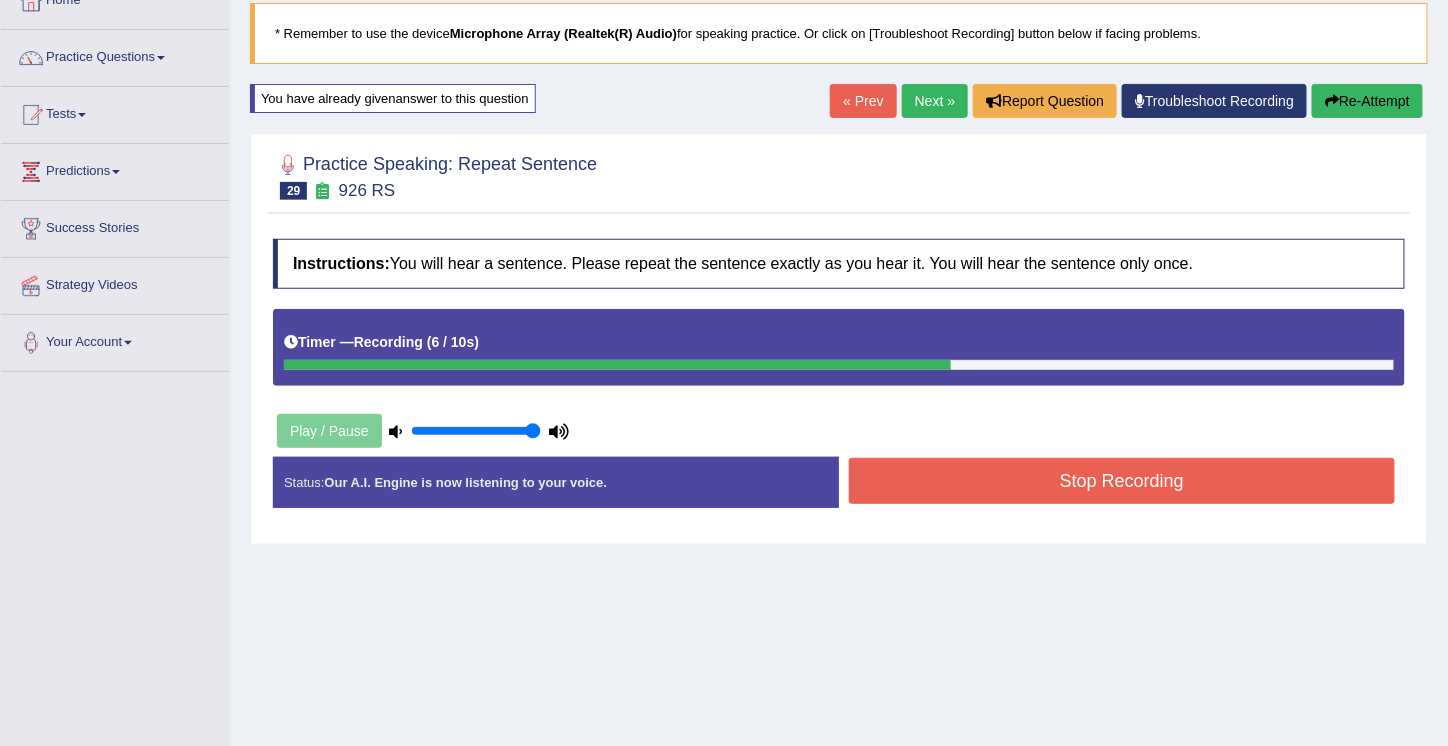 click on "Stop Recording" at bounding box center (1122, 481) 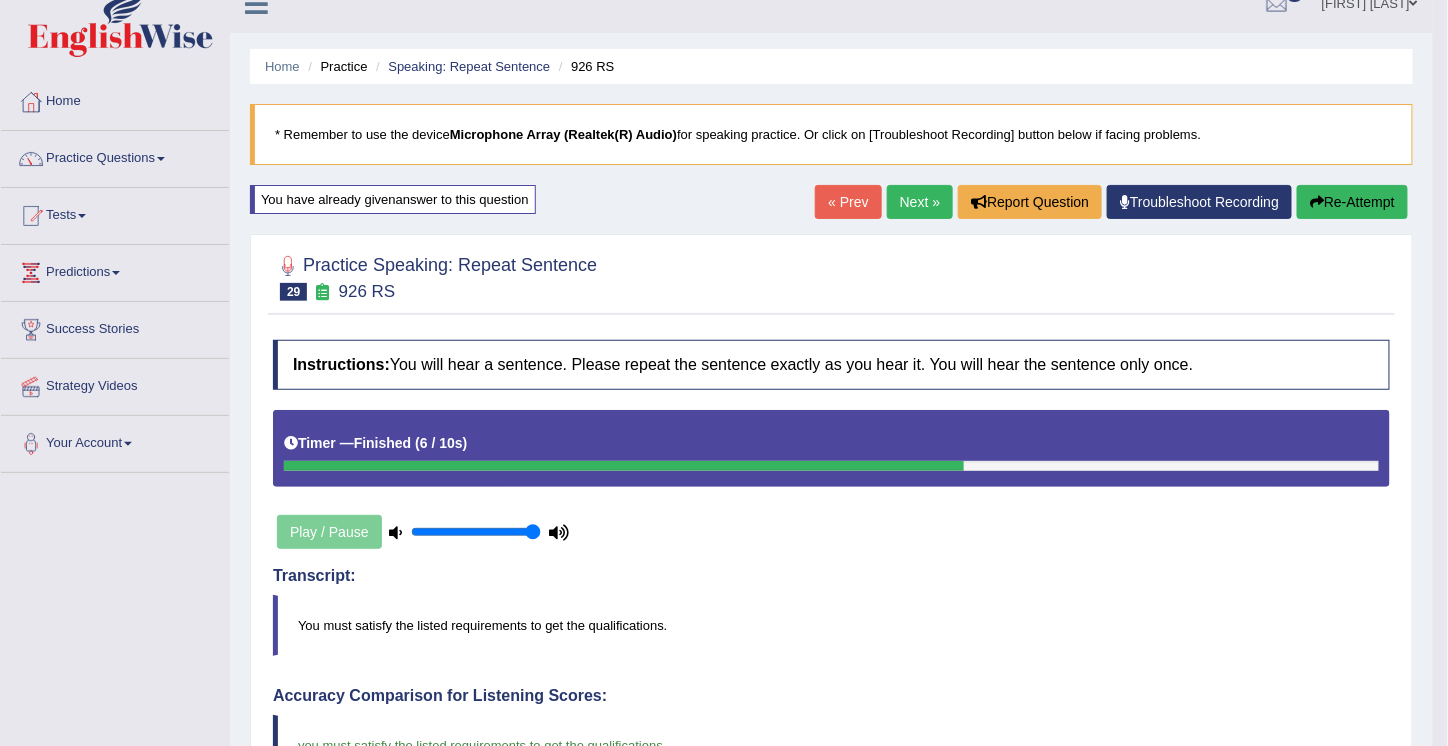 scroll, scrollTop: 0, scrollLeft: 0, axis: both 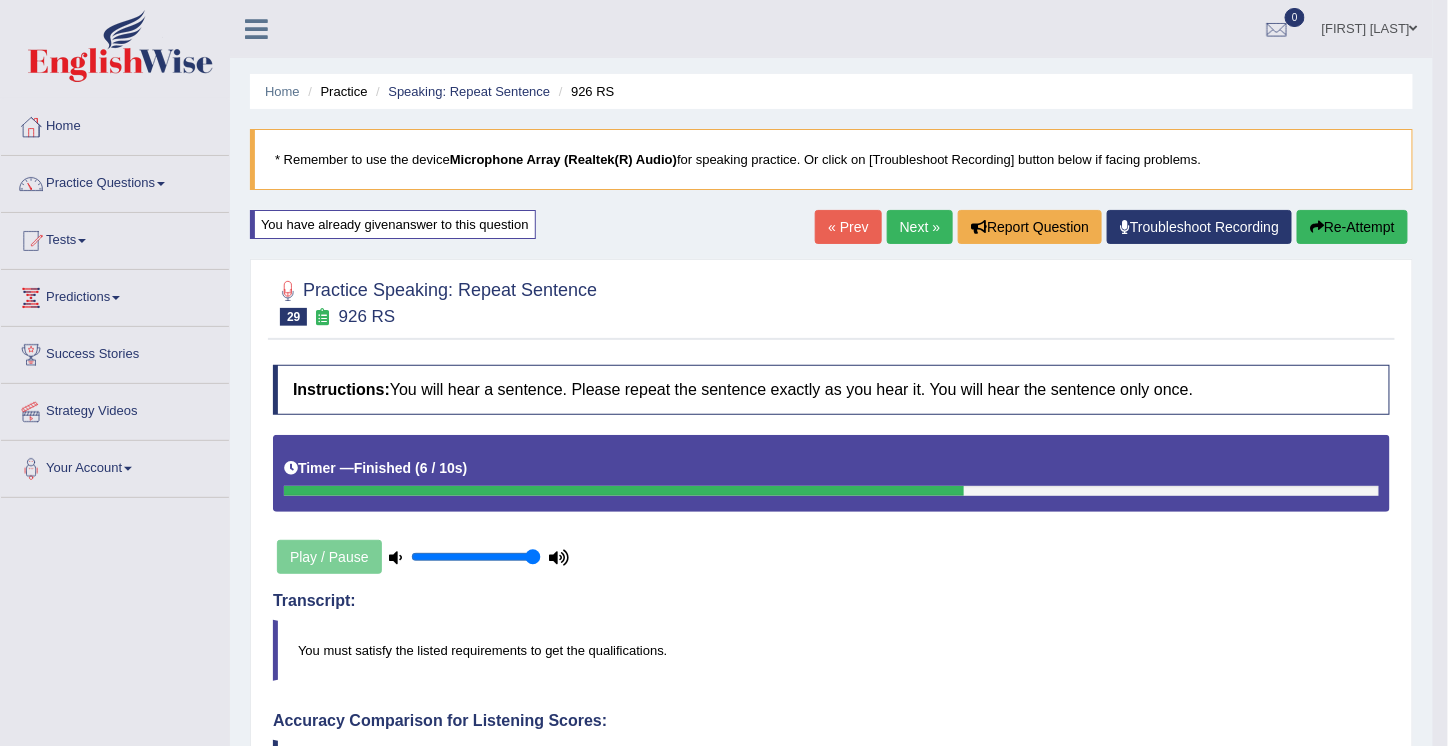 click on "Next »" at bounding box center [920, 227] 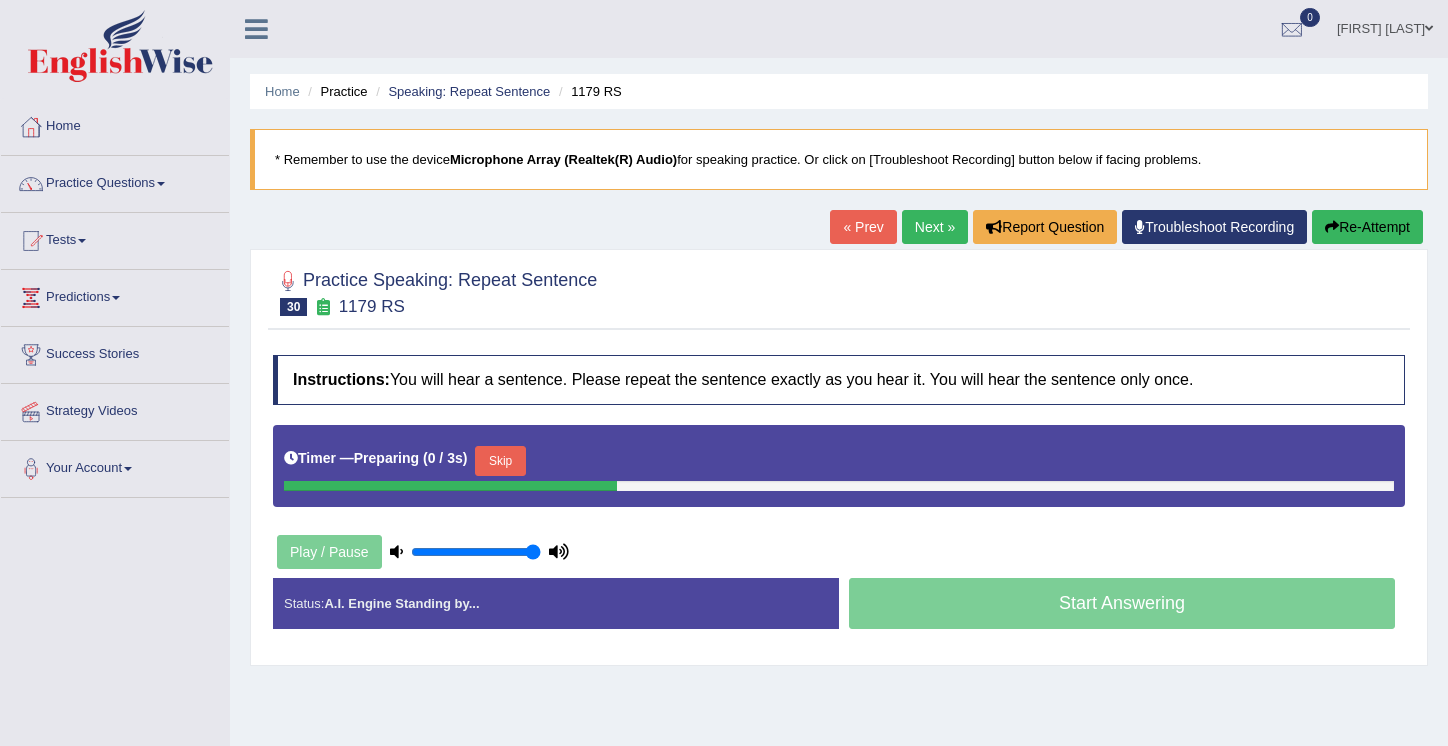 scroll, scrollTop: 0, scrollLeft: 0, axis: both 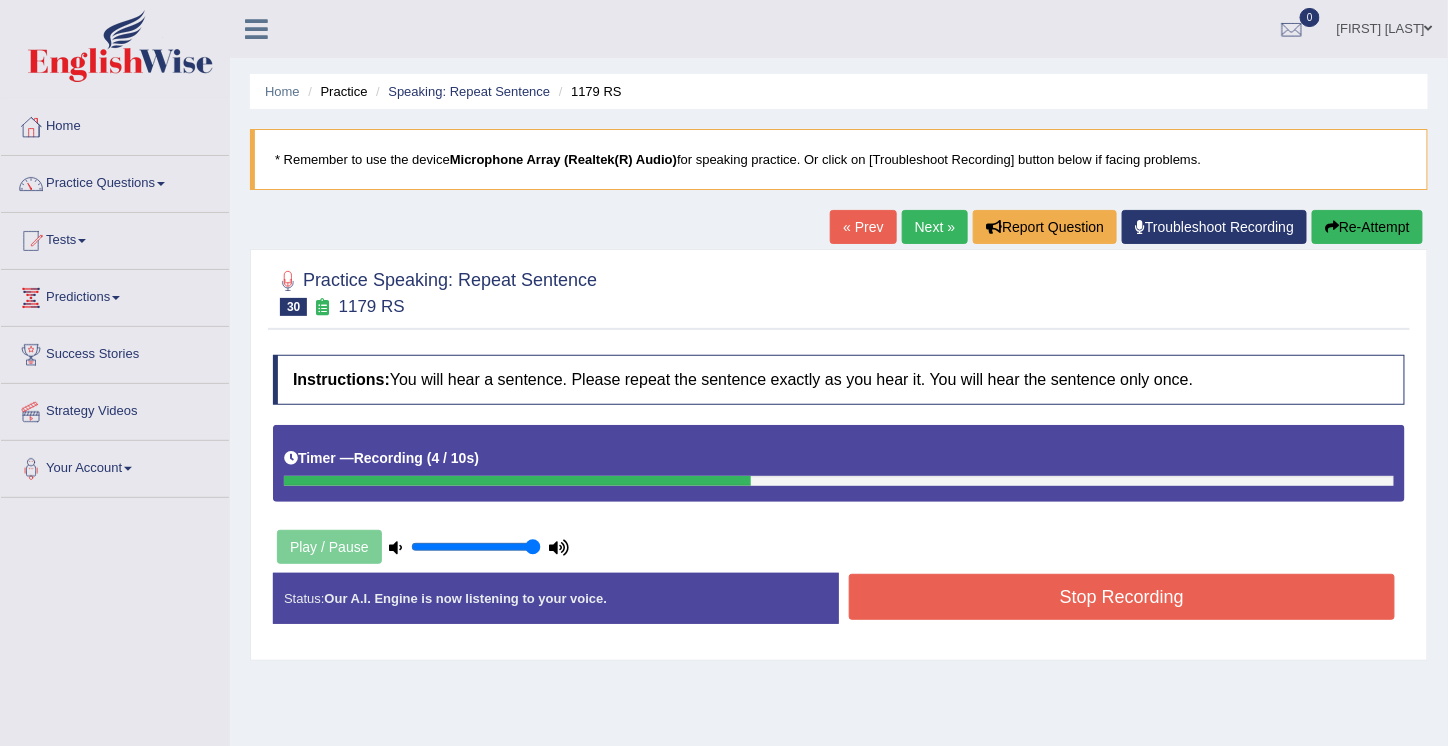 click on "Stop Recording" at bounding box center [1122, 597] 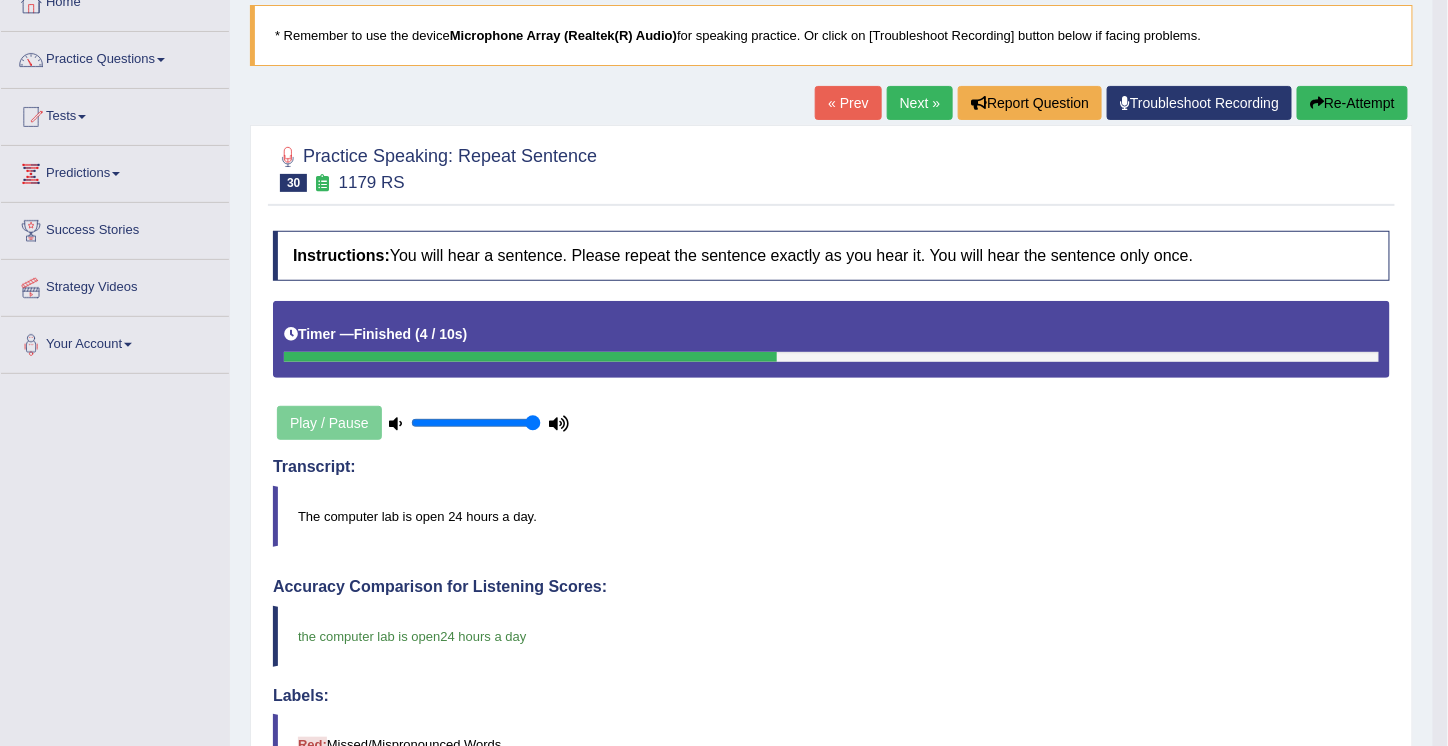 scroll, scrollTop: 0, scrollLeft: 0, axis: both 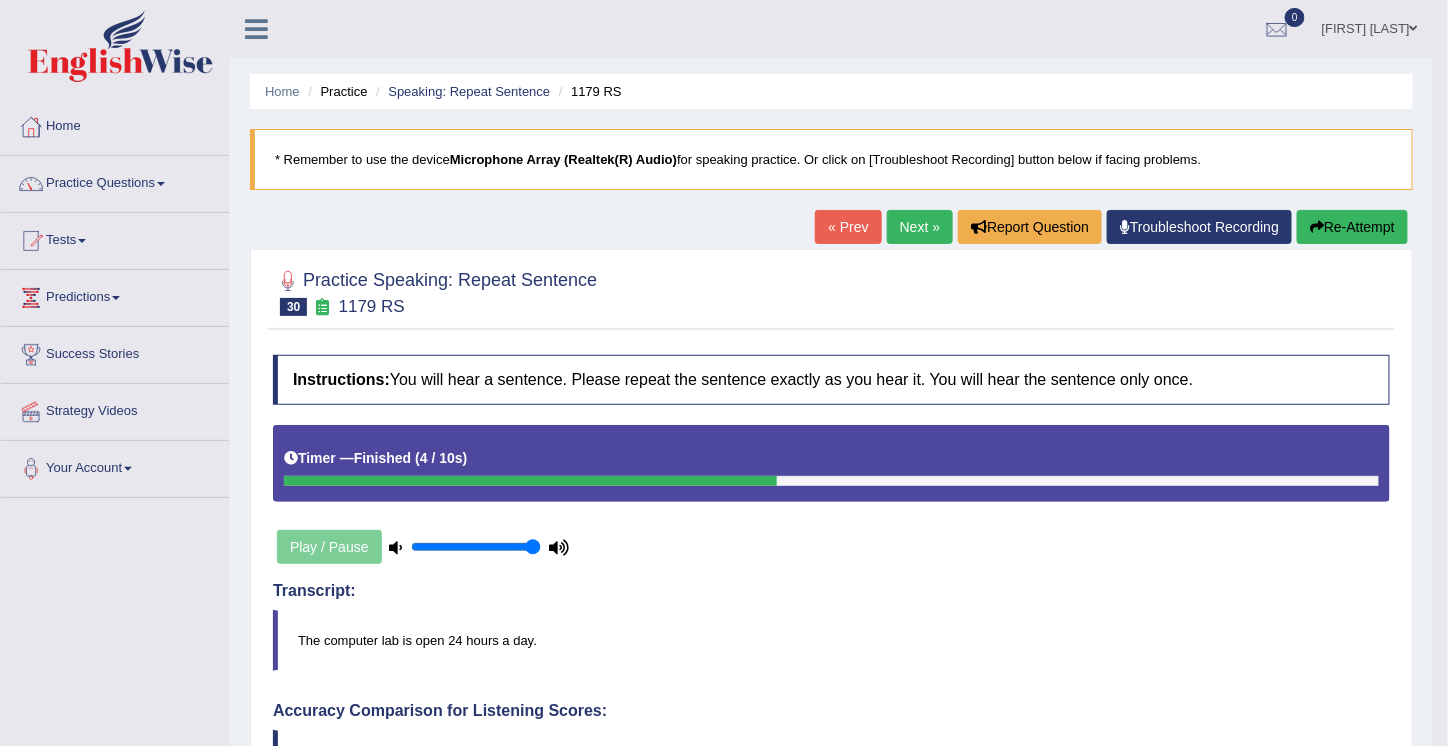 click on "Next »" at bounding box center (920, 227) 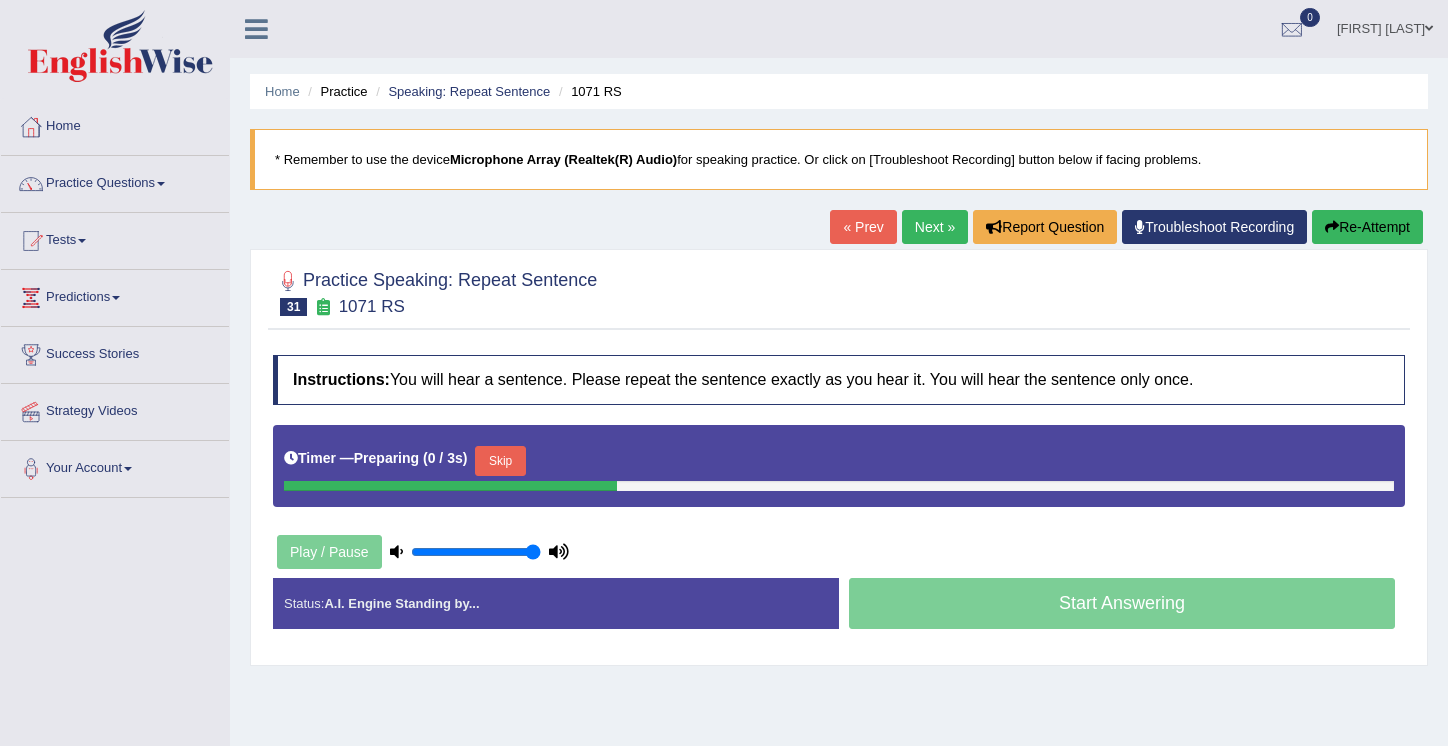 scroll, scrollTop: 0, scrollLeft: 0, axis: both 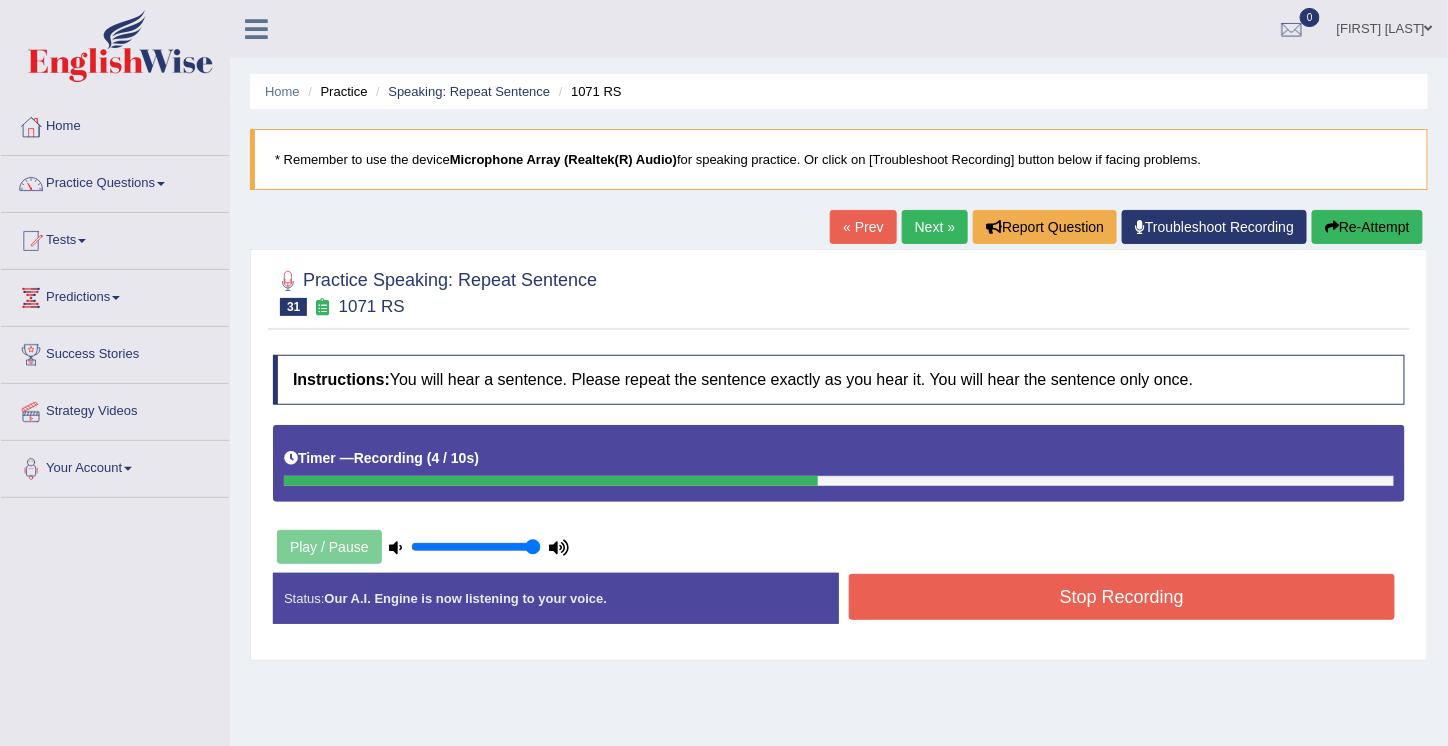 click on "Stop Recording" at bounding box center [1122, 597] 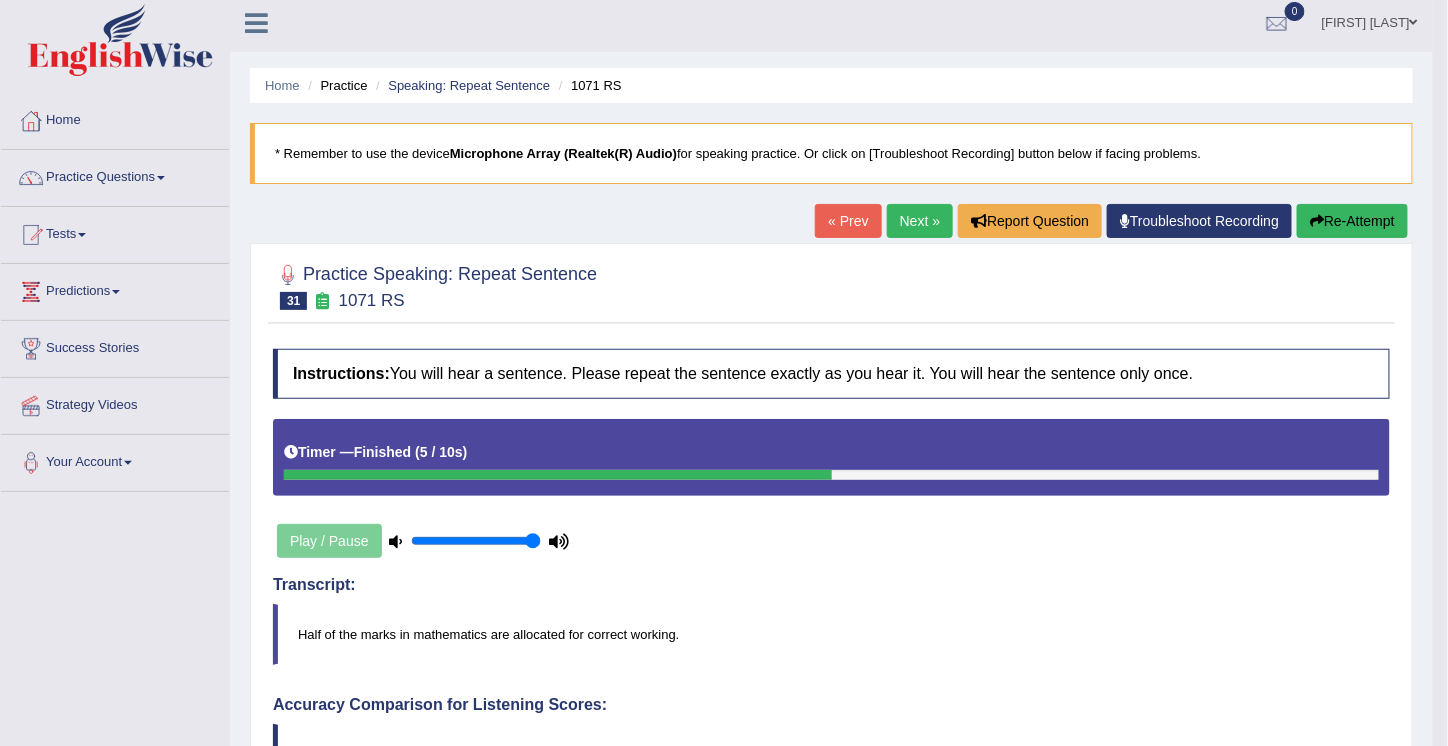 scroll, scrollTop: 5, scrollLeft: 0, axis: vertical 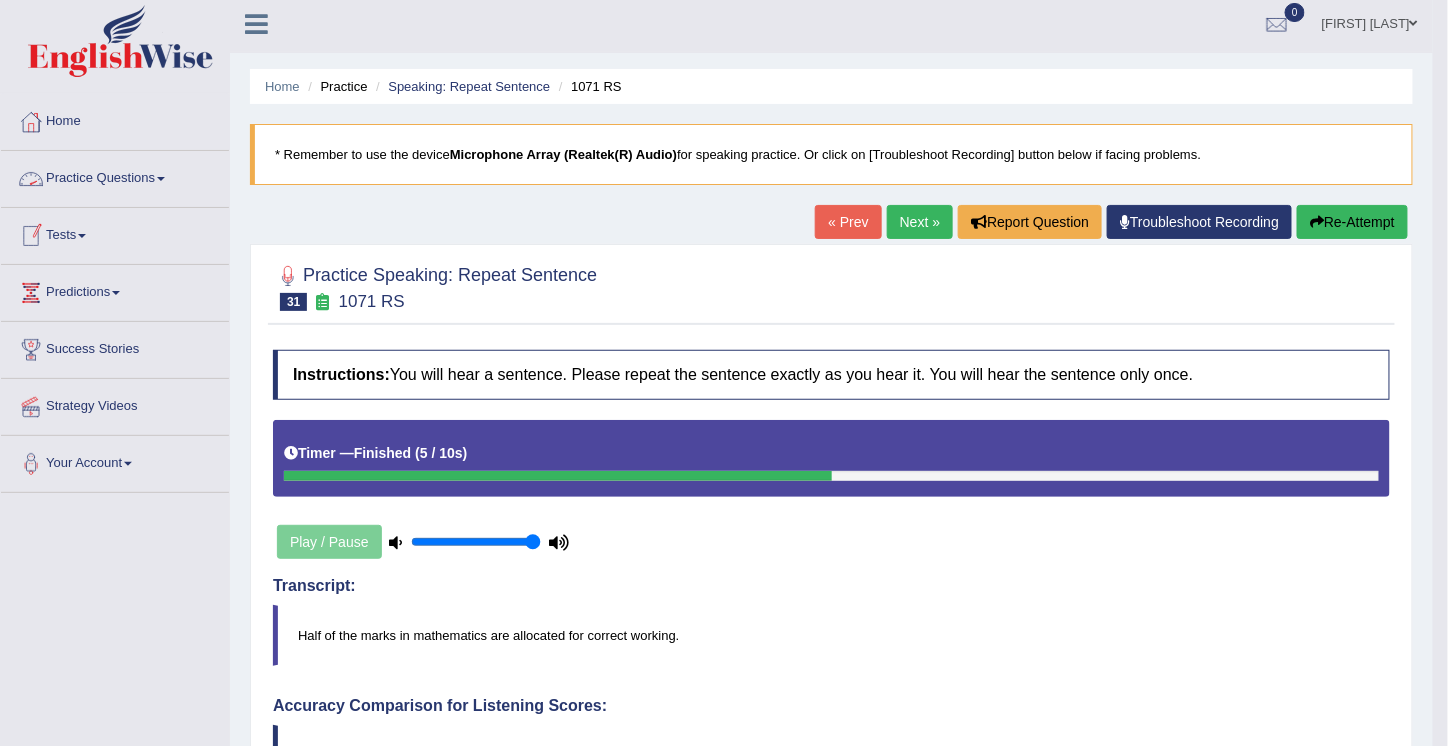 click on "Practice Questions" at bounding box center (115, 176) 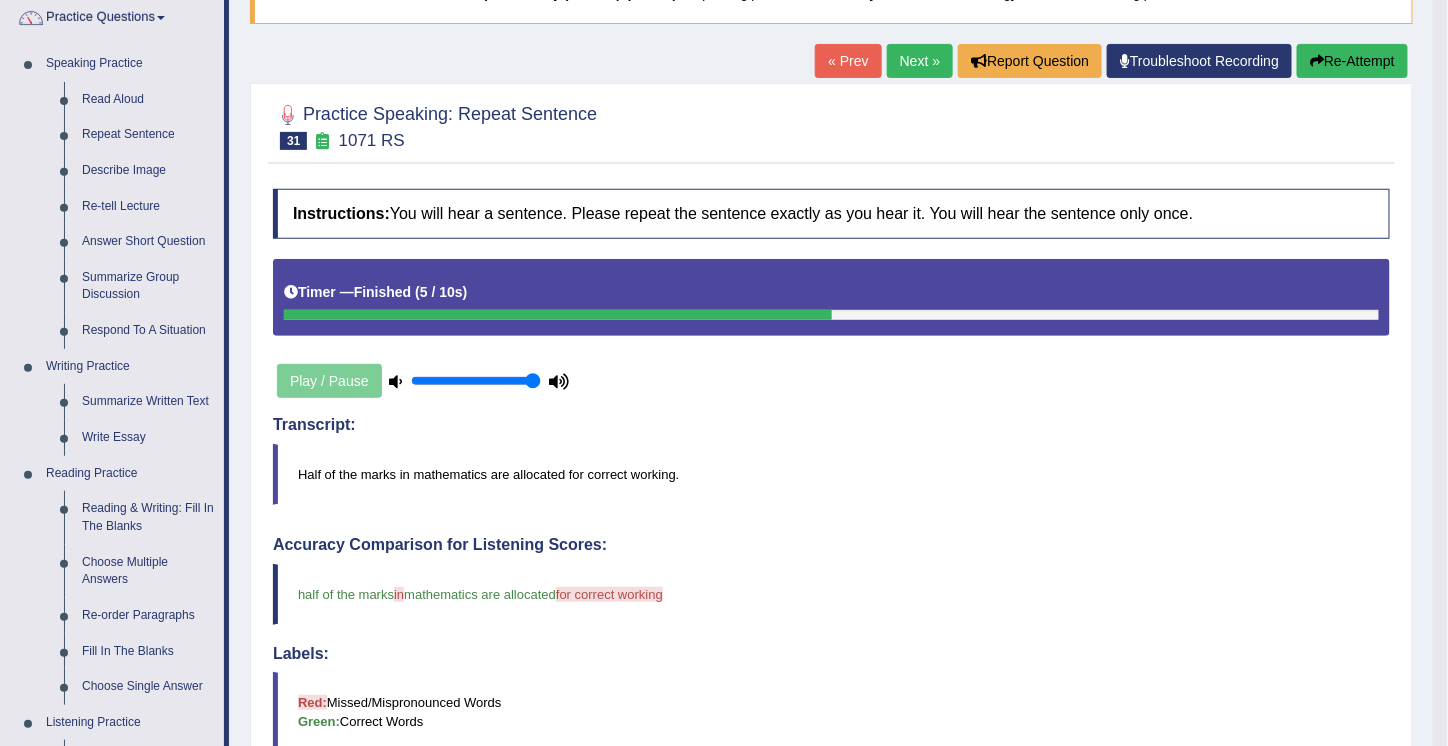 scroll, scrollTop: 168, scrollLeft: 0, axis: vertical 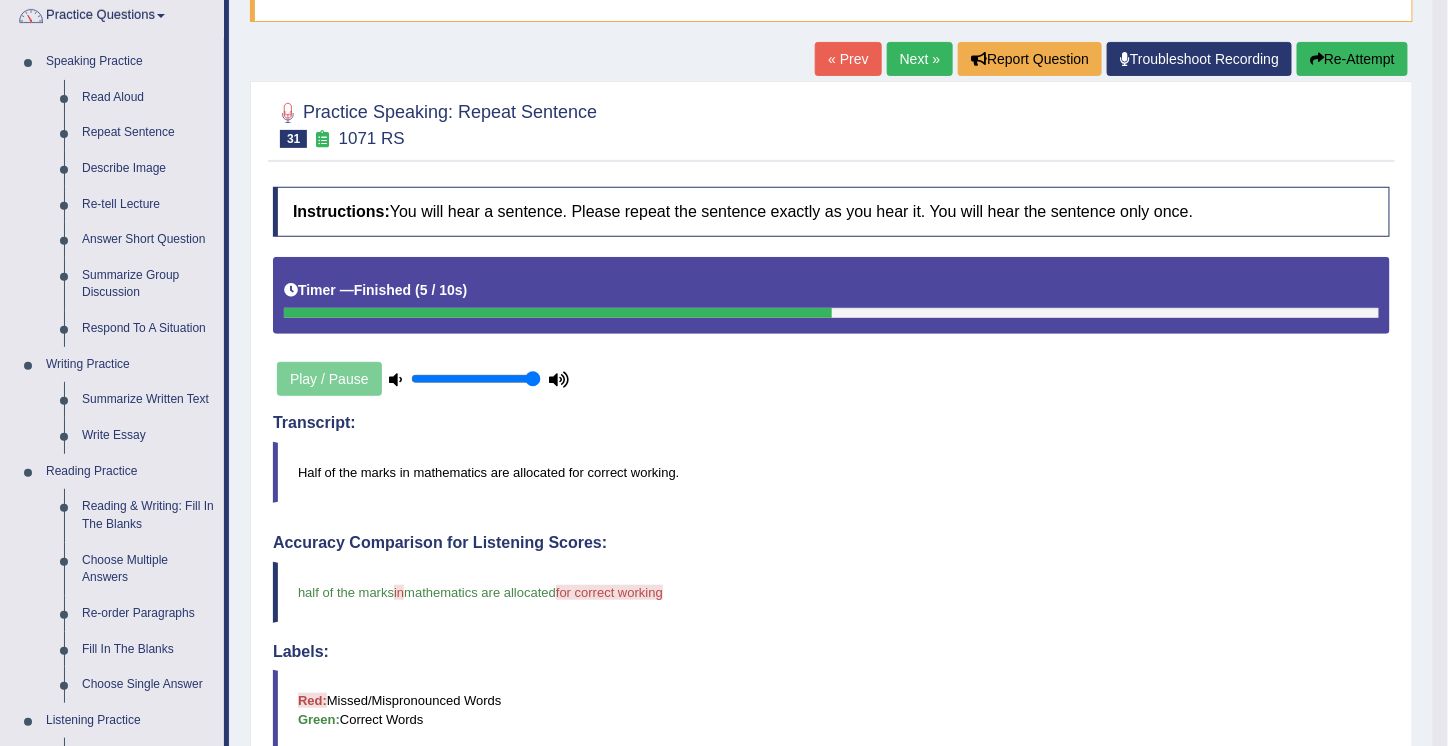 click on "Accuracy Comparison for Listening Scores: half of the marks  in of the  mathematics are allocated  for correct working Labels:
Red:  Missed/Mispronounced Words
Green:  Correct Words
Accuracy:  You have spoken 64 % of the words correctly (7 out of 11 words overall)" at bounding box center [831, 676] 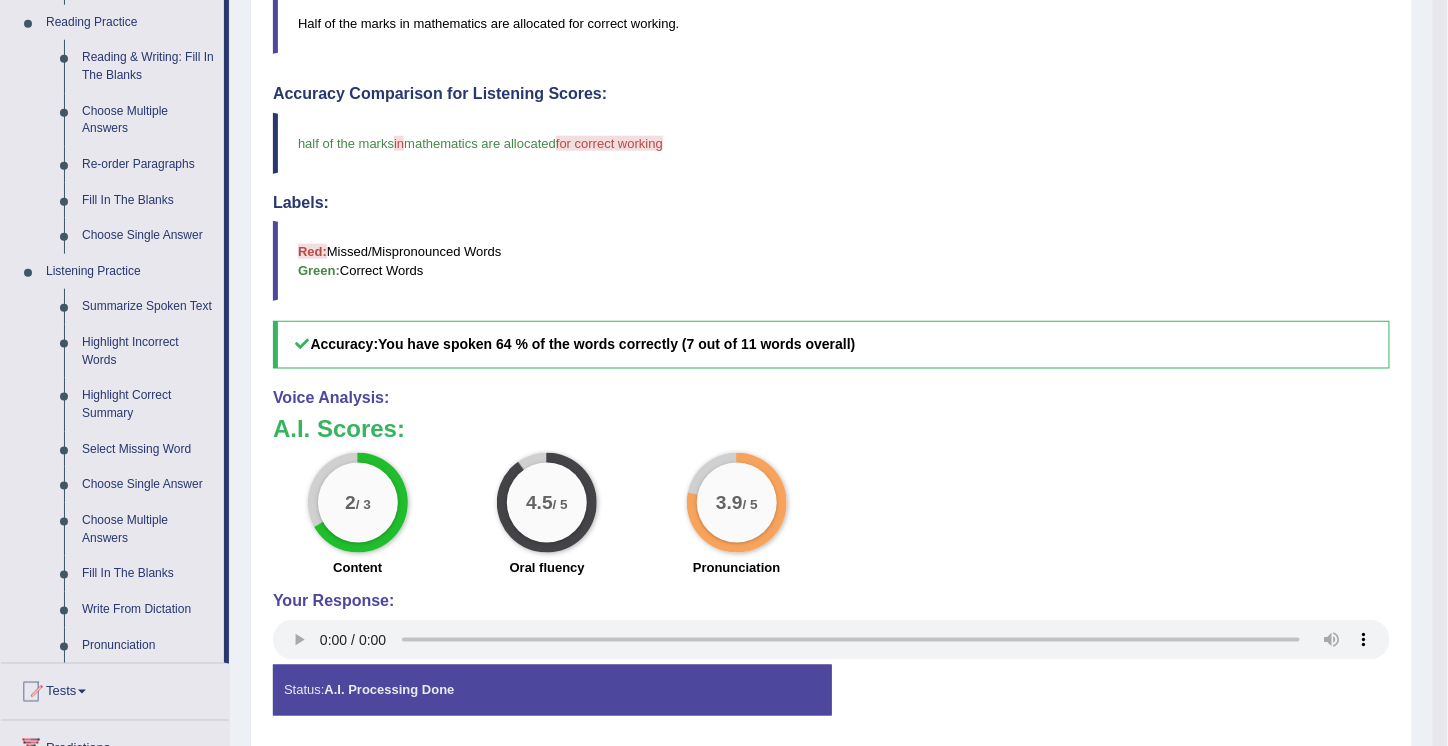 scroll, scrollTop: 620, scrollLeft: 0, axis: vertical 